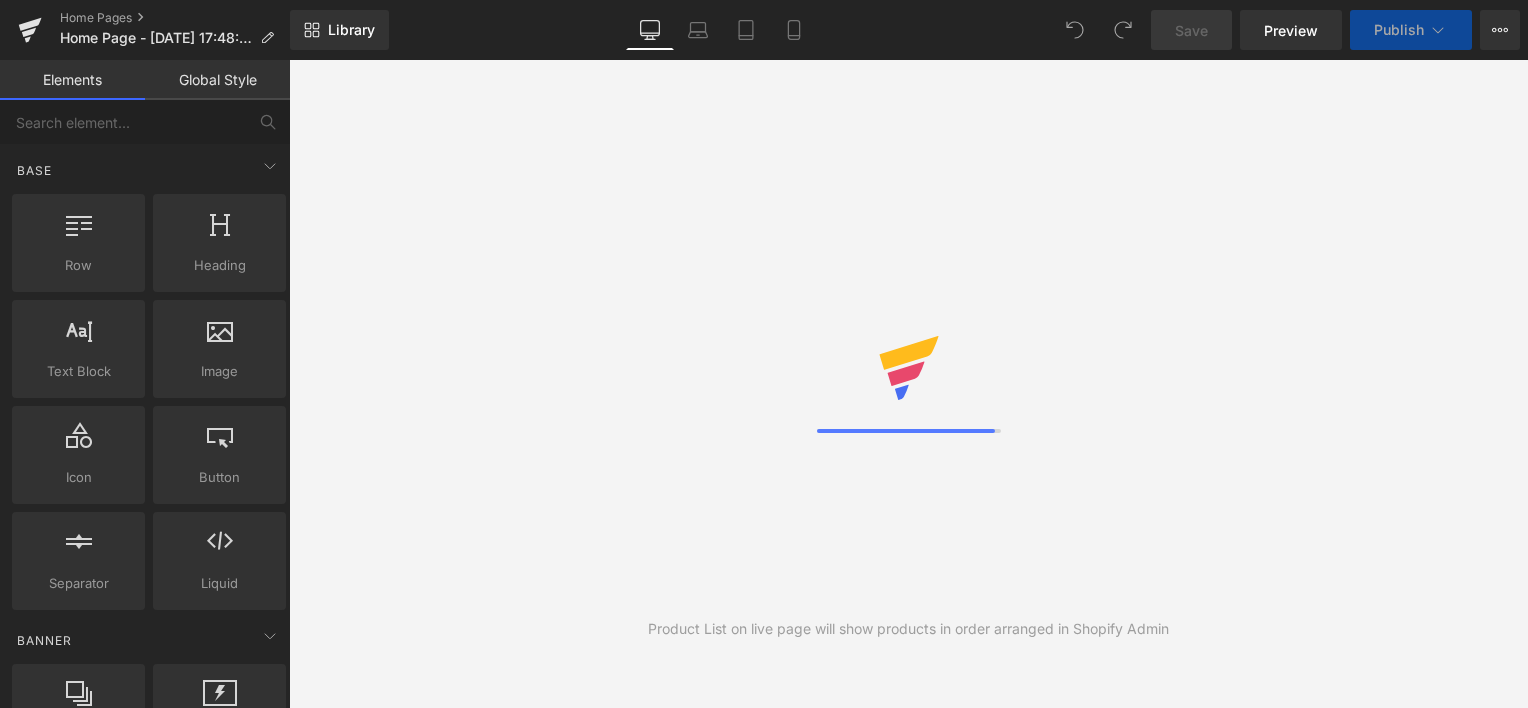 scroll, scrollTop: 0, scrollLeft: 0, axis: both 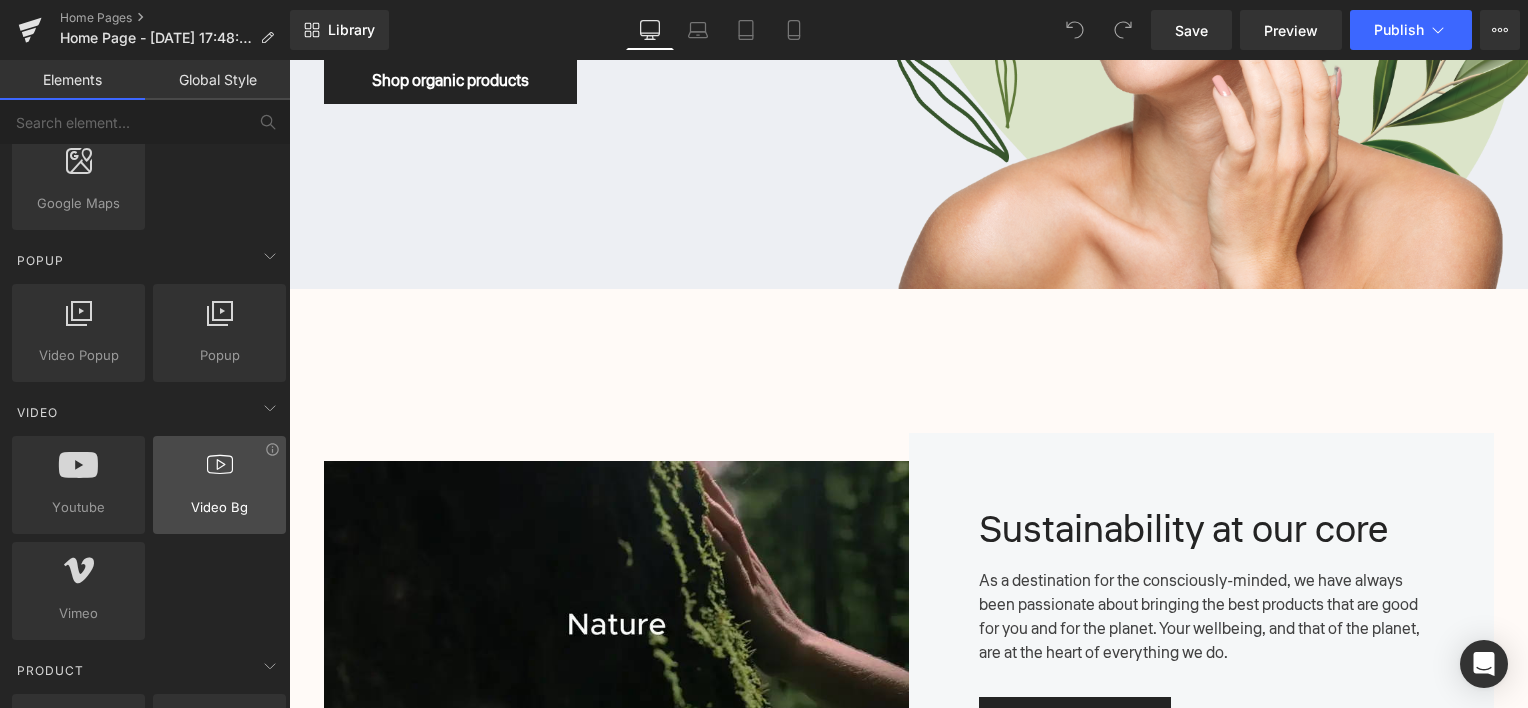 click on "Video Bg" at bounding box center [219, 507] 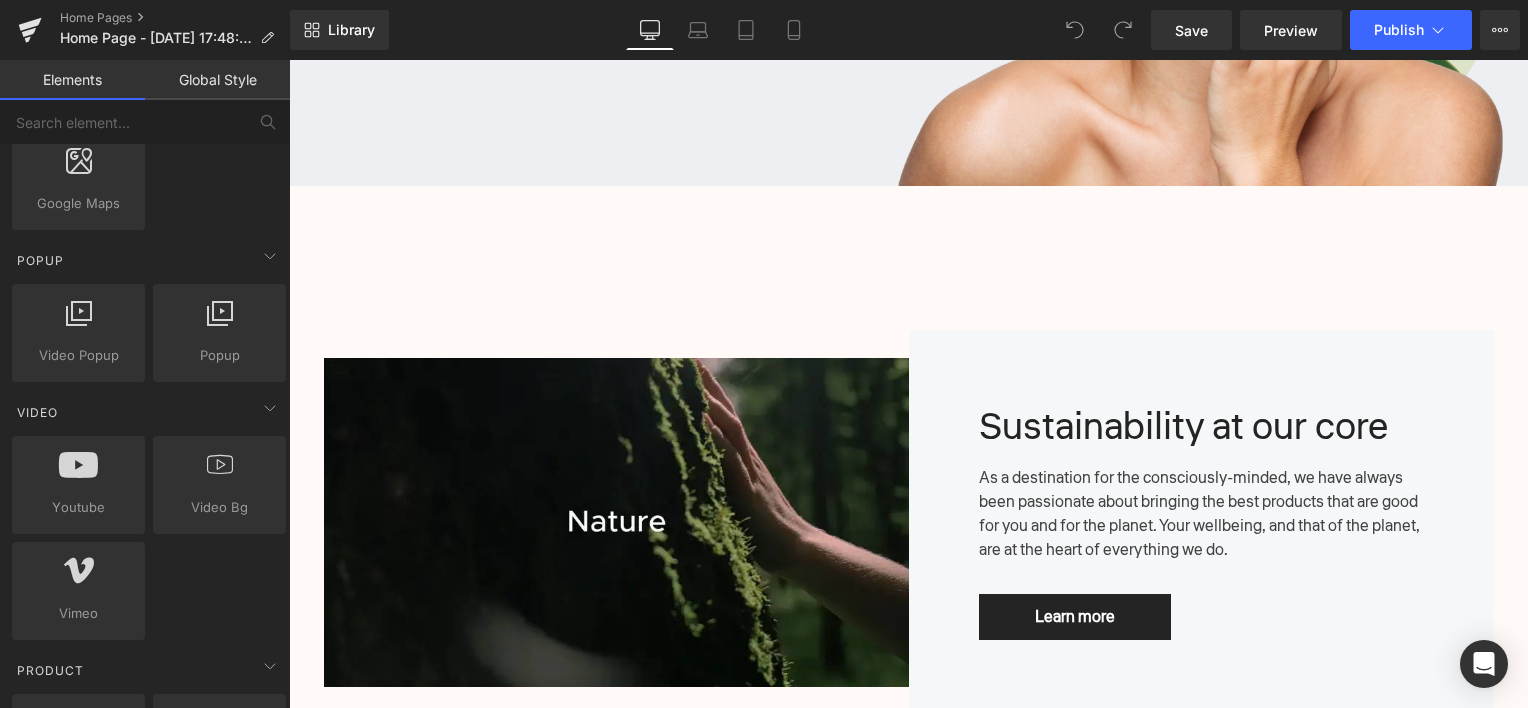 scroll, scrollTop: 700, scrollLeft: 0, axis: vertical 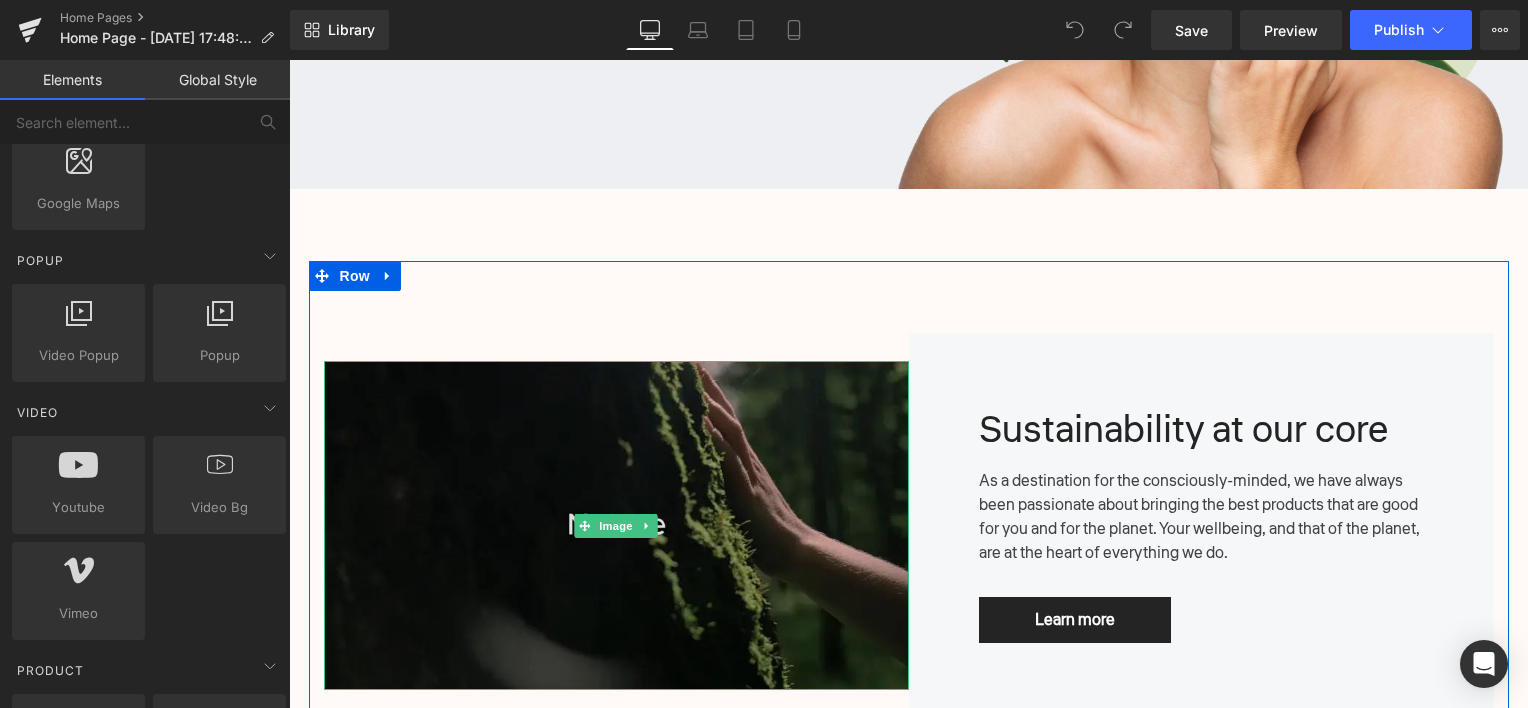 click at bounding box center (616, 525) 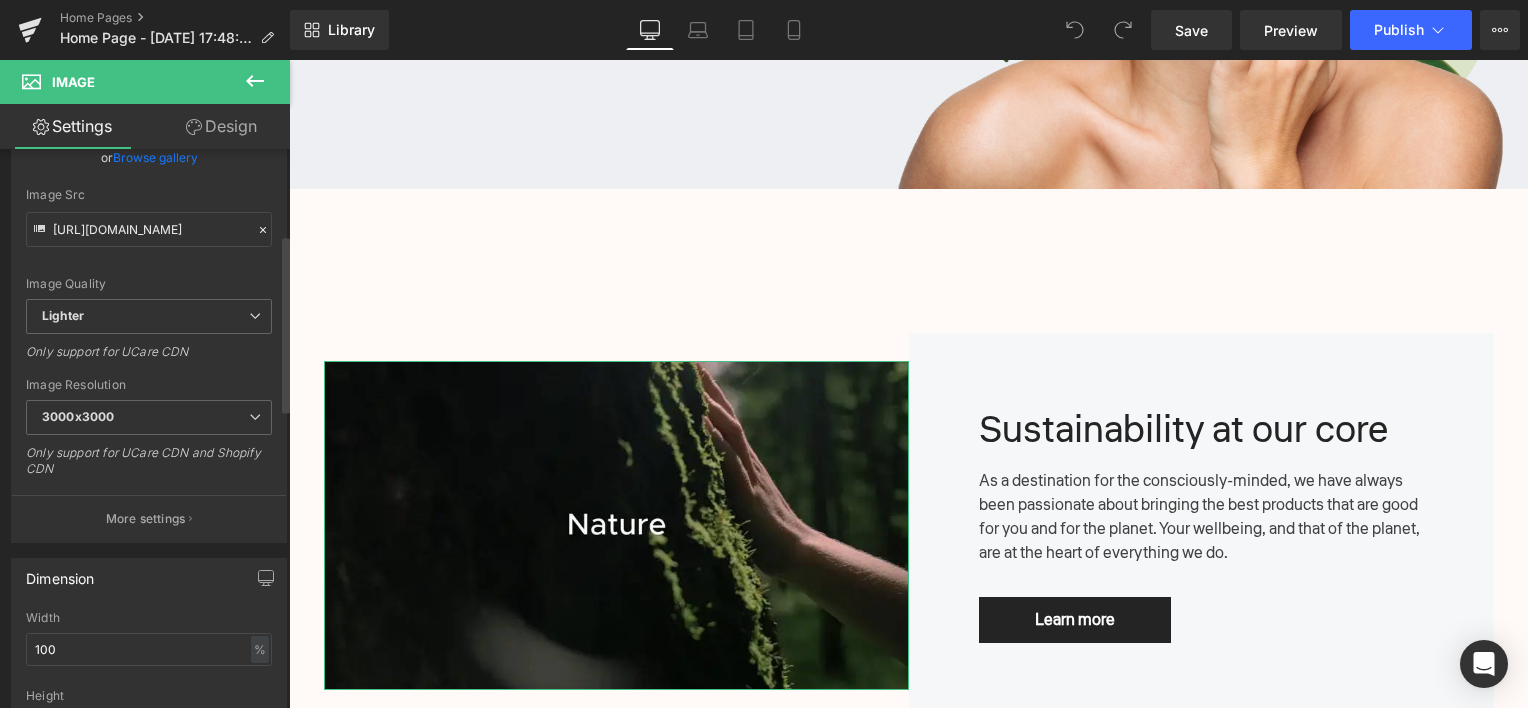 scroll, scrollTop: 400, scrollLeft: 0, axis: vertical 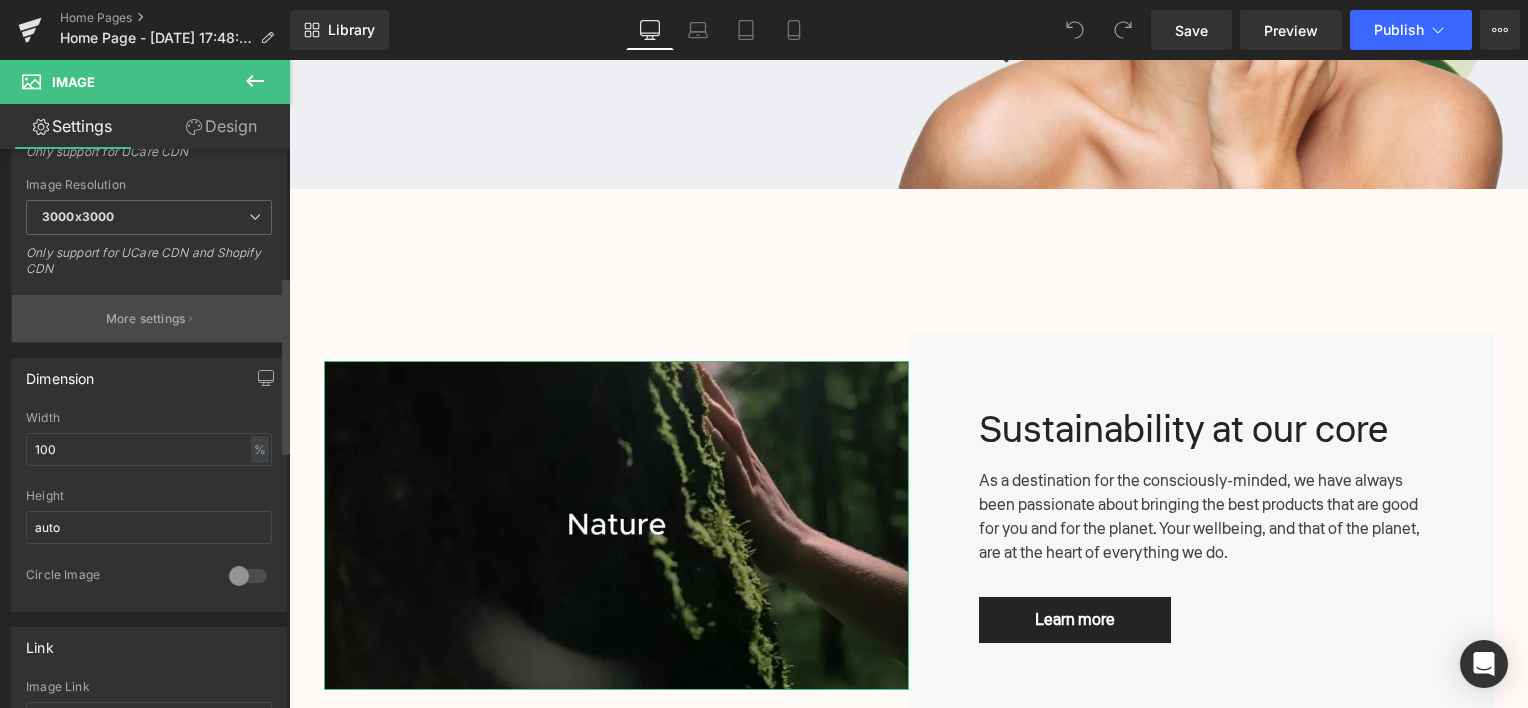 click on "More settings" at bounding box center [146, 319] 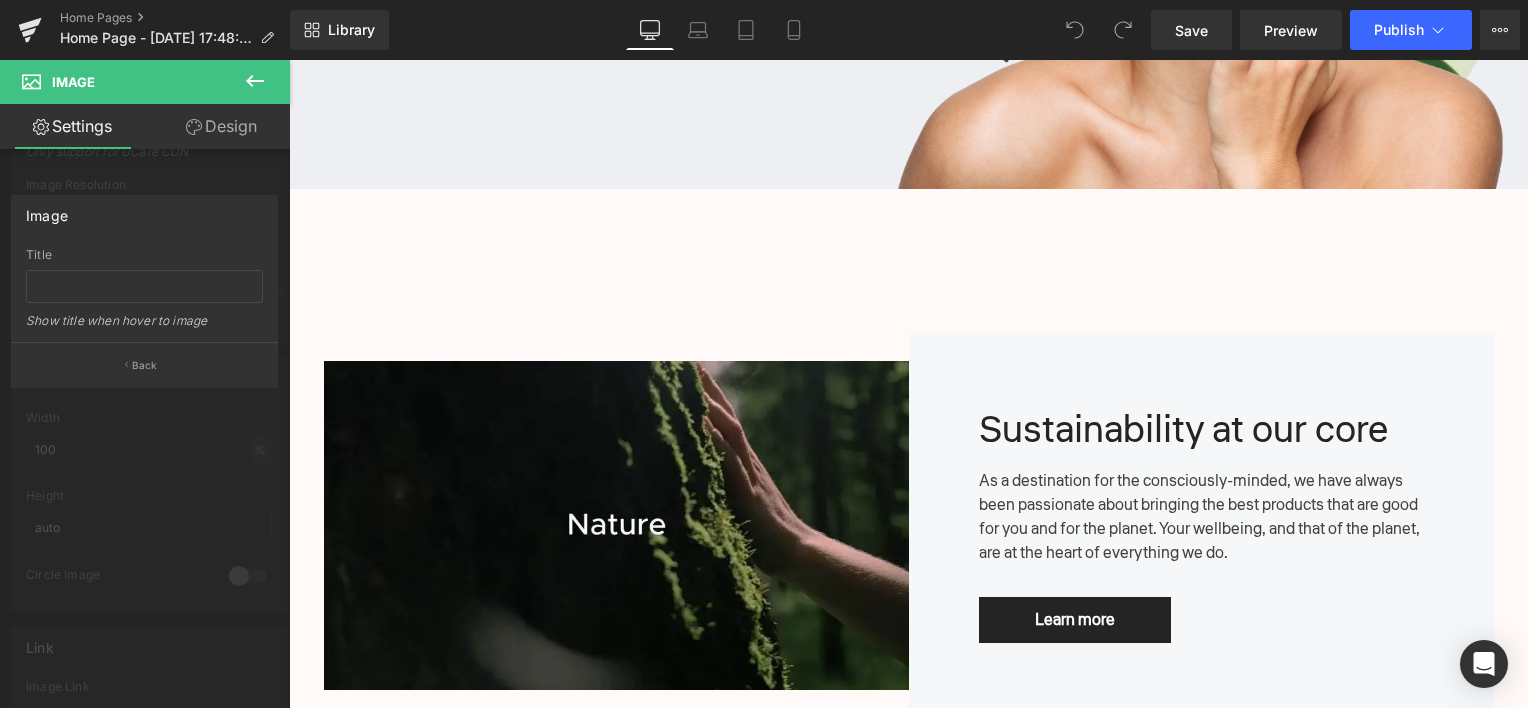 click 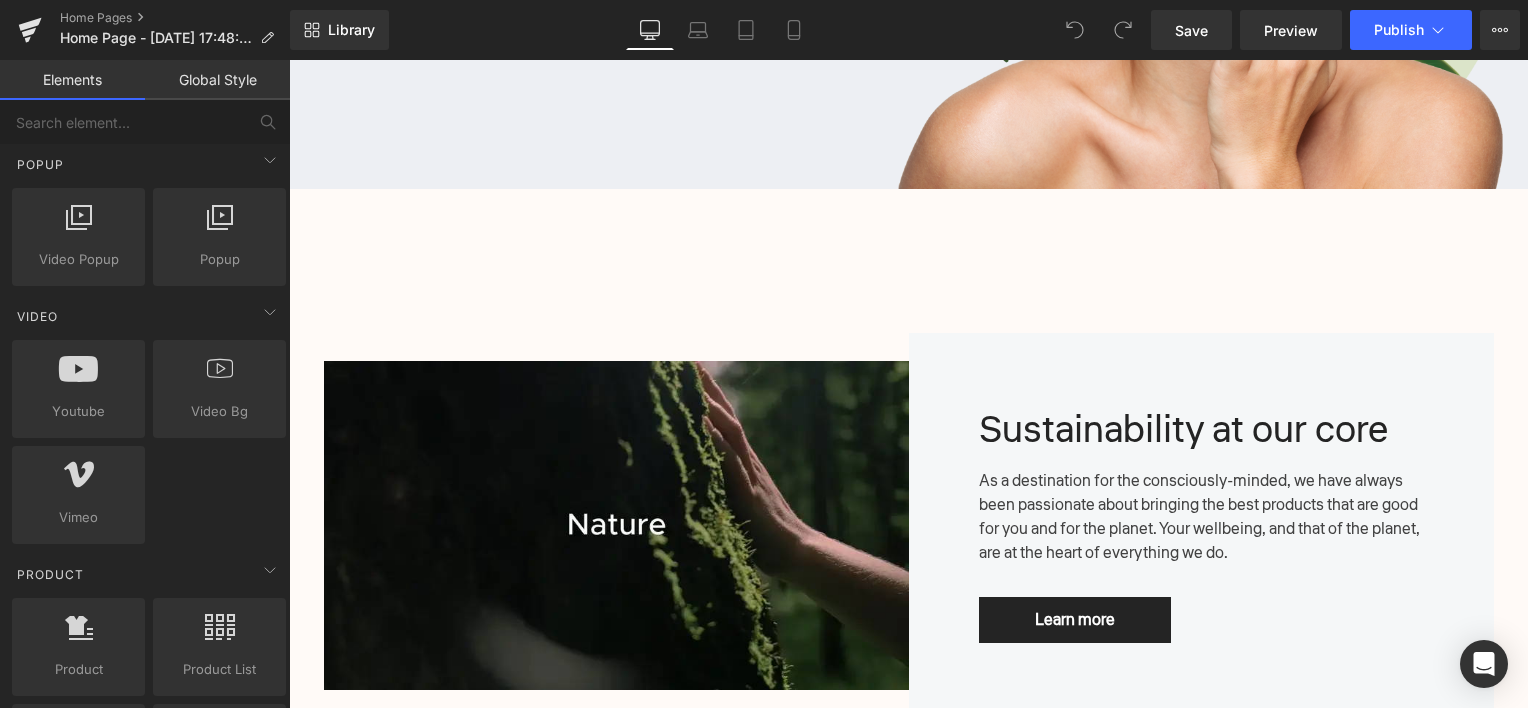 scroll, scrollTop: 1300, scrollLeft: 0, axis: vertical 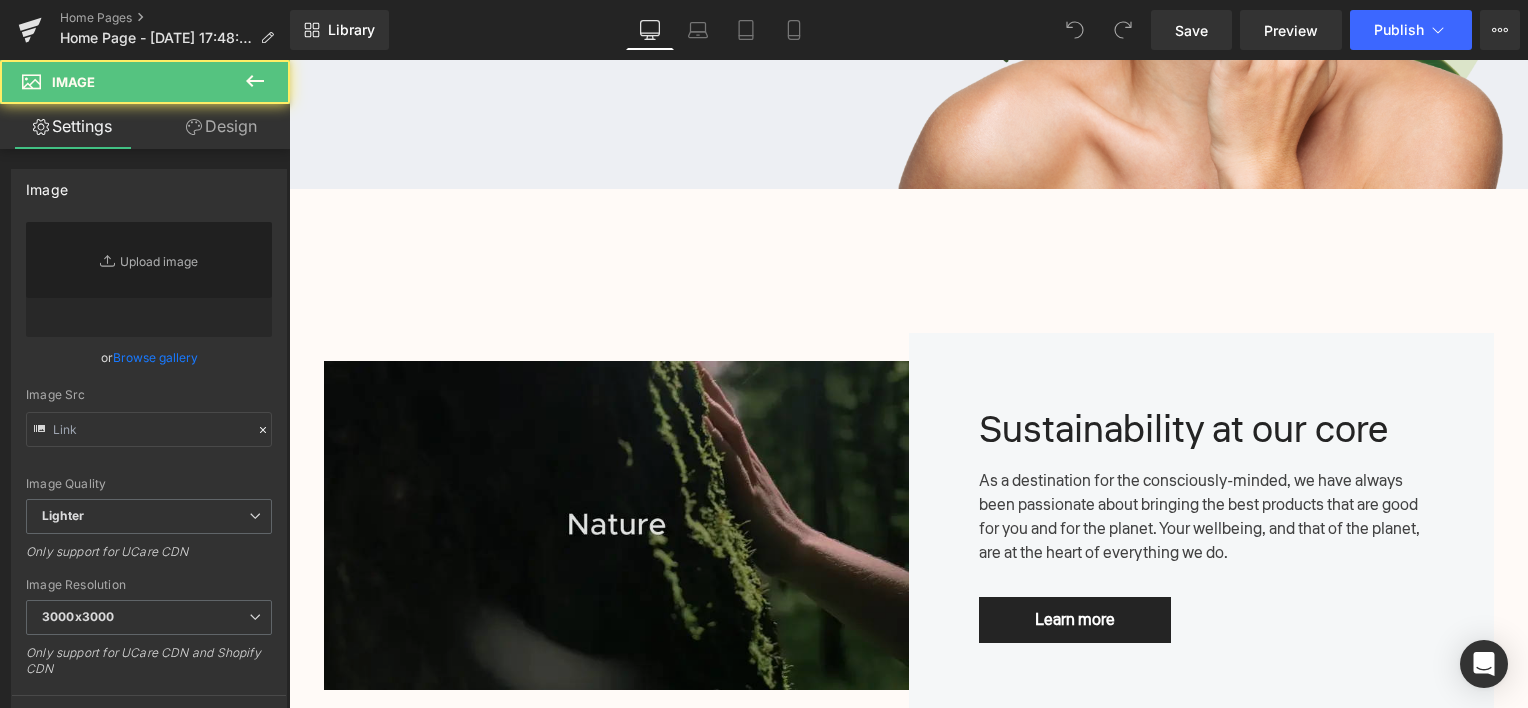 click at bounding box center [616, 525] 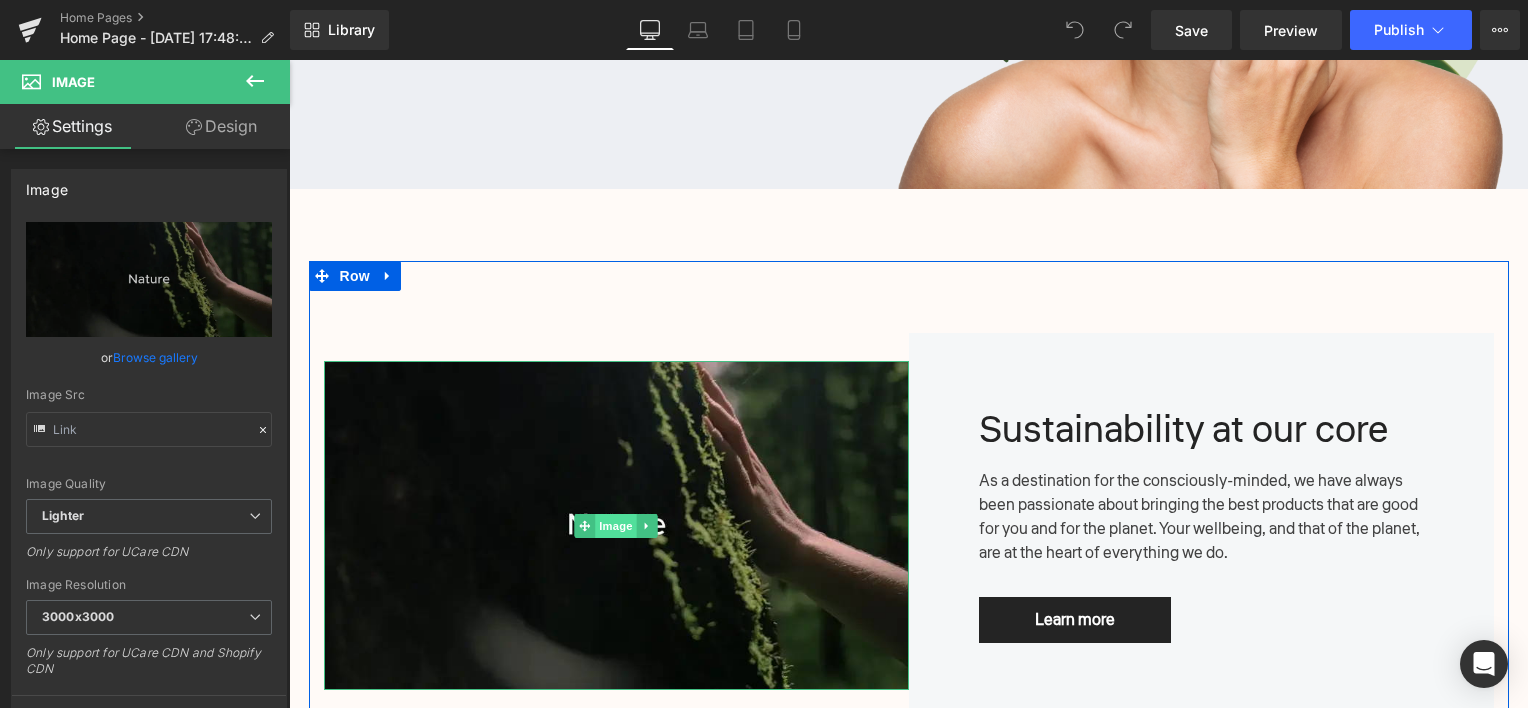 click on "Image" at bounding box center [616, 526] 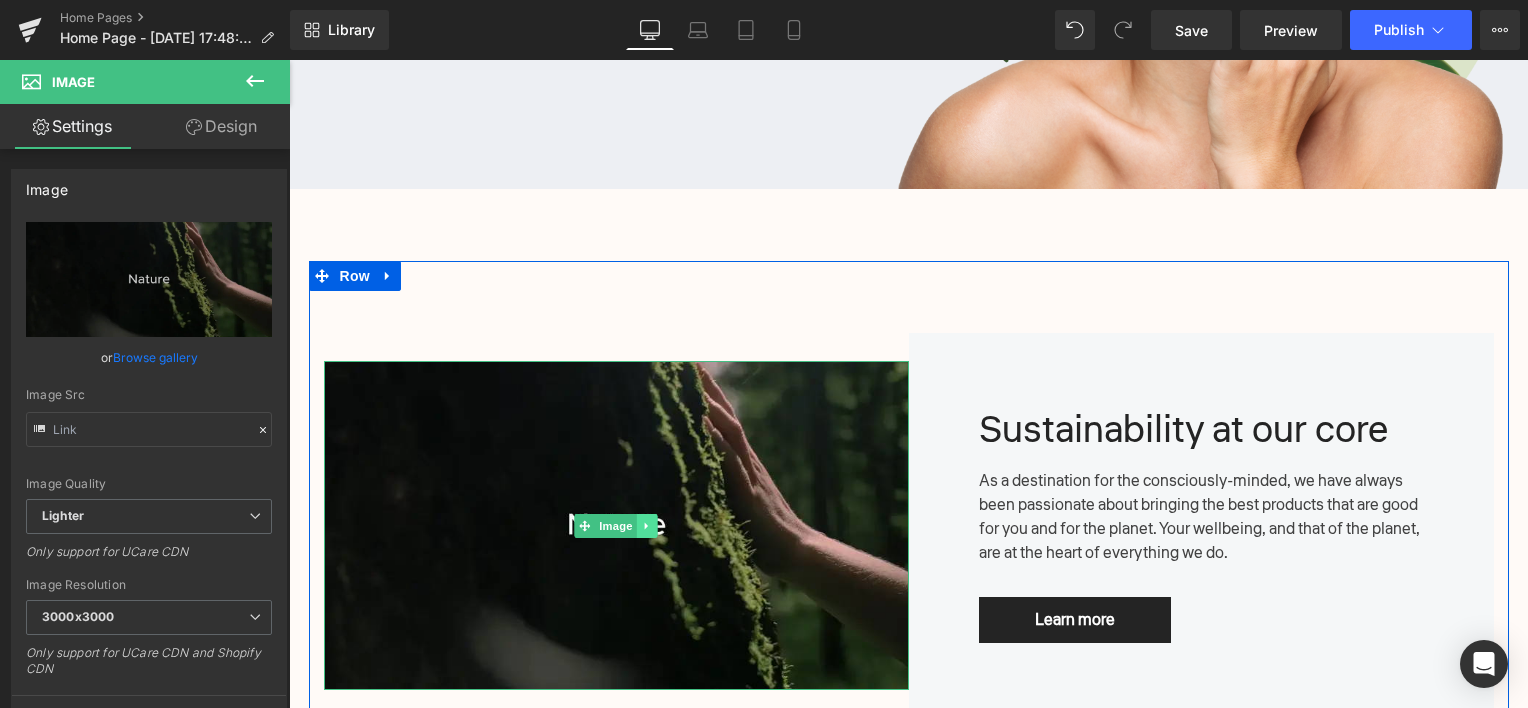 click 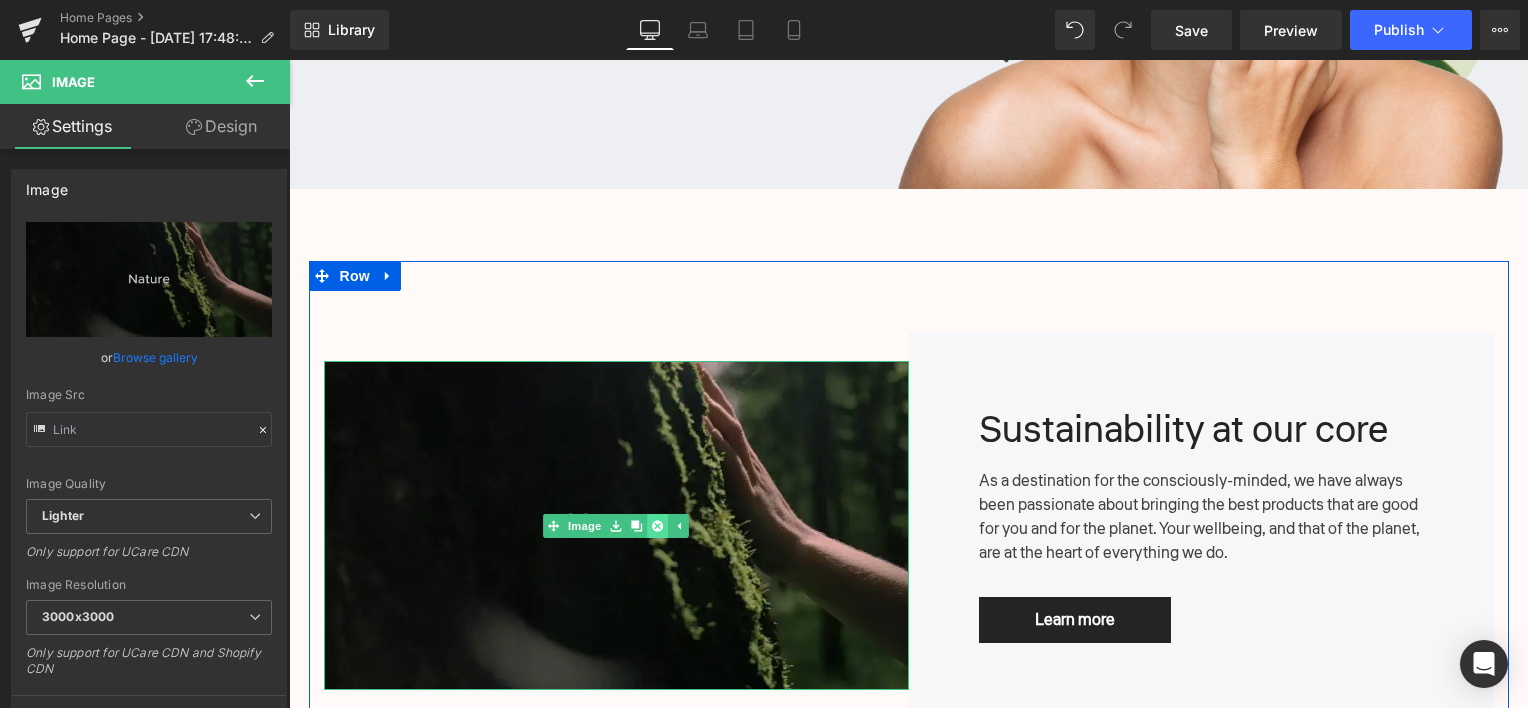click 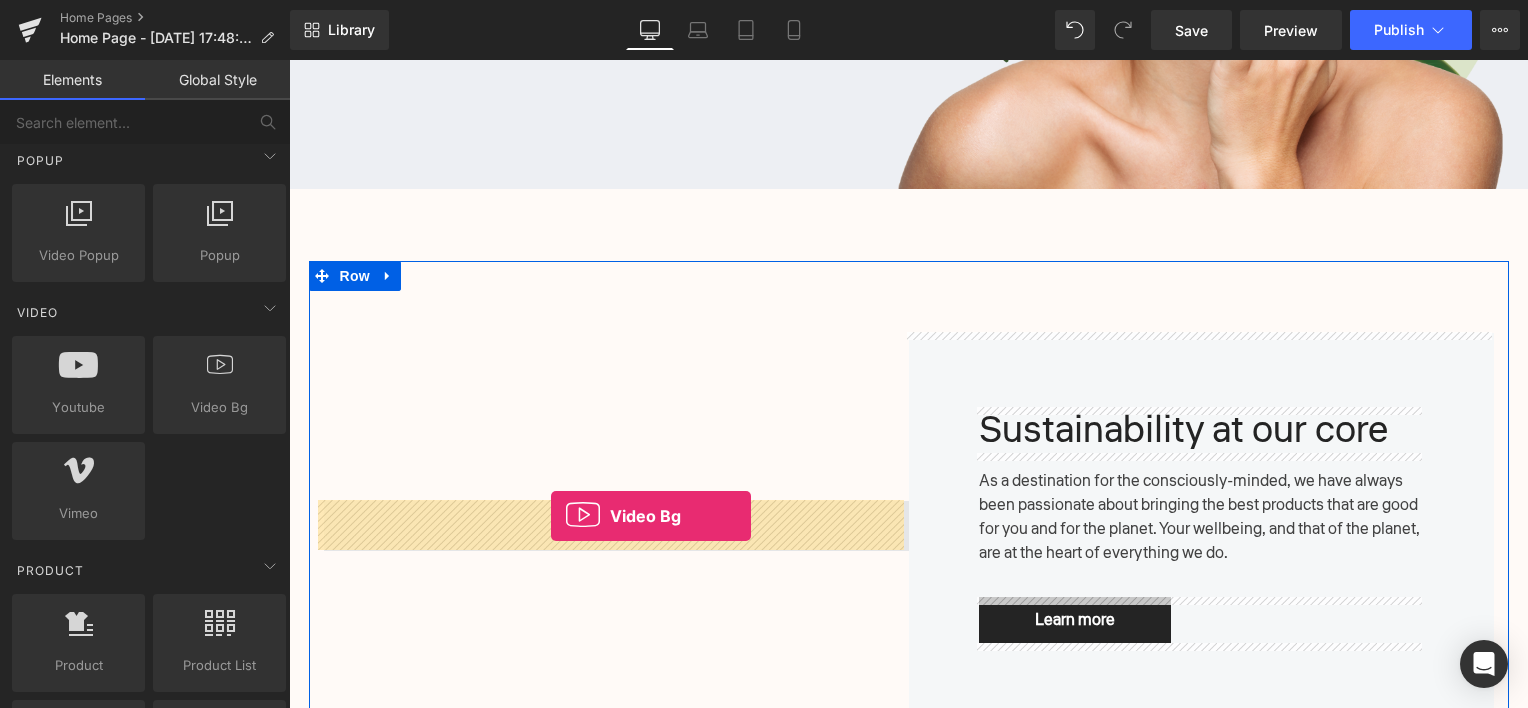 drag, startPoint x: 497, startPoint y: 435, endPoint x: 551, endPoint y: 516, distance: 97.349884 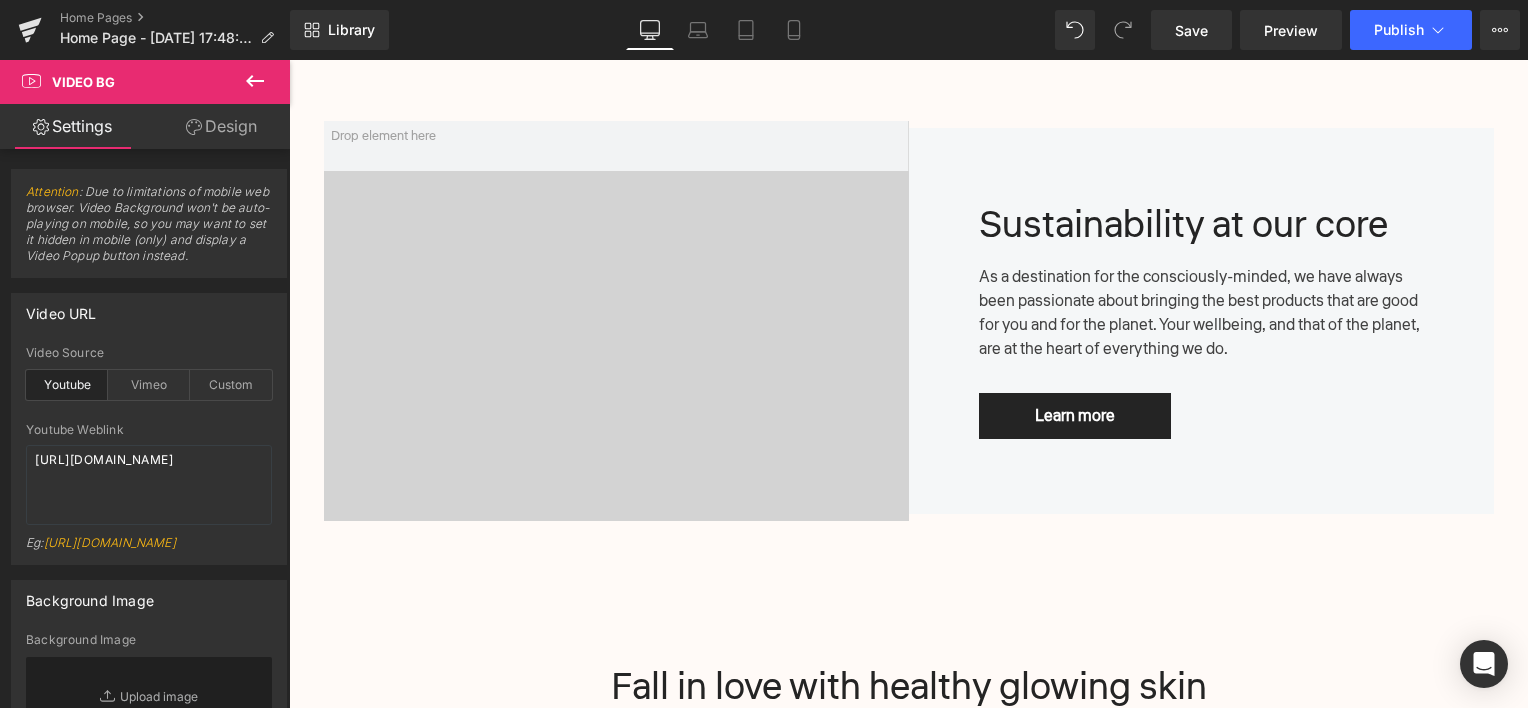 scroll, scrollTop: 800, scrollLeft: 0, axis: vertical 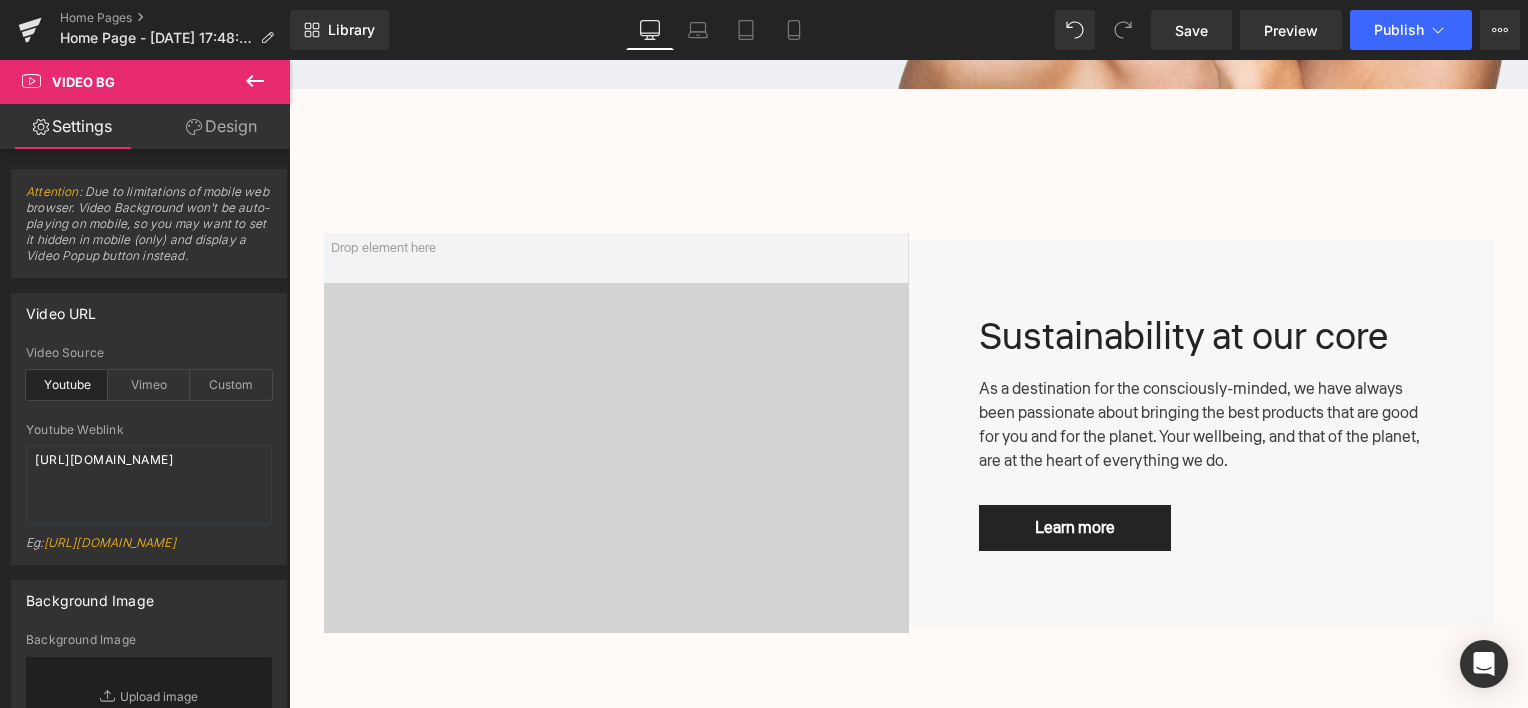 click at bounding box center (616, 433) 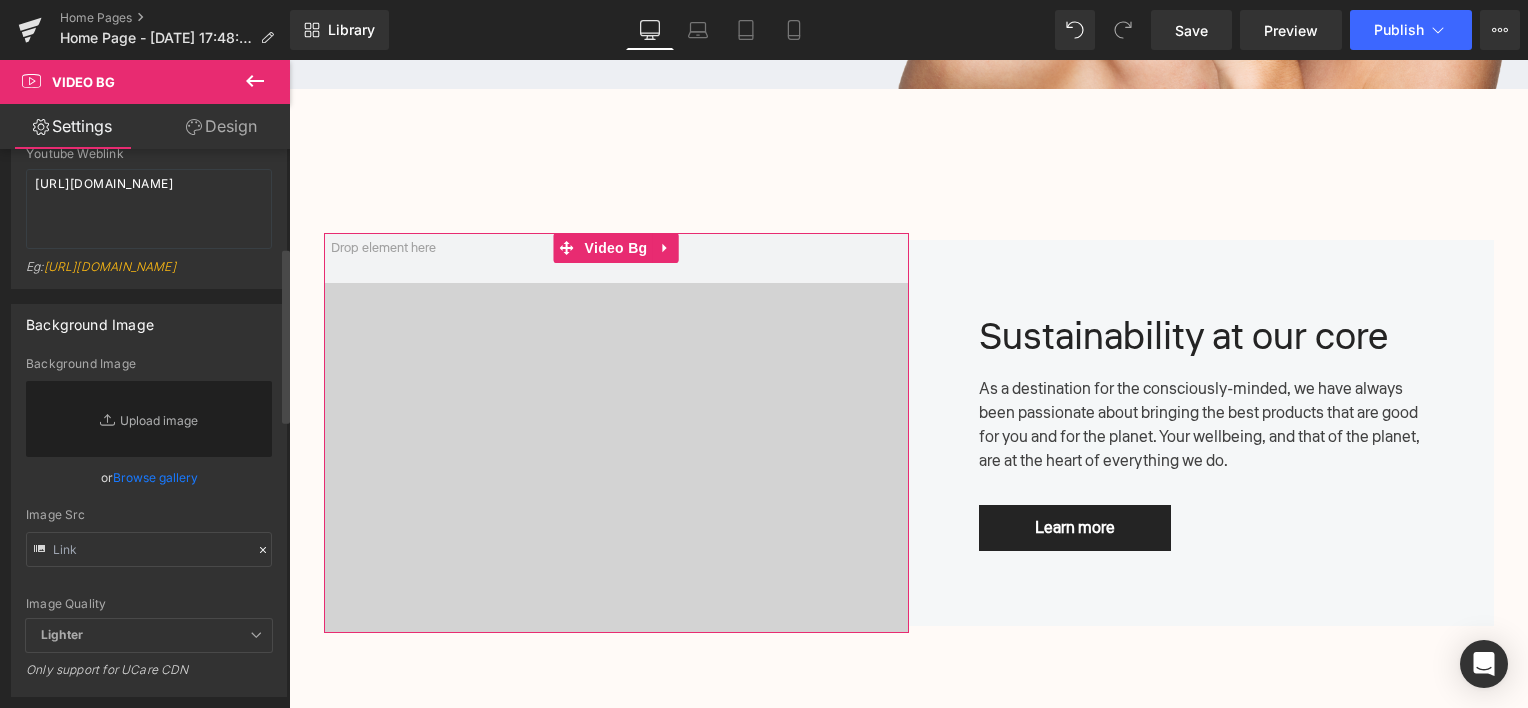 scroll, scrollTop: 200, scrollLeft: 0, axis: vertical 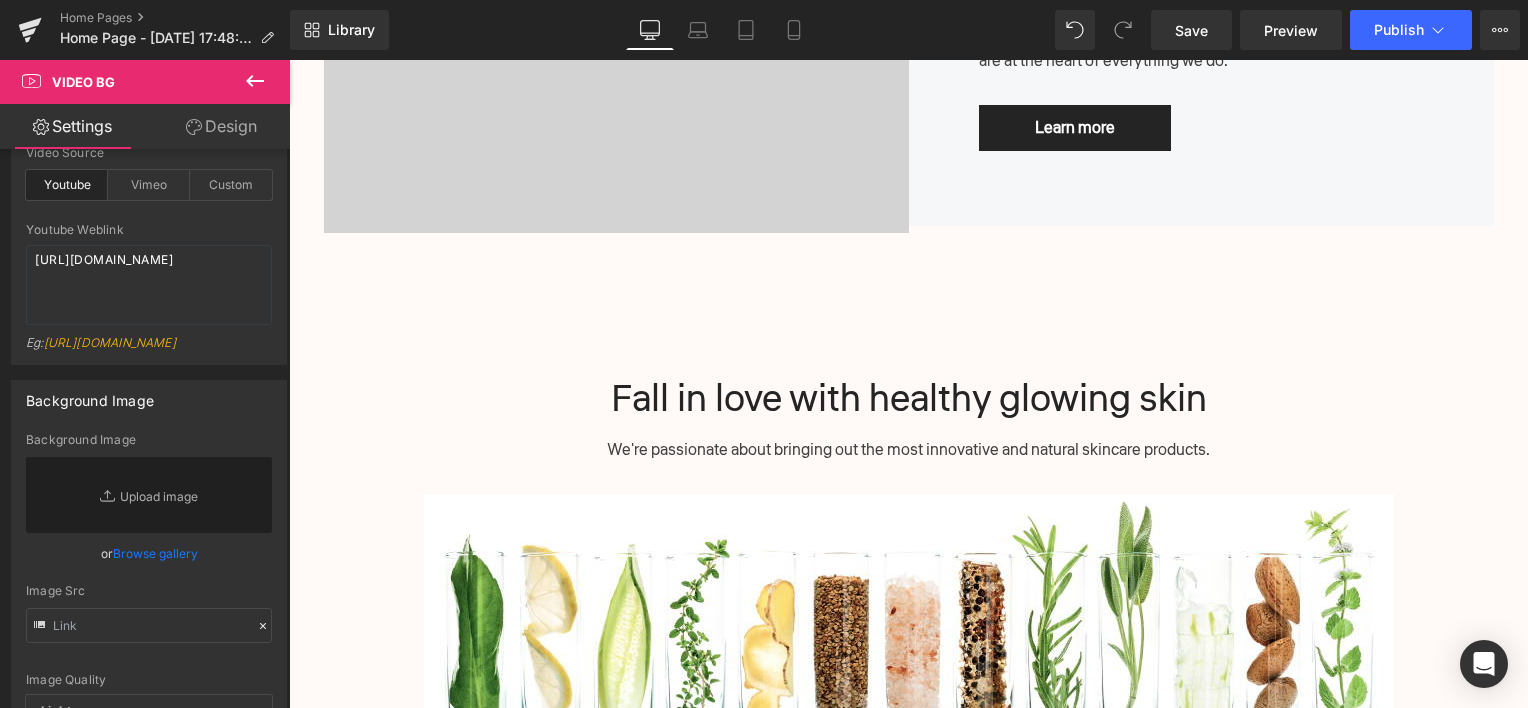 click 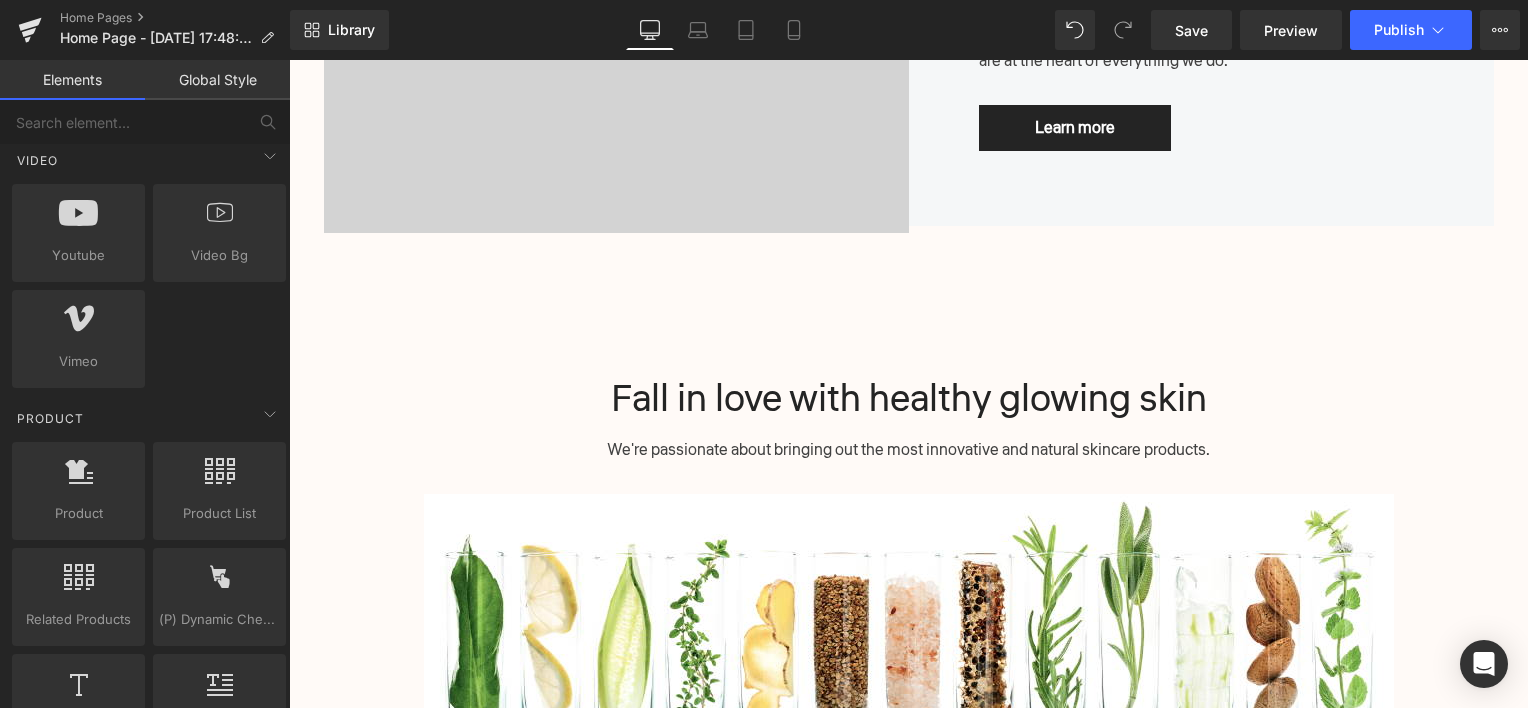 scroll, scrollTop: 1600, scrollLeft: 0, axis: vertical 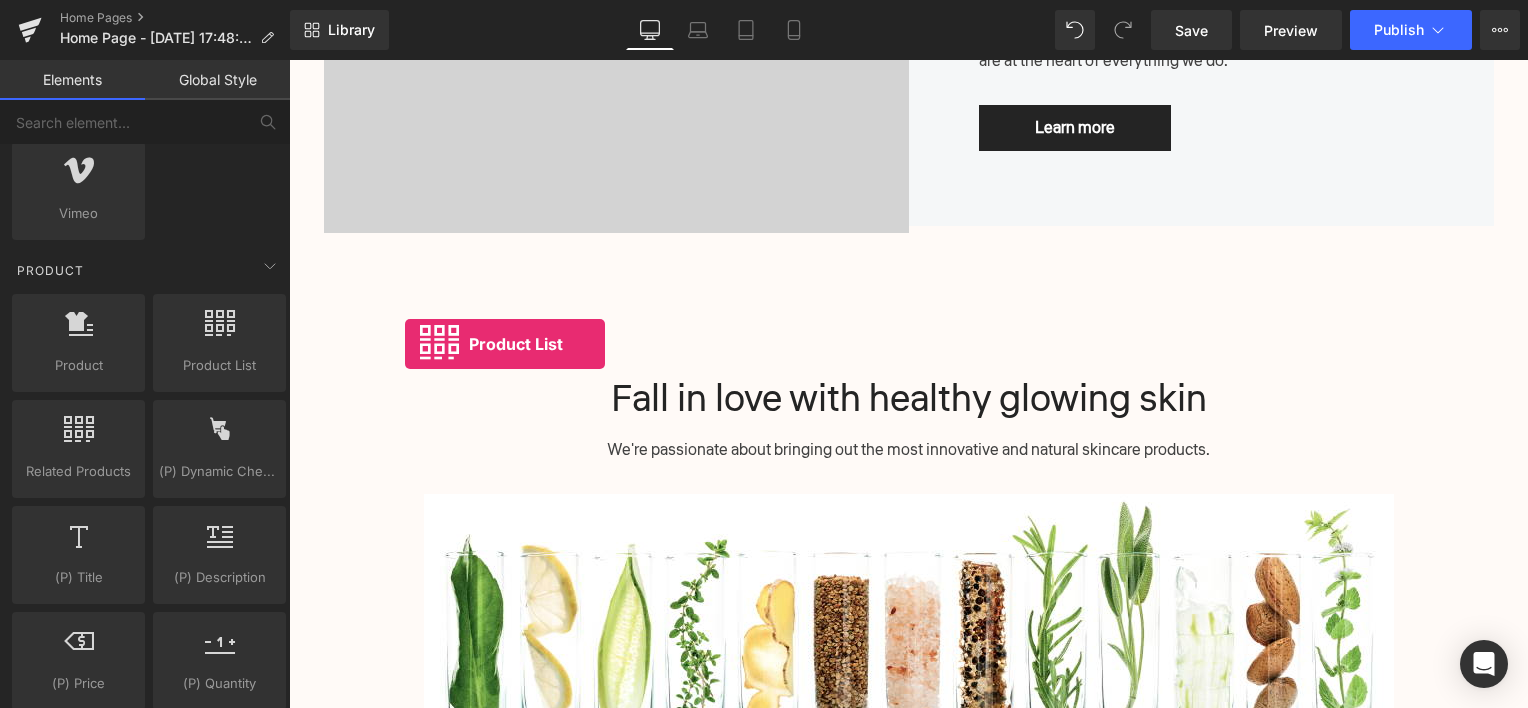 drag, startPoint x: 499, startPoint y: 391, endPoint x: 405, endPoint y: 344, distance: 105.09519 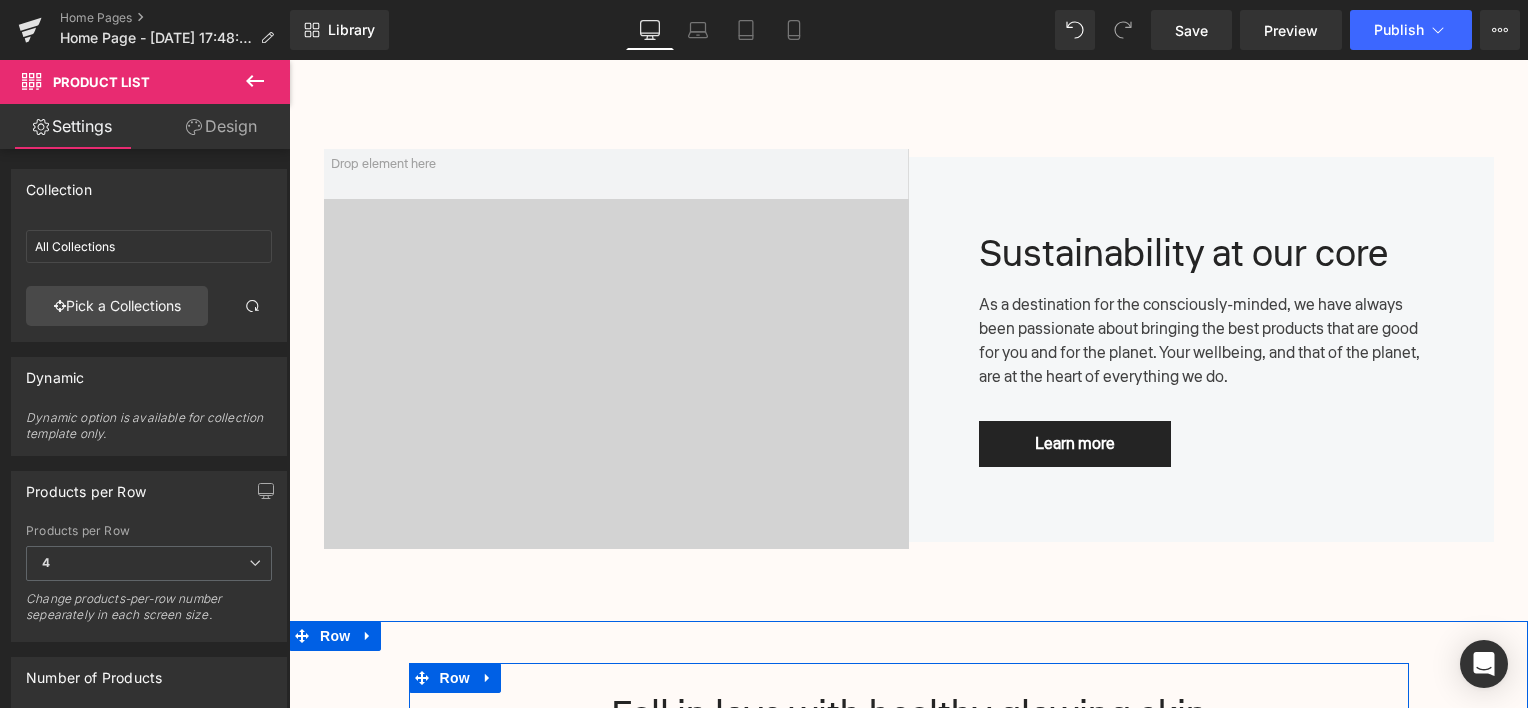 scroll, scrollTop: 1697, scrollLeft: 0, axis: vertical 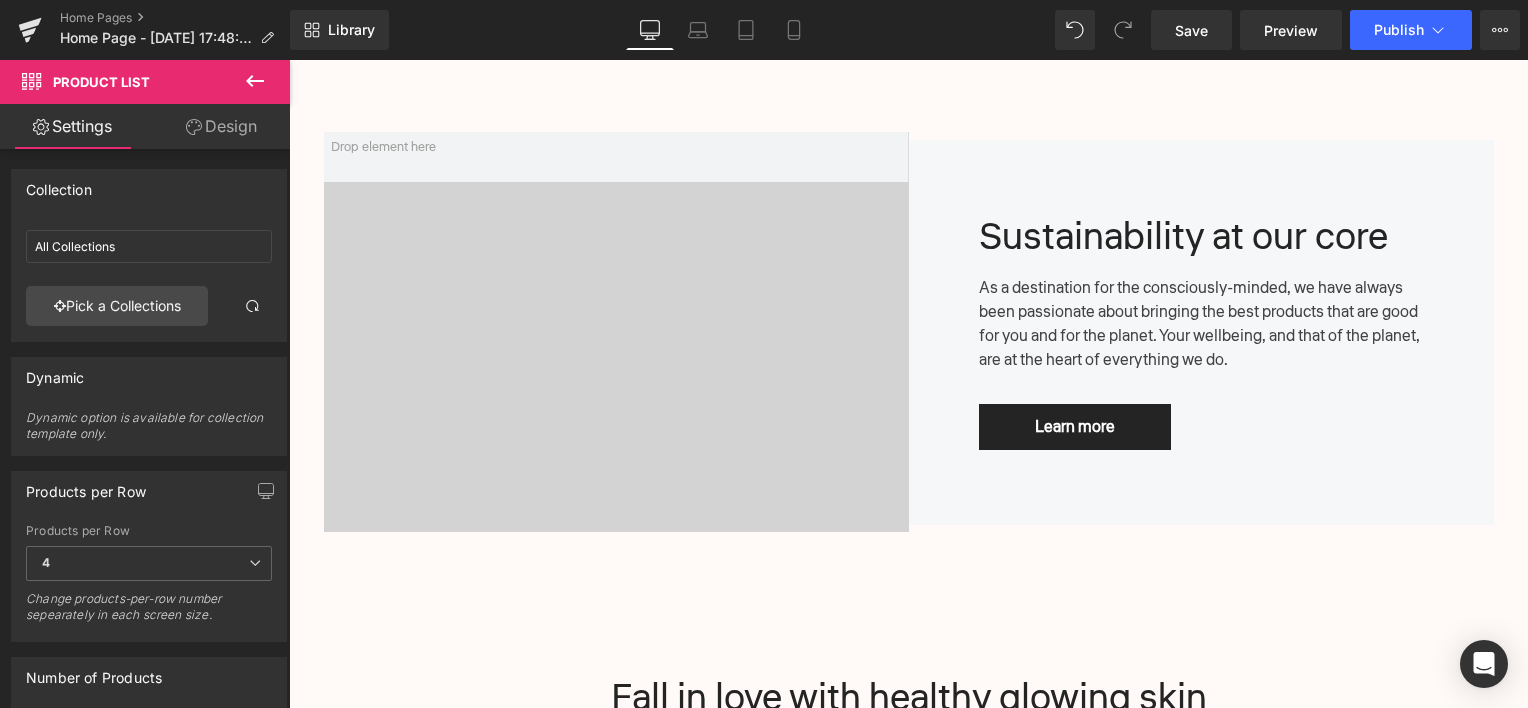 click 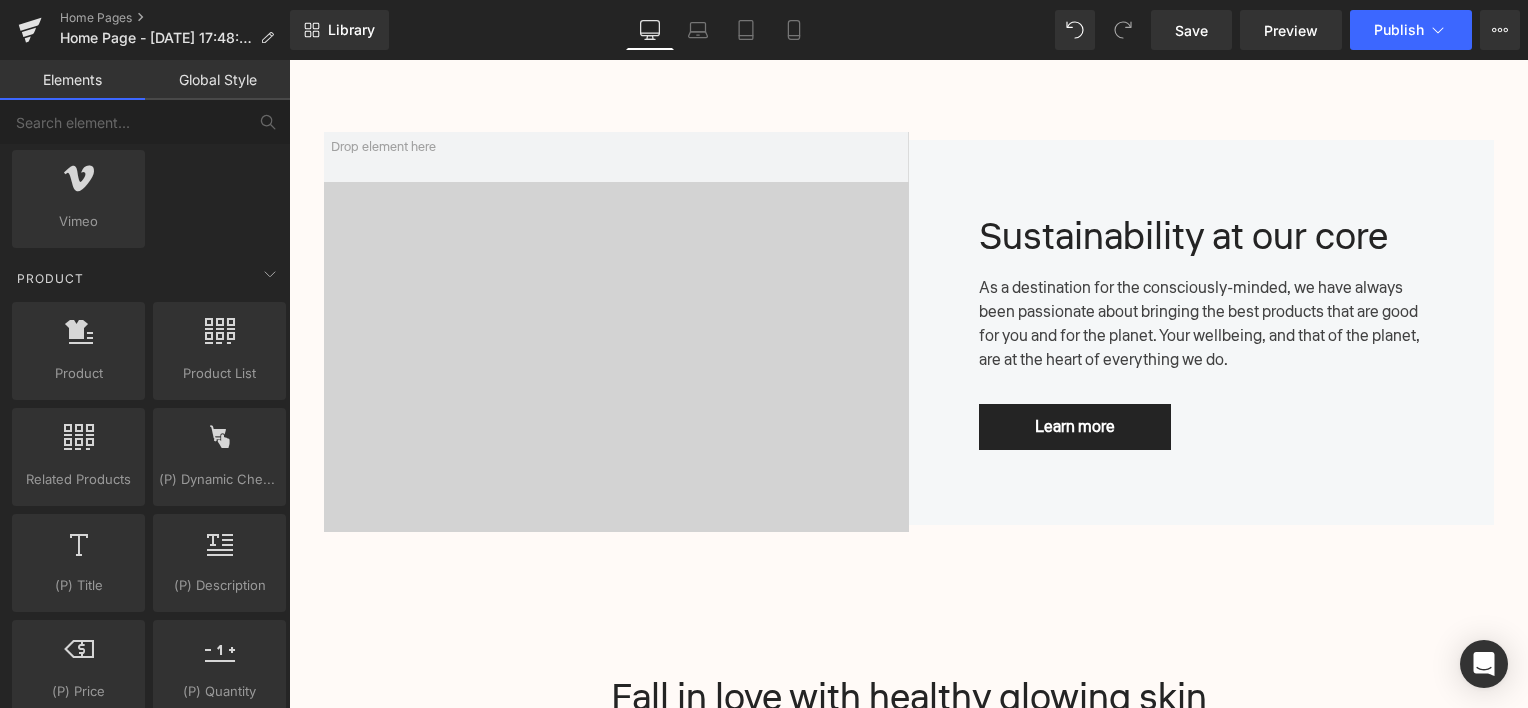 scroll, scrollTop: 1600, scrollLeft: 0, axis: vertical 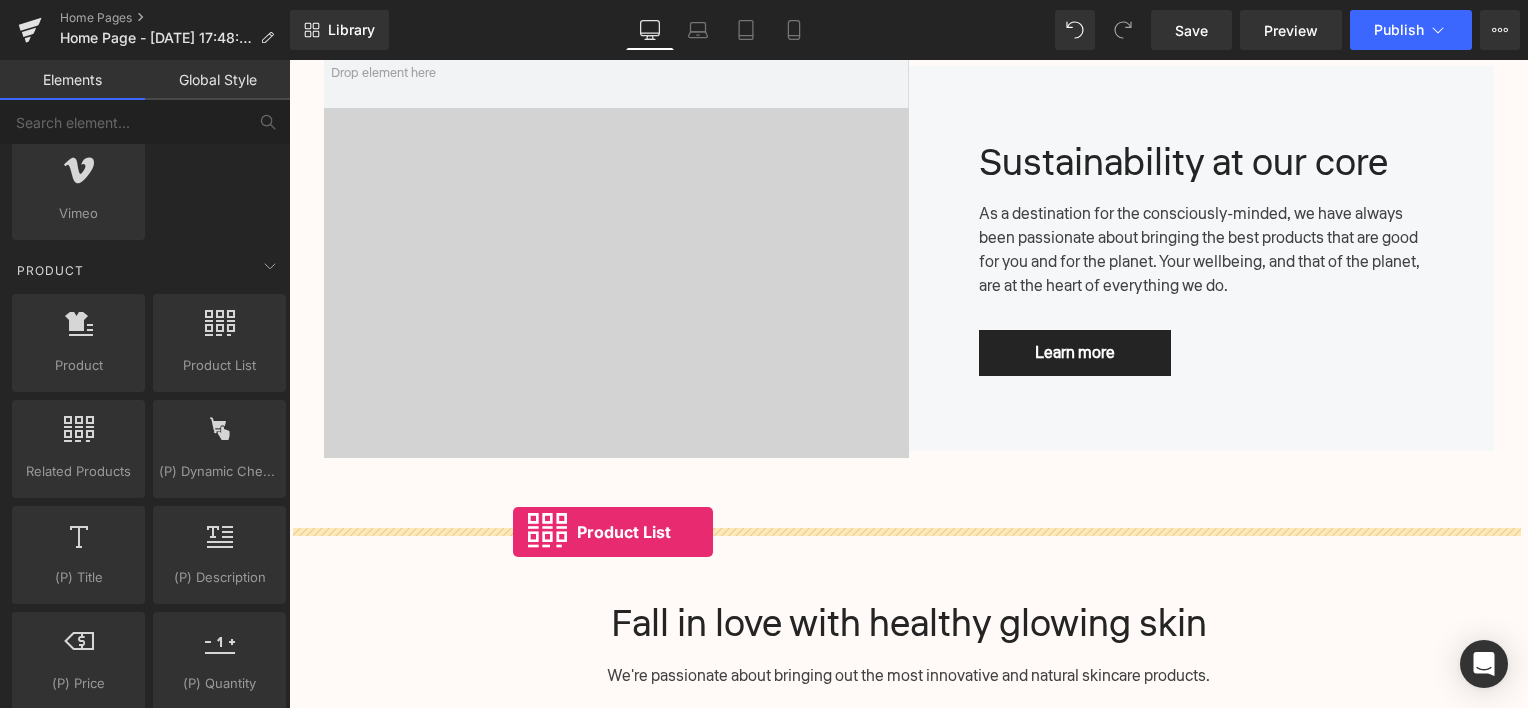 drag, startPoint x: 393, startPoint y: 609, endPoint x: 513, endPoint y: 532, distance: 142.5798 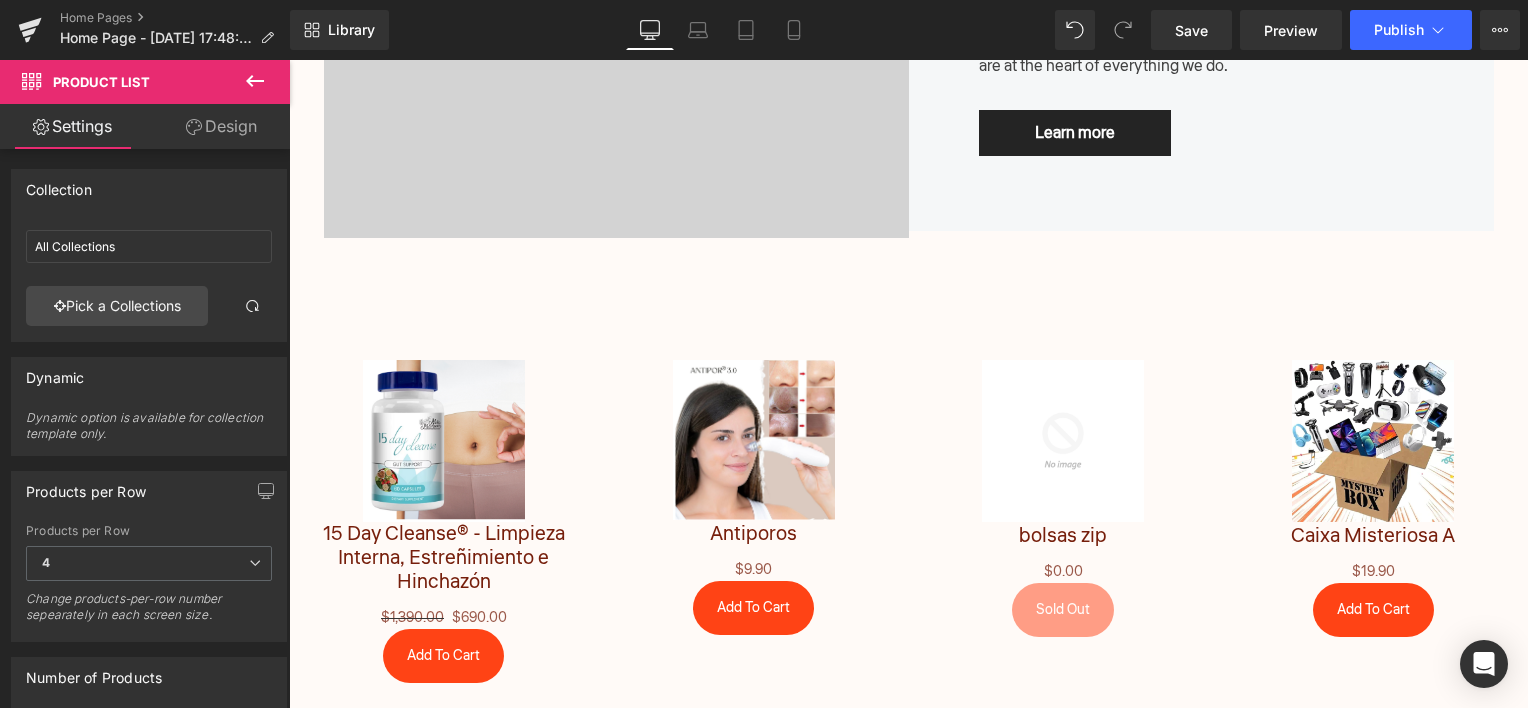 scroll, scrollTop: 1971, scrollLeft: 0, axis: vertical 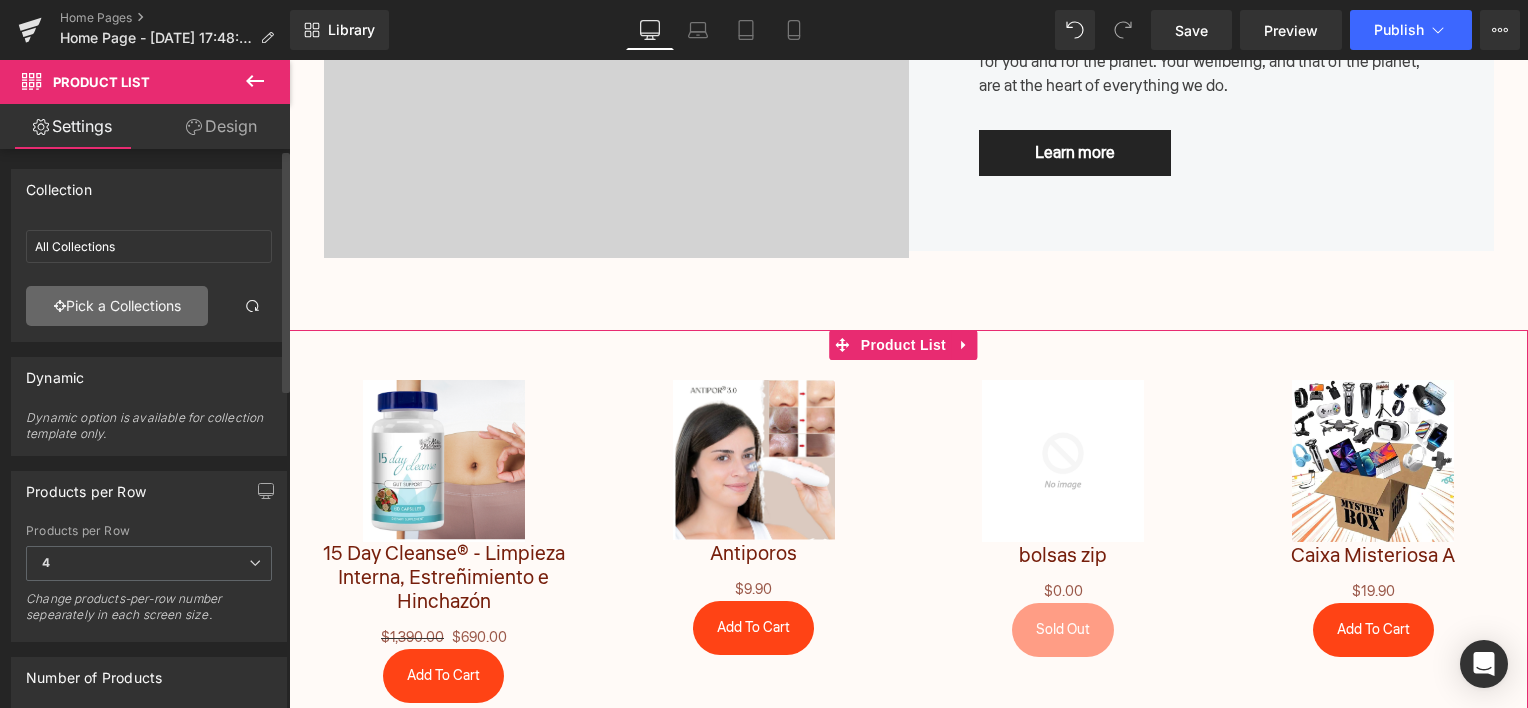click on "Pick a Collections" at bounding box center [117, 306] 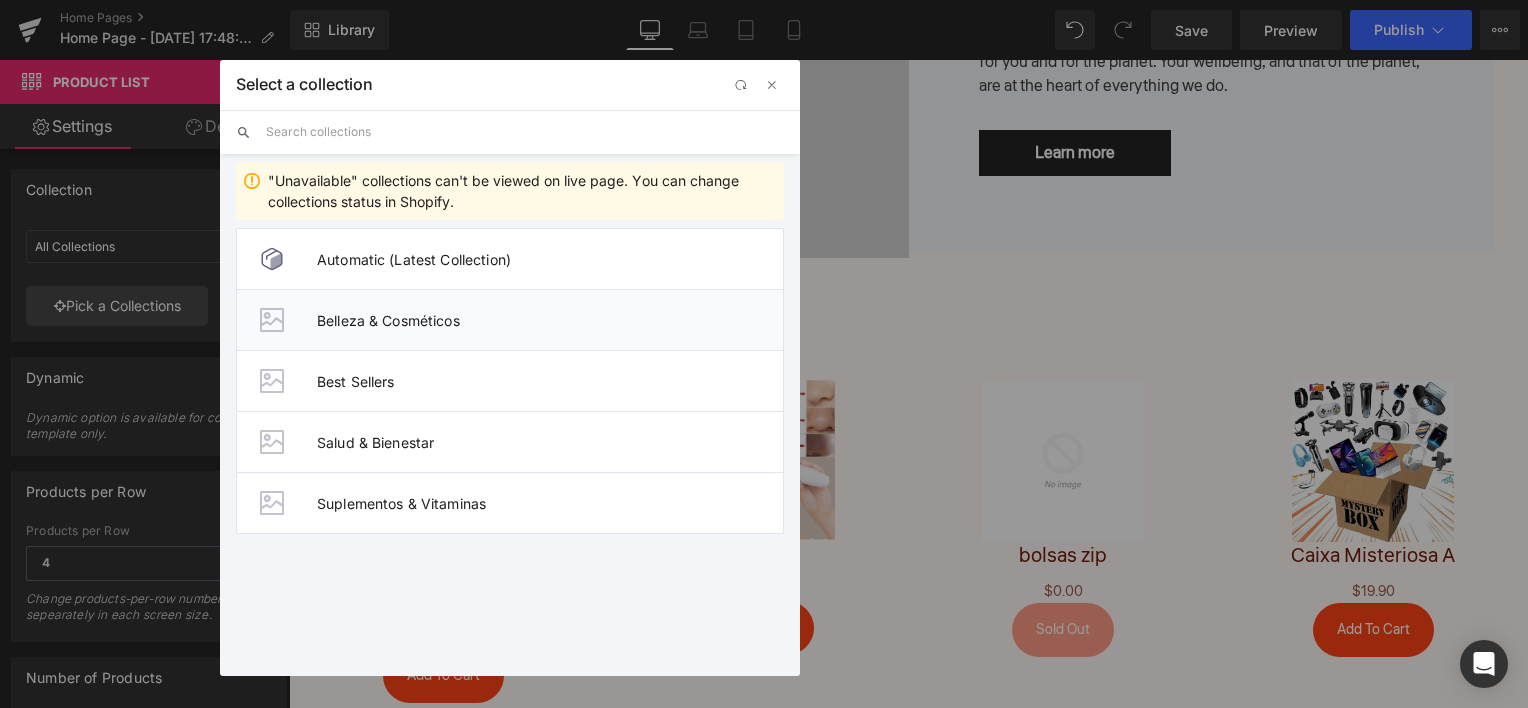 drag, startPoint x: 375, startPoint y: 324, endPoint x: 47, endPoint y: 228, distance: 341.76016 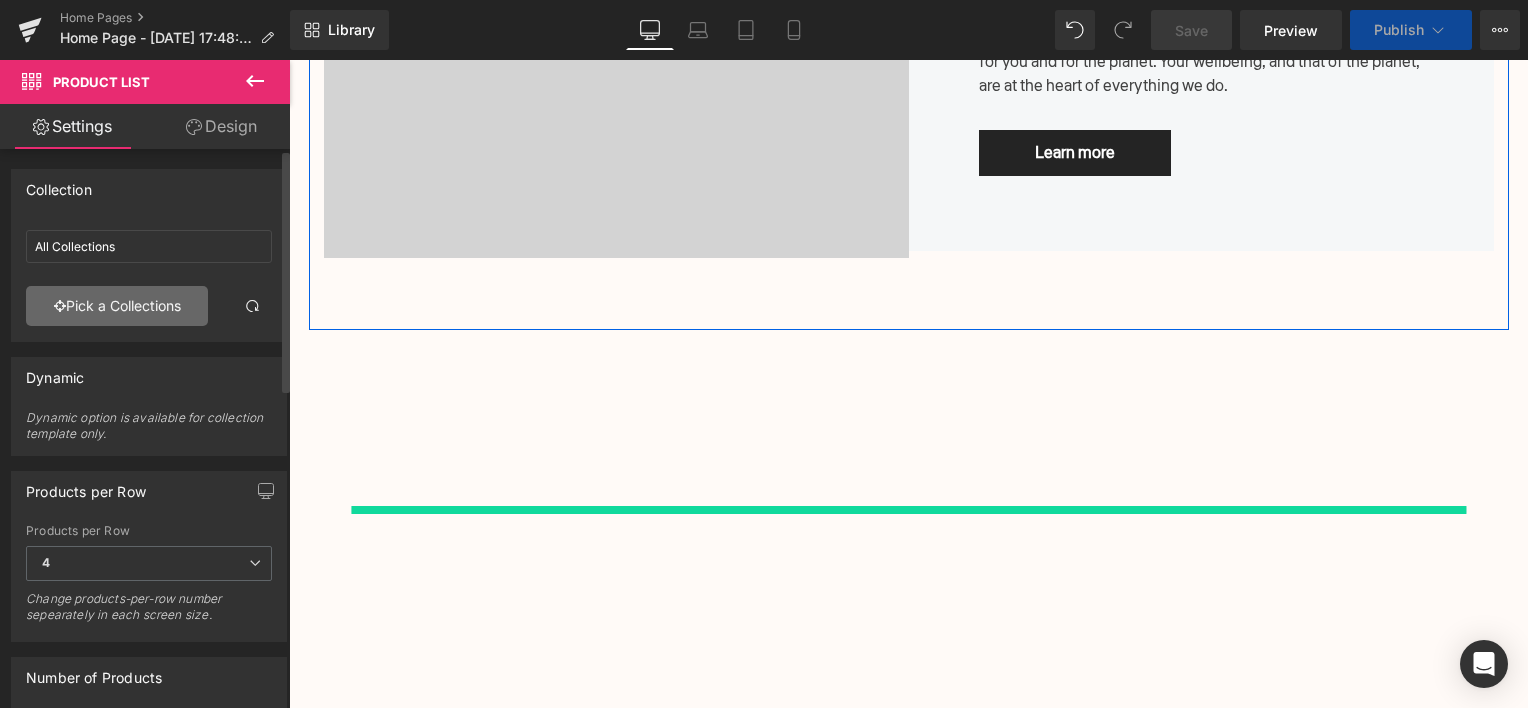 click on "Pick a Collections" at bounding box center [117, 306] 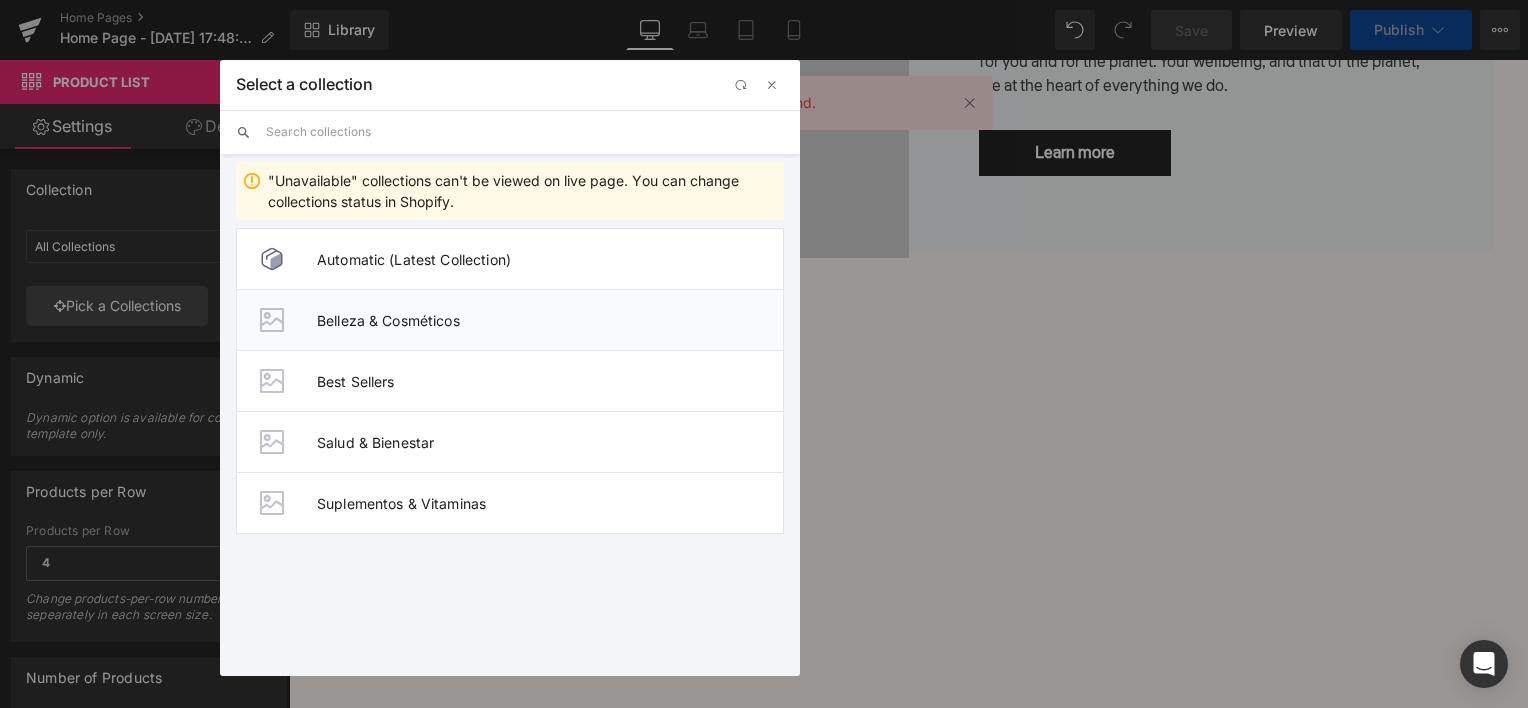 click on "Belleza & Cosméticos" at bounding box center (550, 320) 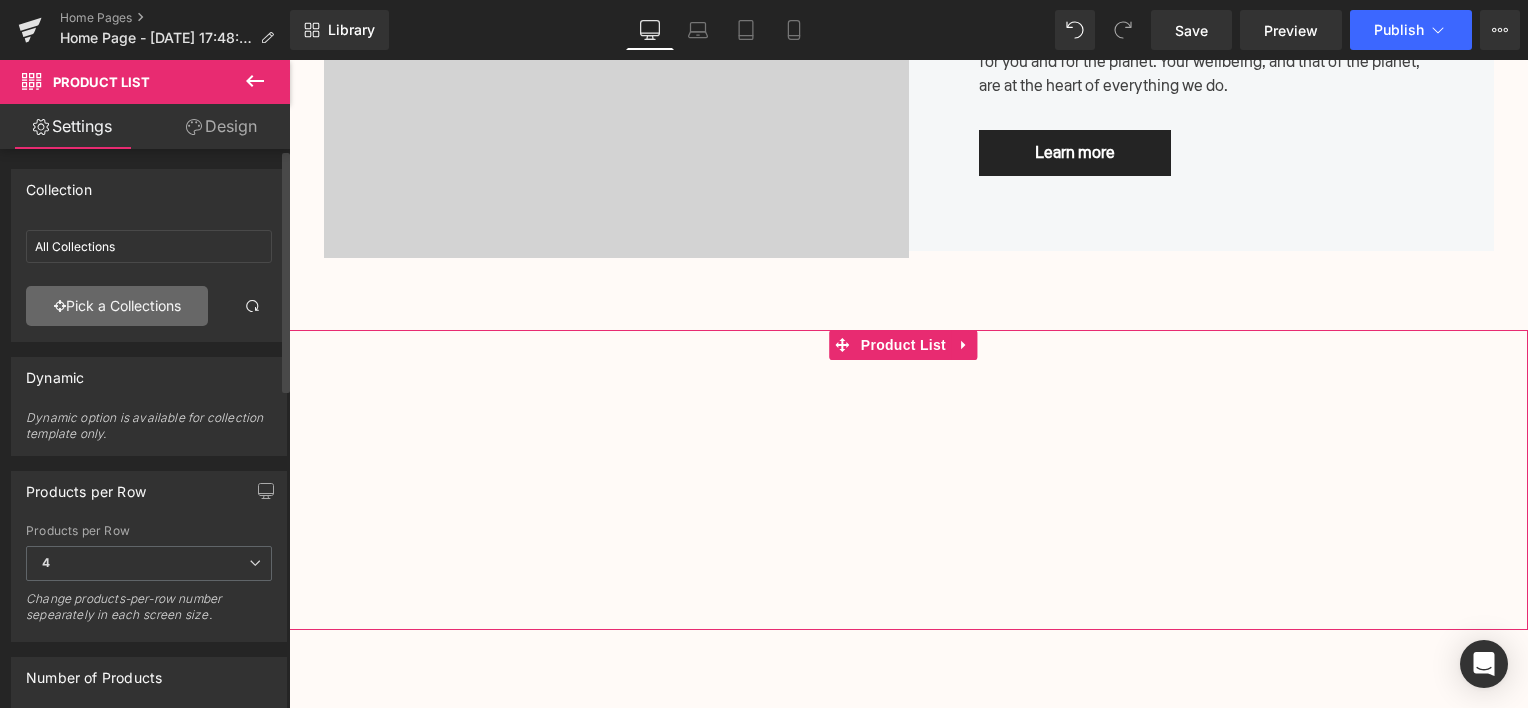 click on "Pick a Collections" at bounding box center (117, 306) 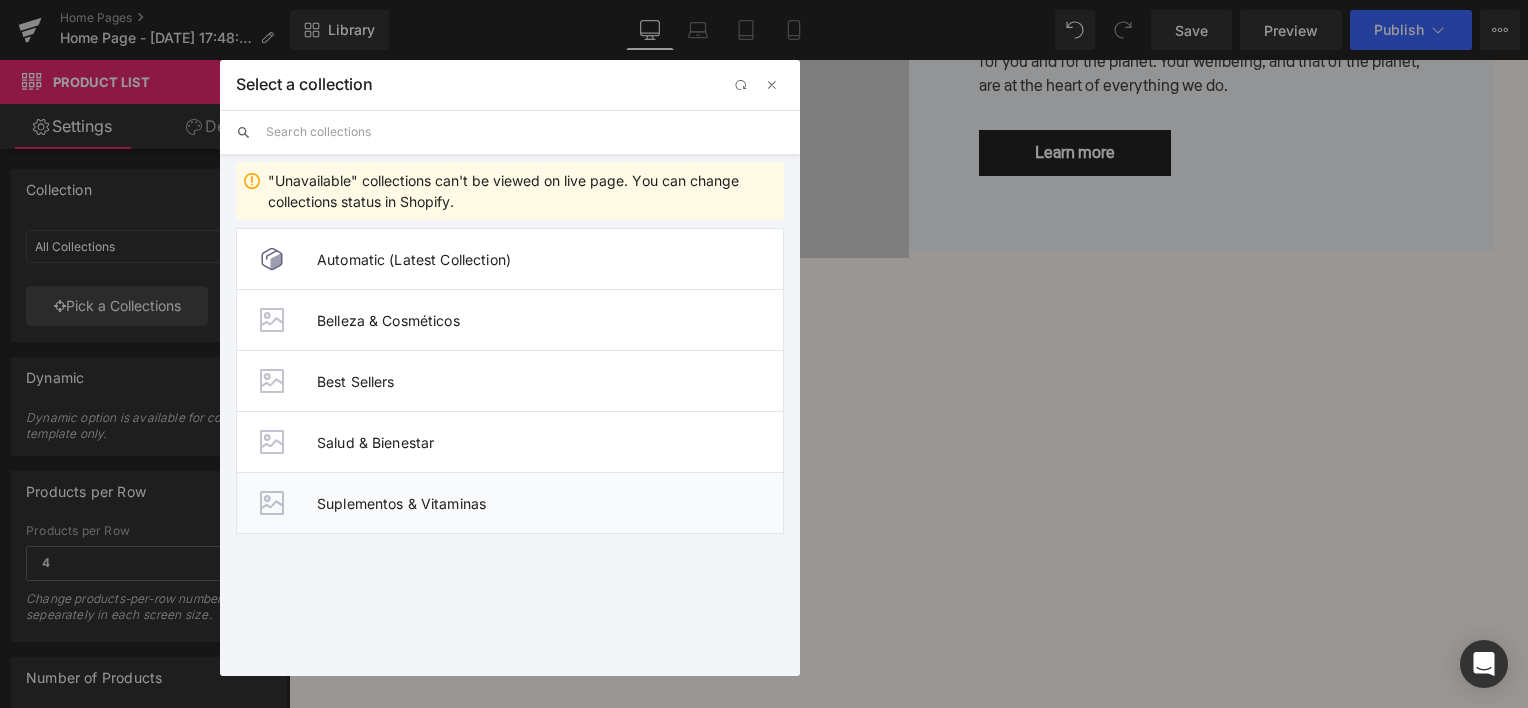 click on "Suplementos & Vitaminas" at bounding box center [550, 503] 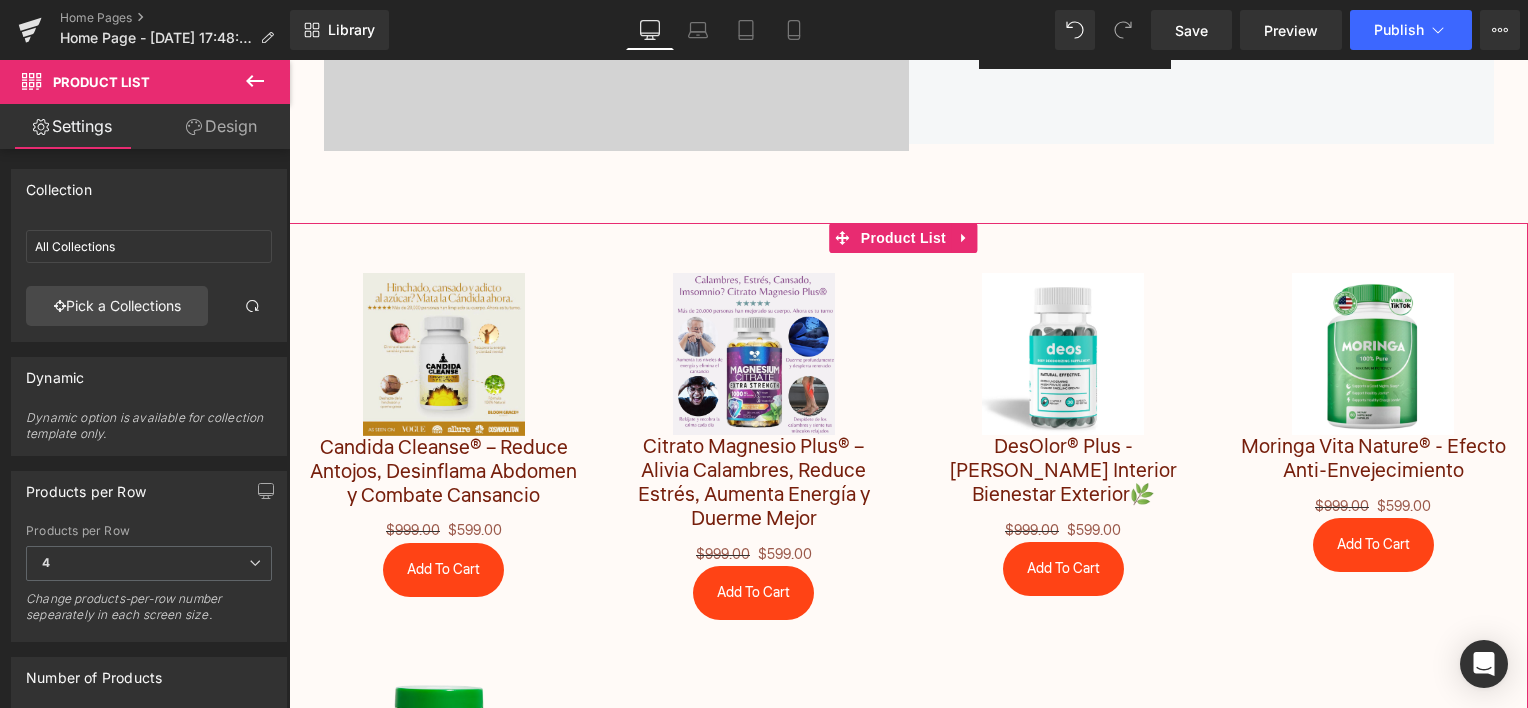 scroll, scrollTop: 2071, scrollLeft: 0, axis: vertical 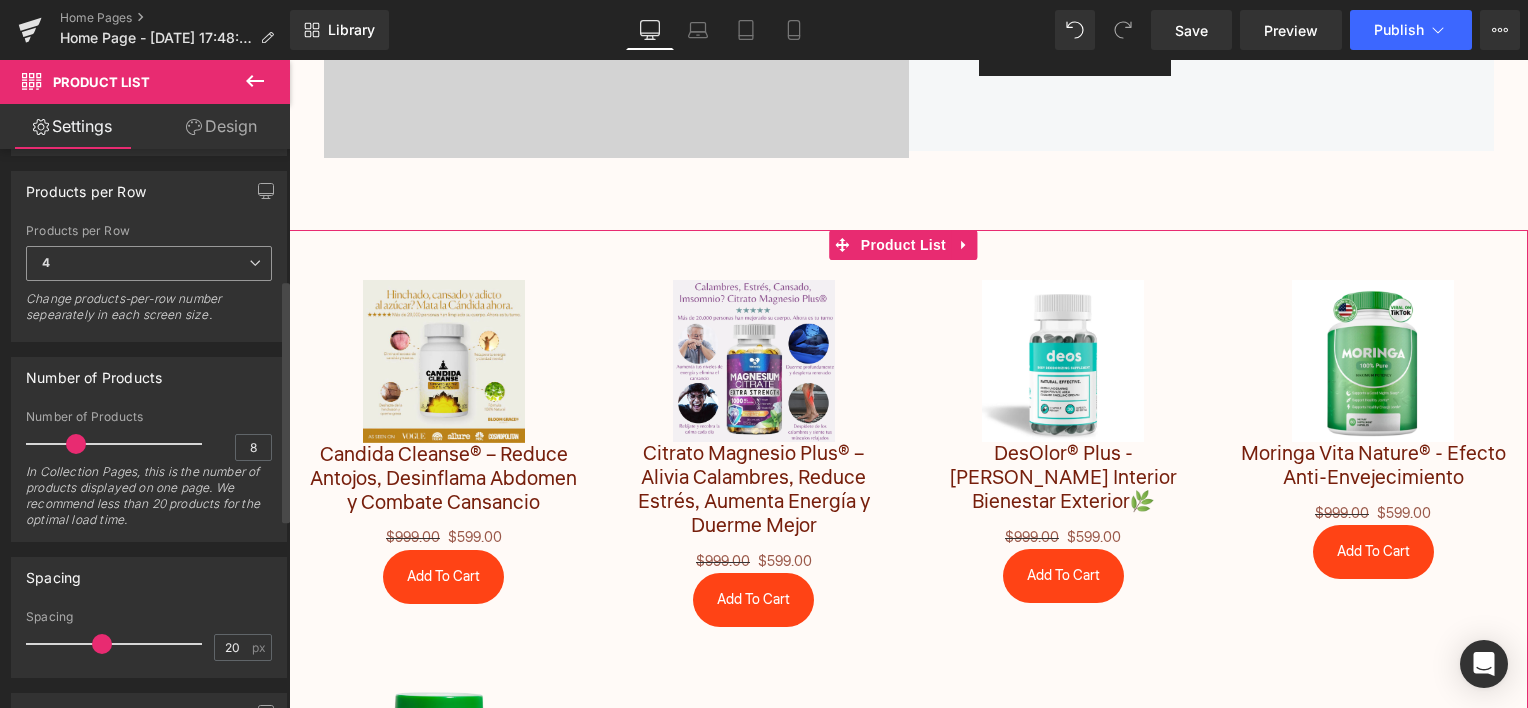 click at bounding box center (255, 263) 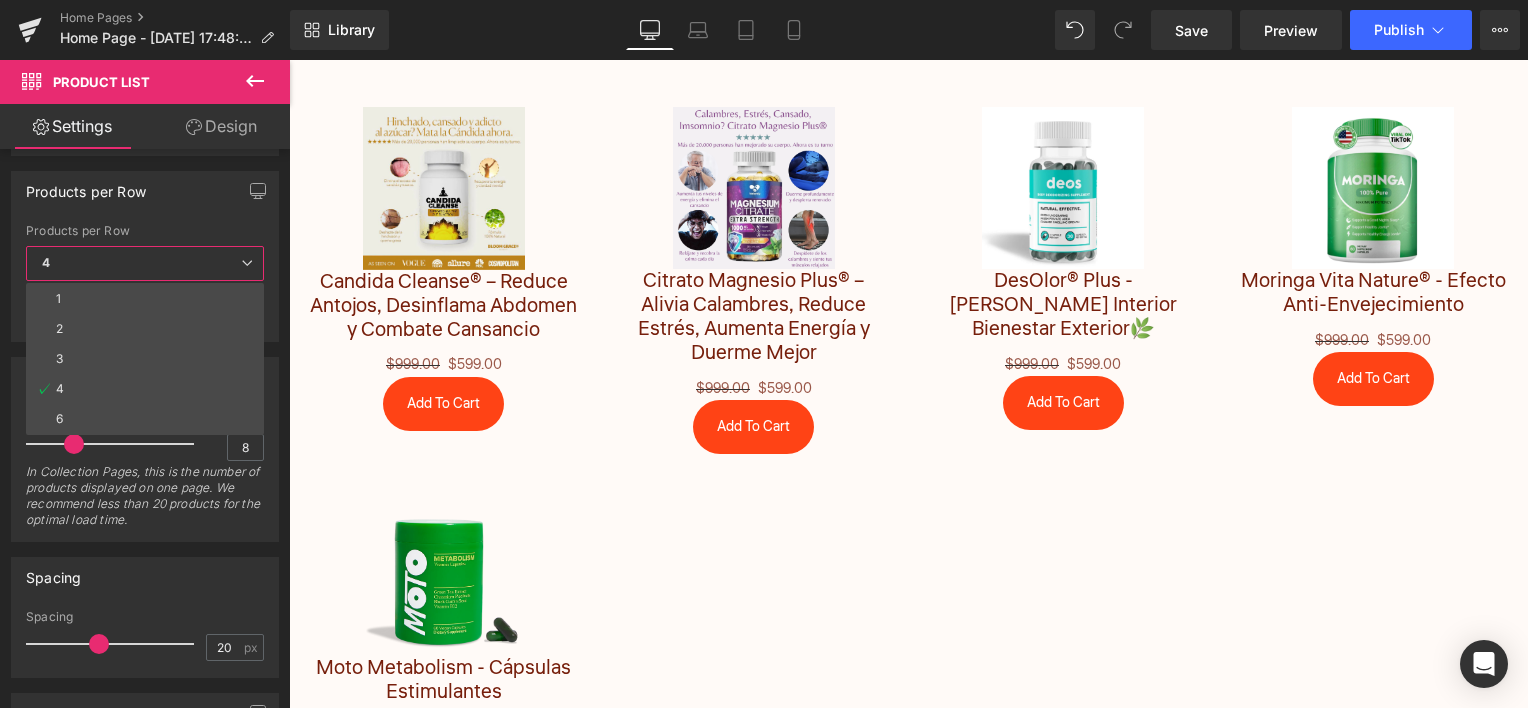 scroll, scrollTop: 2271, scrollLeft: 0, axis: vertical 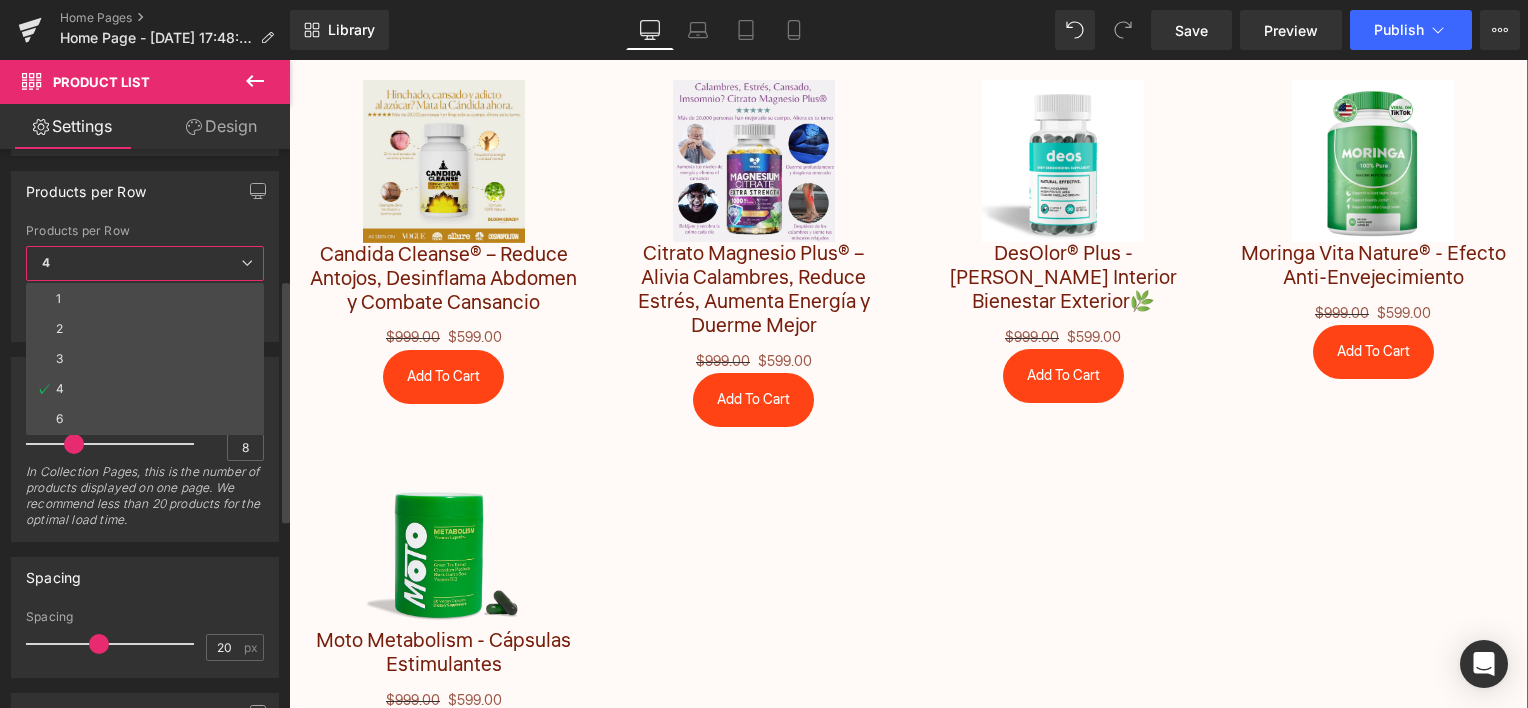 click on "Products per Row 1 2 3 4 6 Products per Row
4
1 2 3 4 6 Change products-per-row number sepearately in each screen size." at bounding box center (145, 256) 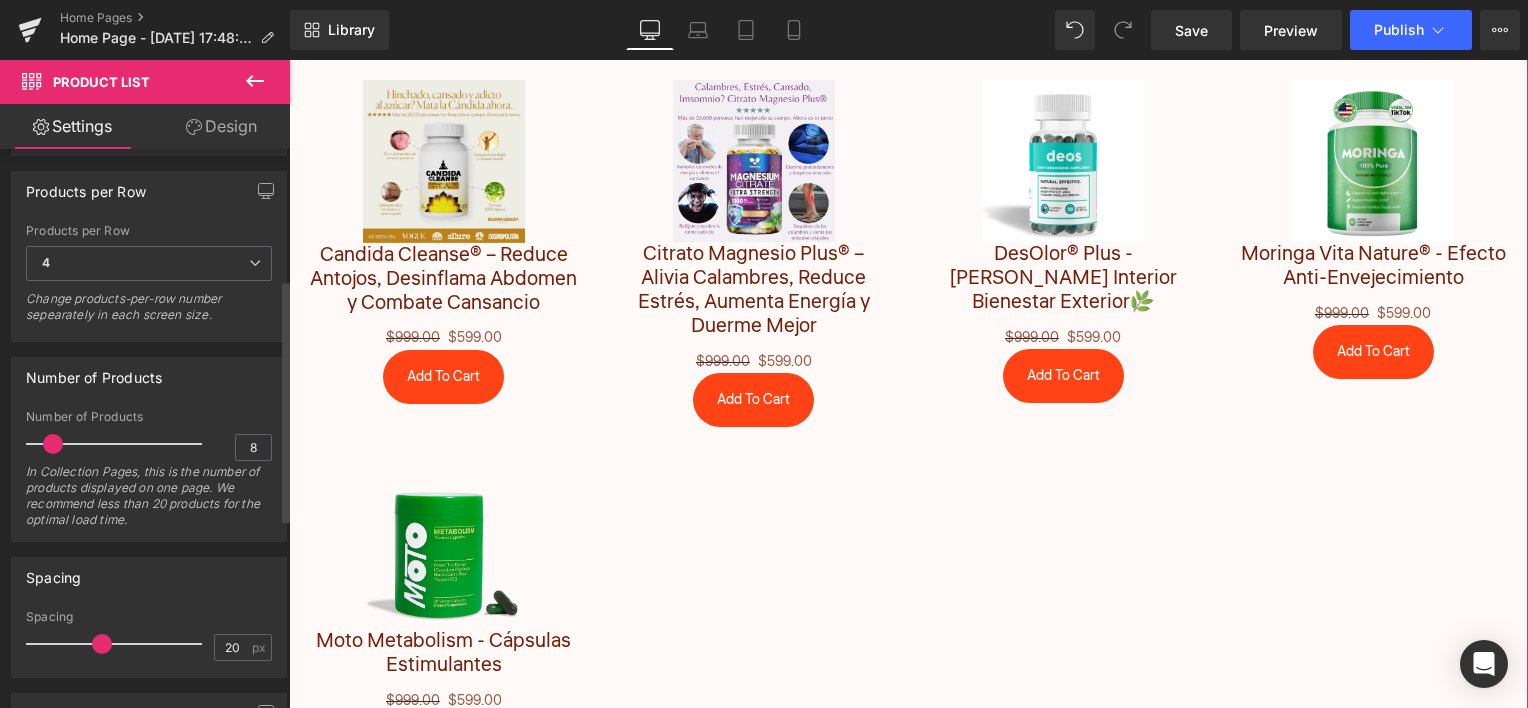 drag, startPoint x: 75, startPoint y: 441, endPoint x: 335, endPoint y: 444, distance: 260.0173 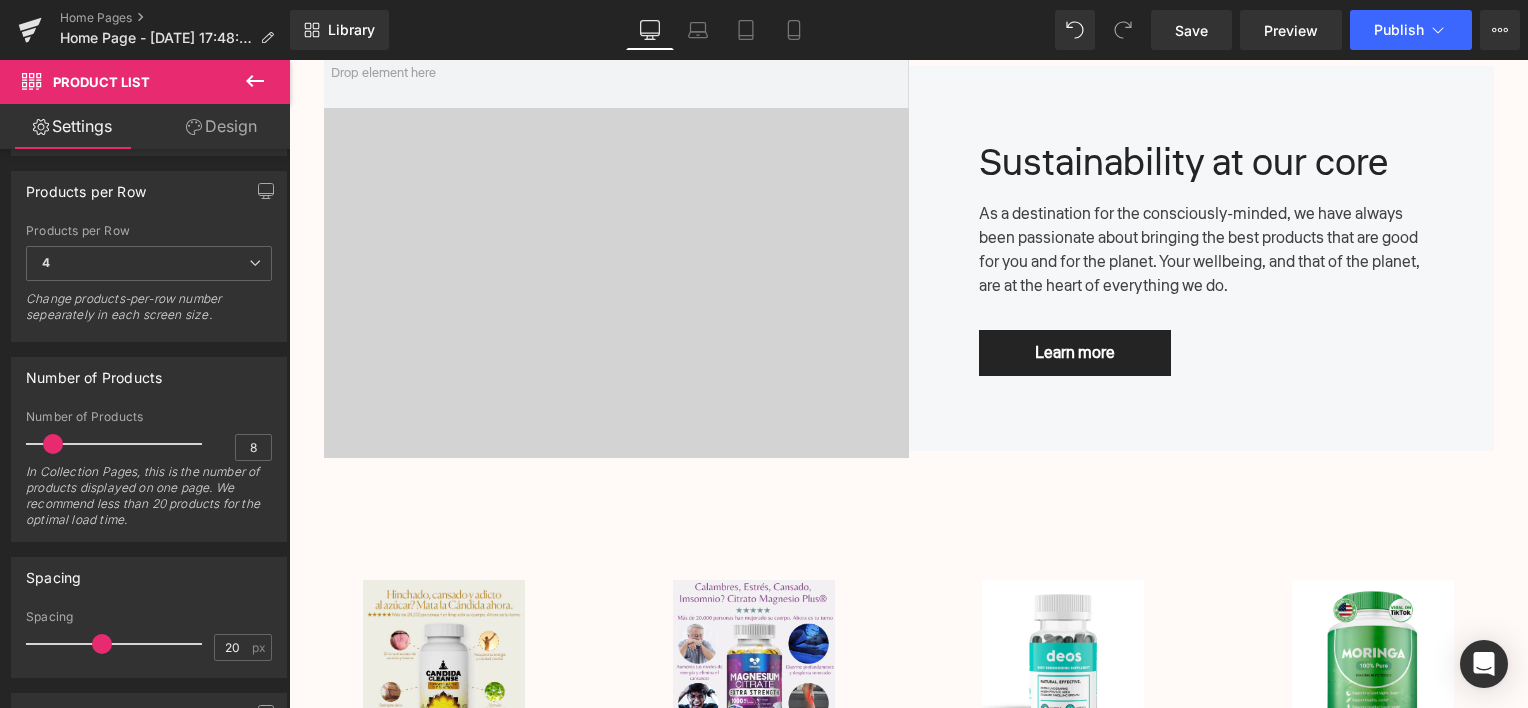 scroll, scrollTop: 2171, scrollLeft: 0, axis: vertical 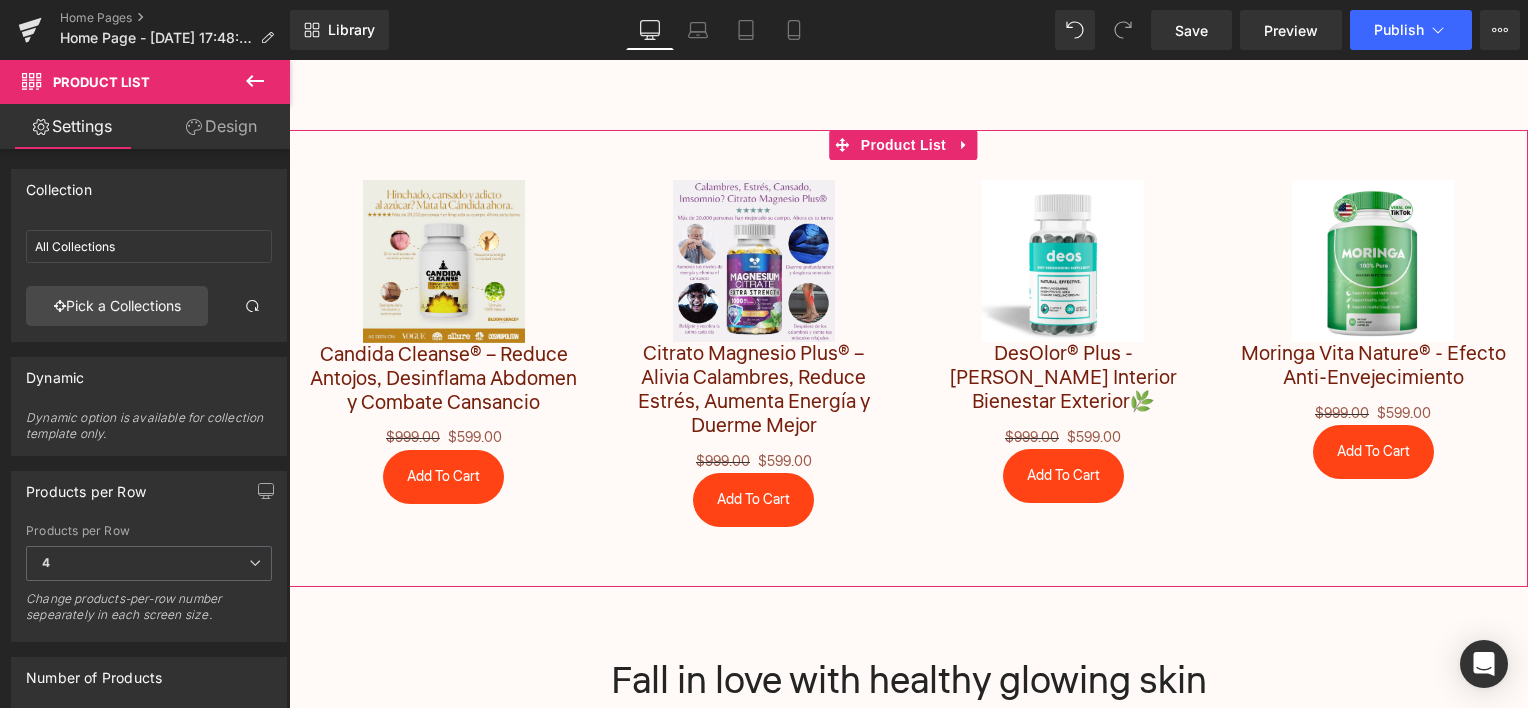 click on "Design" at bounding box center (221, 126) 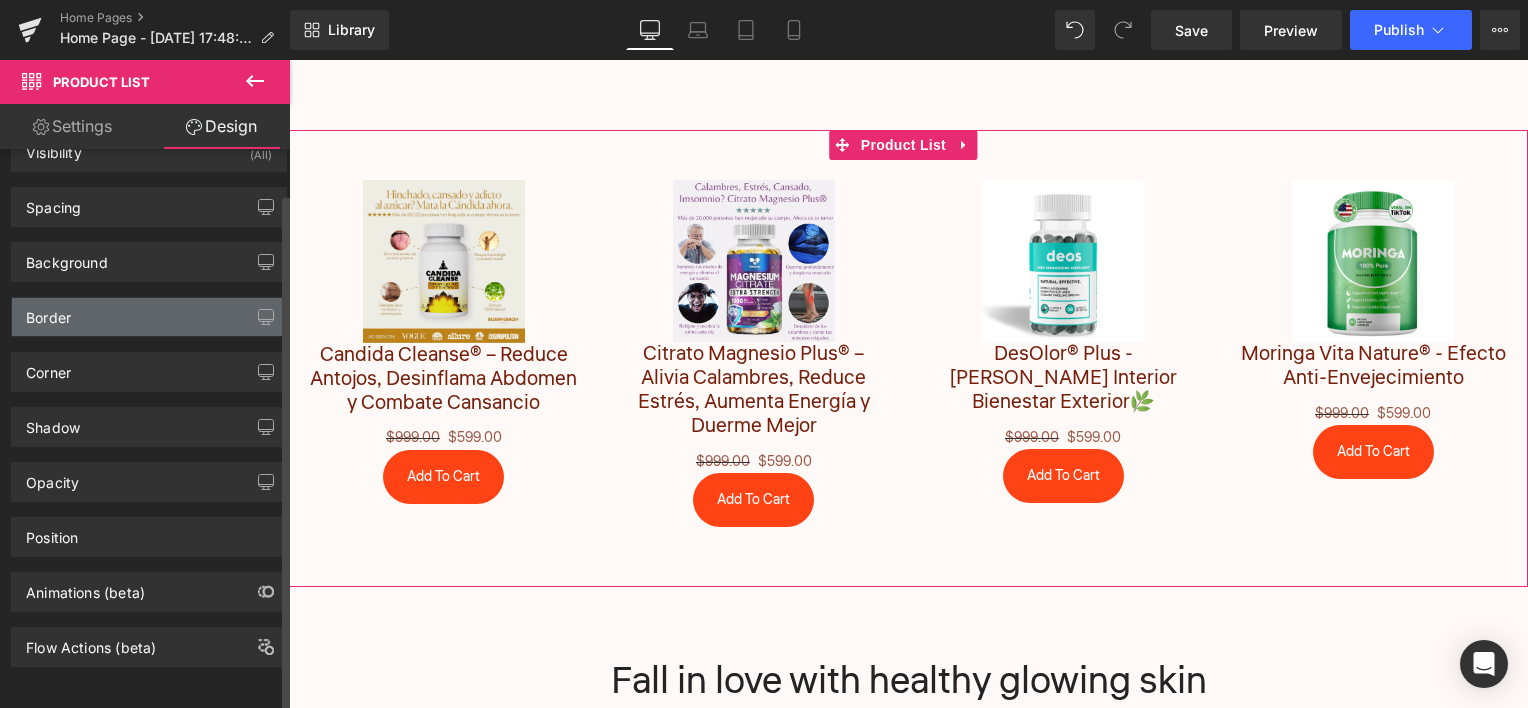scroll, scrollTop: 48, scrollLeft: 0, axis: vertical 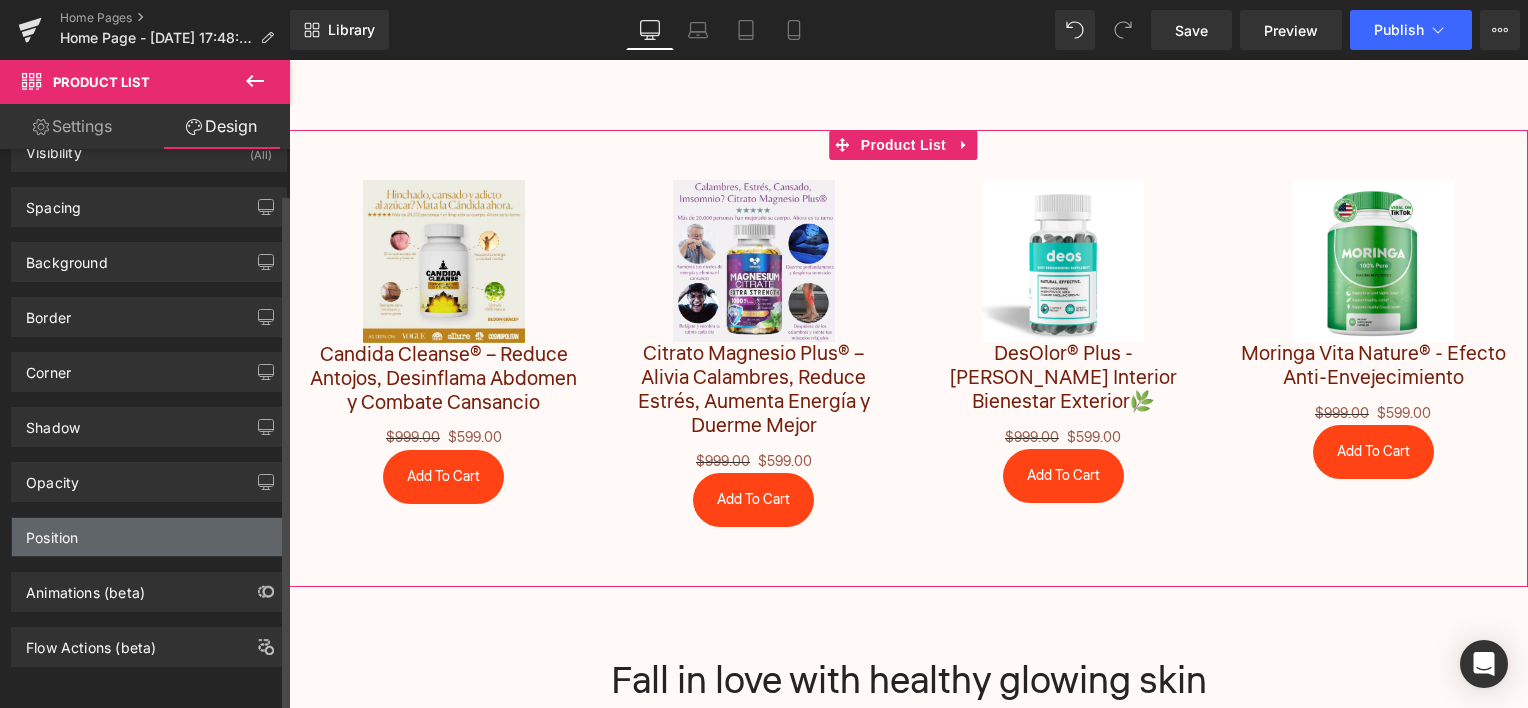 click on "Position" at bounding box center [149, 537] 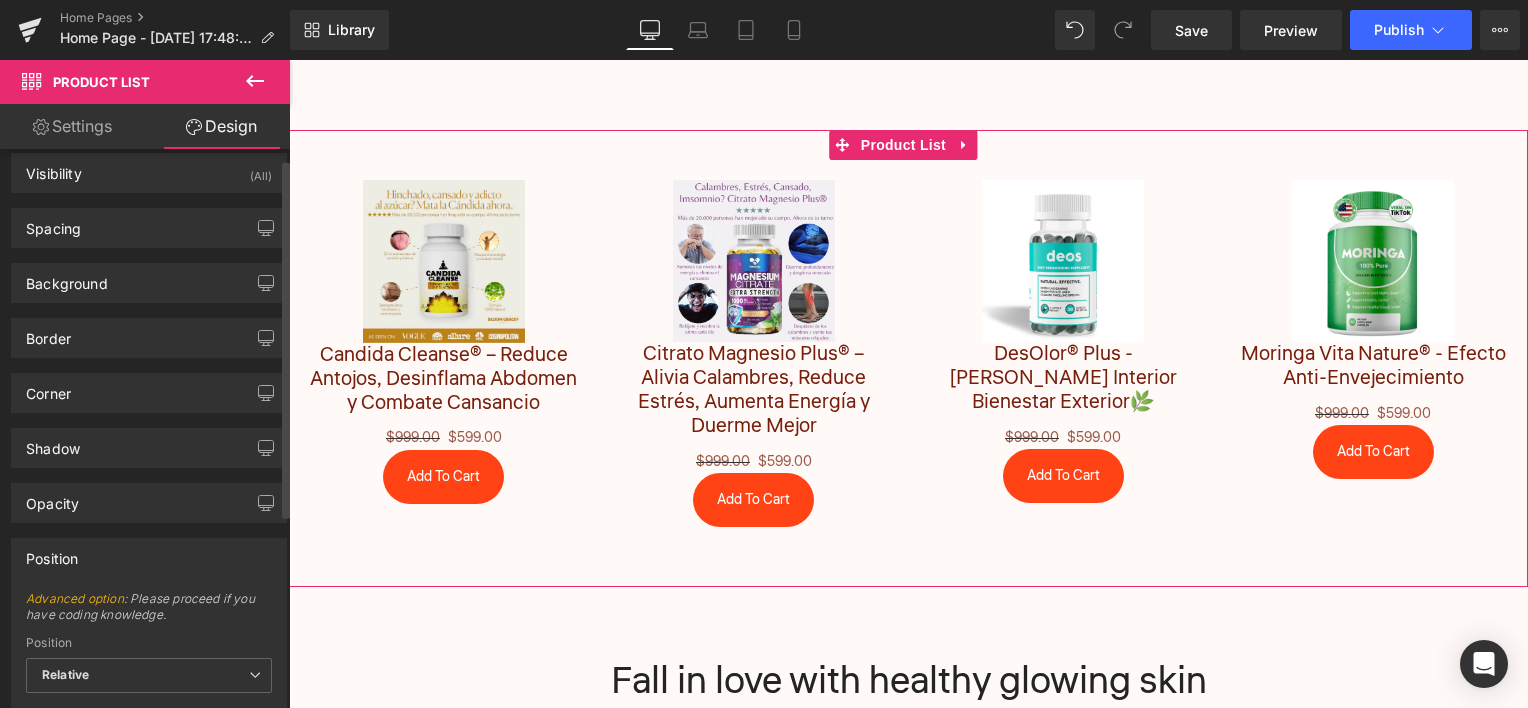scroll, scrollTop: 0, scrollLeft: 0, axis: both 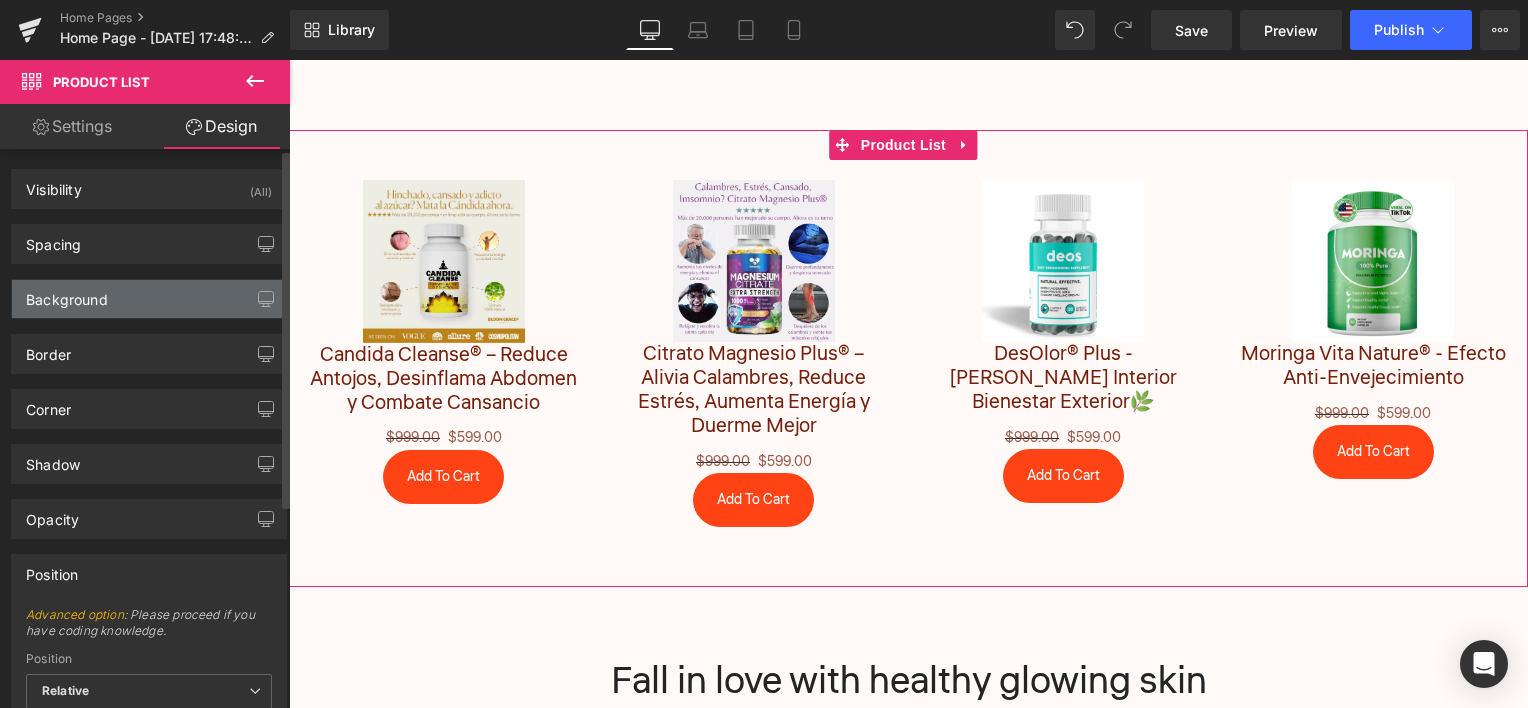 click on "Background" at bounding box center (149, 299) 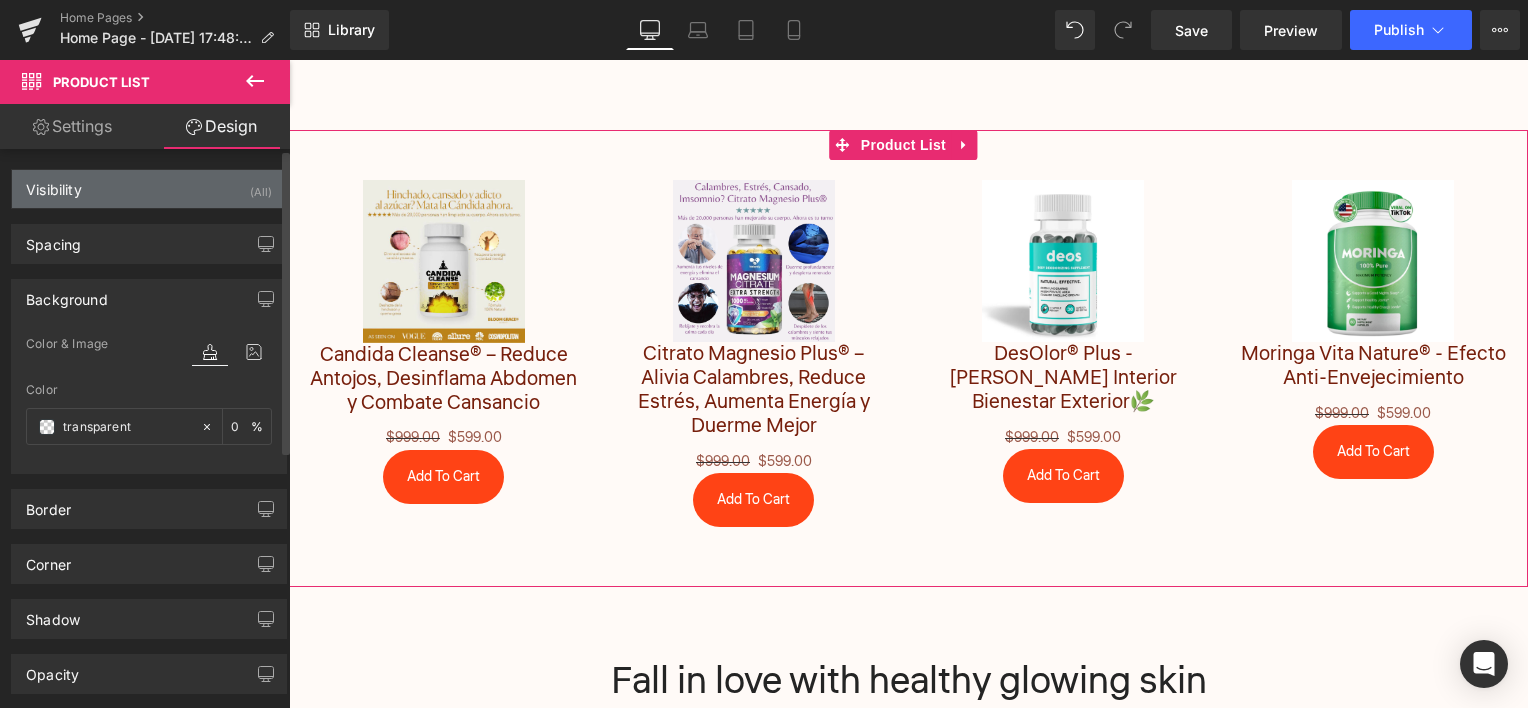 click on "Visibility
(All)" at bounding box center (149, 189) 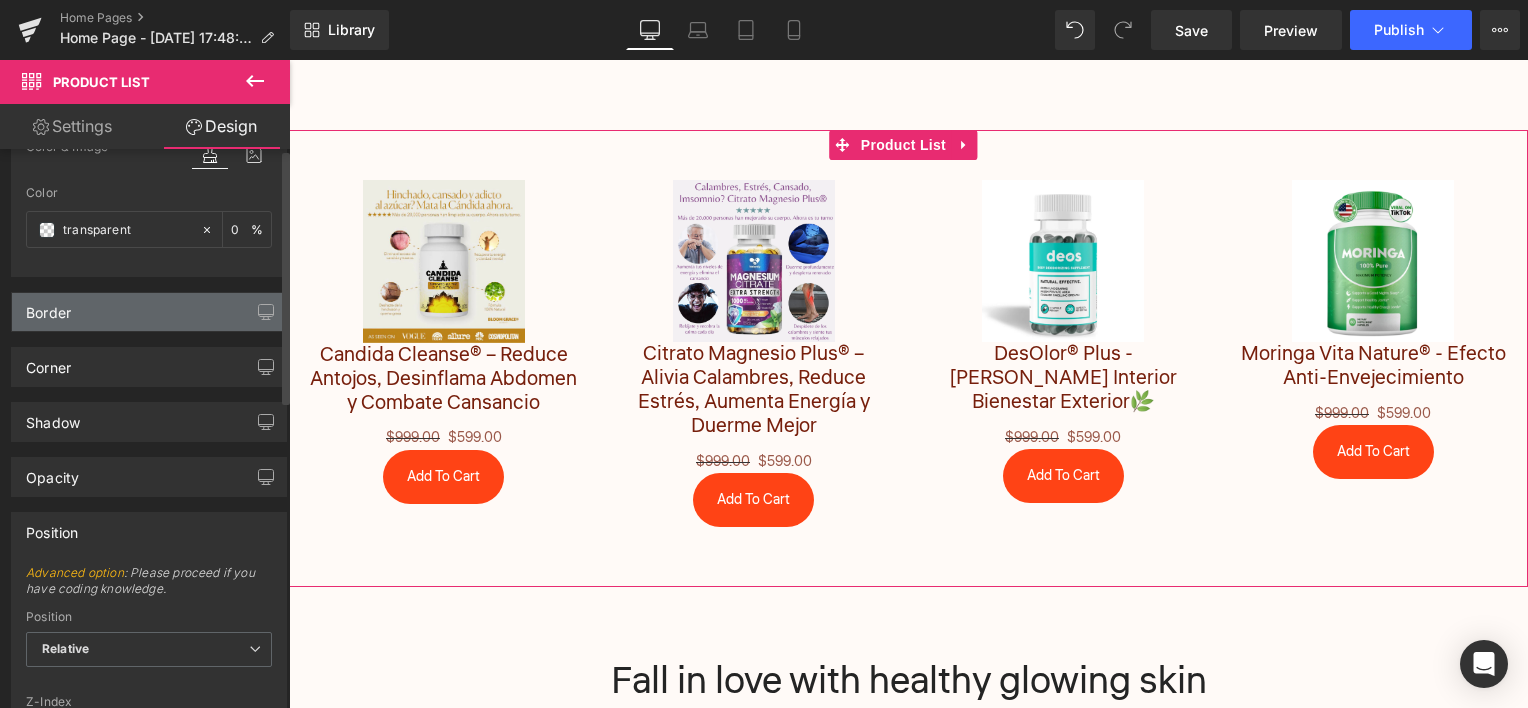 scroll, scrollTop: 0, scrollLeft: 0, axis: both 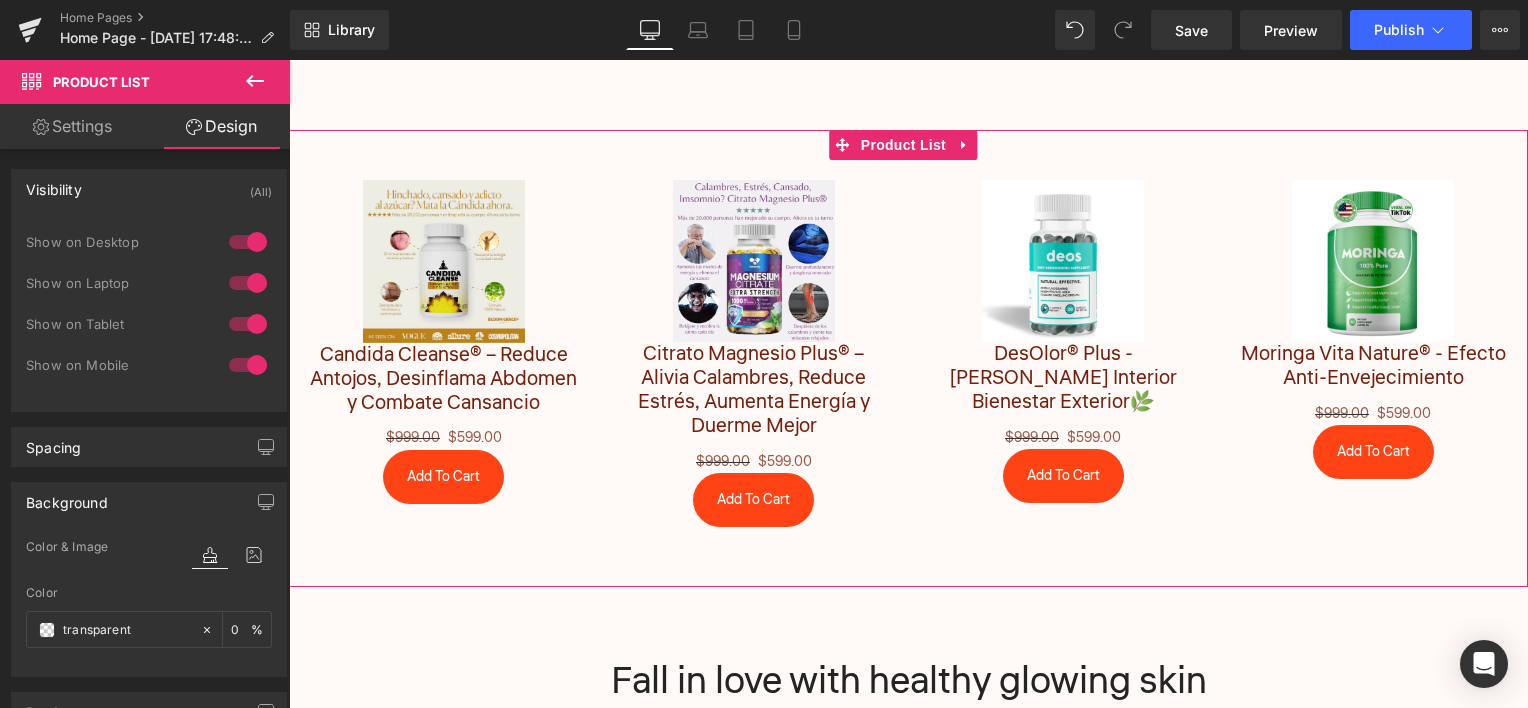 click on "Settings" at bounding box center [72, 126] 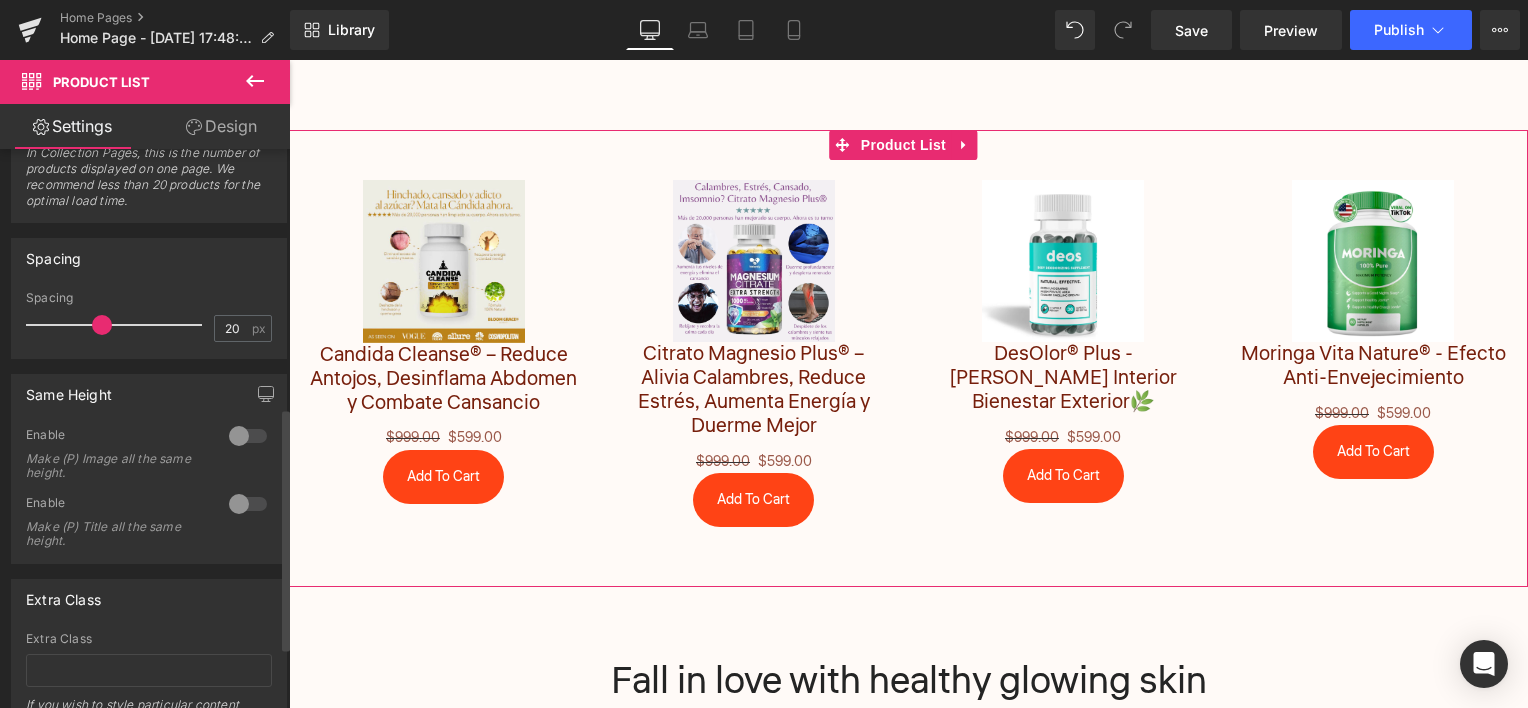 scroll, scrollTop: 700, scrollLeft: 0, axis: vertical 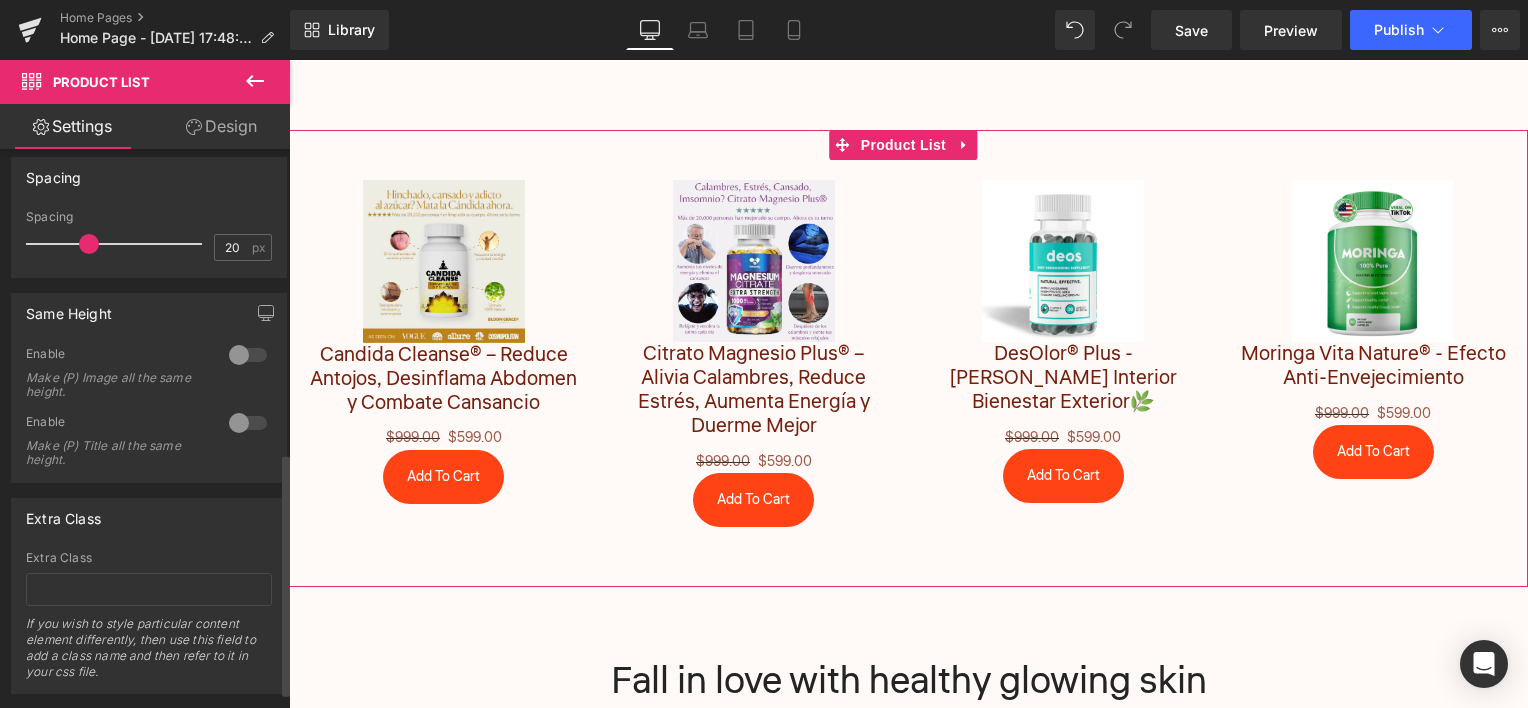 drag, startPoint x: 96, startPoint y: 240, endPoint x: 84, endPoint y: 240, distance: 12 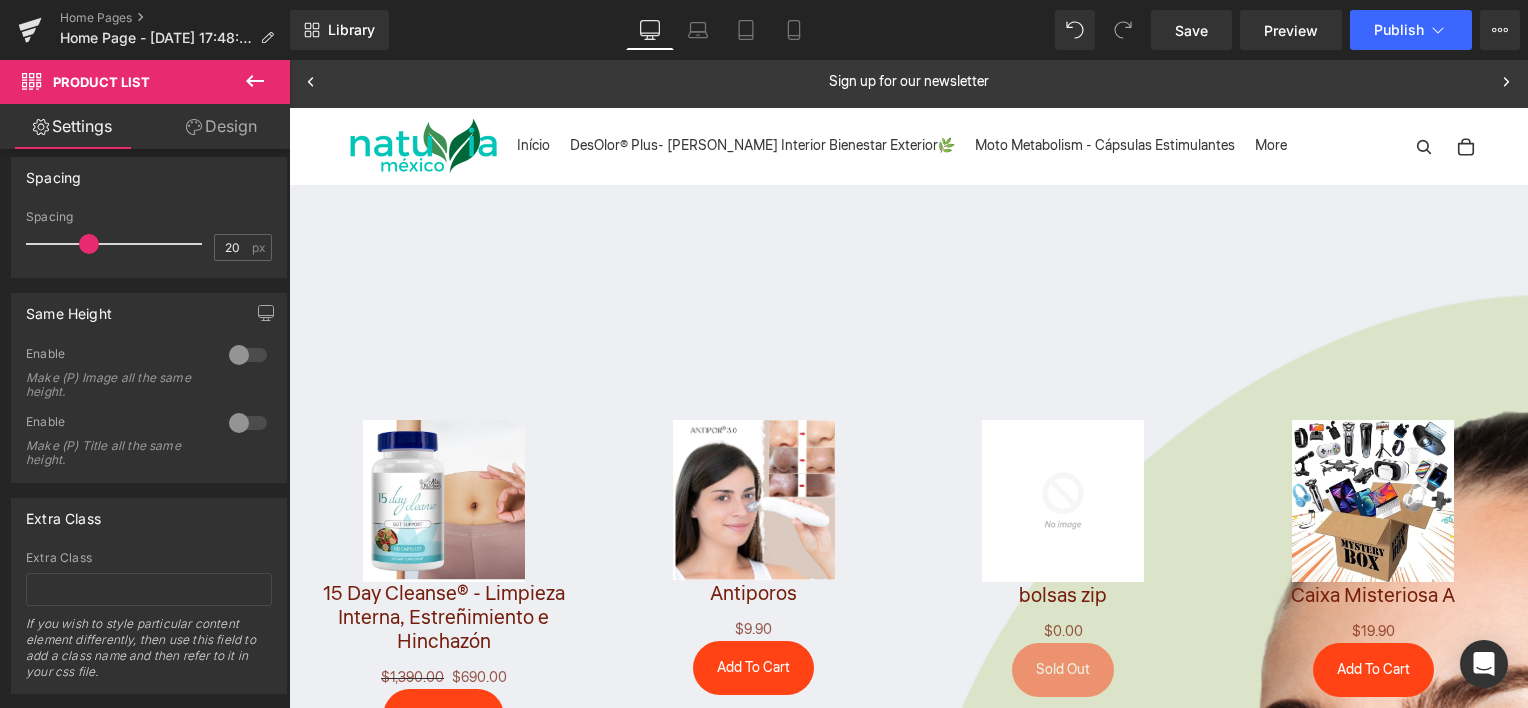 scroll, scrollTop: 200, scrollLeft: 0, axis: vertical 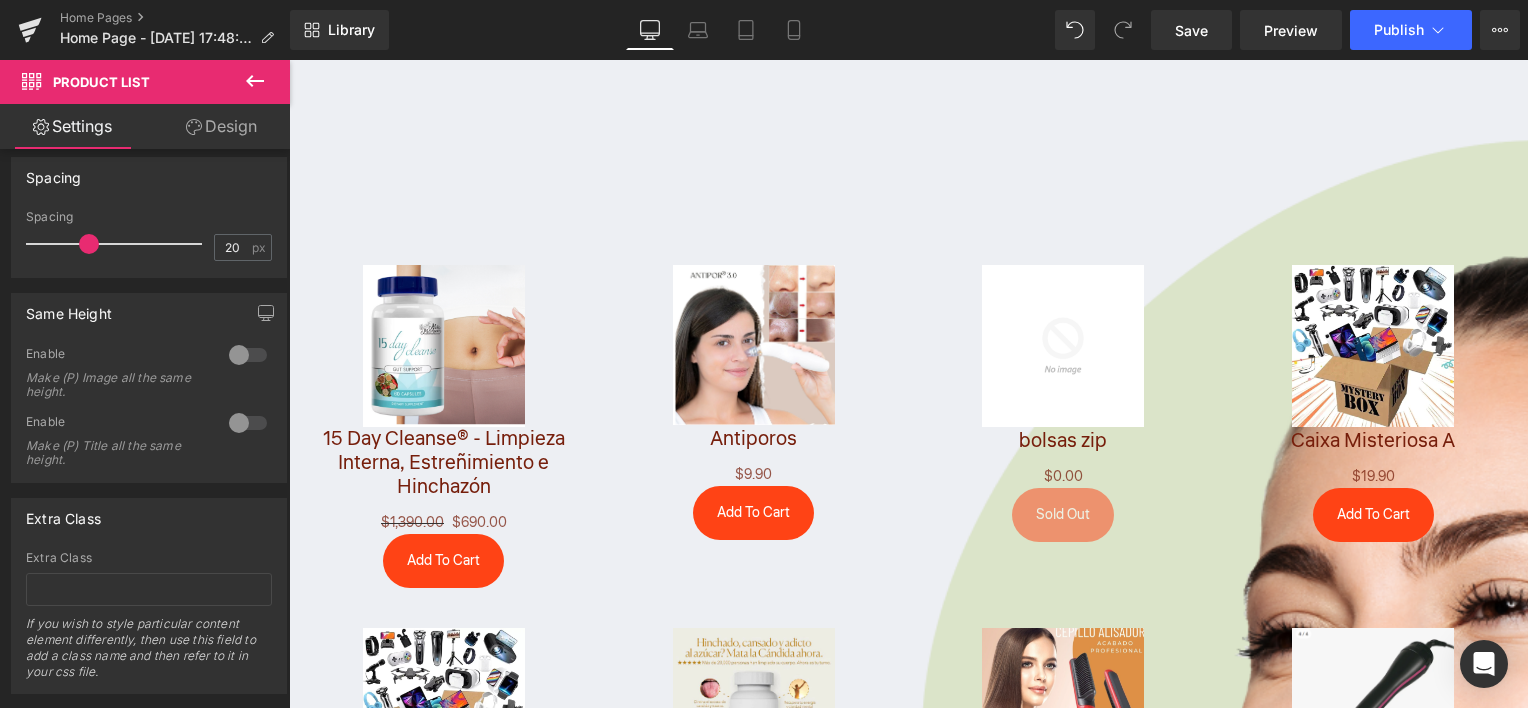 click at bounding box center (444, 346) 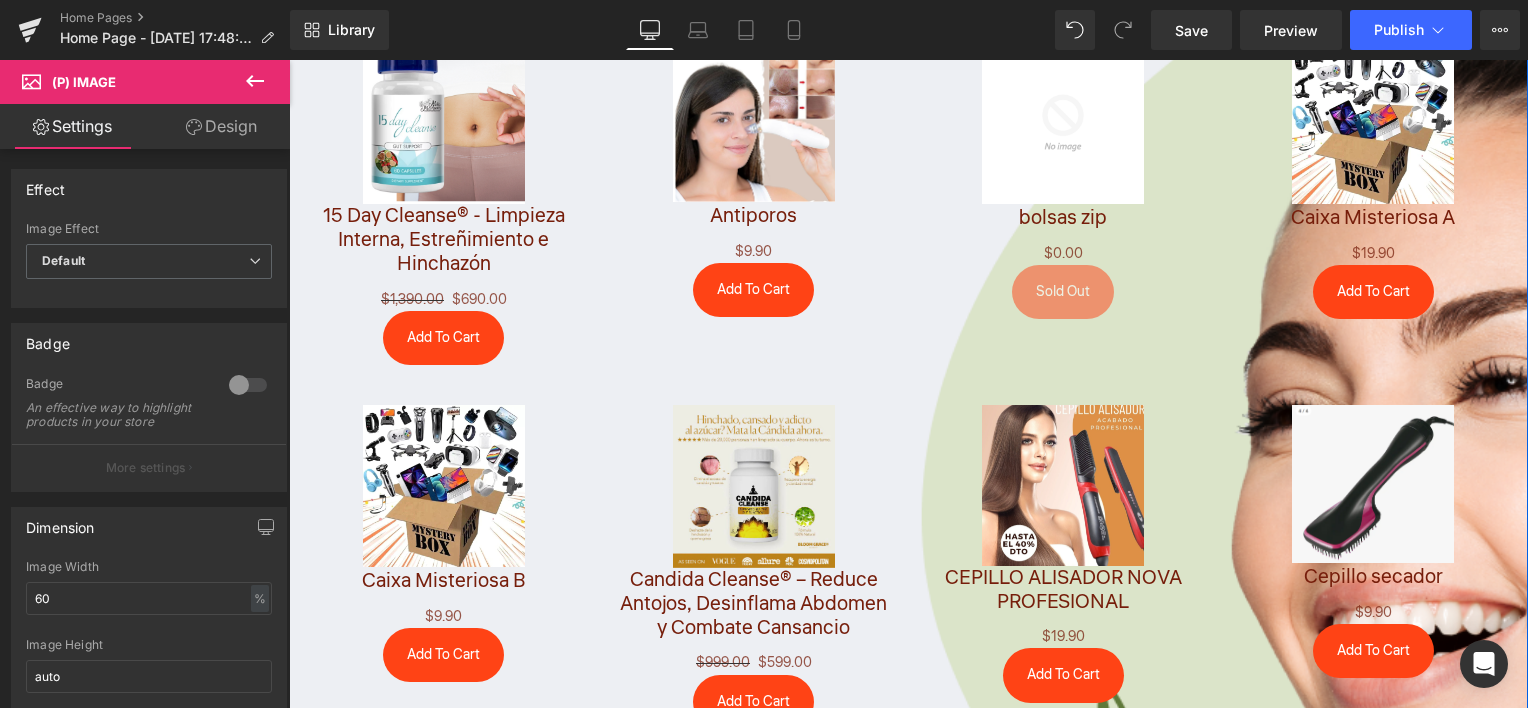 scroll, scrollTop: 100, scrollLeft: 0, axis: vertical 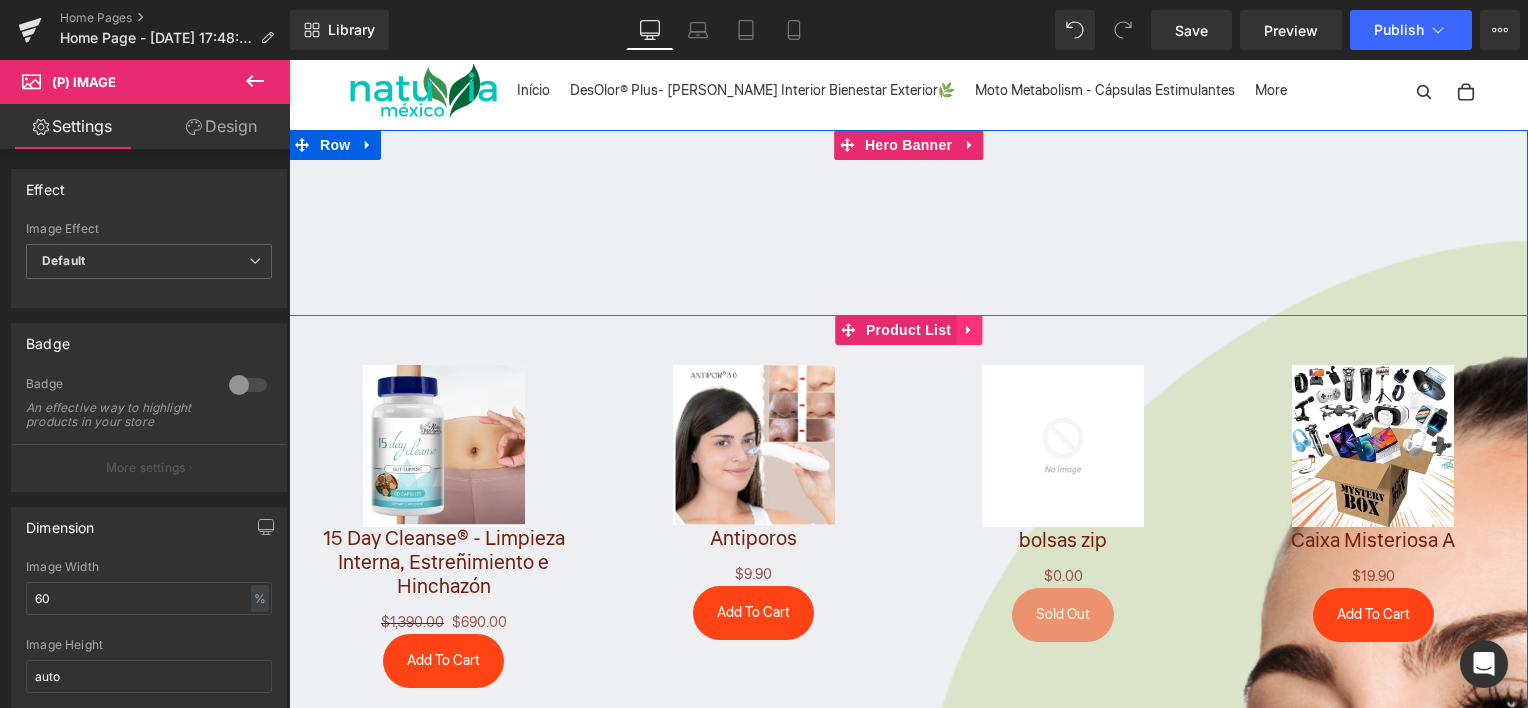 click 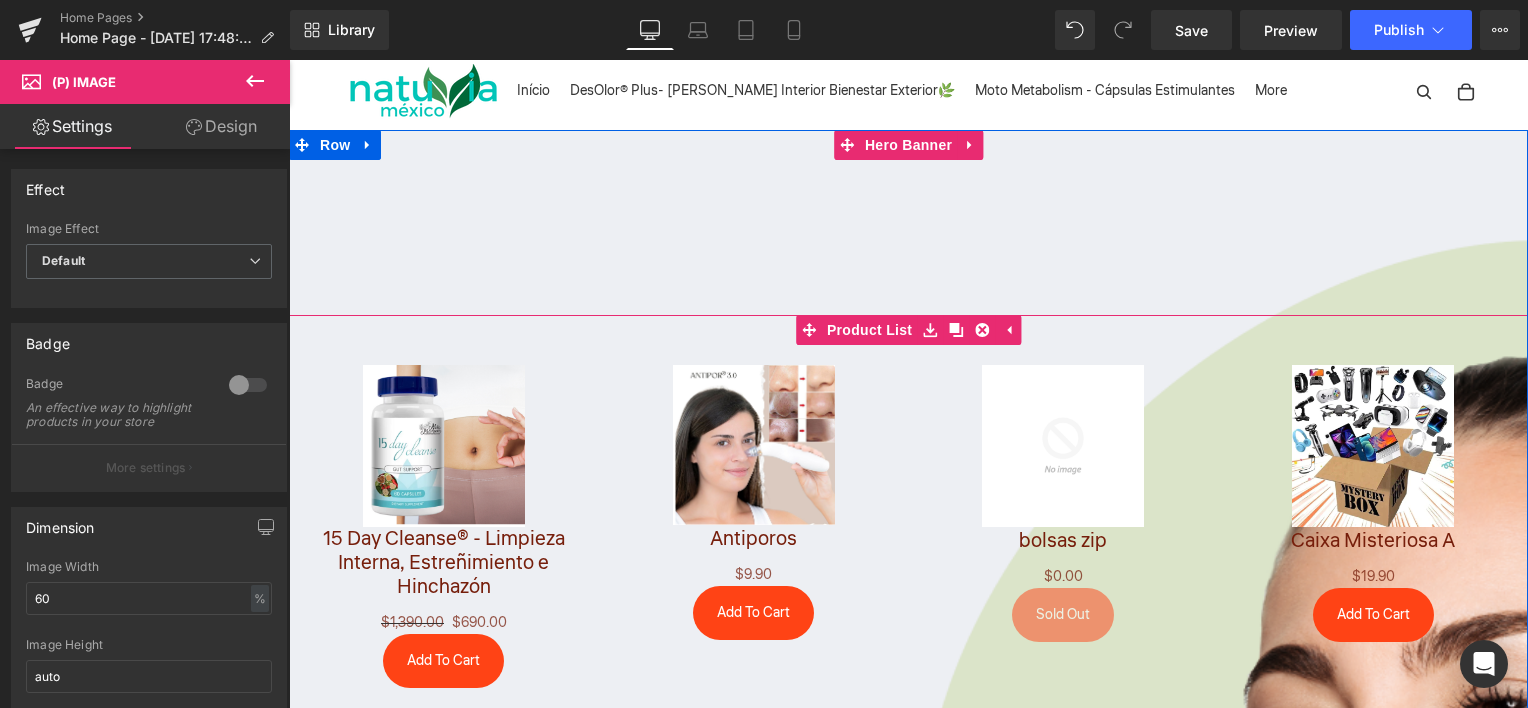 drag, startPoint x: 979, startPoint y: 327, endPoint x: 959, endPoint y: 350, distance: 30.479502 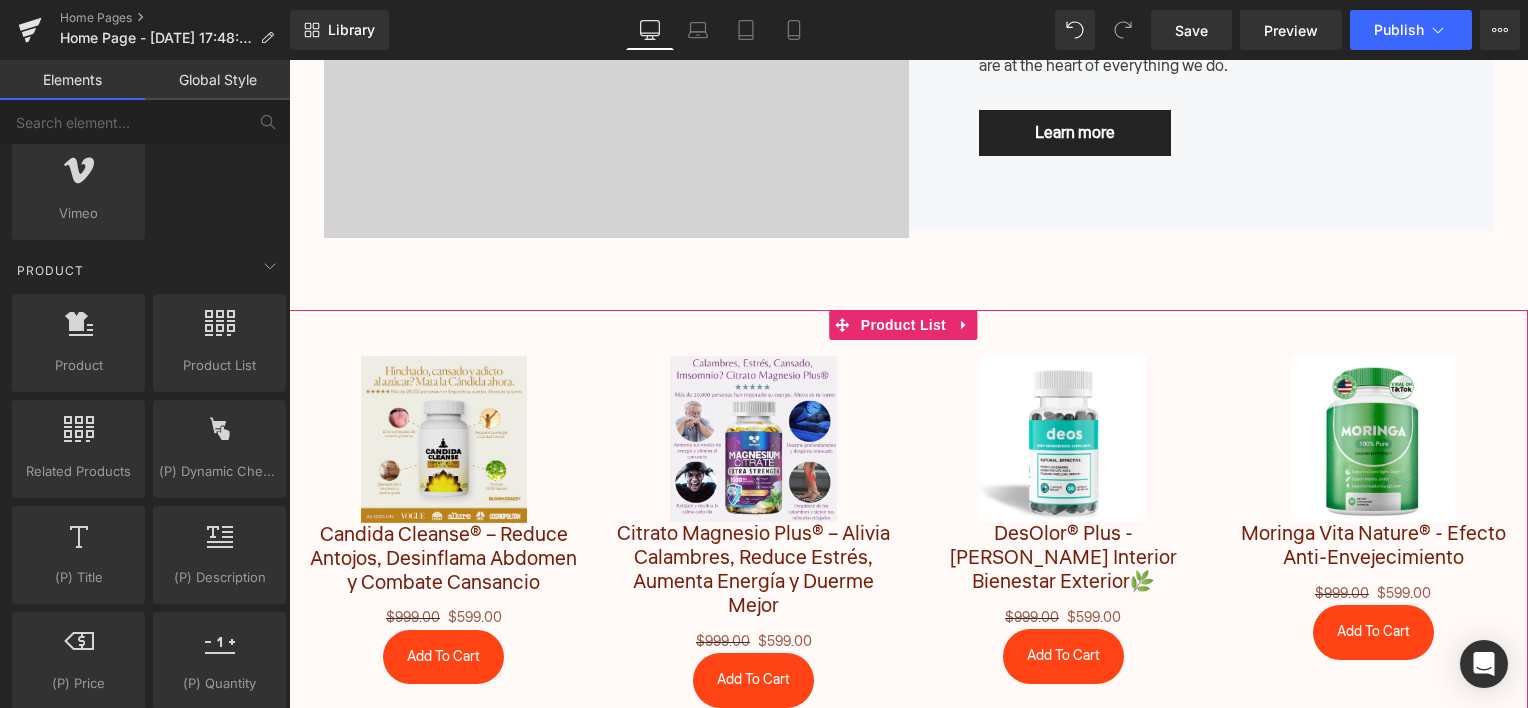 scroll, scrollTop: 1200, scrollLeft: 0, axis: vertical 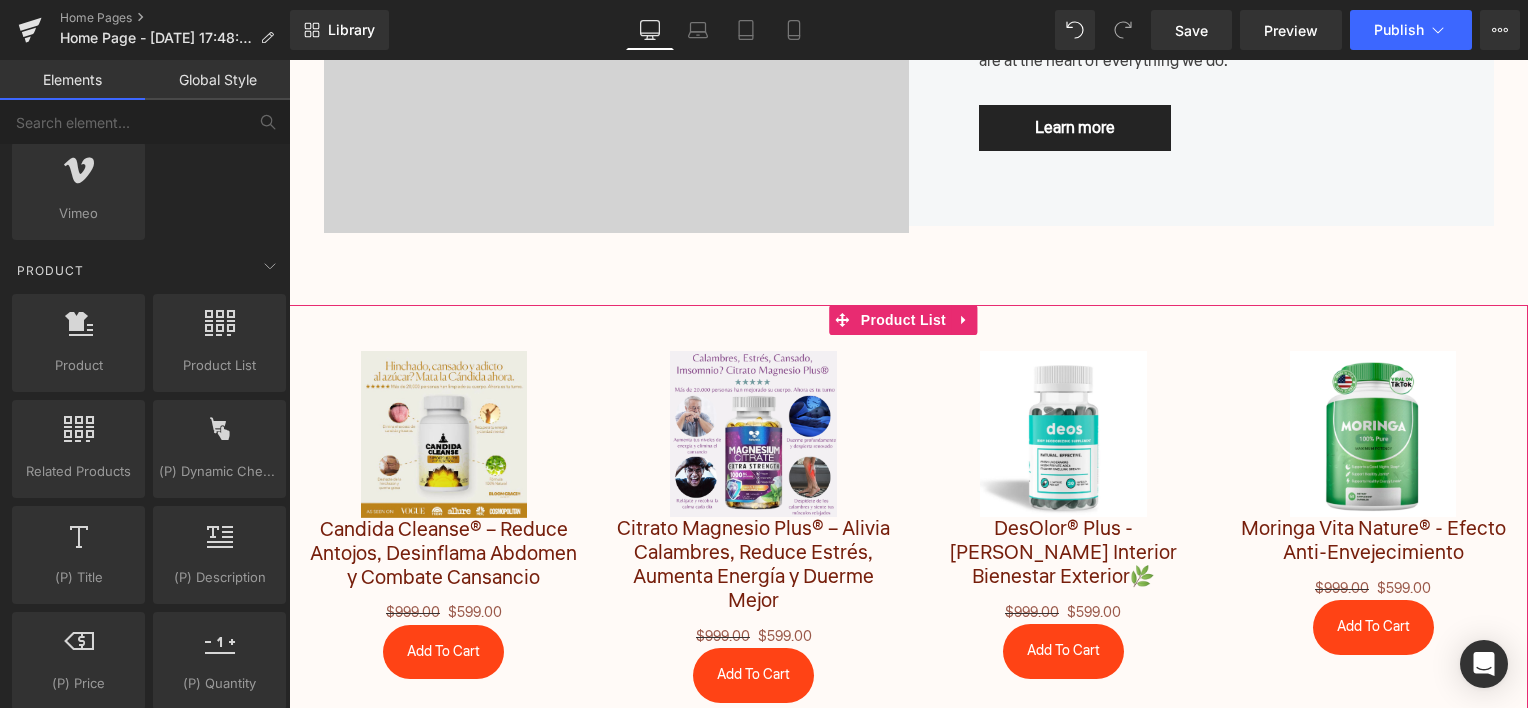click on "Sale Off
(P) Image
Citrato Magnesio Plus® – Alivia Calambres, Reduce Estrés, Aumenta Energía y Duerme Mejor
(P) Title
$999.00
$599.00
(P) Price
Add To Cart
(P) Cart Button
Product" at bounding box center (754, 527) 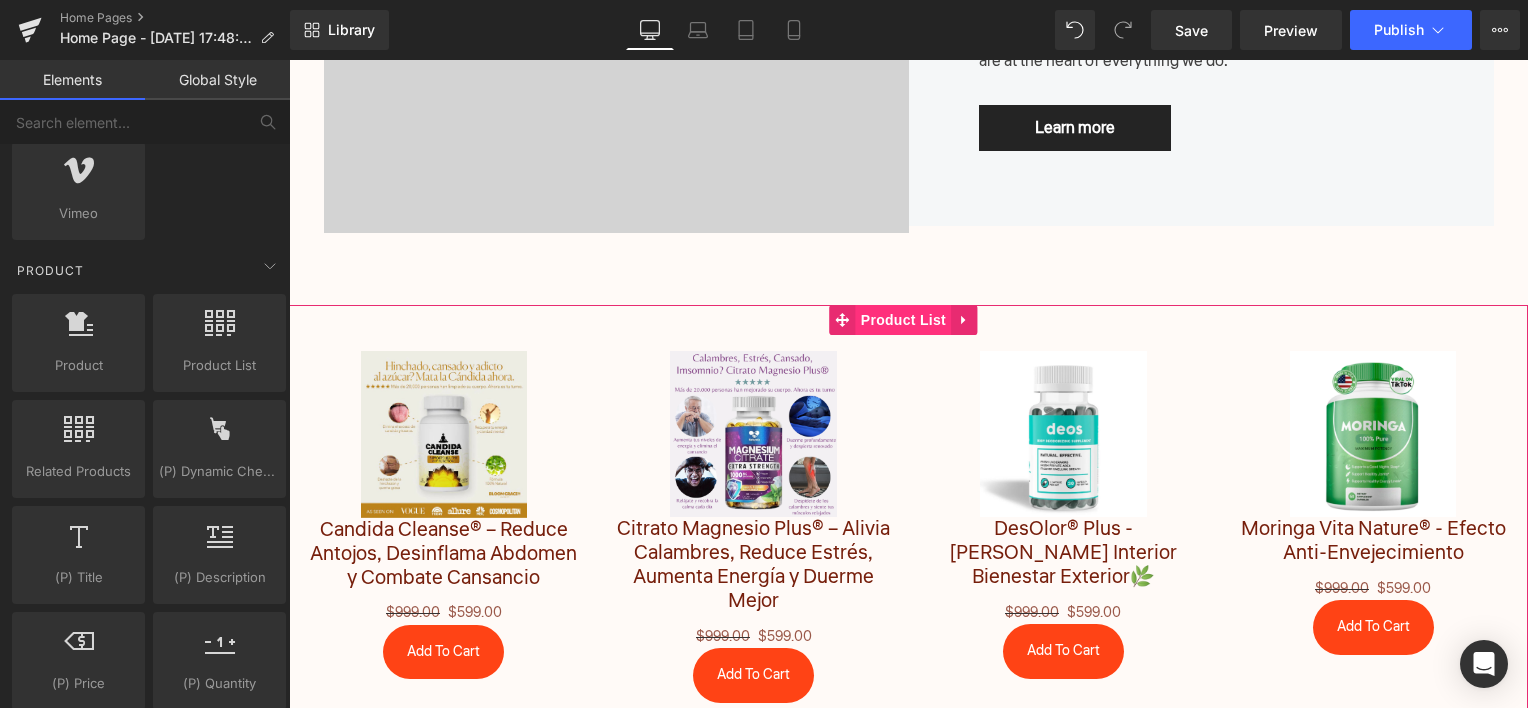 click on "Product List" at bounding box center [903, 320] 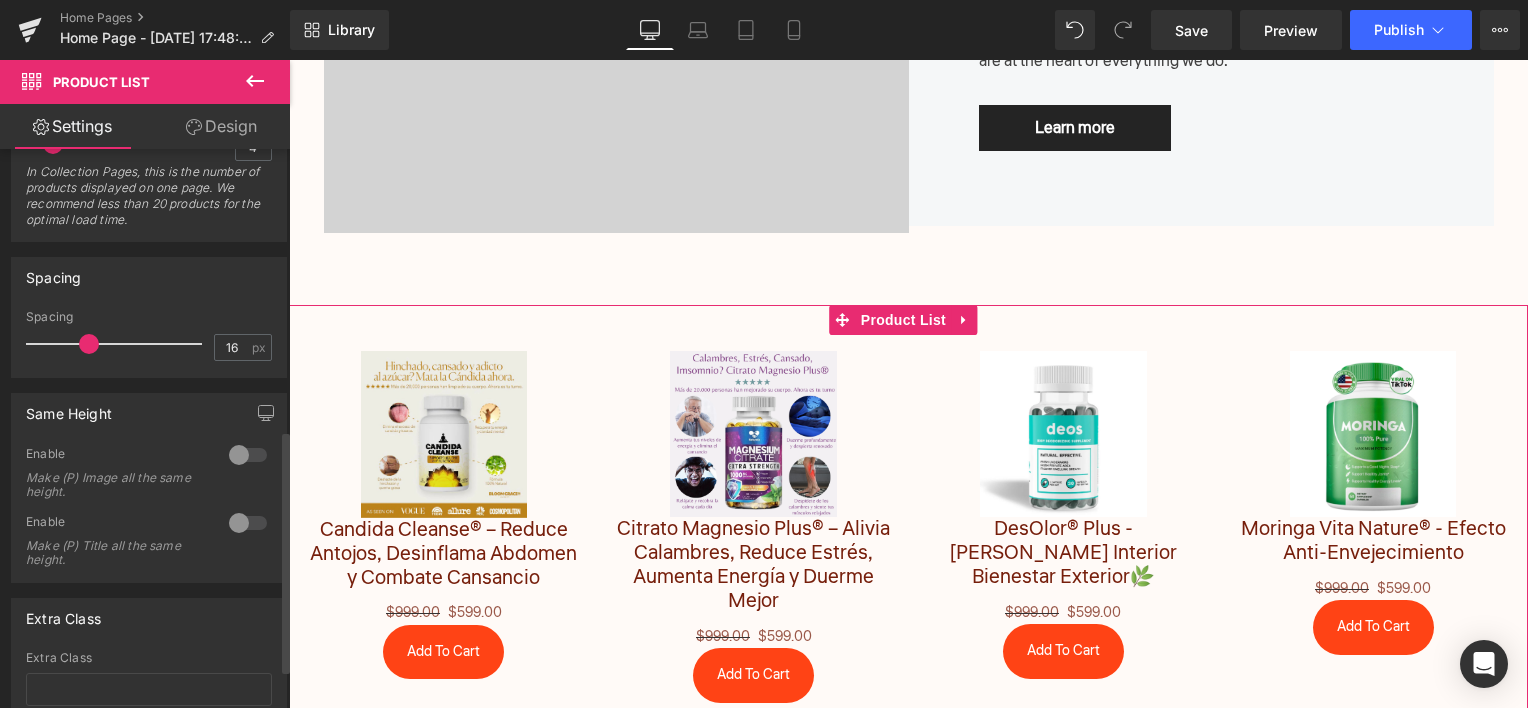 scroll, scrollTop: 738, scrollLeft: 0, axis: vertical 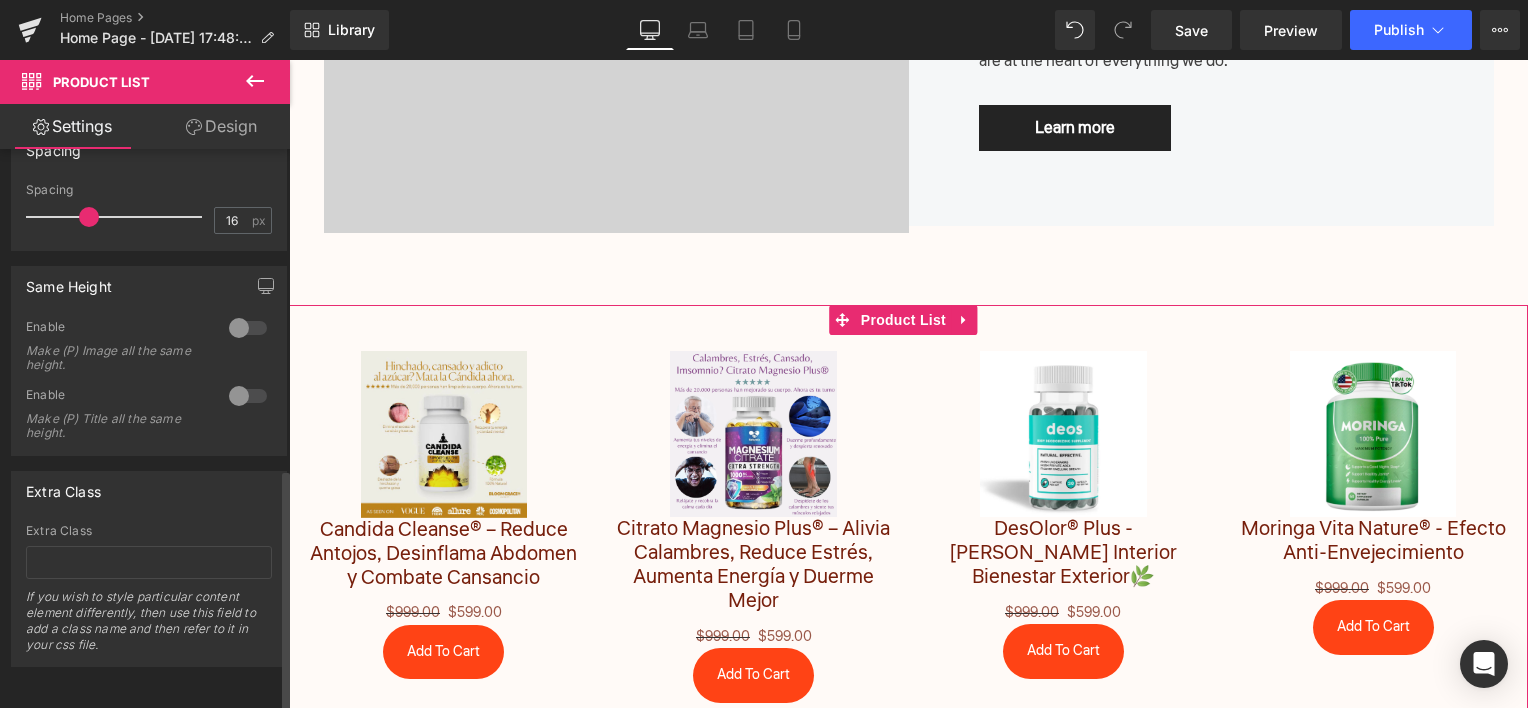 drag, startPoint x: 237, startPoint y: 308, endPoint x: 252, endPoint y: 309, distance: 15.033297 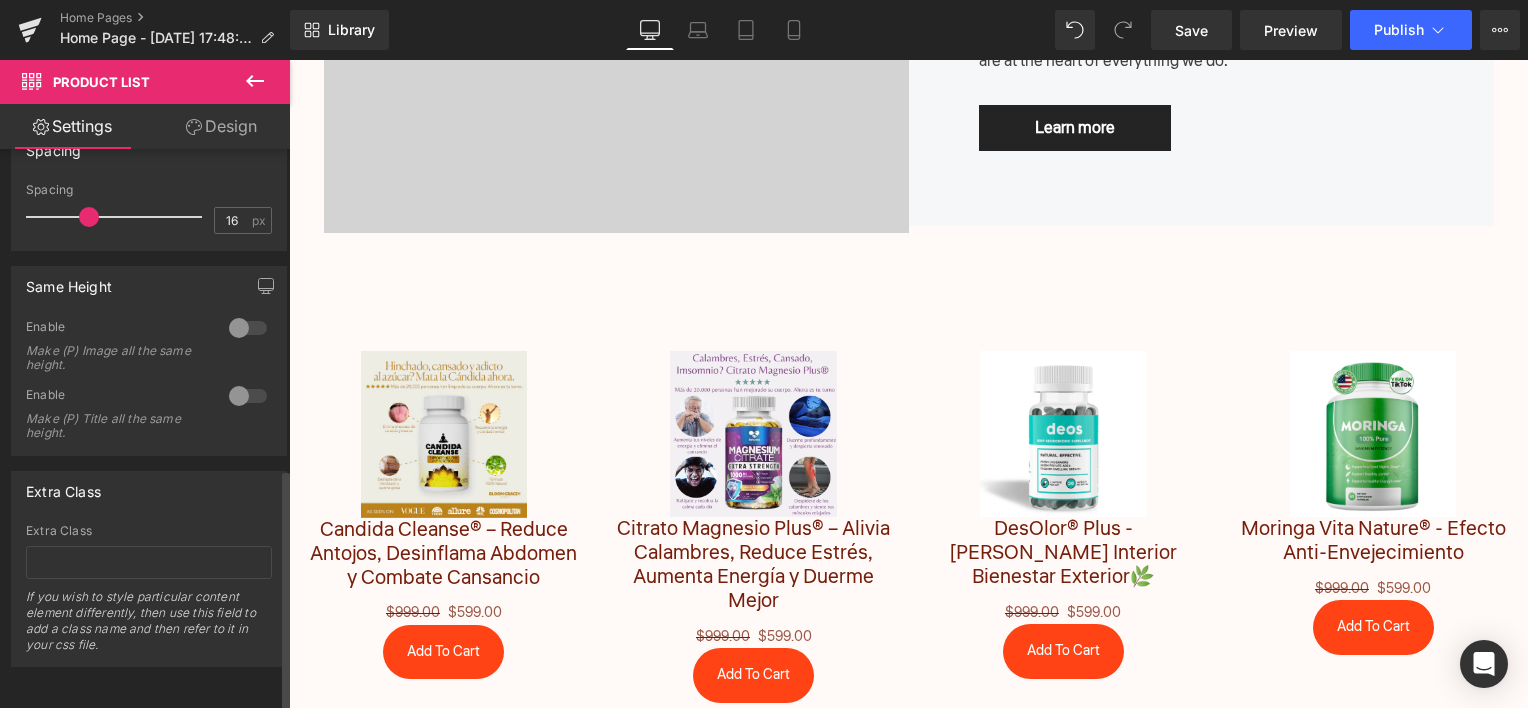 click at bounding box center (248, 396) 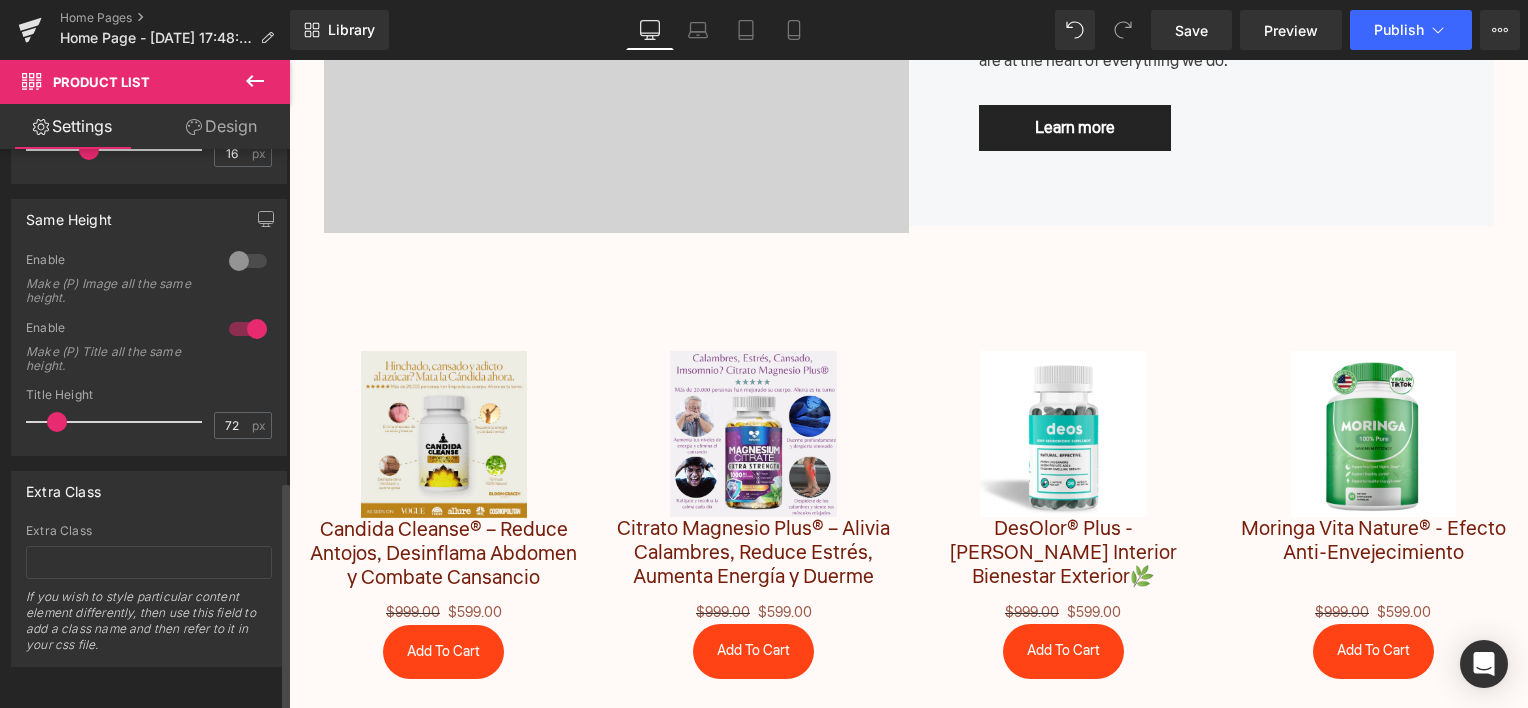 scroll, scrollTop: 805, scrollLeft: 0, axis: vertical 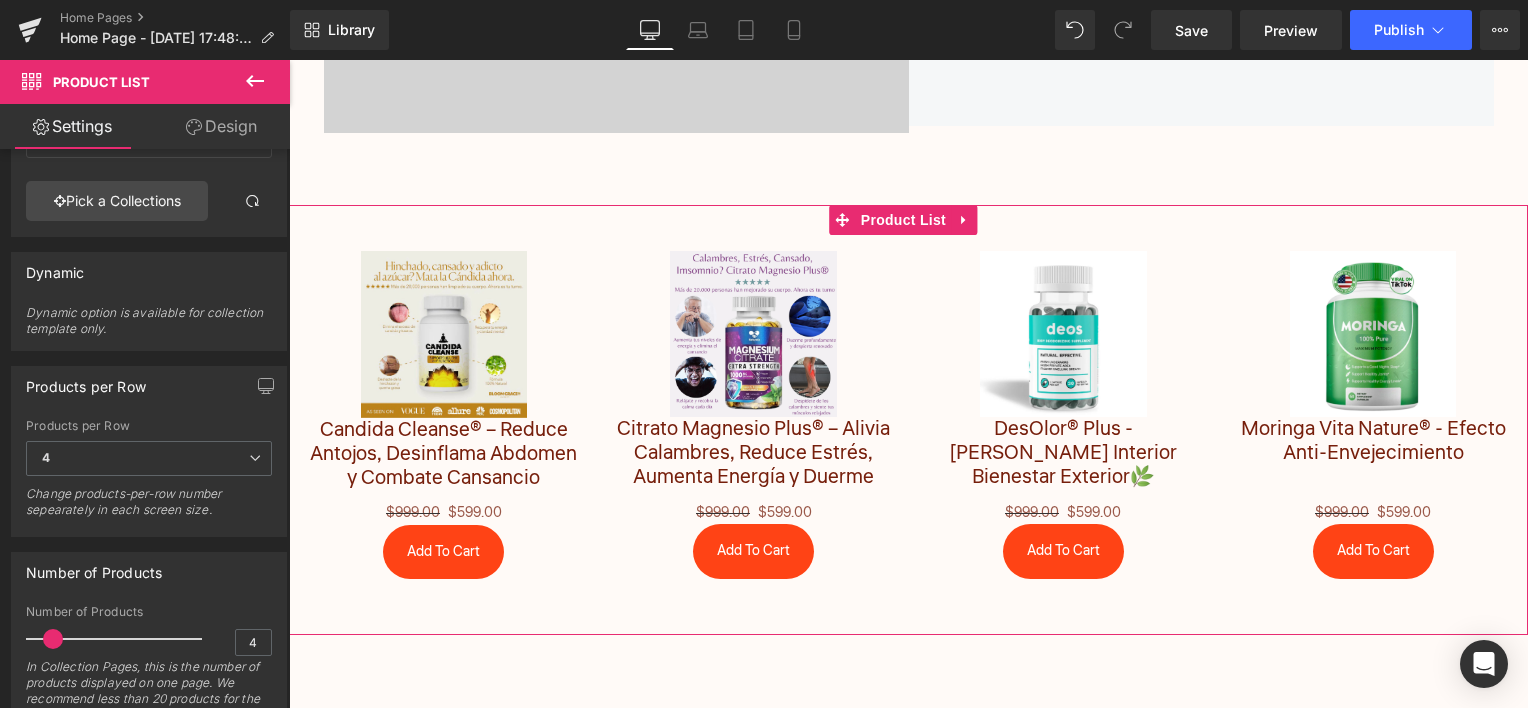 click on "Design" at bounding box center (221, 126) 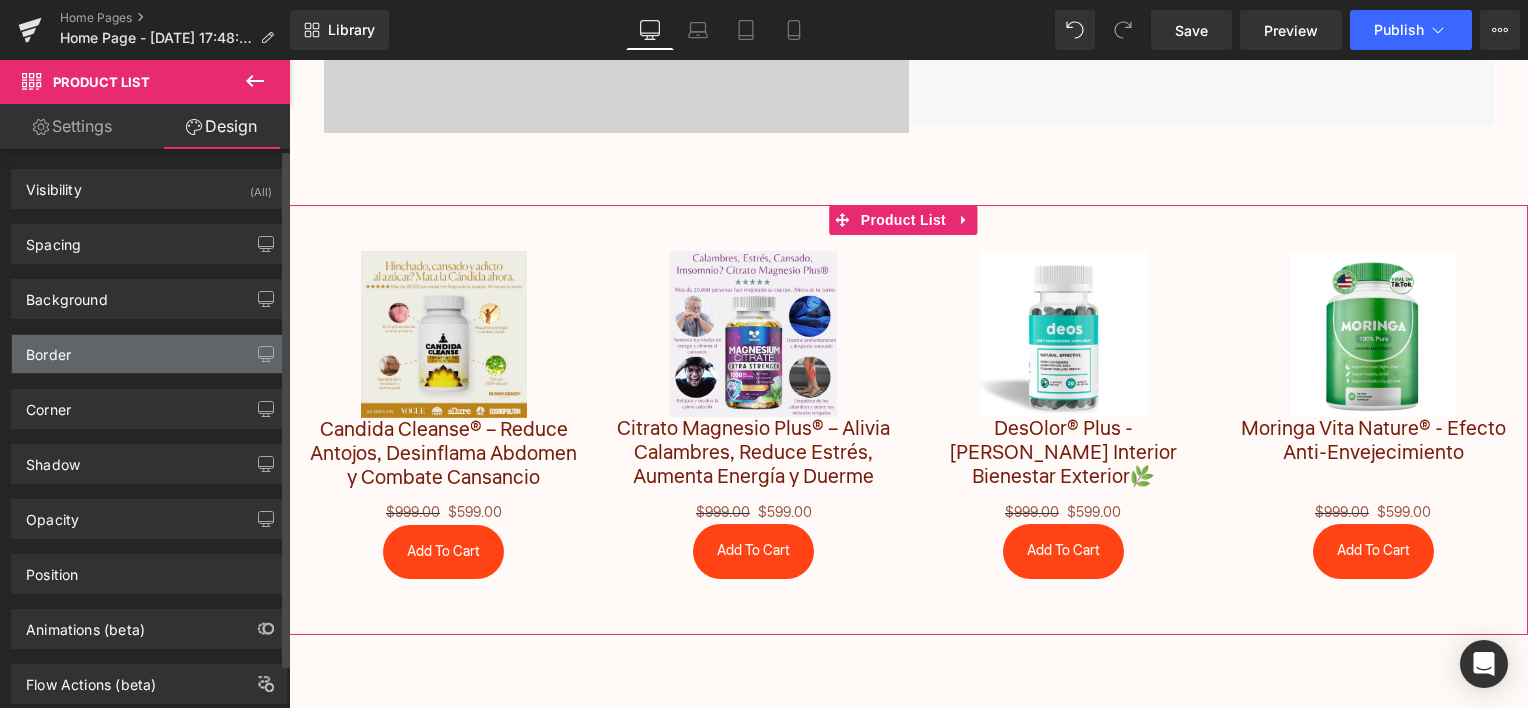 click on "Border" at bounding box center [149, 354] 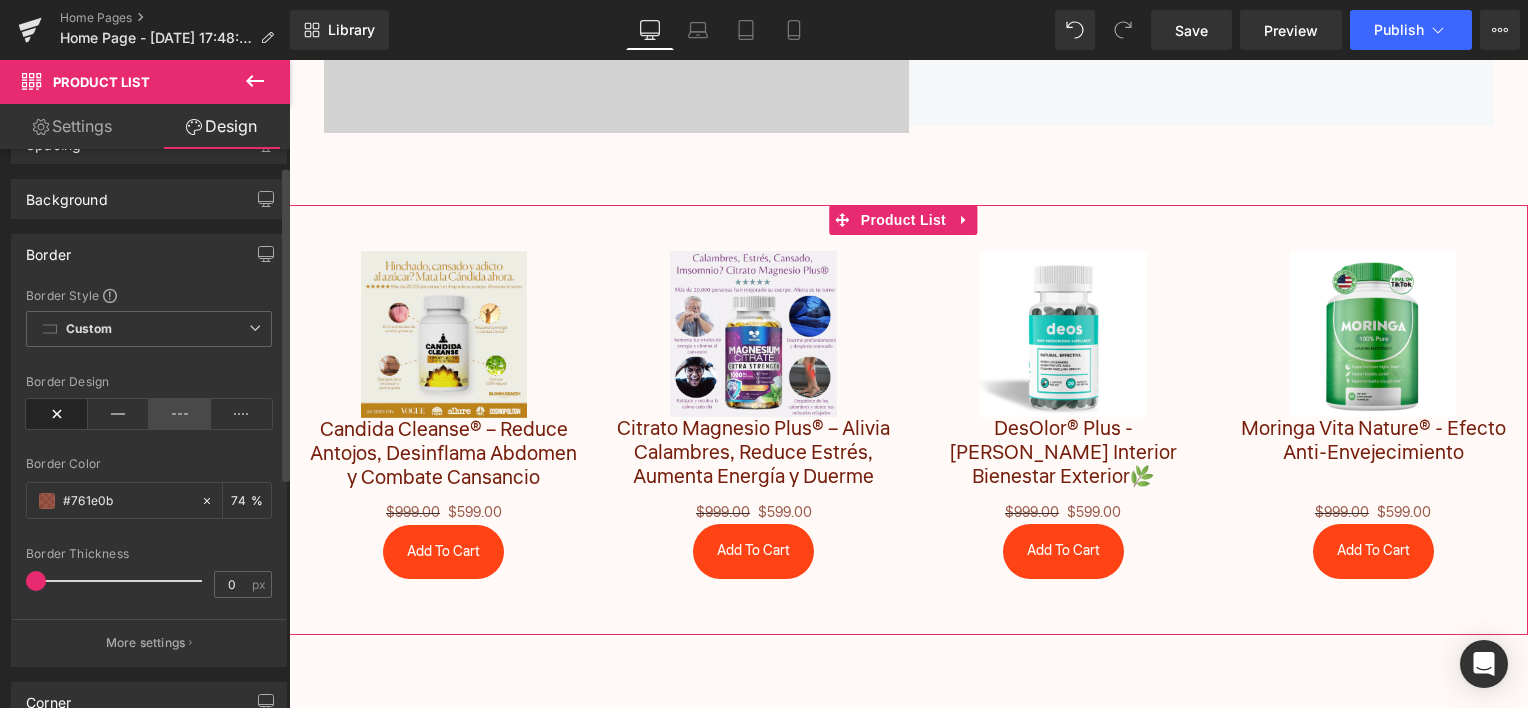 scroll, scrollTop: 0, scrollLeft: 0, axis: both 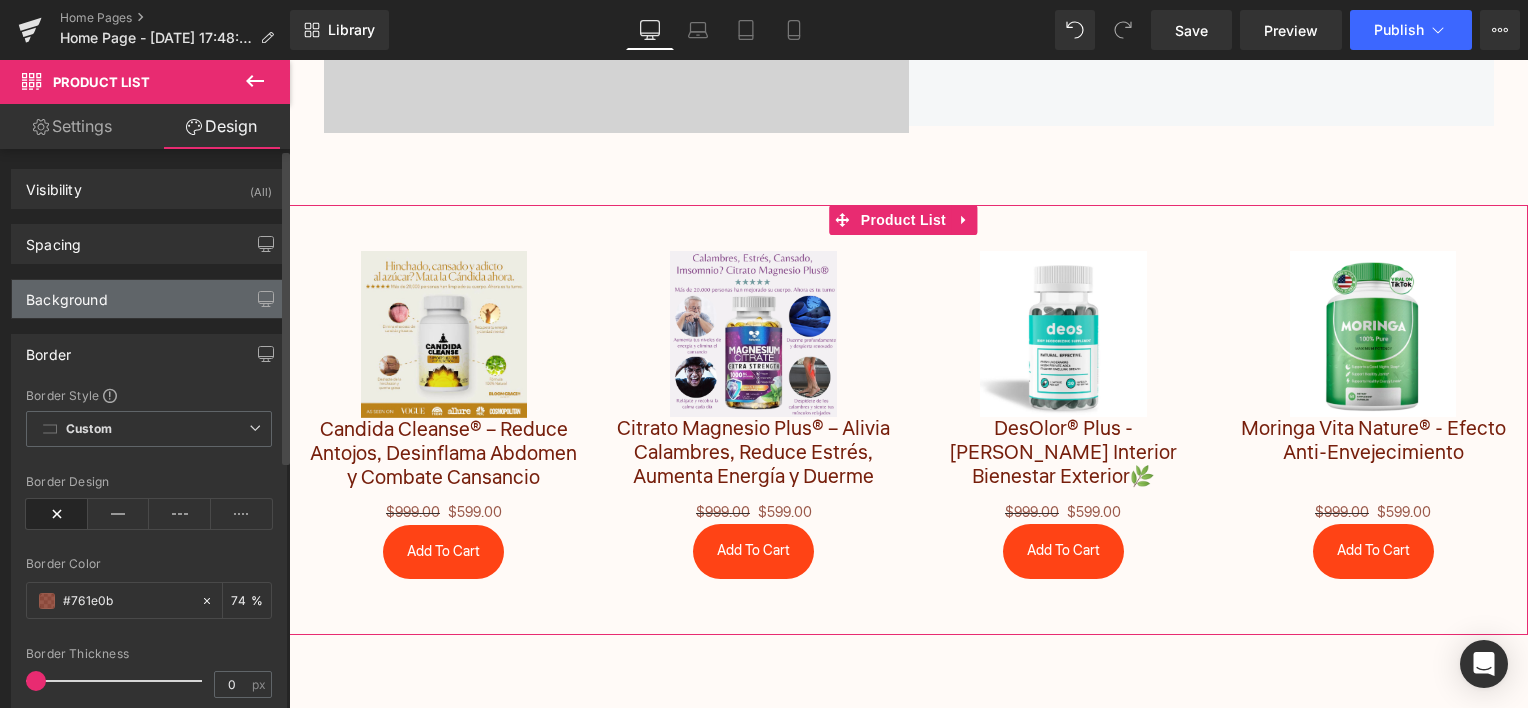 click on "Background" at bounding box center [149, 299] 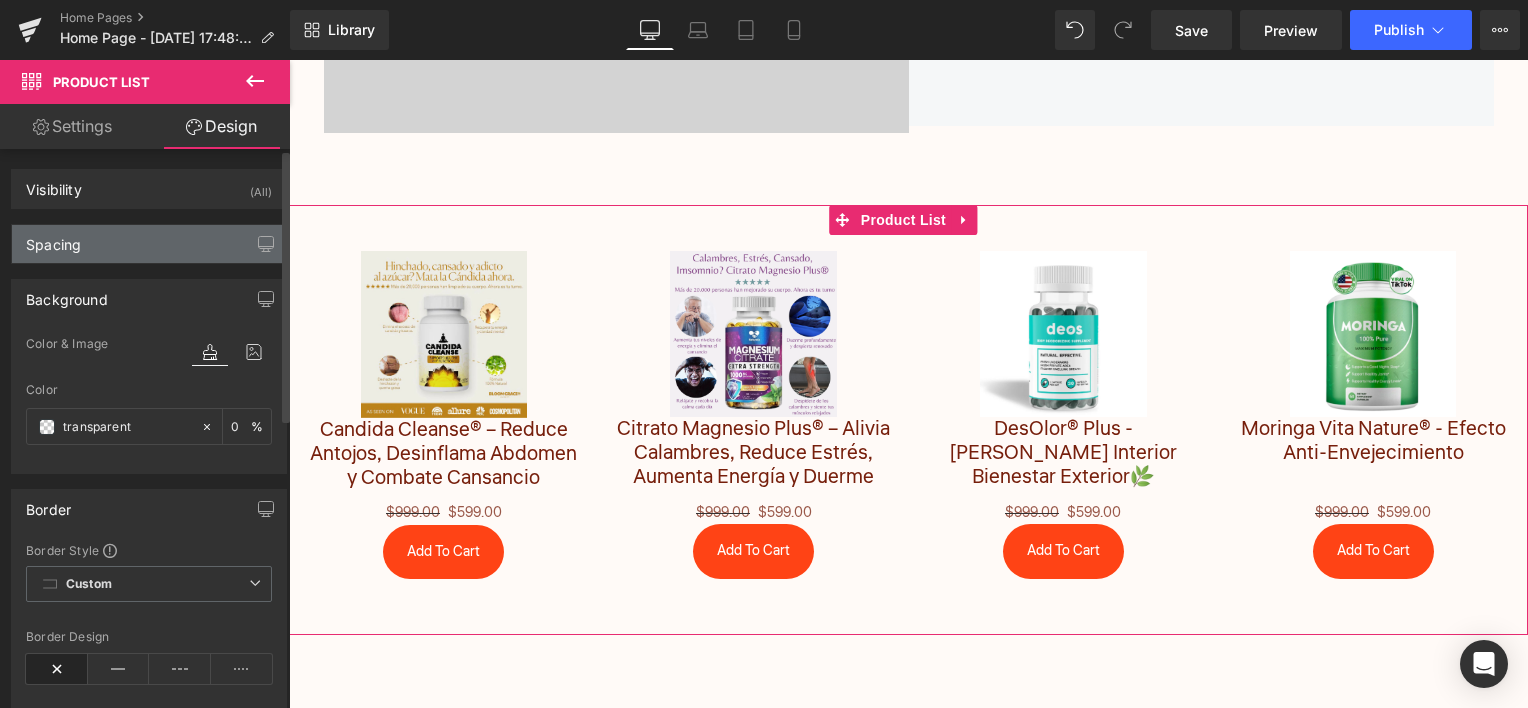 click on "Spacing" at bounding box center [149, 244] 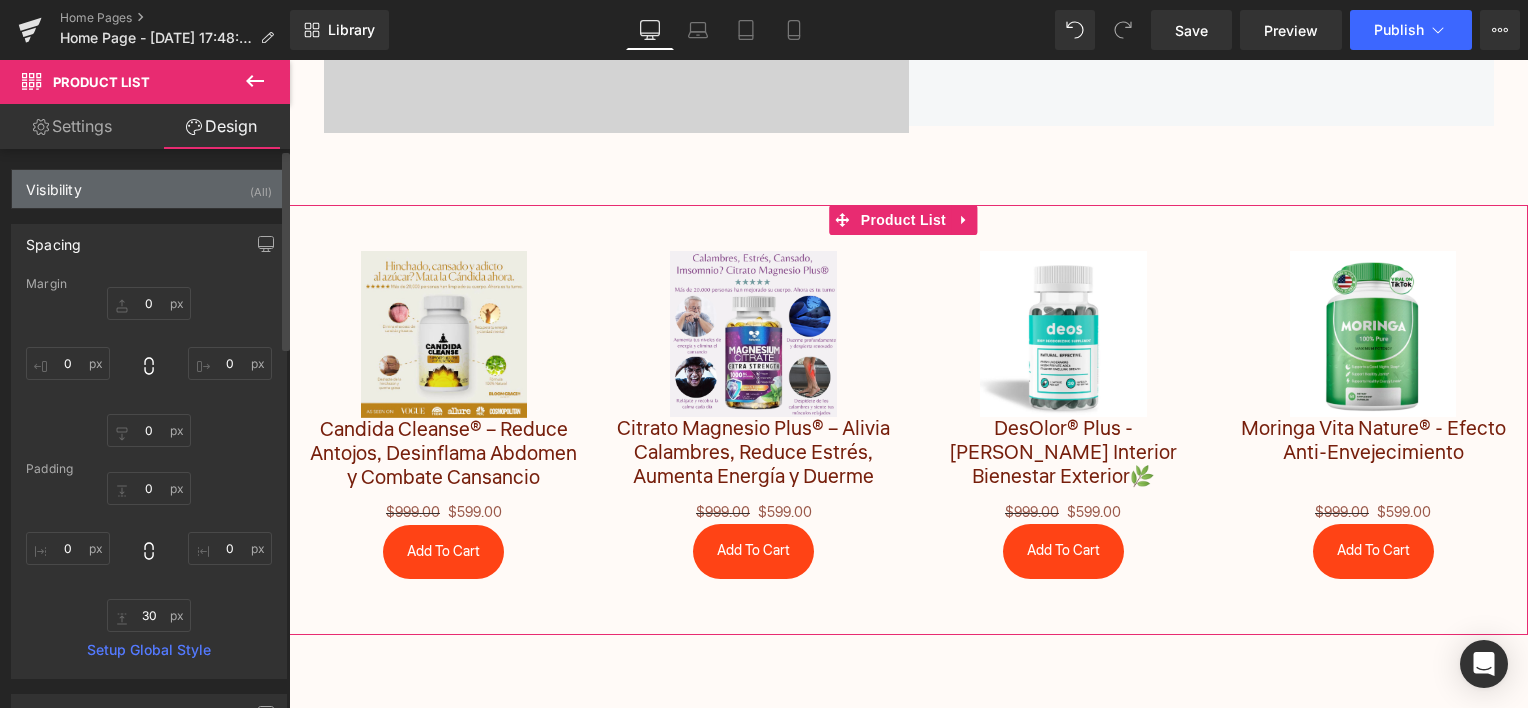 click on "Visibility
(All)" at bounding box center (149, 189) 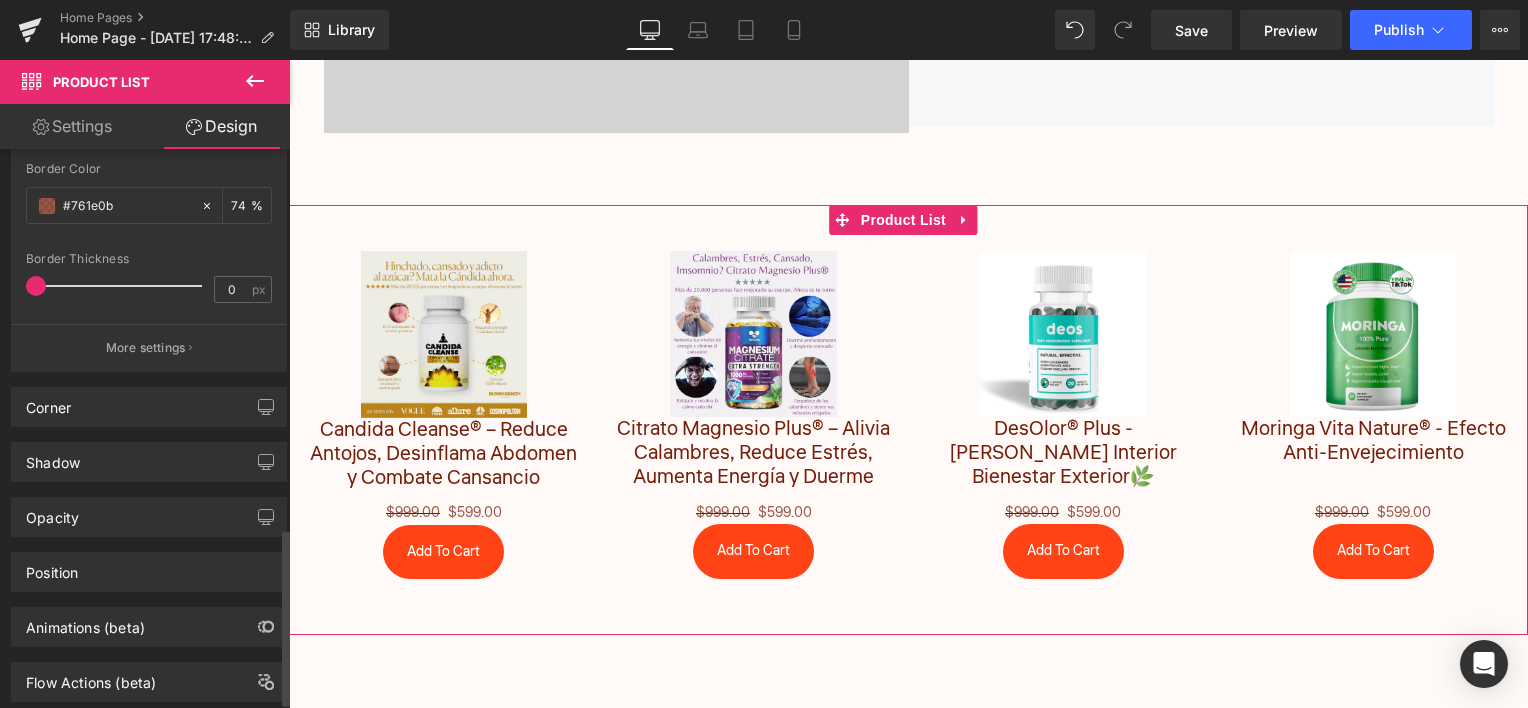 scroll, scrollTop: 1212, scrollLeft: 0, axis: vertical 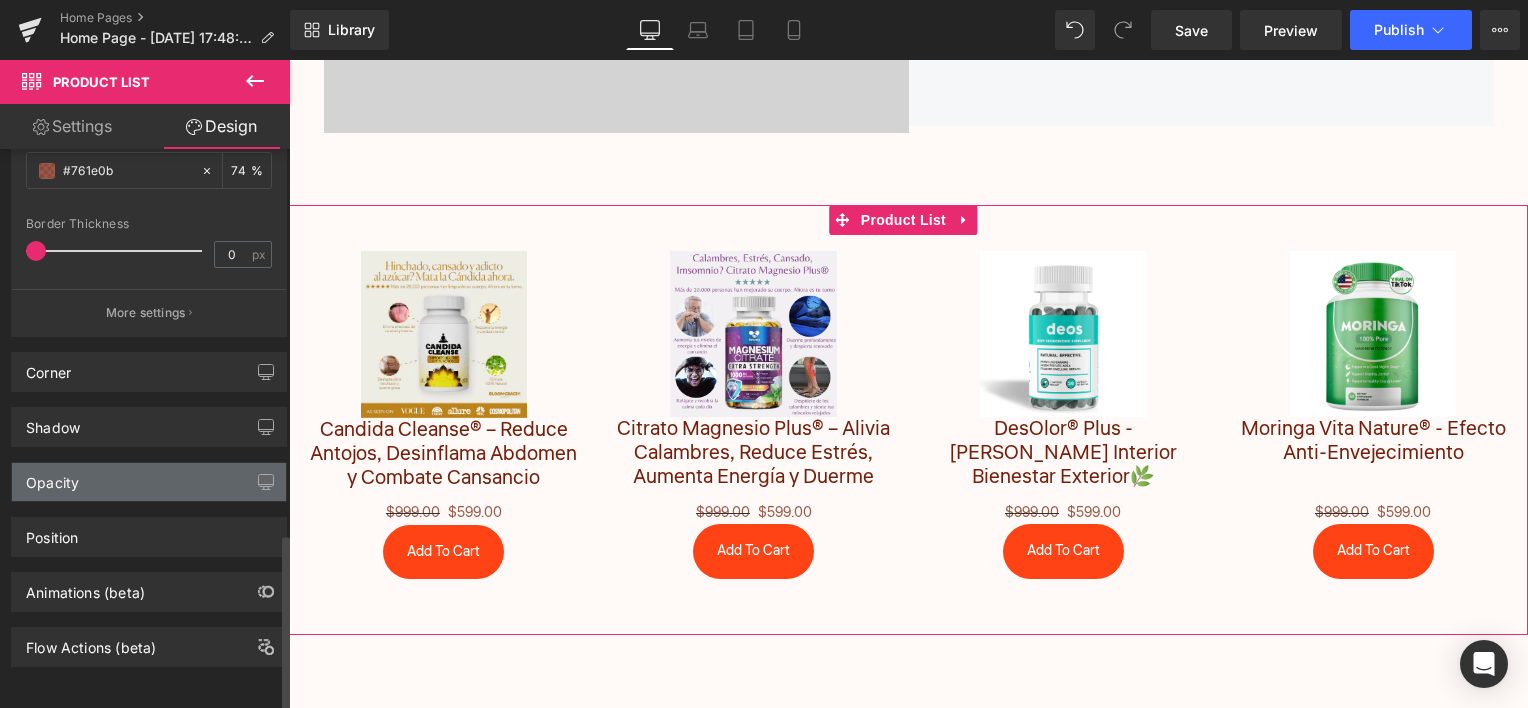 click on "Opacity" at bounding box center [149, 482] 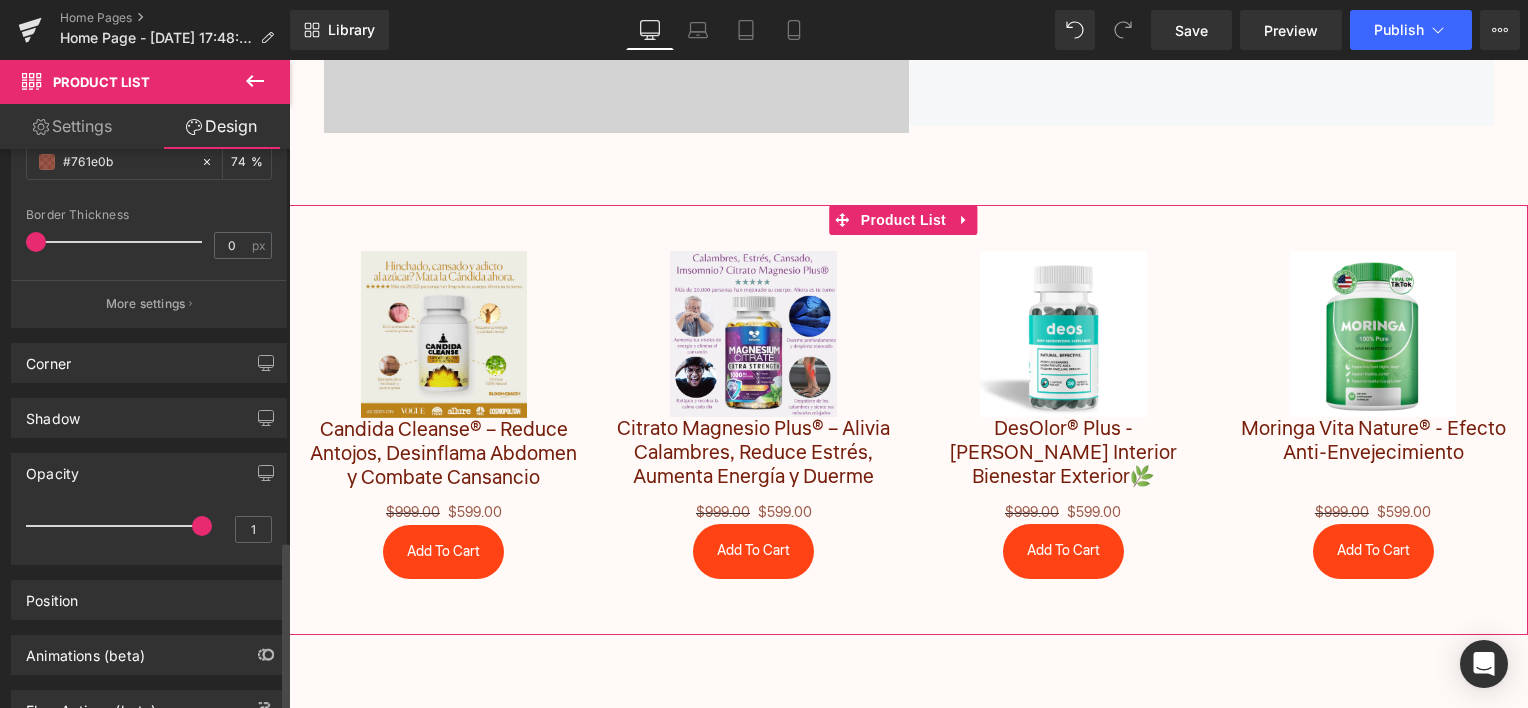scroll, scrollTop: 1284, scrollLeft: 0, axis: vertical 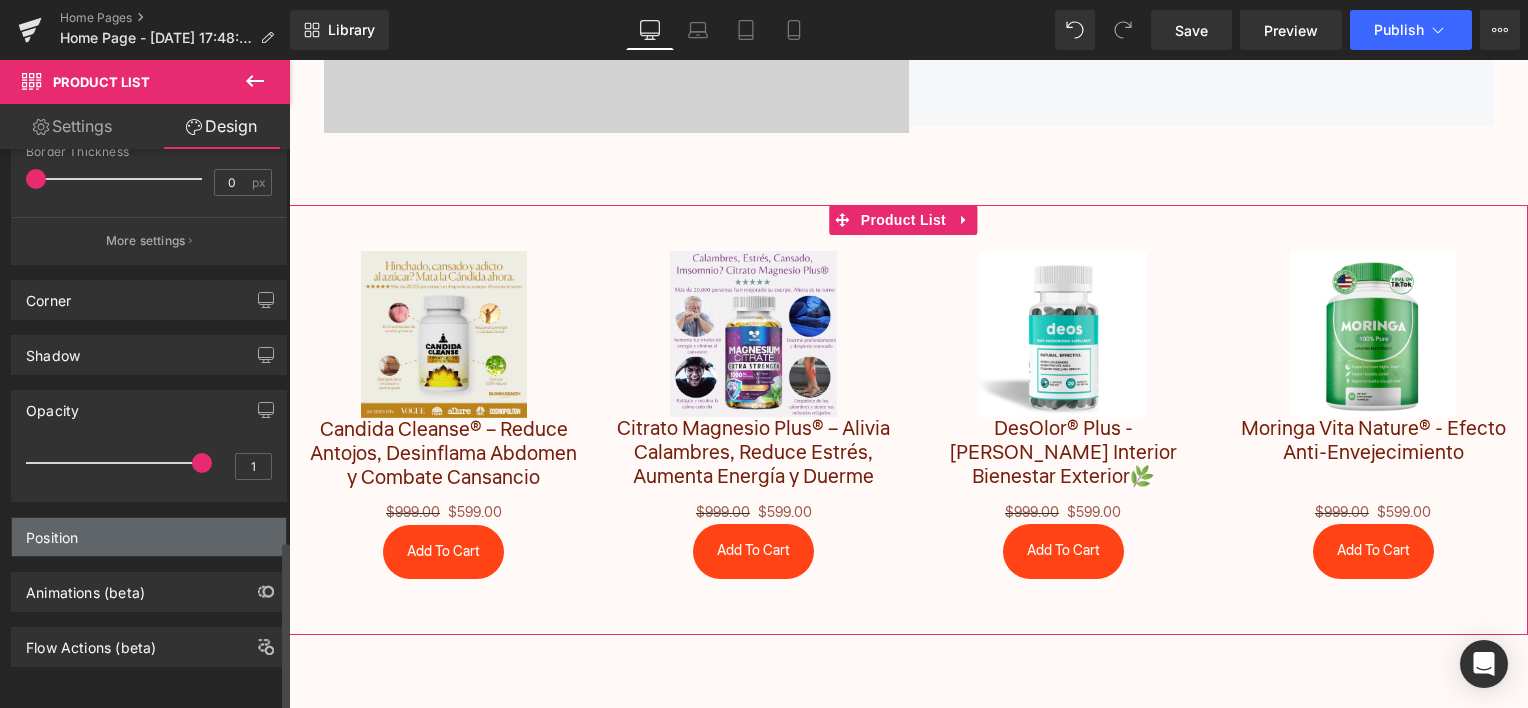 click on "Position" at bounding box center [149, 537] 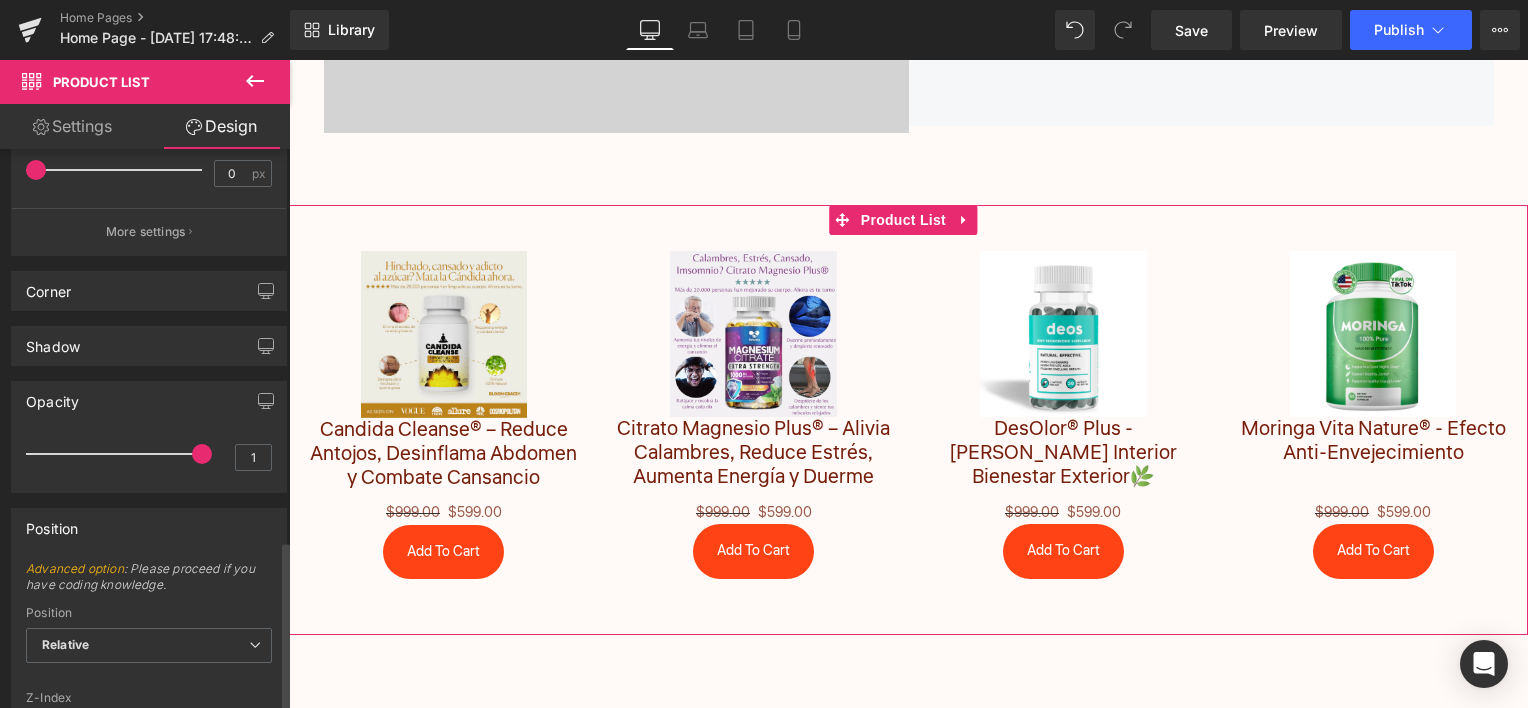 scroll, scrollTop: 1552, scrollLeft: 0, axis: vertical 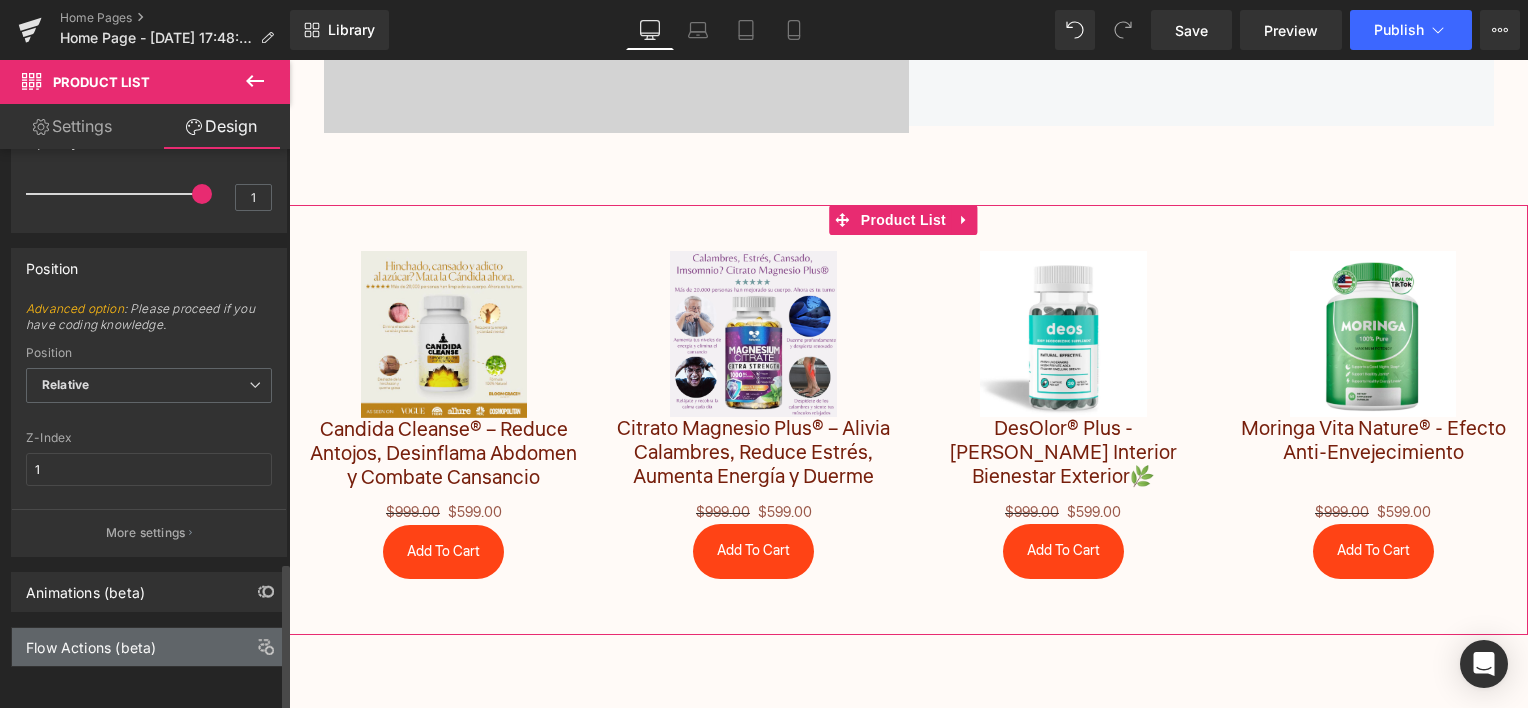 click on "Flow Actions (beta)" at bounding box center (91, 642) 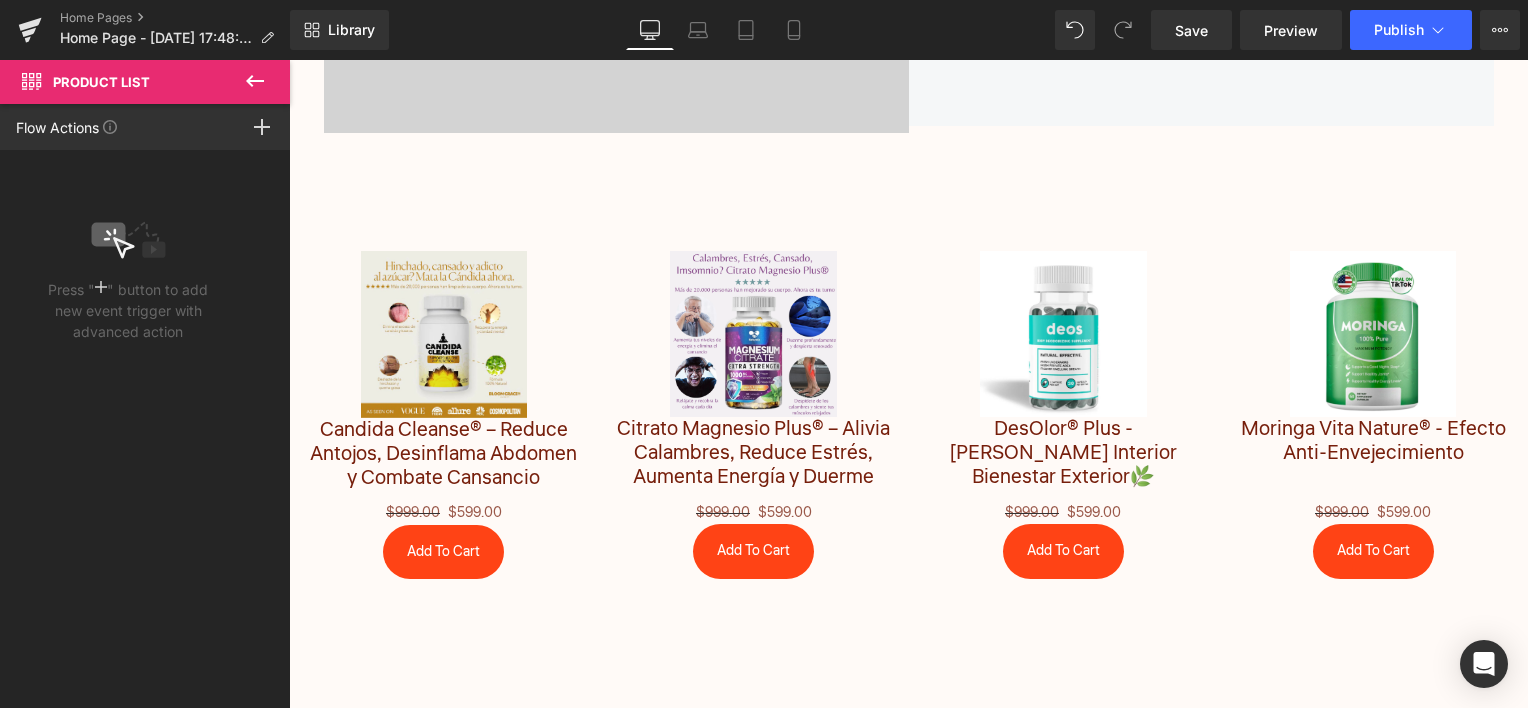 click 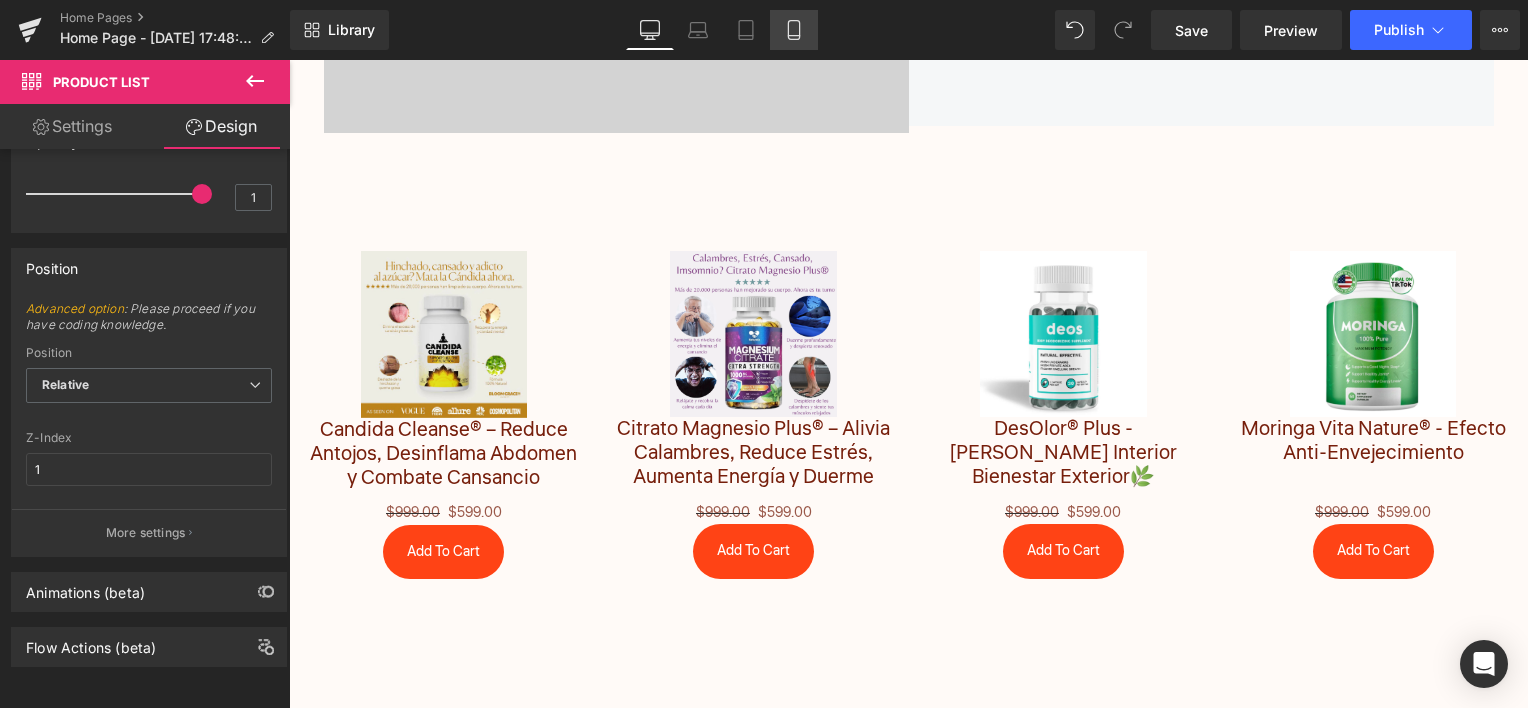 click 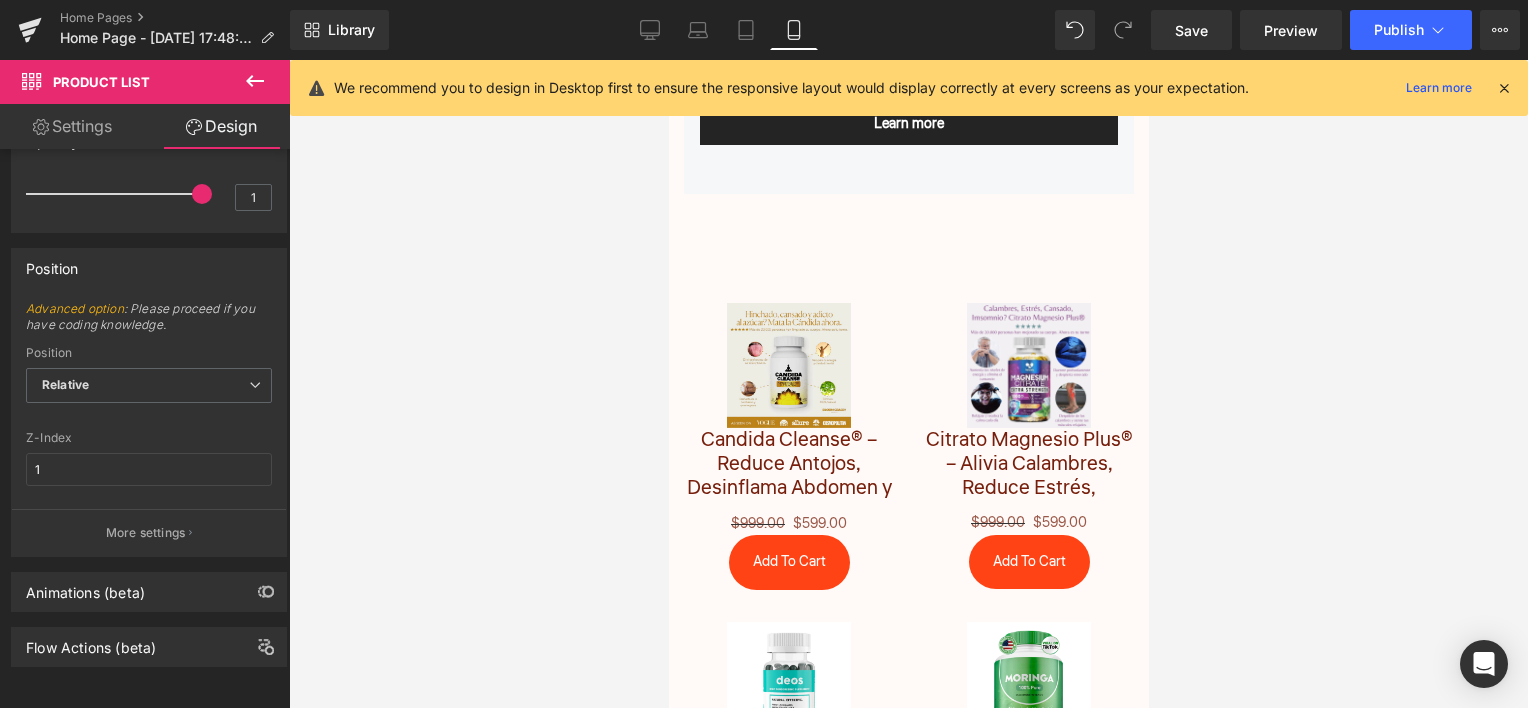 scroll, scrollTop: 1600, scrollLeft: 0, axis: vertical 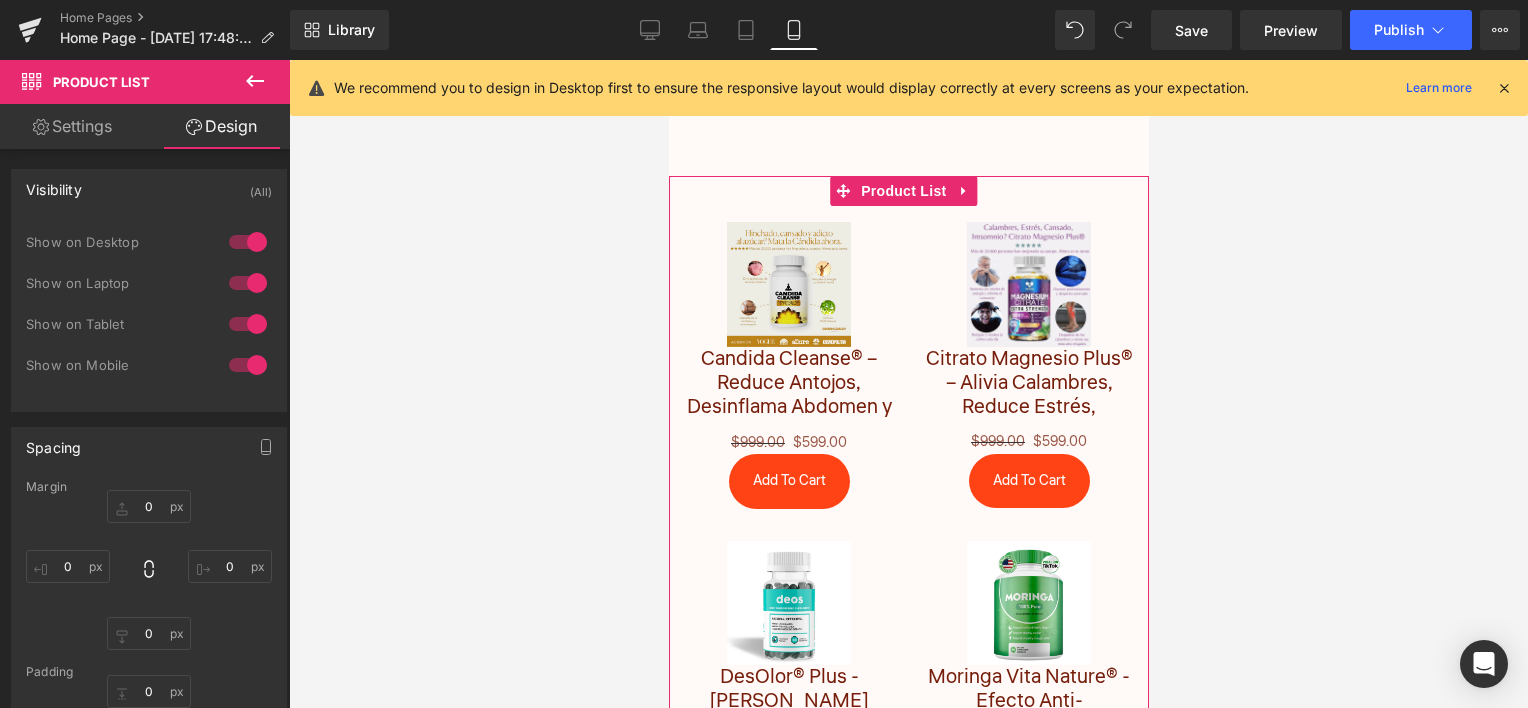 click on "Settings" at bounding box center [72, 126] 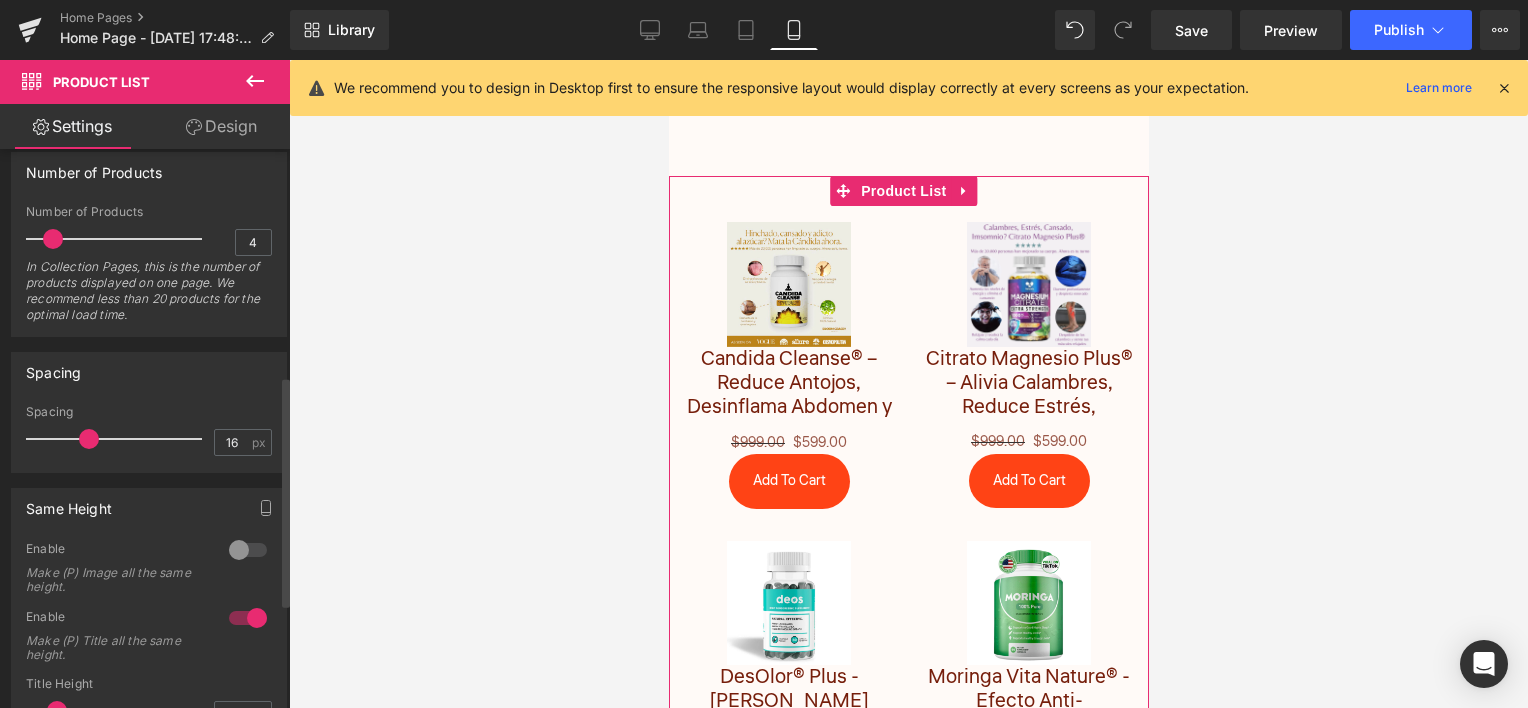 scroll, scrollTop: 605, scrollLeft: 0, axis: vertical 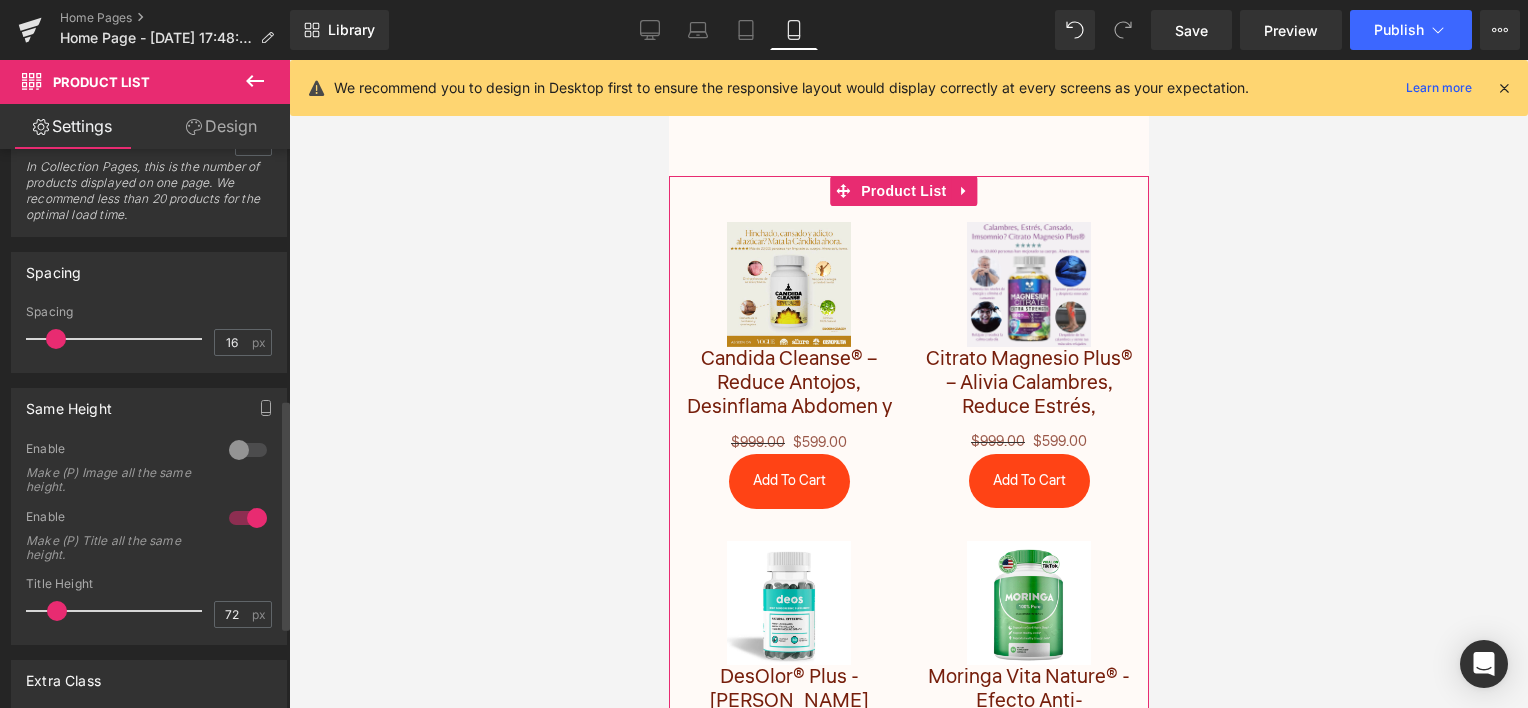 drag, startPoint x: 86, startPoint y: 333, endPoint x: 55, endPoint y: 336, distance: 31.144823 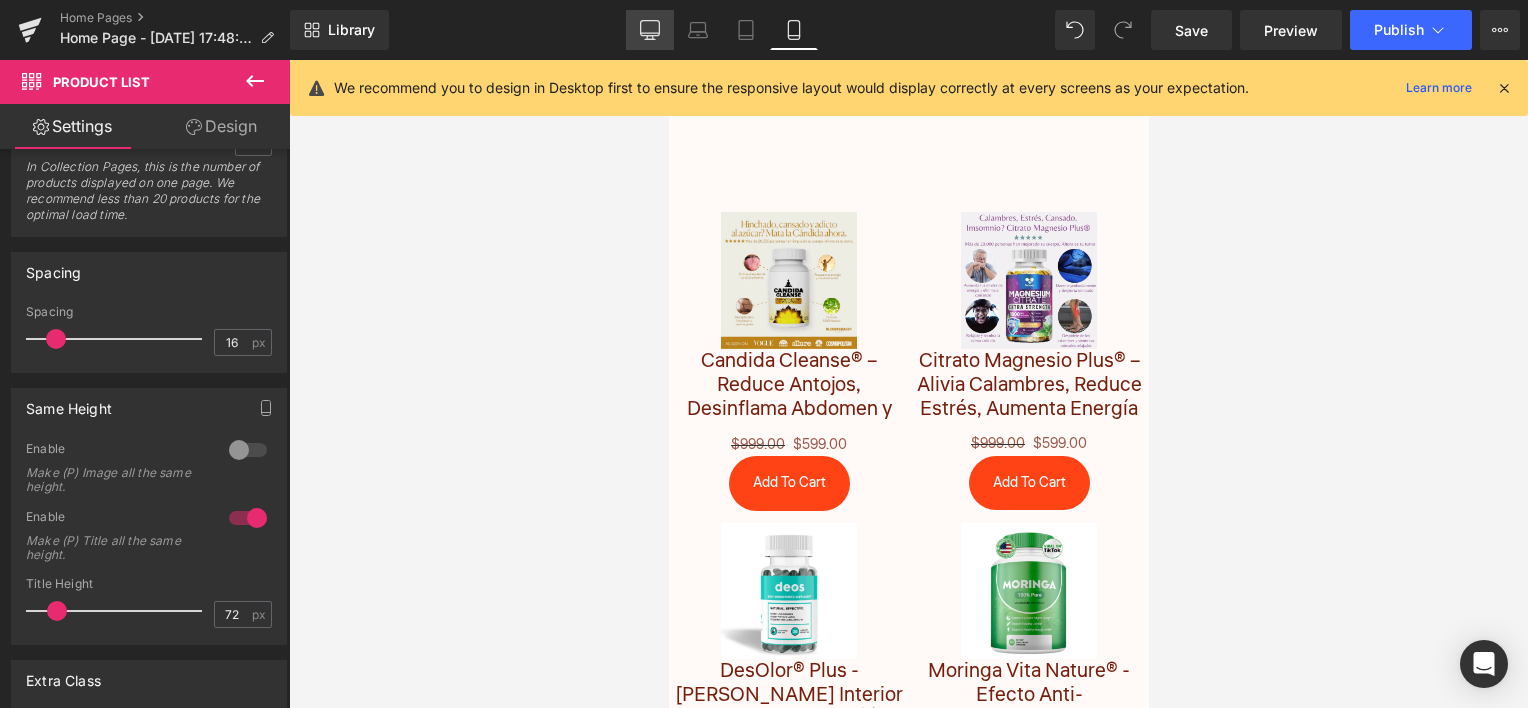 drag, startPoint x: 657, startPoint y: 27, endPoint x: 174, endPoint y: 225, distance: 522.0086 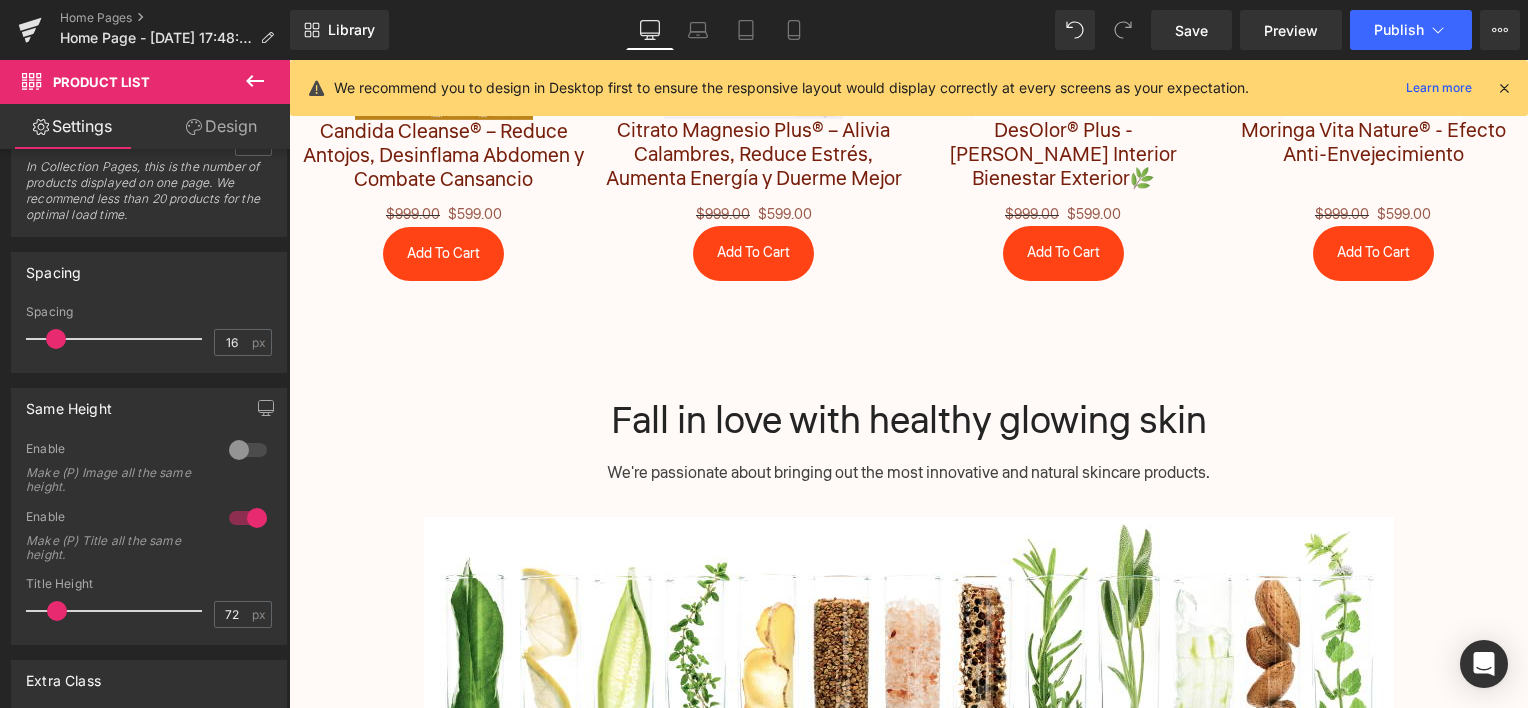 scroll, scrollTop: 1325, scrollLeft: 0, axis: vertical 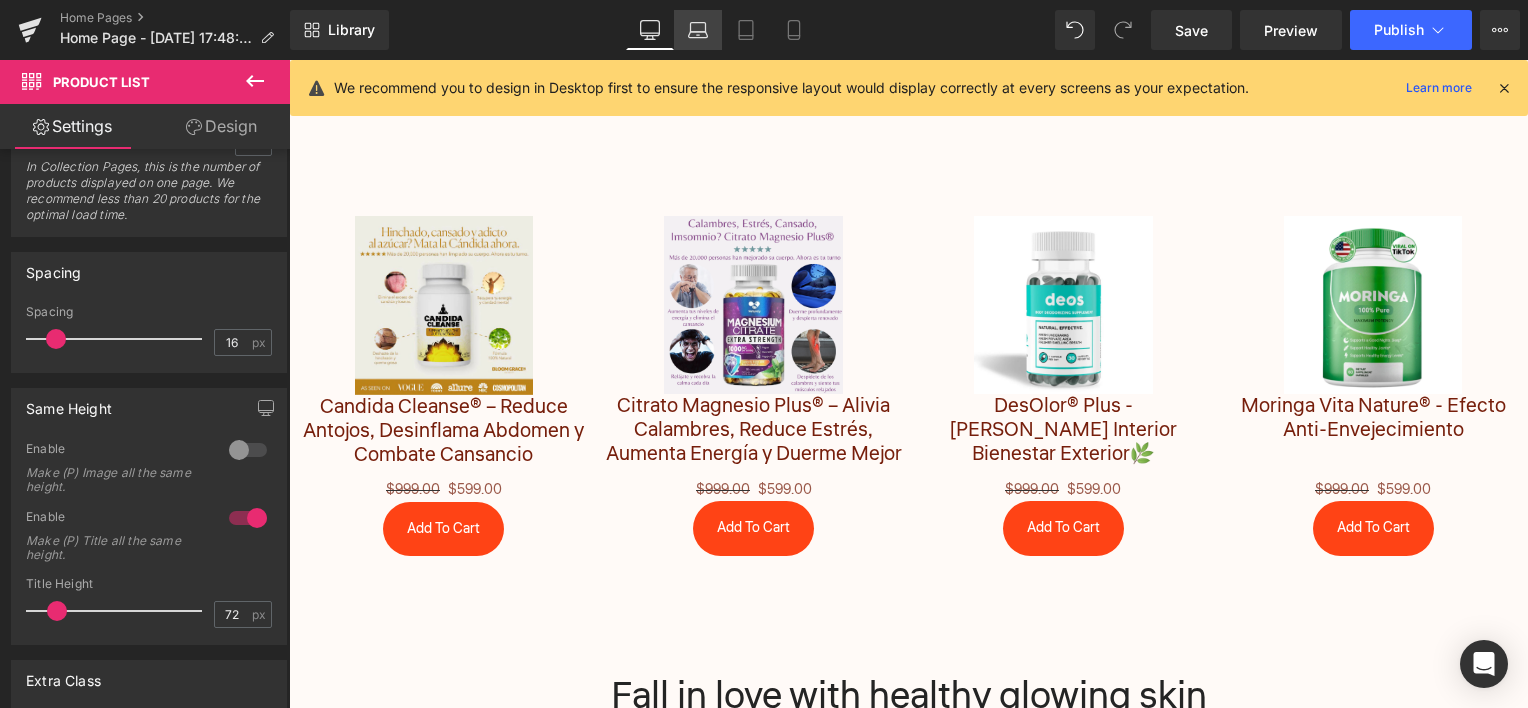 click 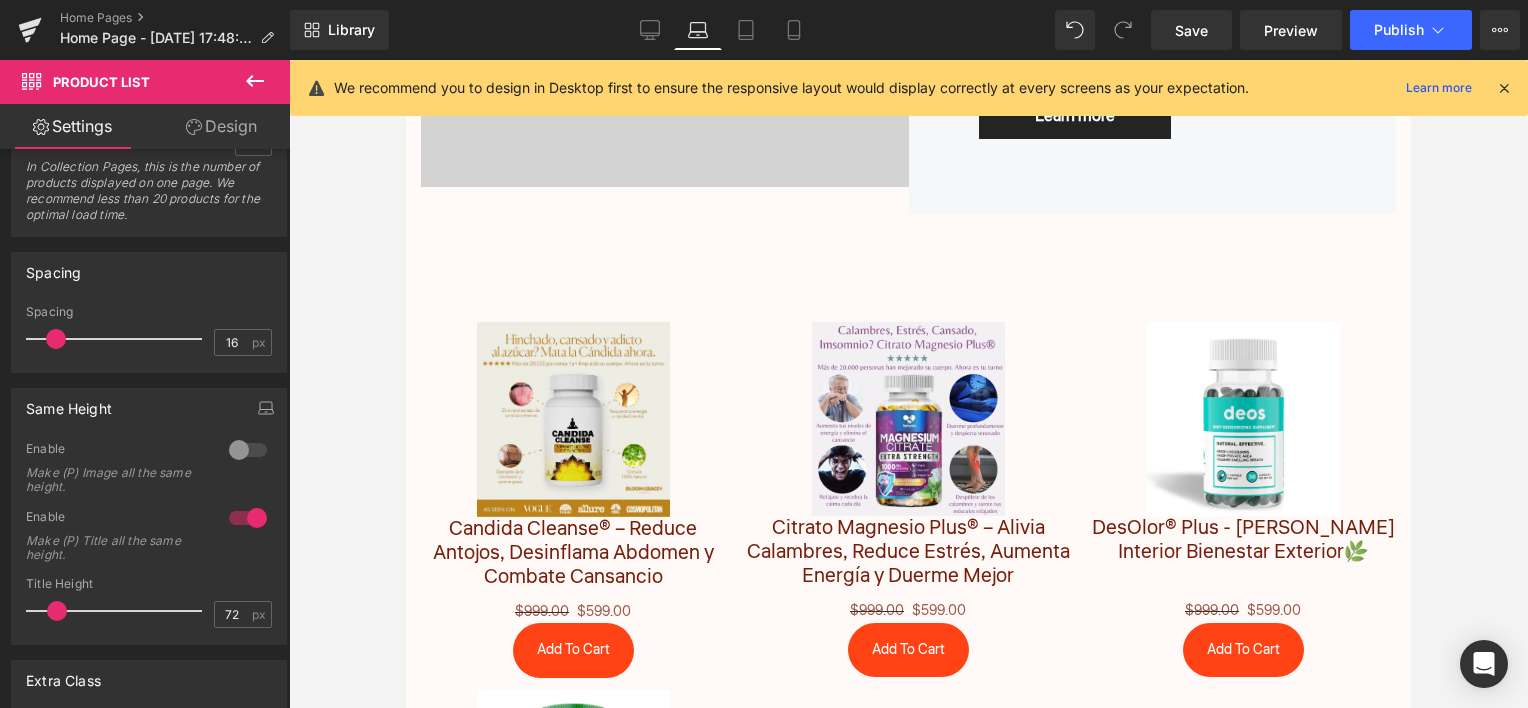 scroll, scrollTop: 1366, scrollLeft: 0, axis: vertical 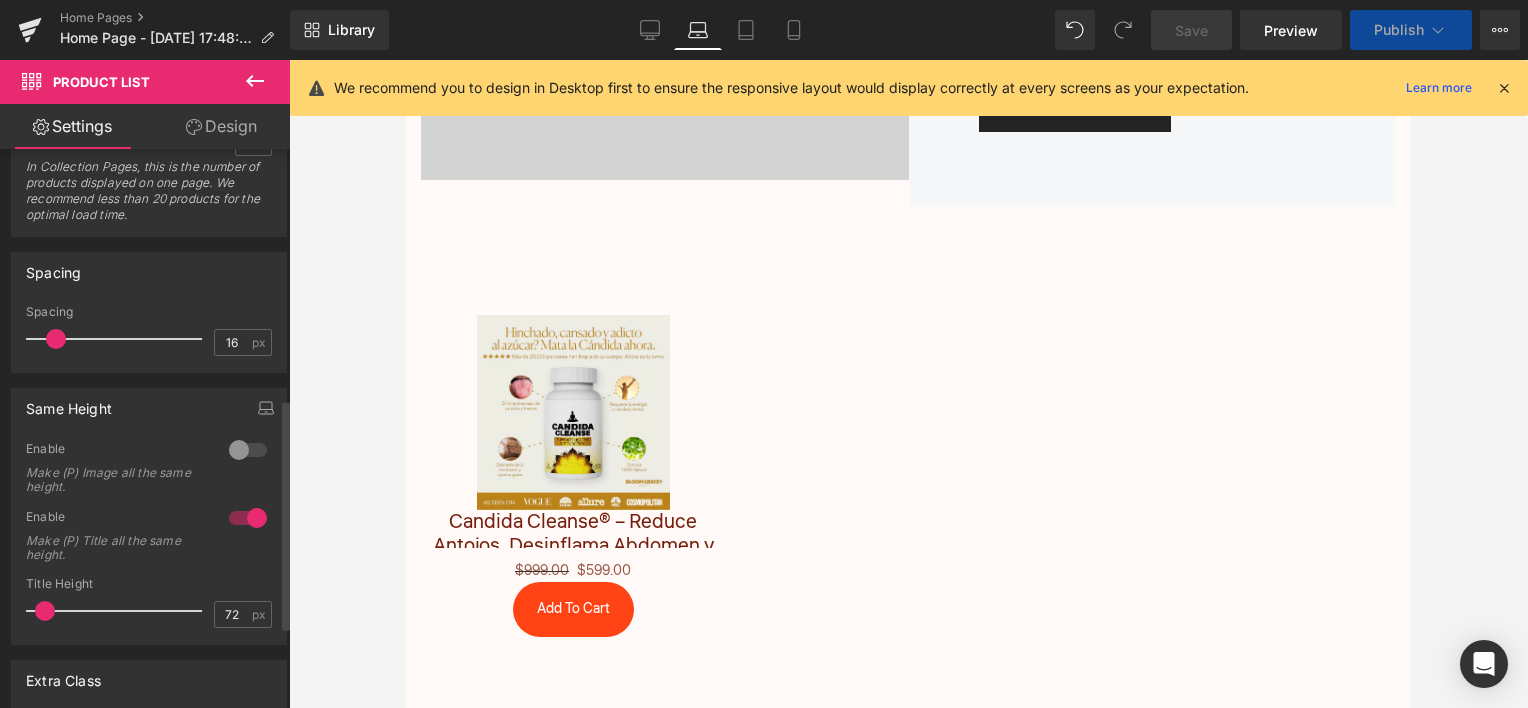 drag, startPoint x: 58, startPoint y: 604, endPoint x: 47, endPoint y: 606, distance: 11.18034 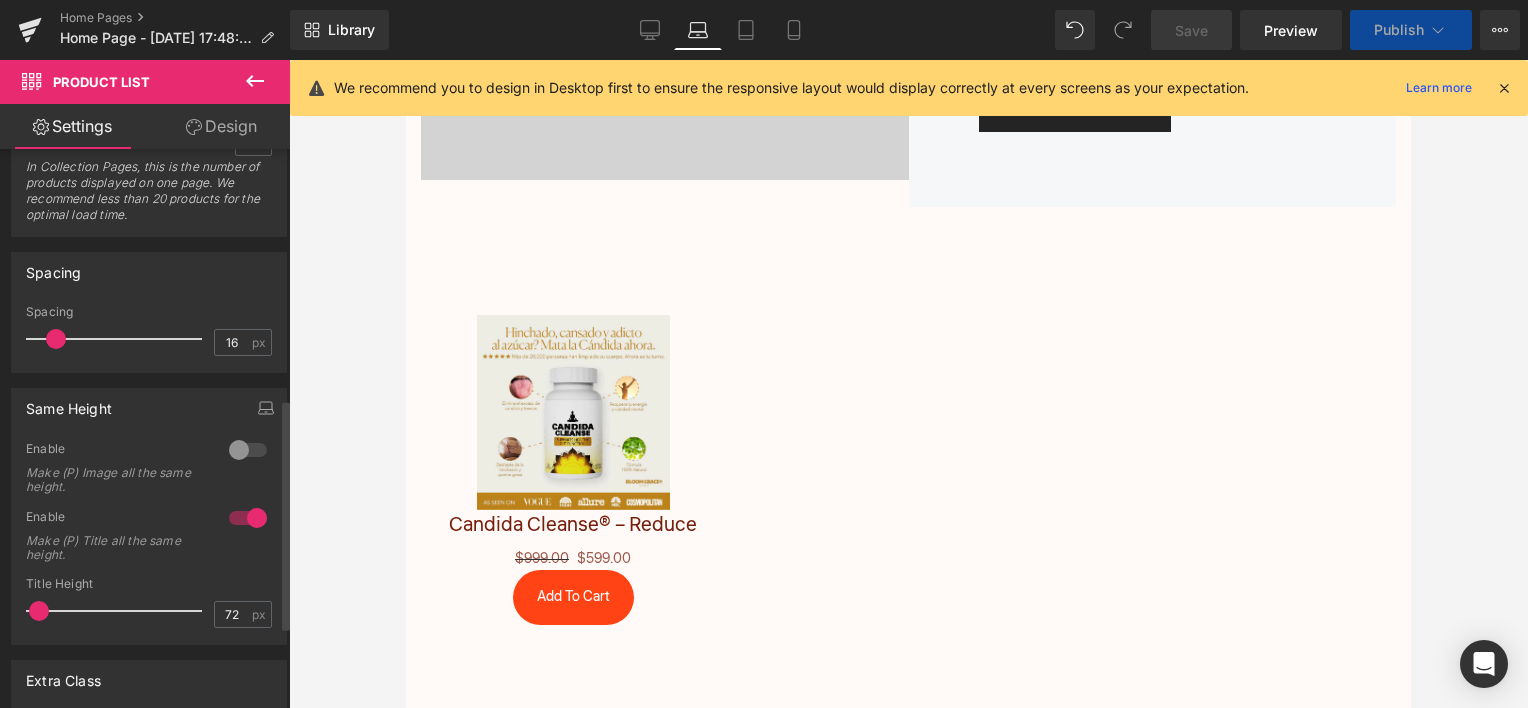 click at bounding box center [39, 611] 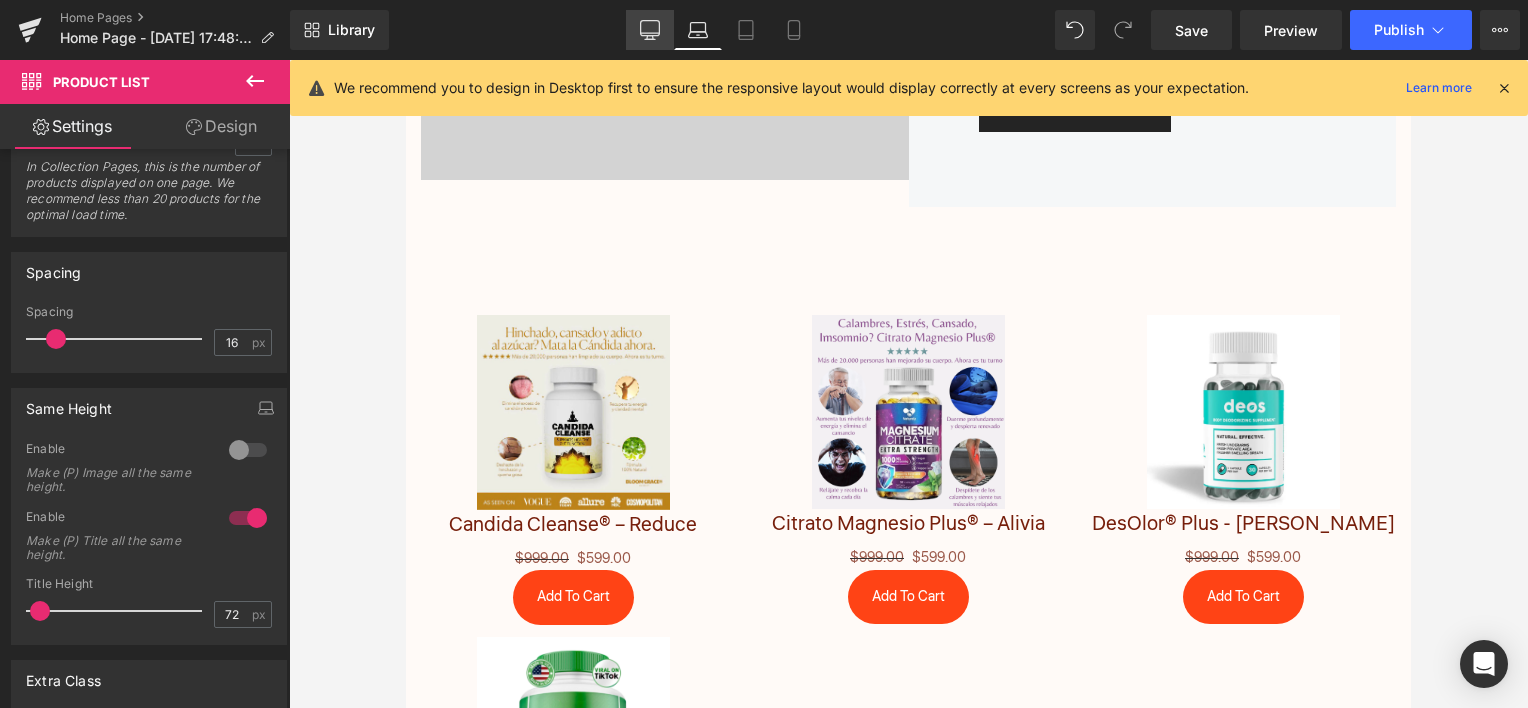 click 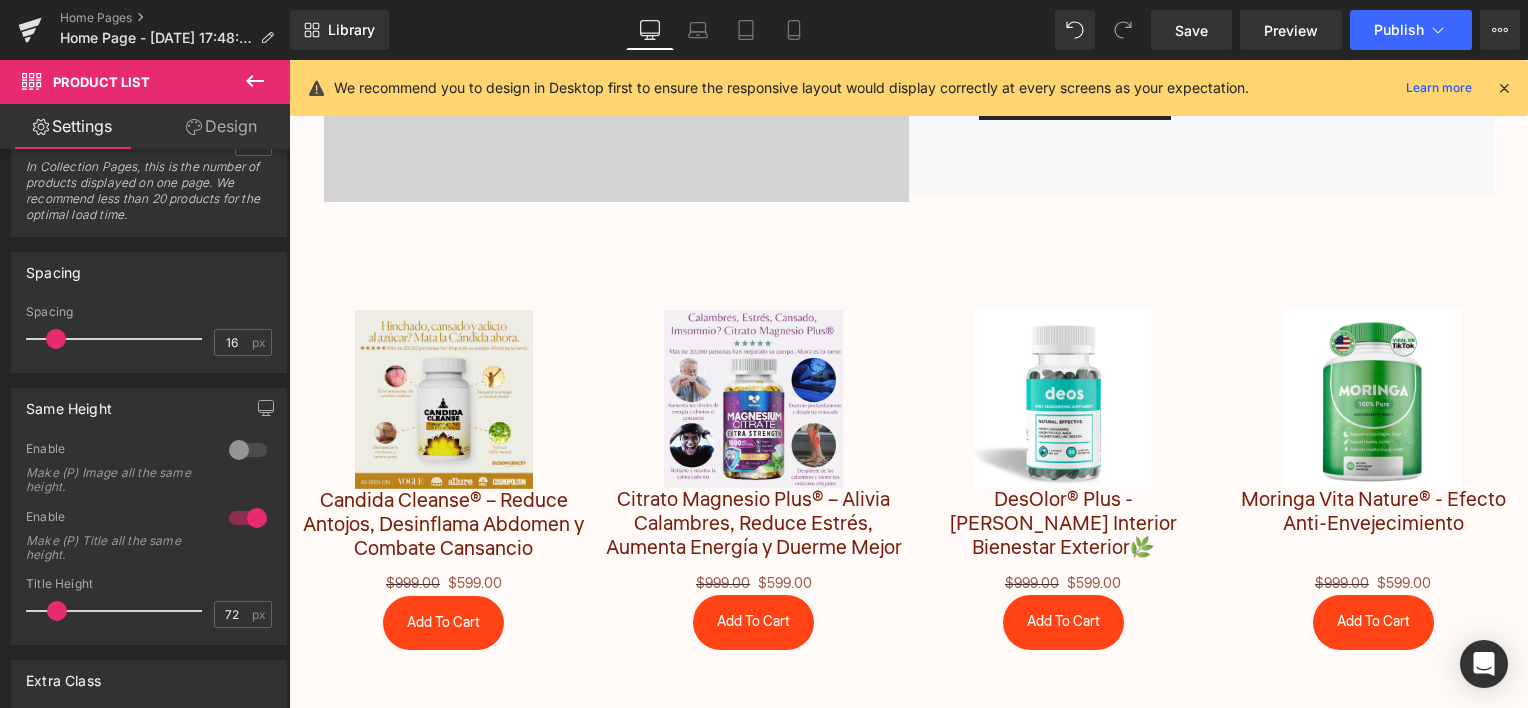 scroll, scrollTop: 1226, scrollLeft: 0, axis: vertical 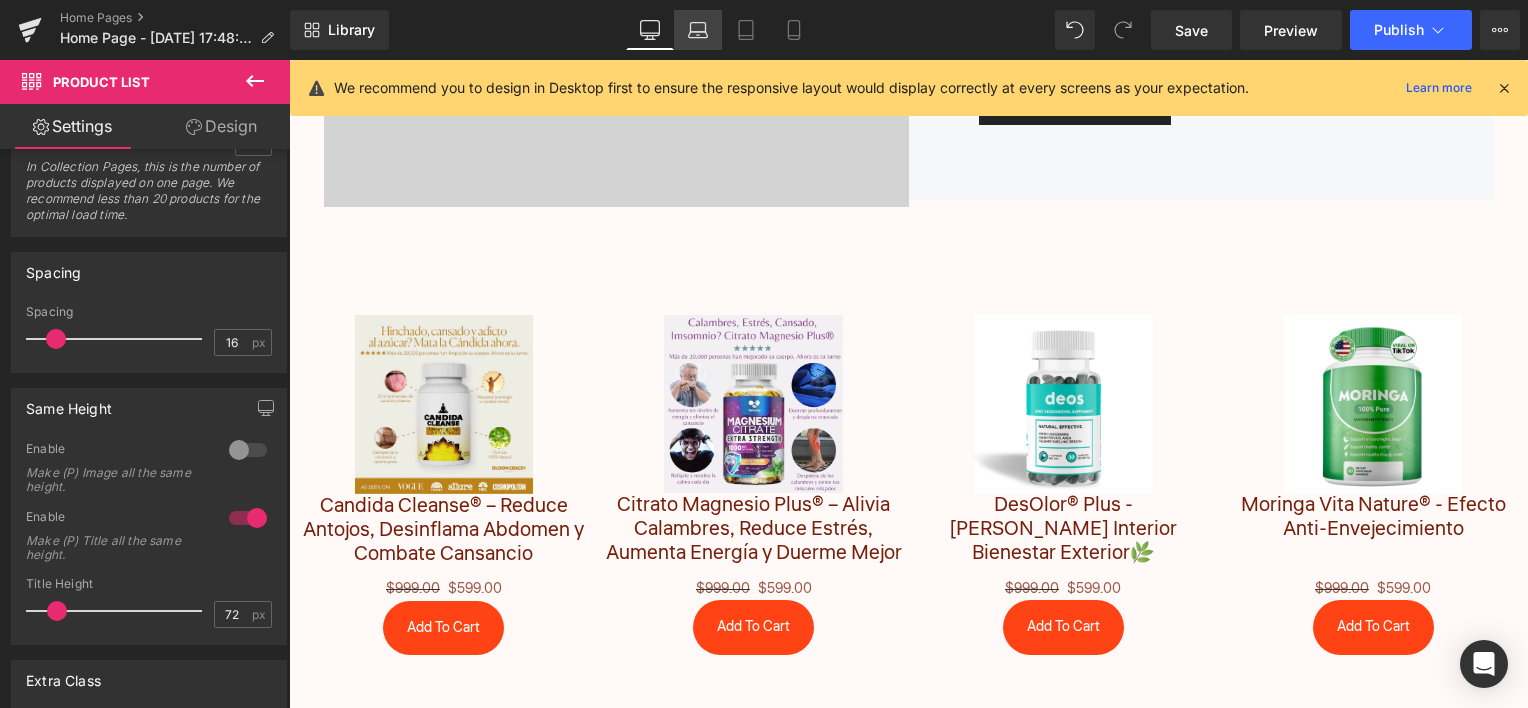 click 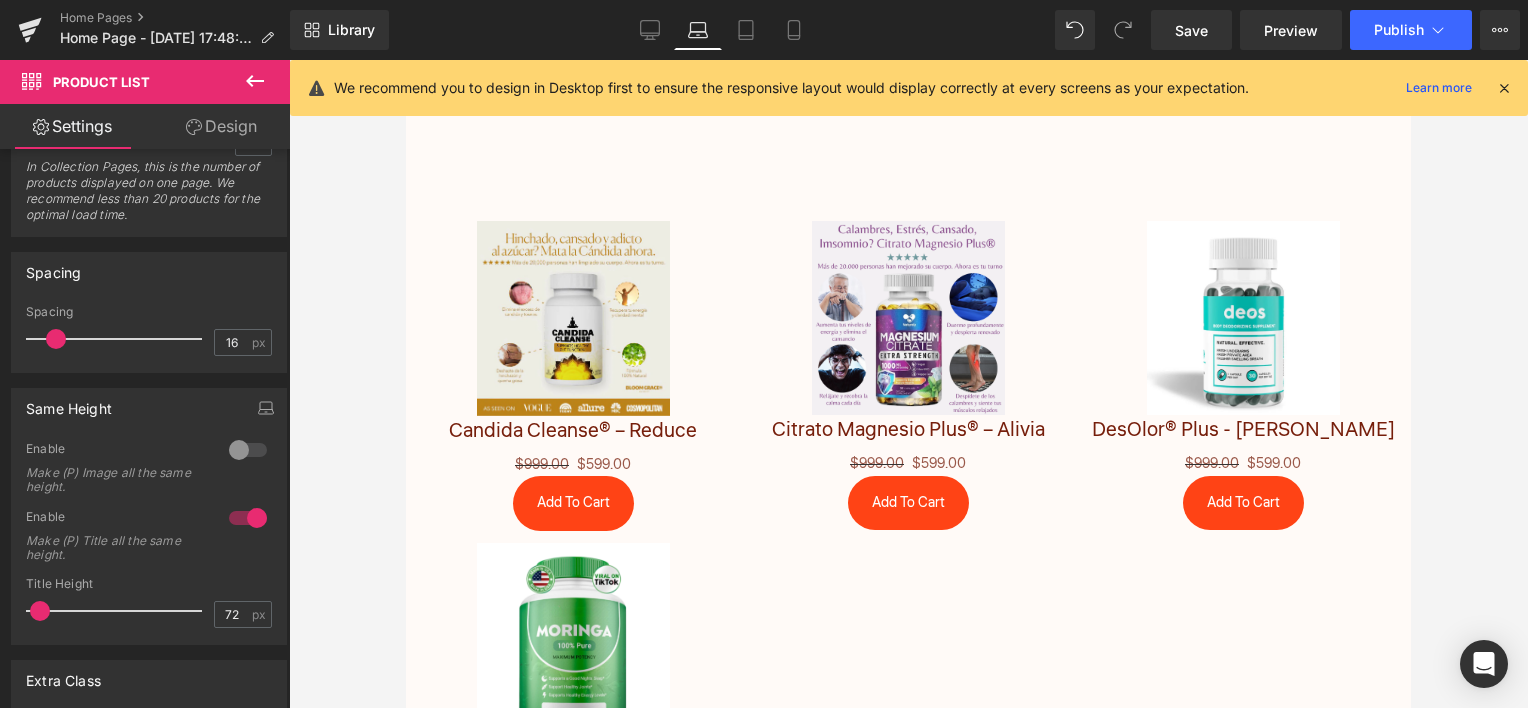 scroll, scrollTop: 1467, scrollLeft: 0, axis: vertical 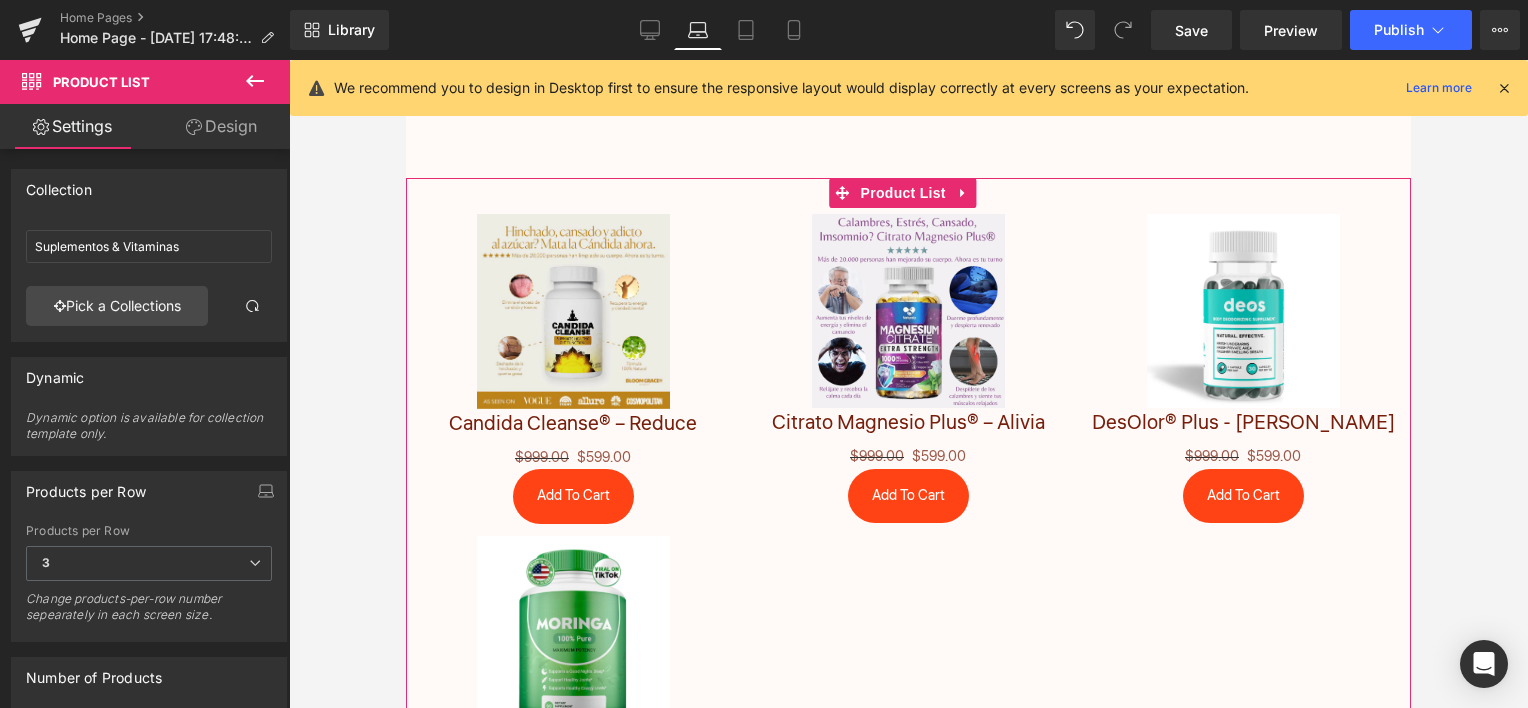 click on "Design" at bounding box center (221, 126) 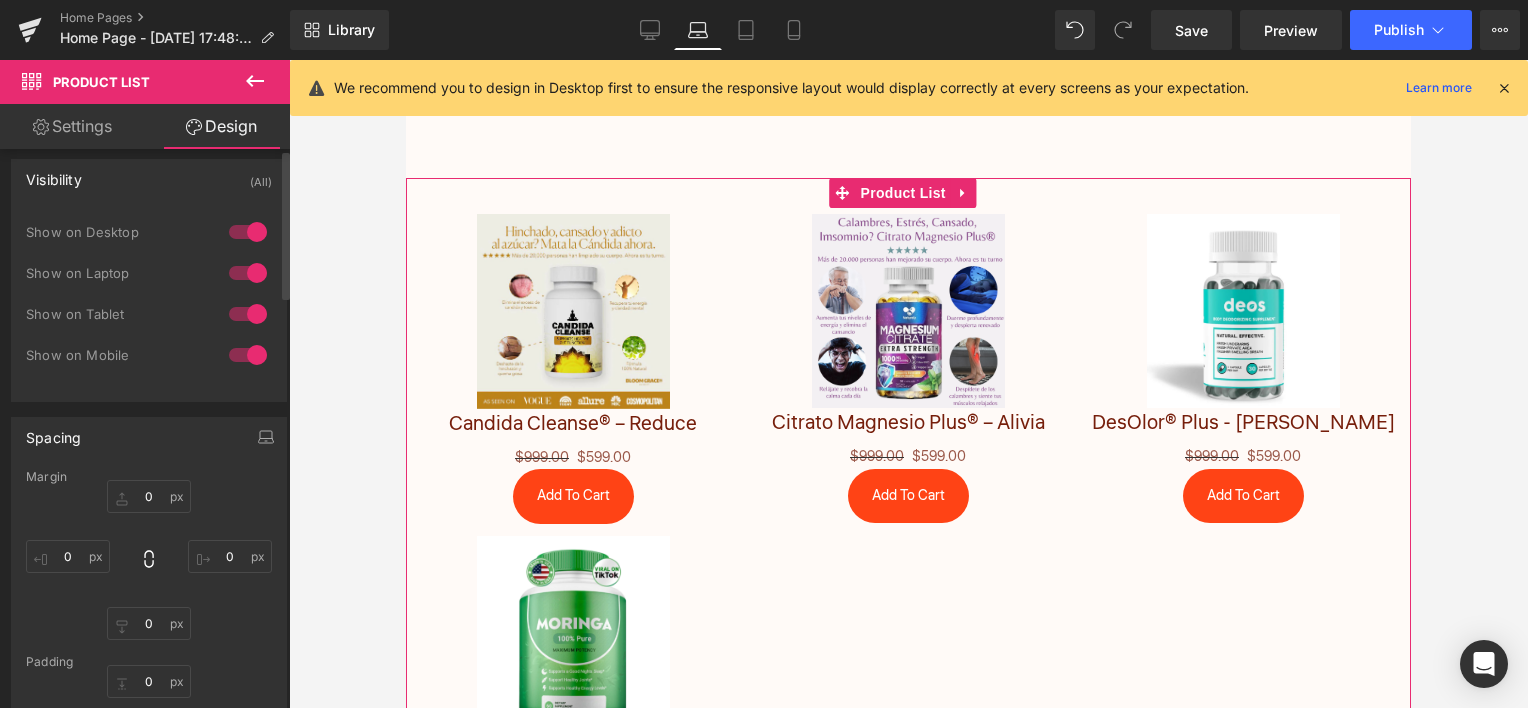 scroll, scrollTop: 0, scrollLeft: 0, axis: both 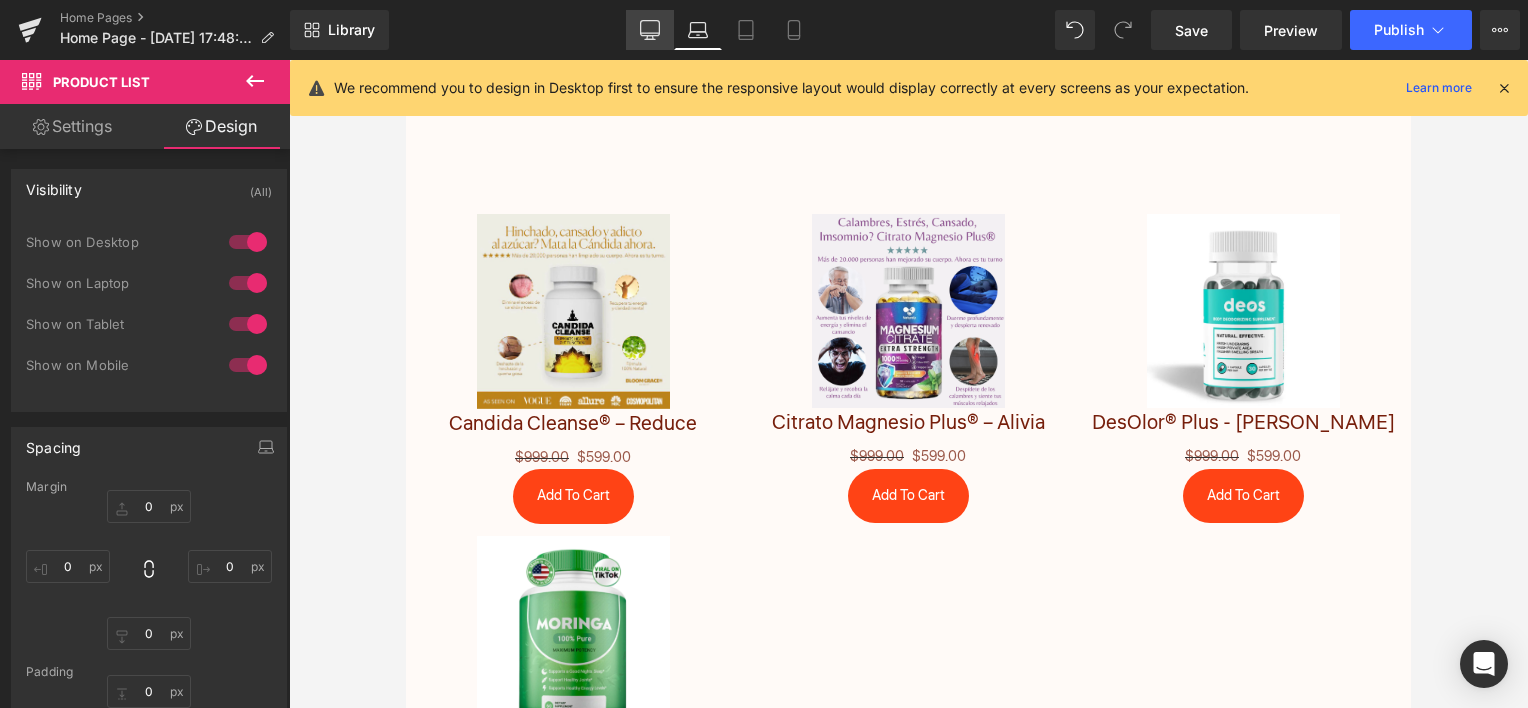 click 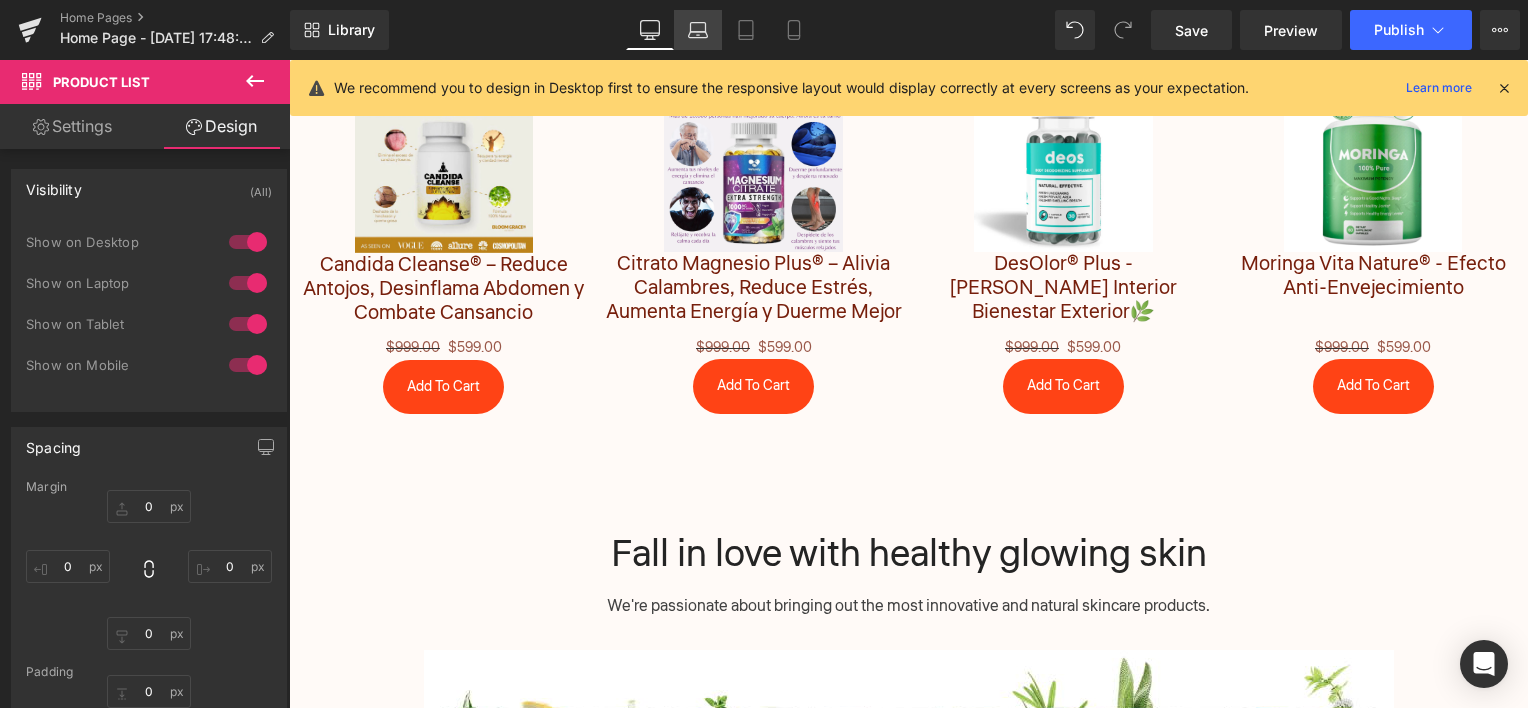 scroll, scrollTop: 1326, scrollLeft: 0, axis: vertical 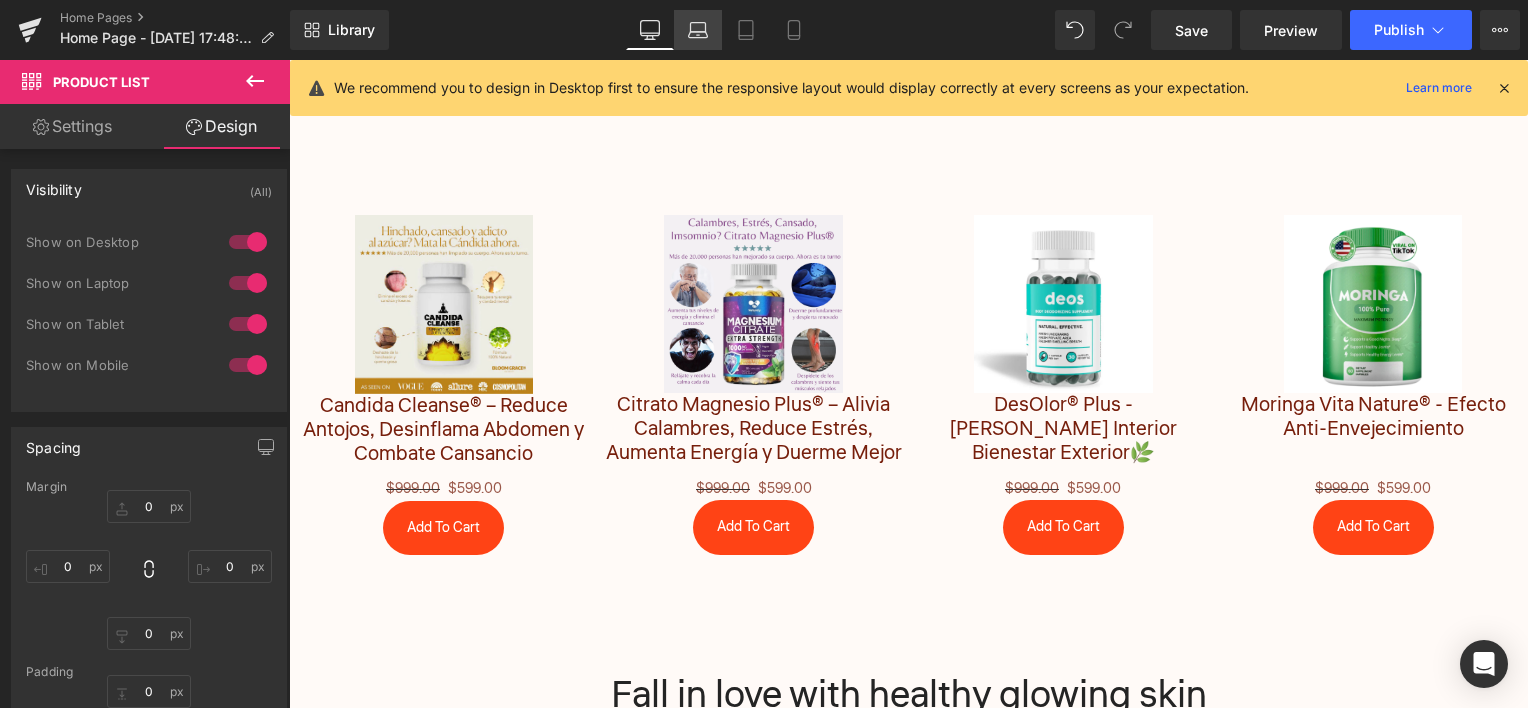 click 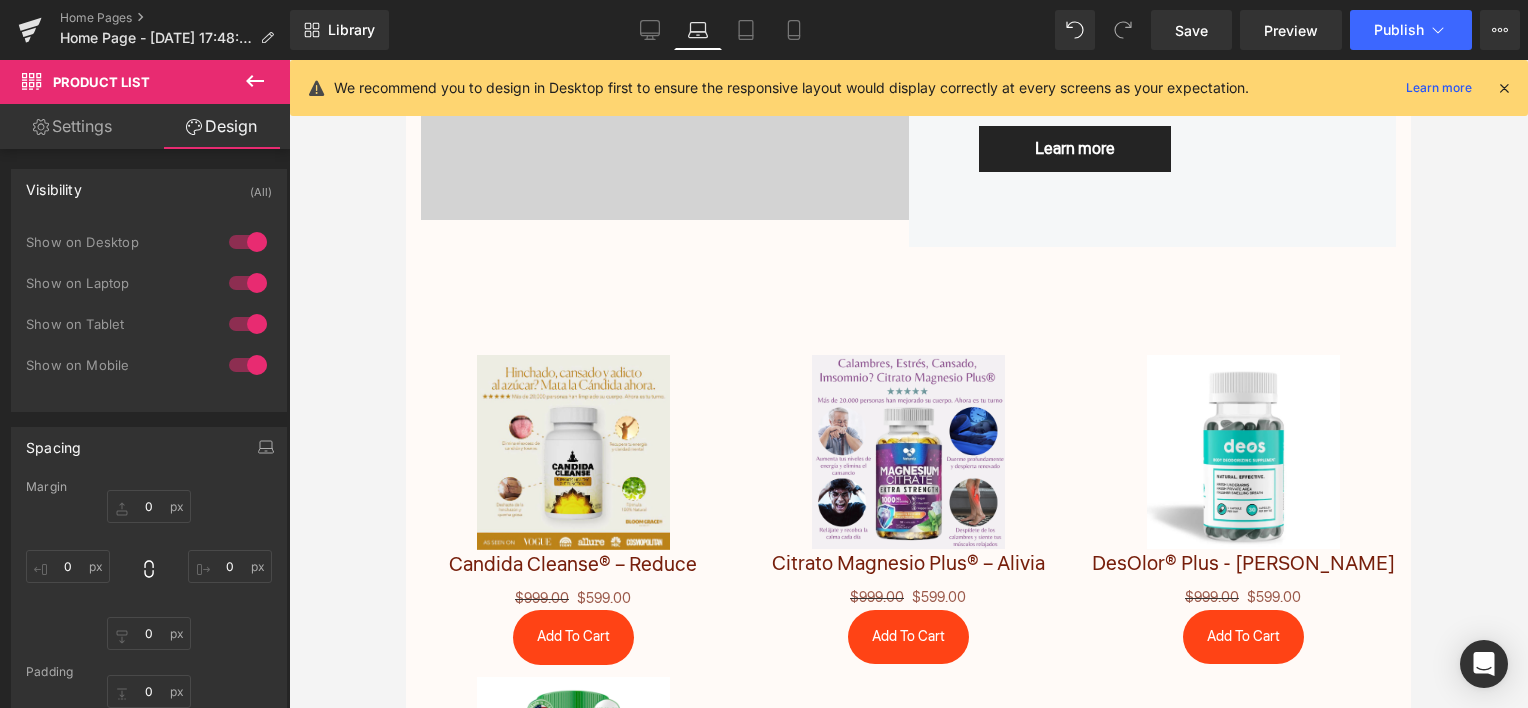 scroll, scrollTop: 1467, scrollLeft: 0, axis: vertical 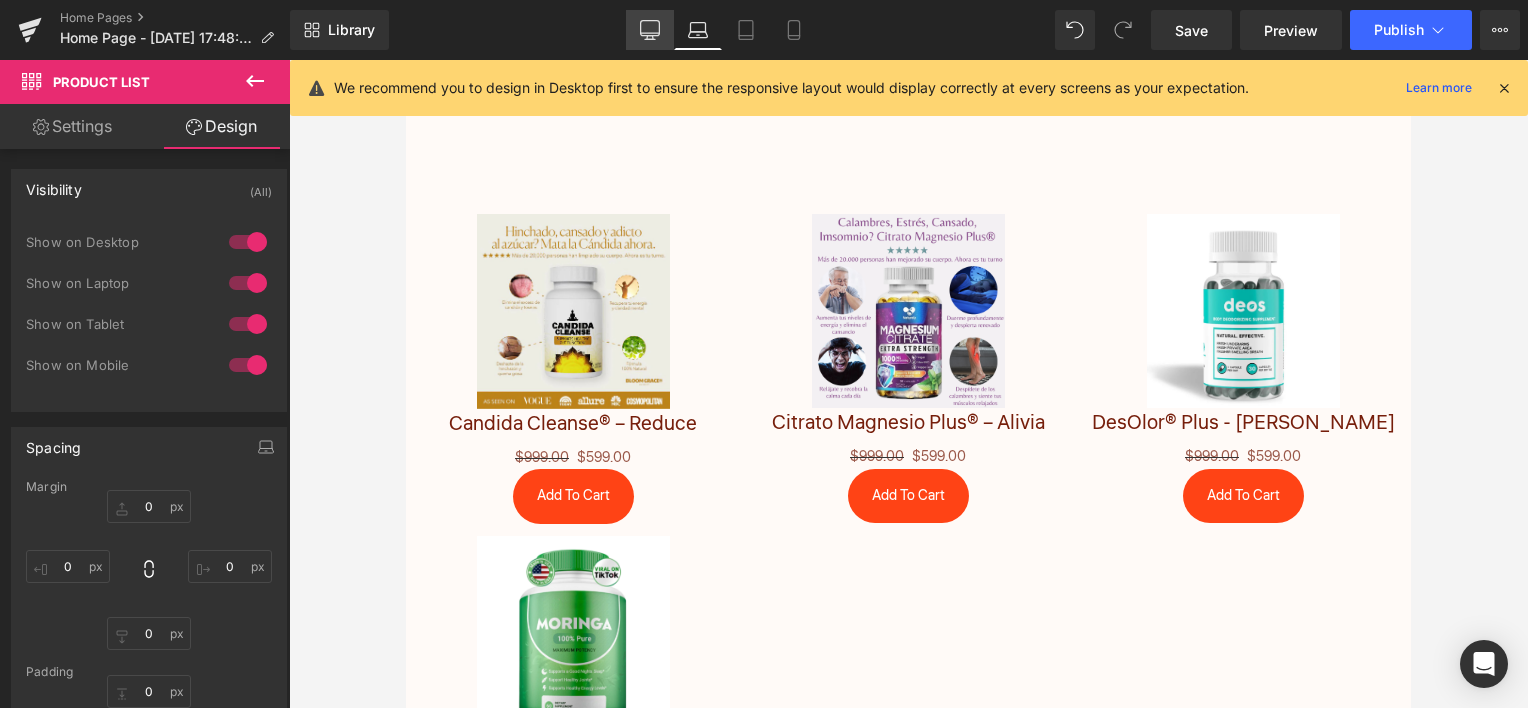 click 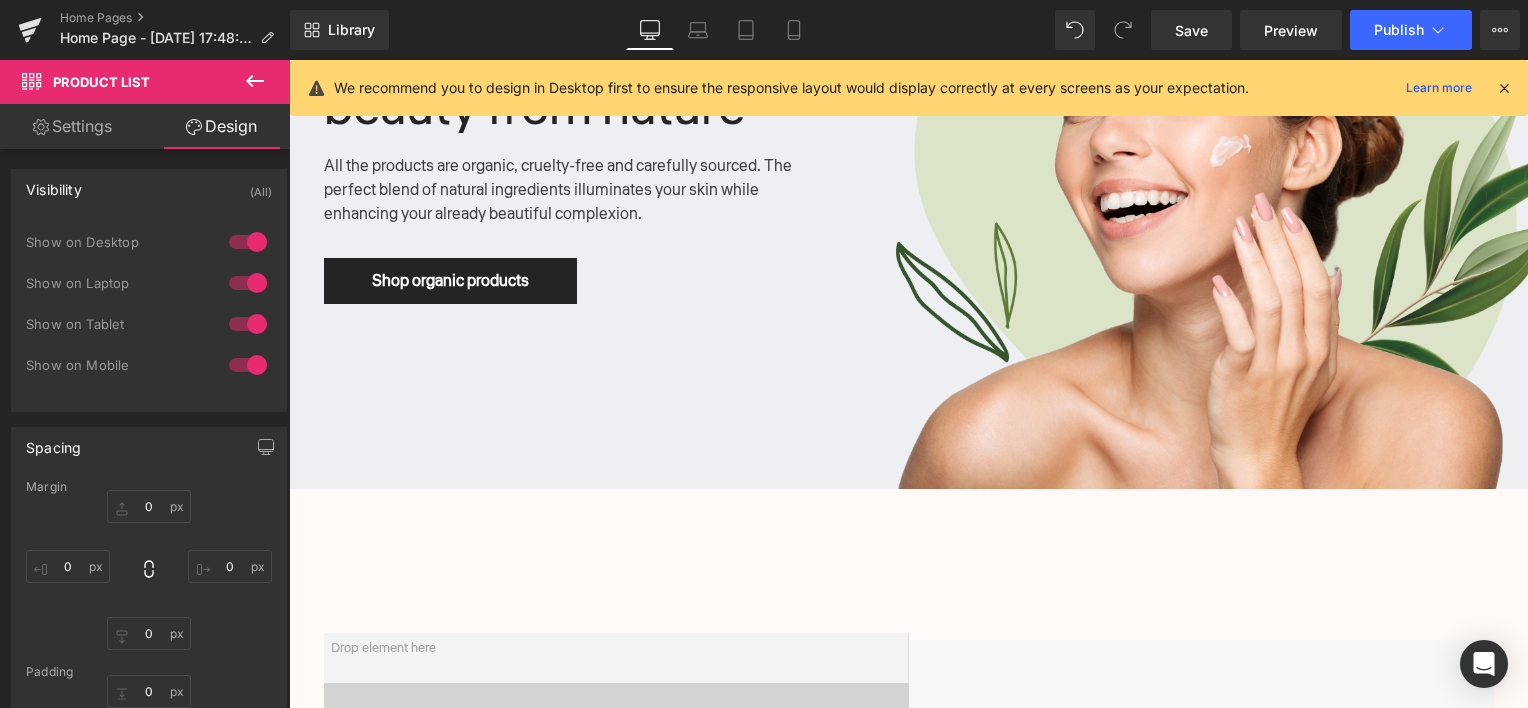 scroll, scrollTop: 800, scrollLeft: 0, axis: vertical 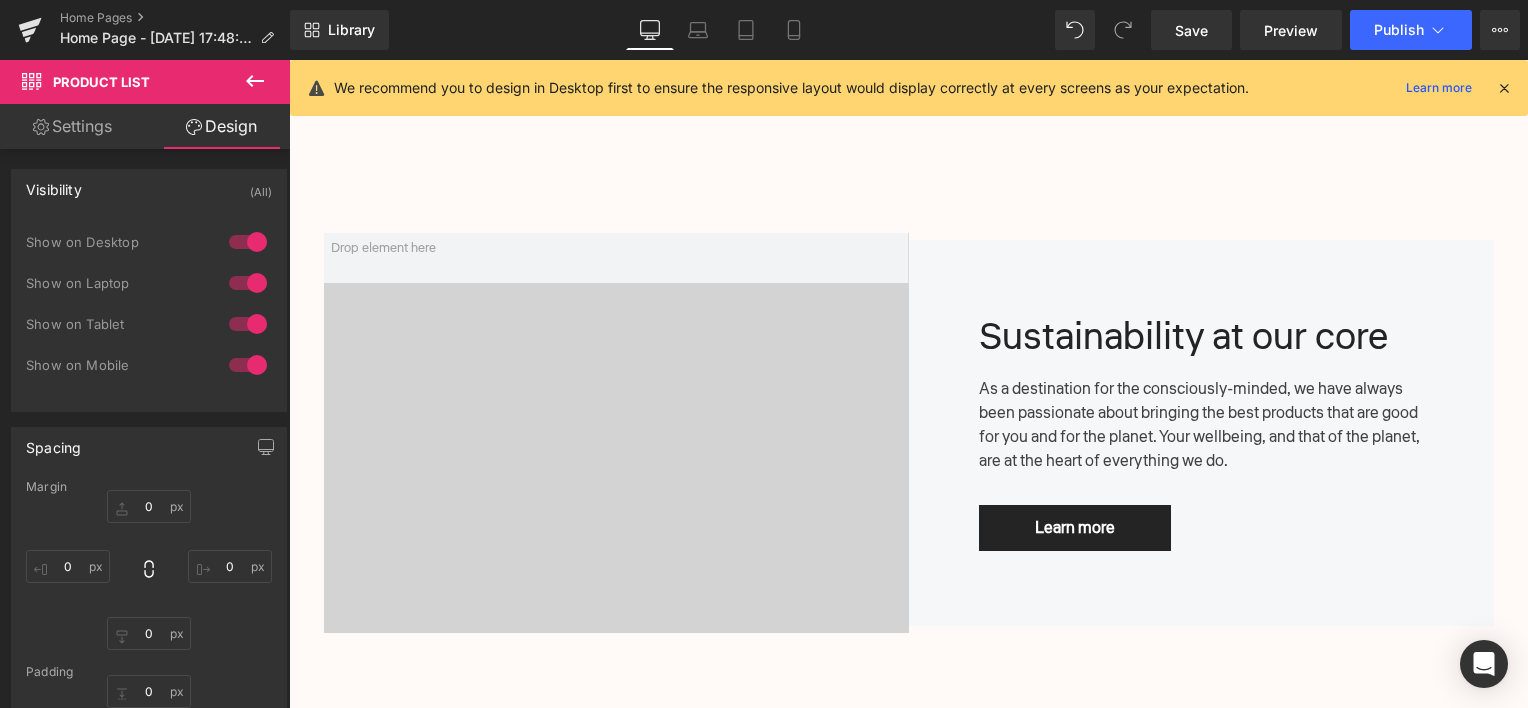 drag, startPoint x: 249, startPoint y: 75, endPoint x: 736, endPoint y: 85, distance: 487.10266 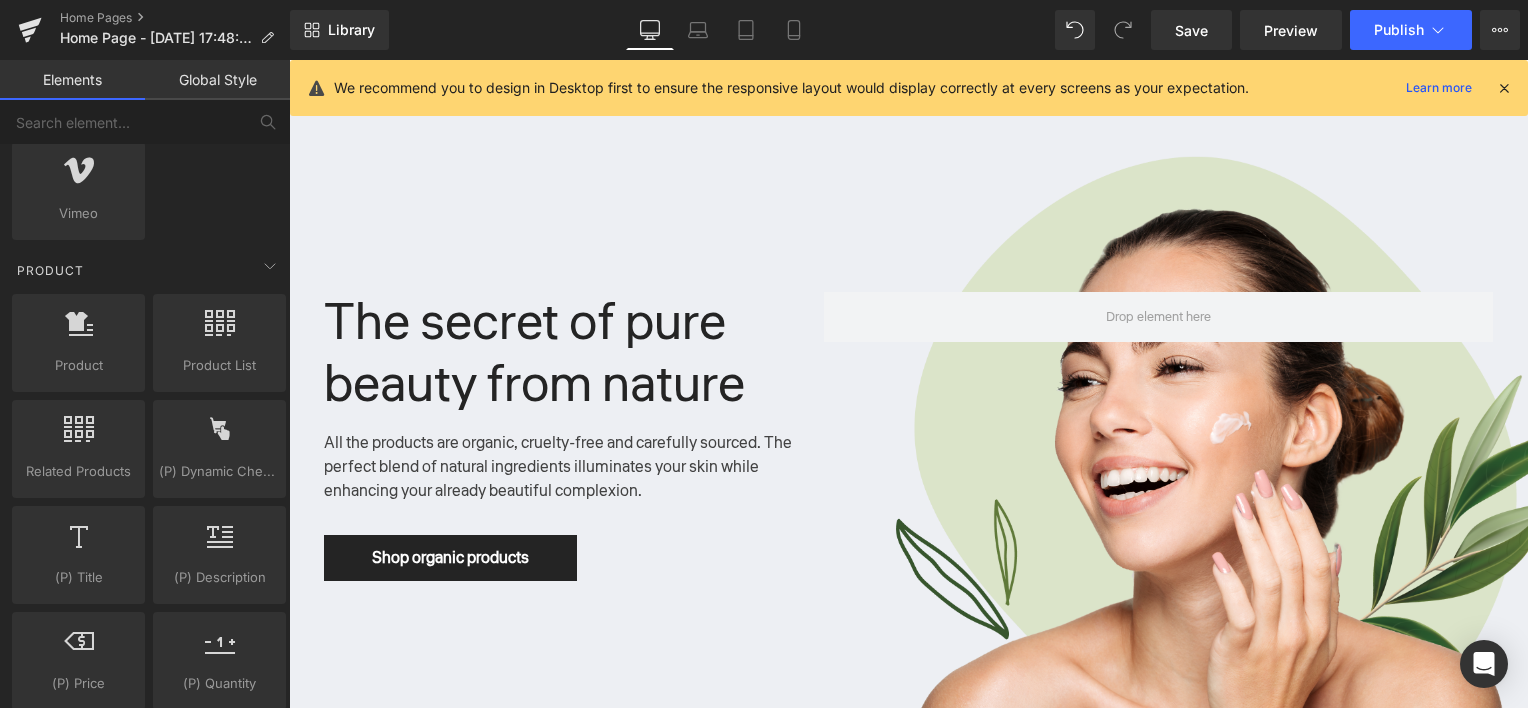 scroll, scrollTop: 200, scrollLeft: 0, axis: vertical 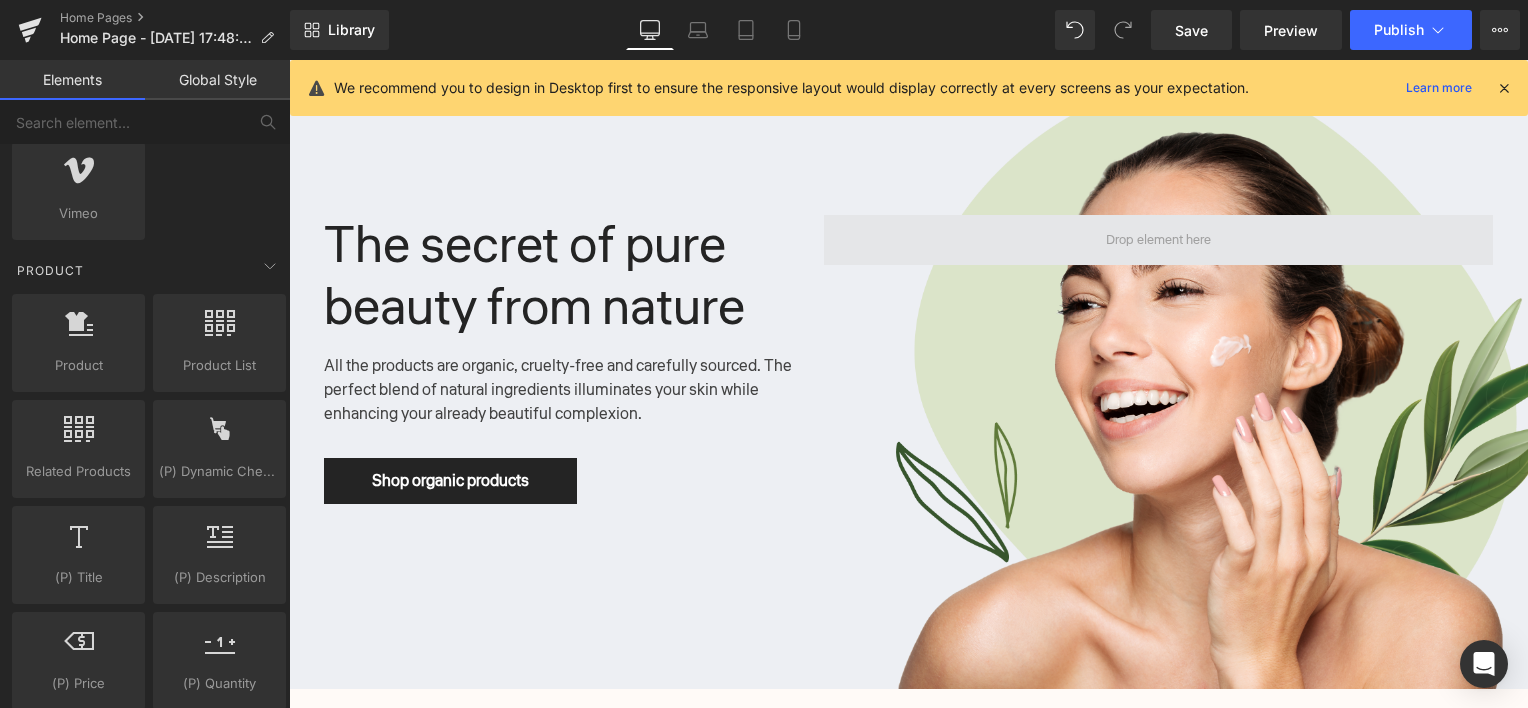 click at bounding box center [1158, 240] 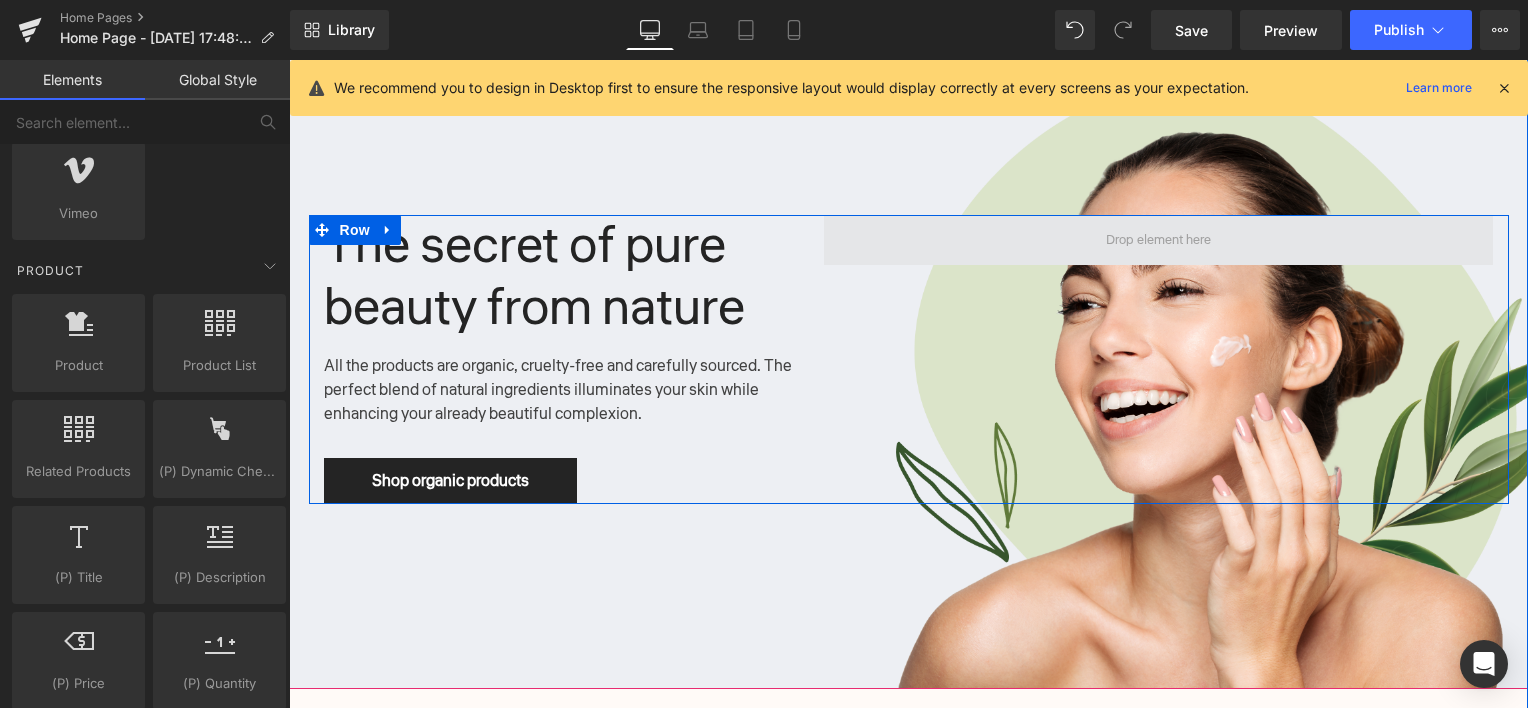 click at bounding box center (1158, 240) 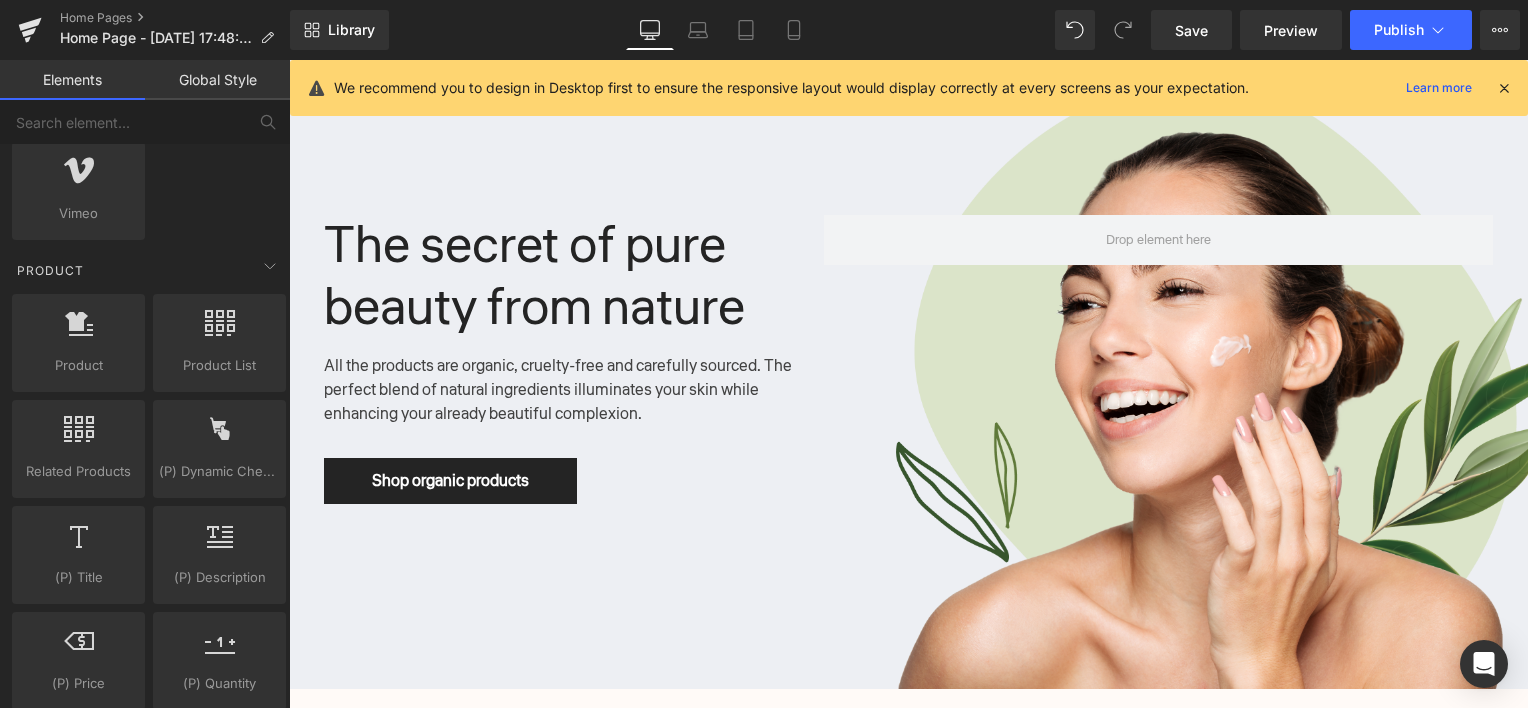 click at bounding box center (908, 359) 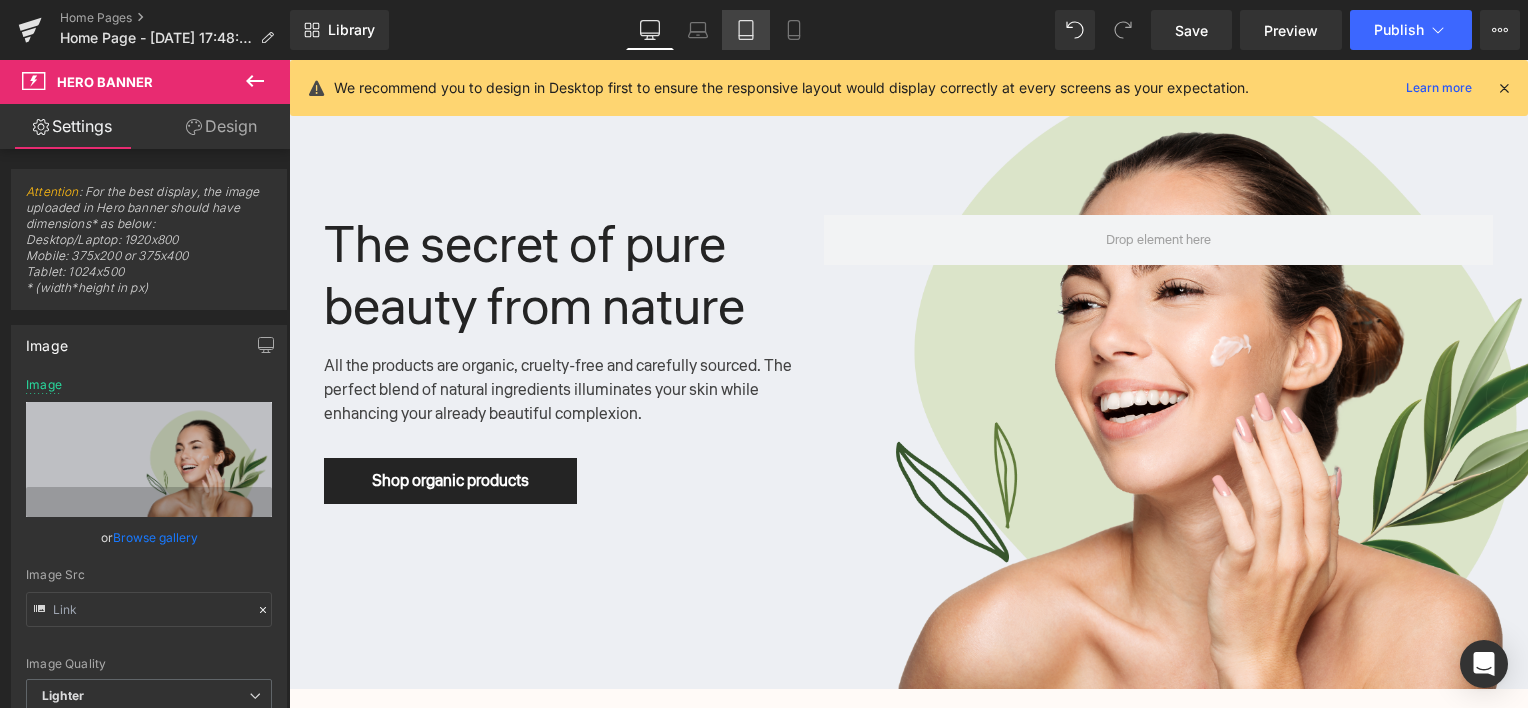 click 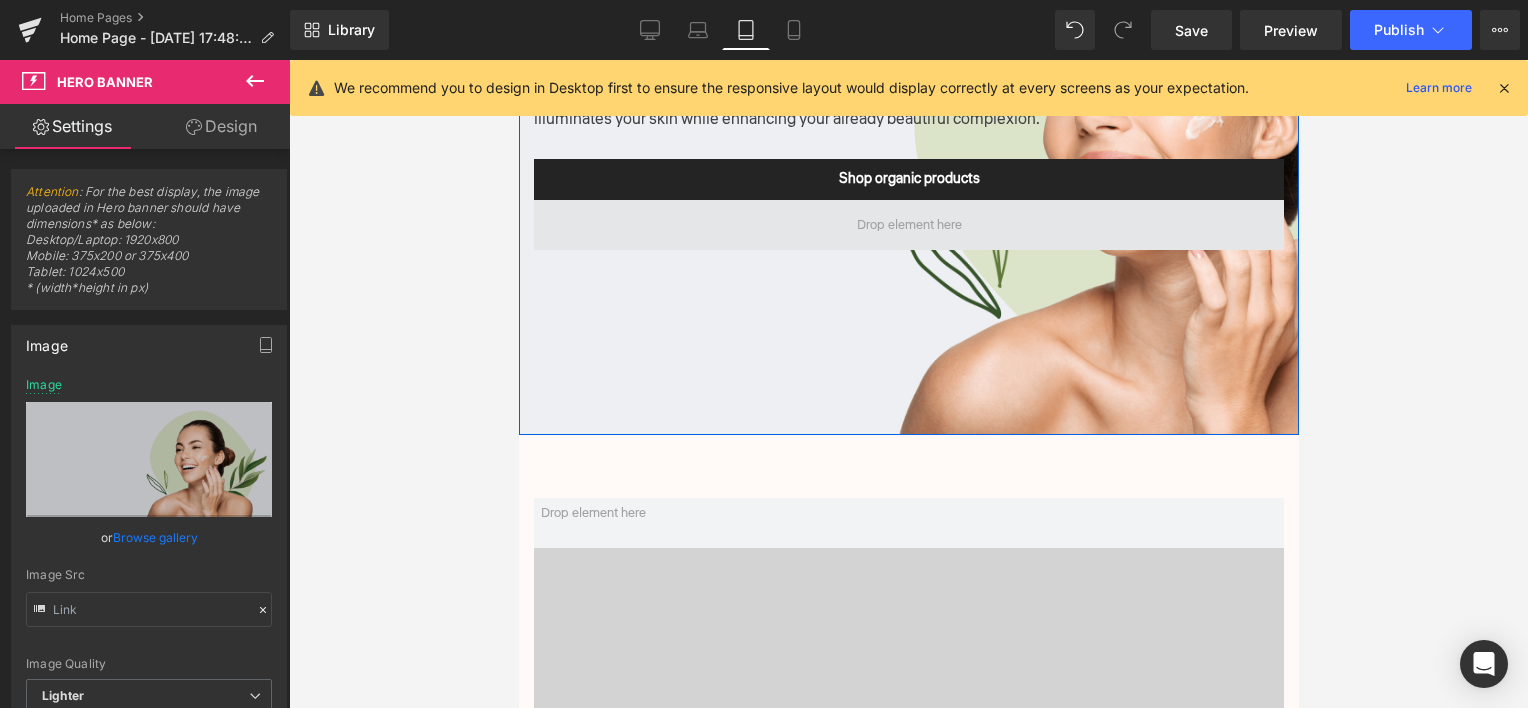 scroll, scrollTop: 400, scrollLeft: 0, axis: vertical 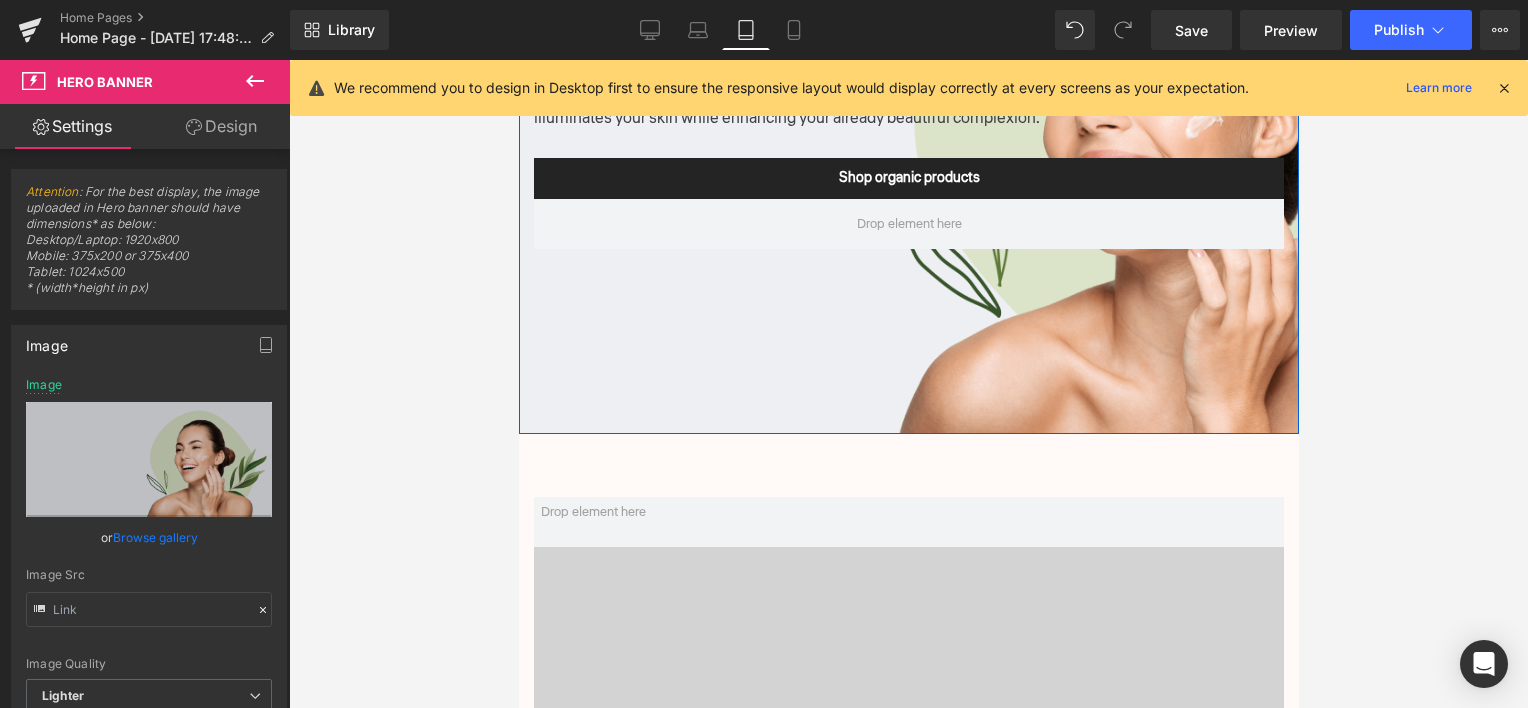 click on "Shop organic products
Button" at bounding box center (908, 178) 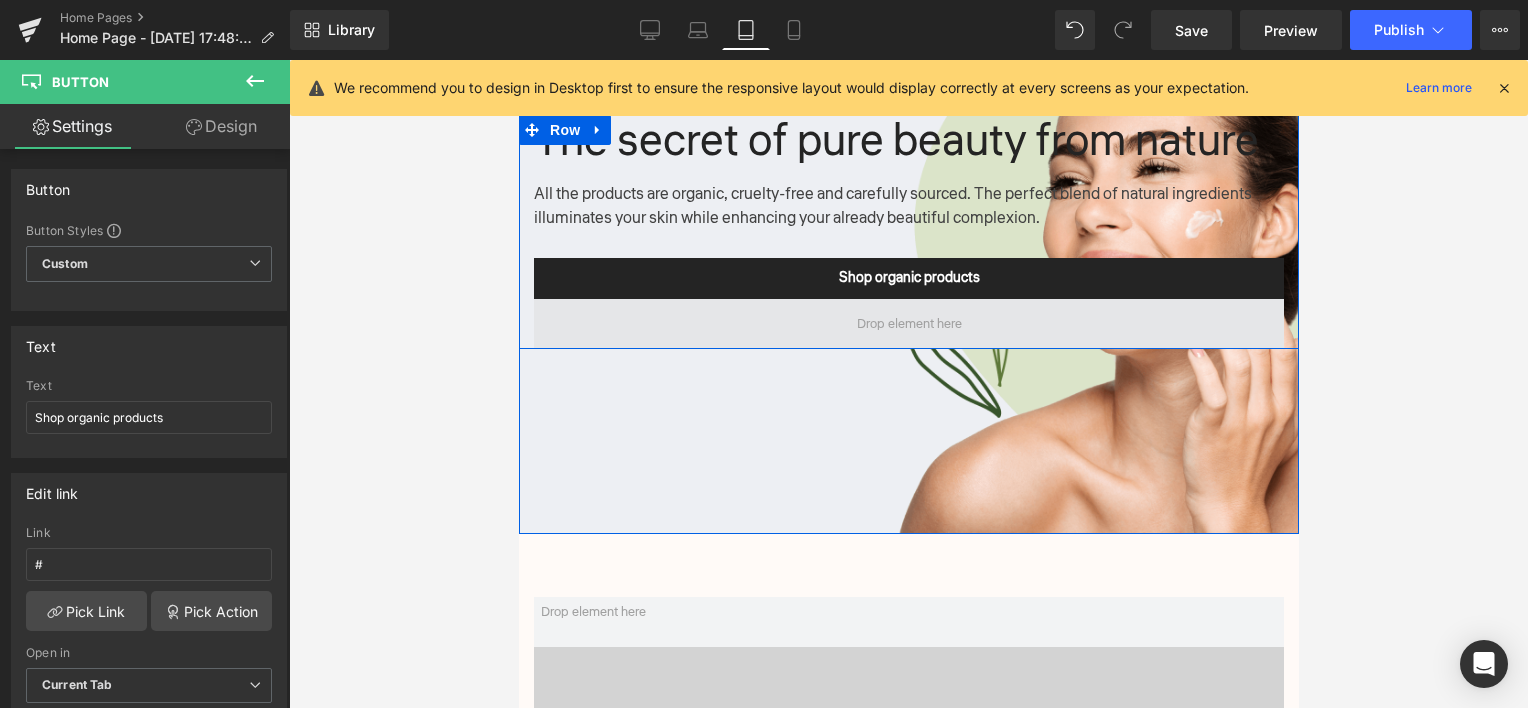 scroll, scrollTop: 0, scrollLeft: 0, axis: both 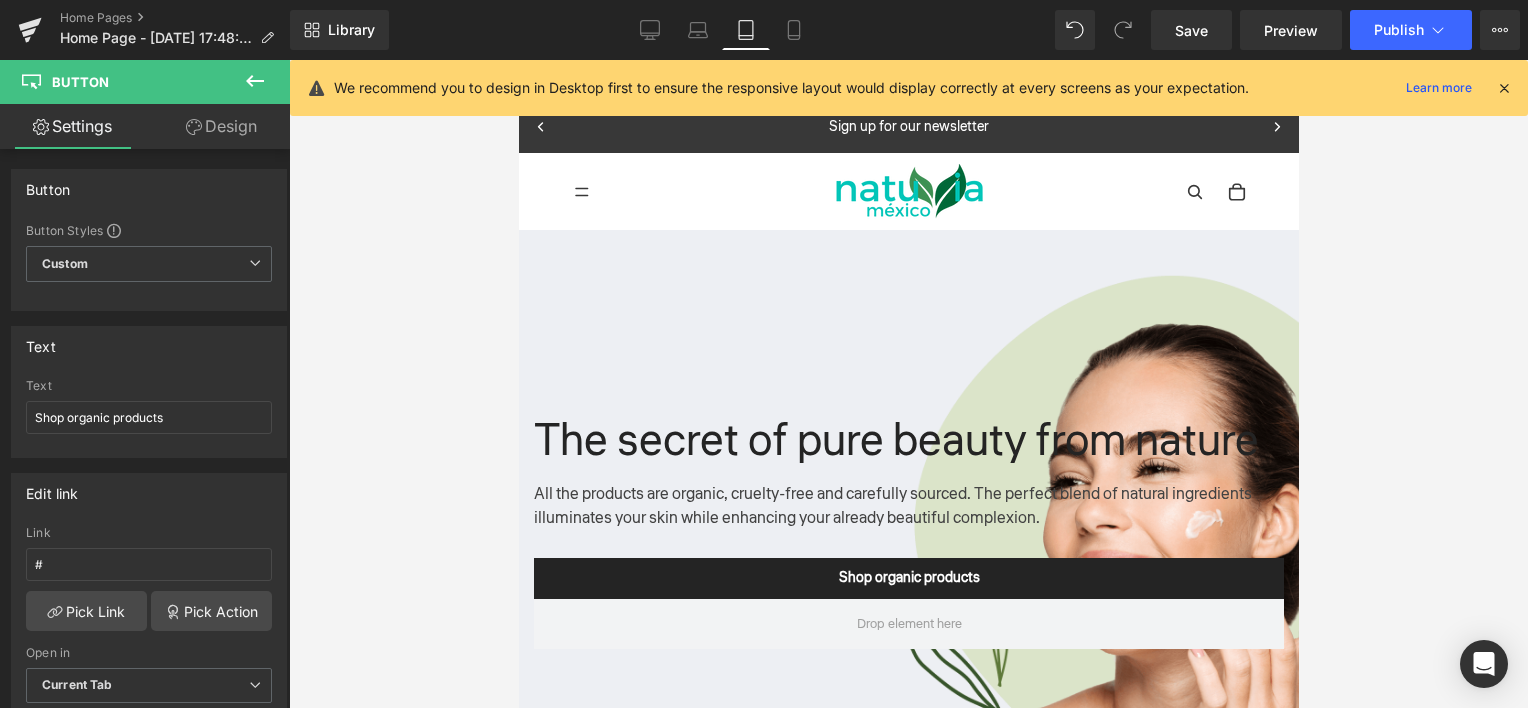 drag, startPoint x: 1505, startPoint y: 87, endPoint x: 737, endPoint y: 114, distance: 768.4745 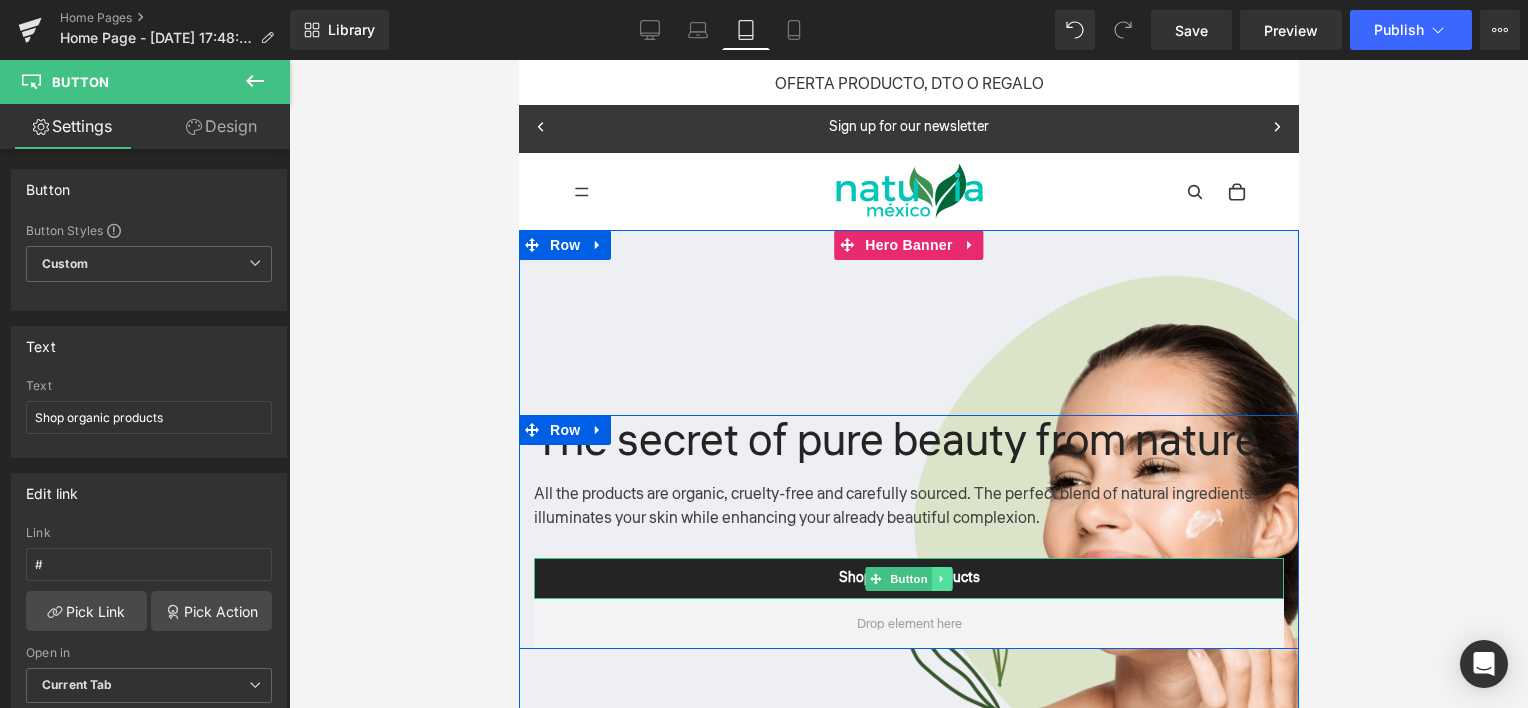click 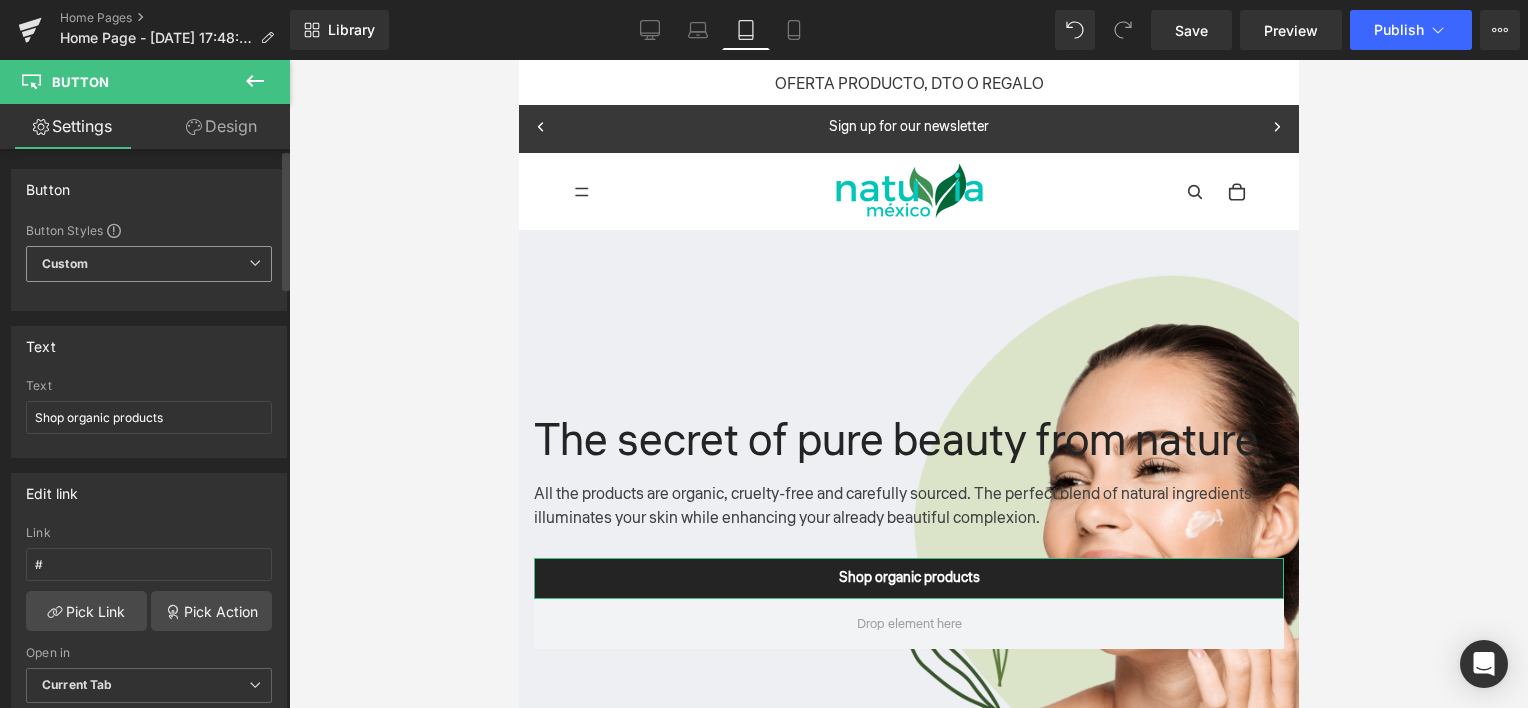 click on "Custom
Setup Global Style" at bounding box center [149, 264] 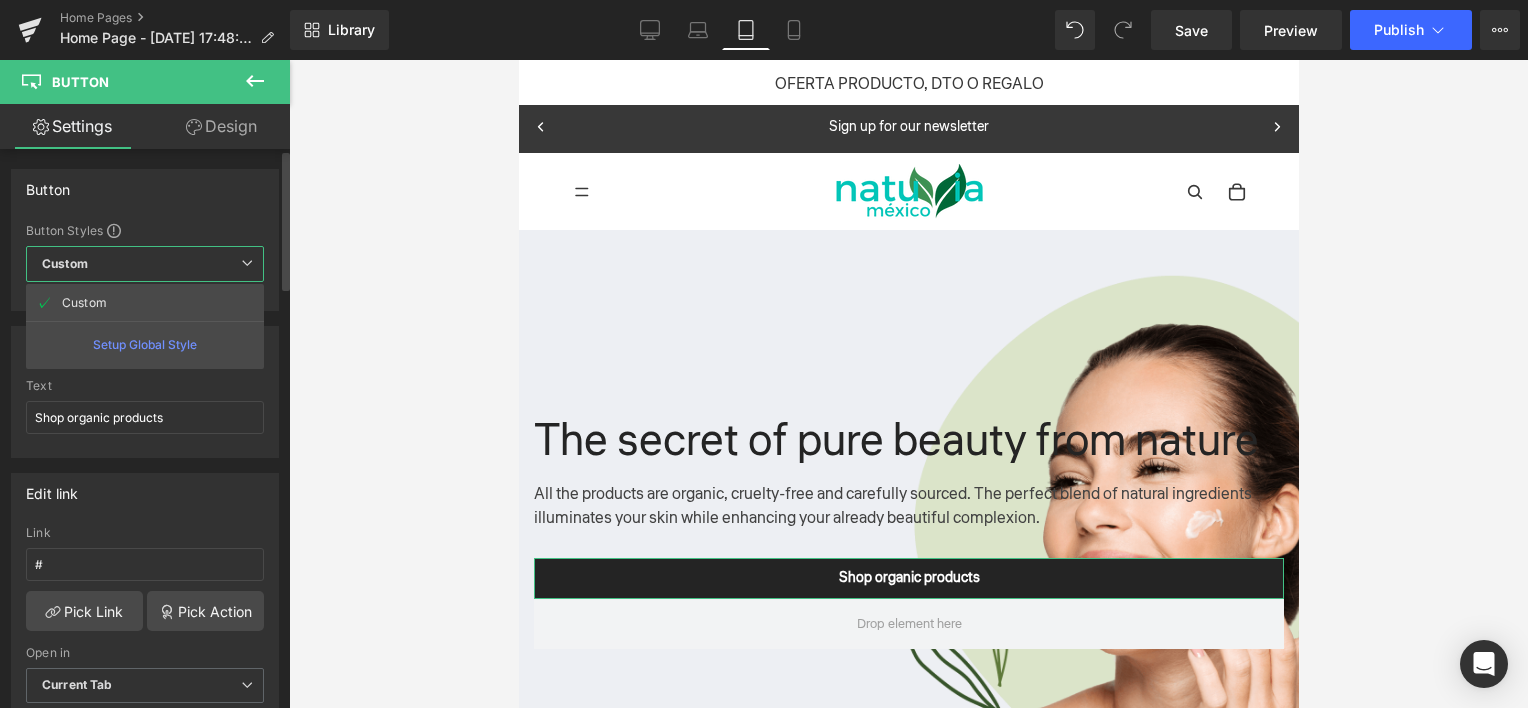 click on "Setup Global Style" at bounding box center (145, 344) 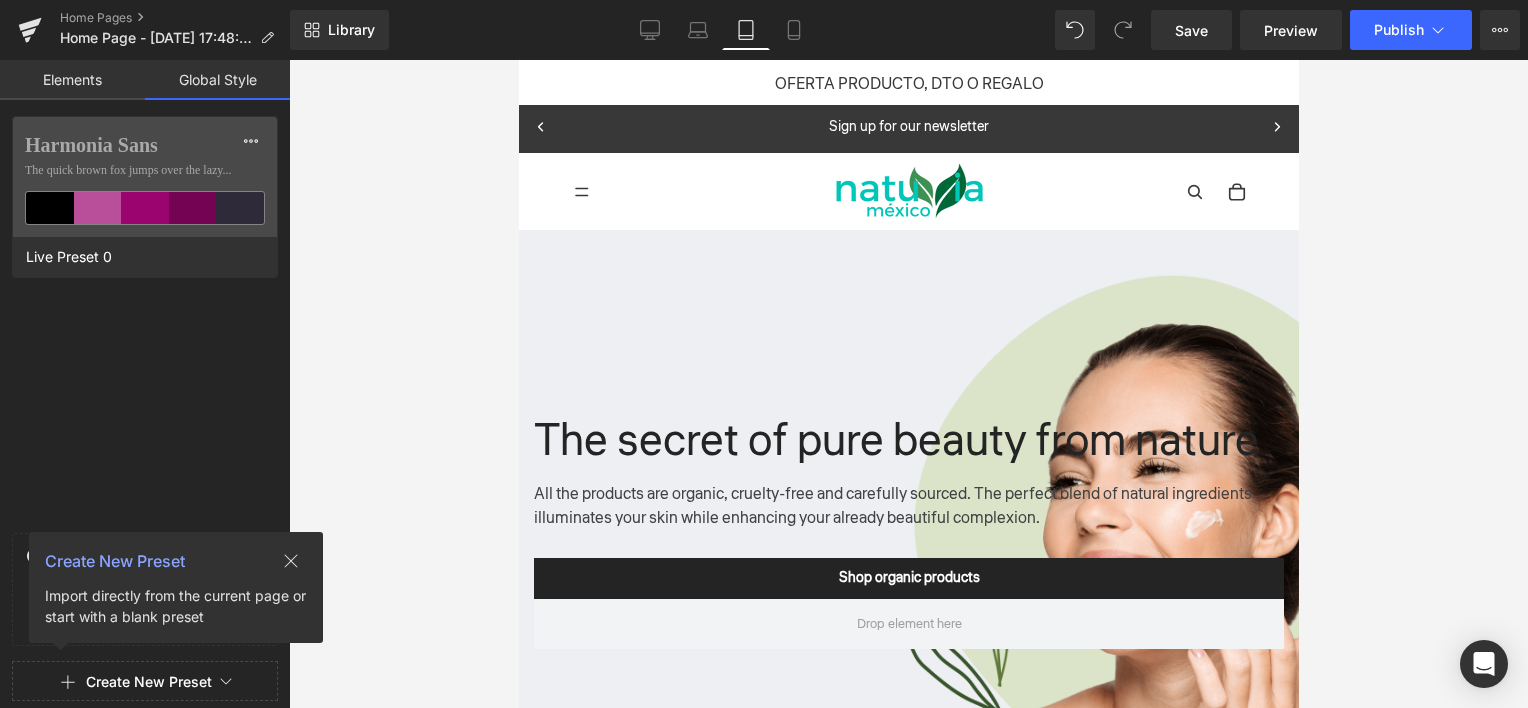 click 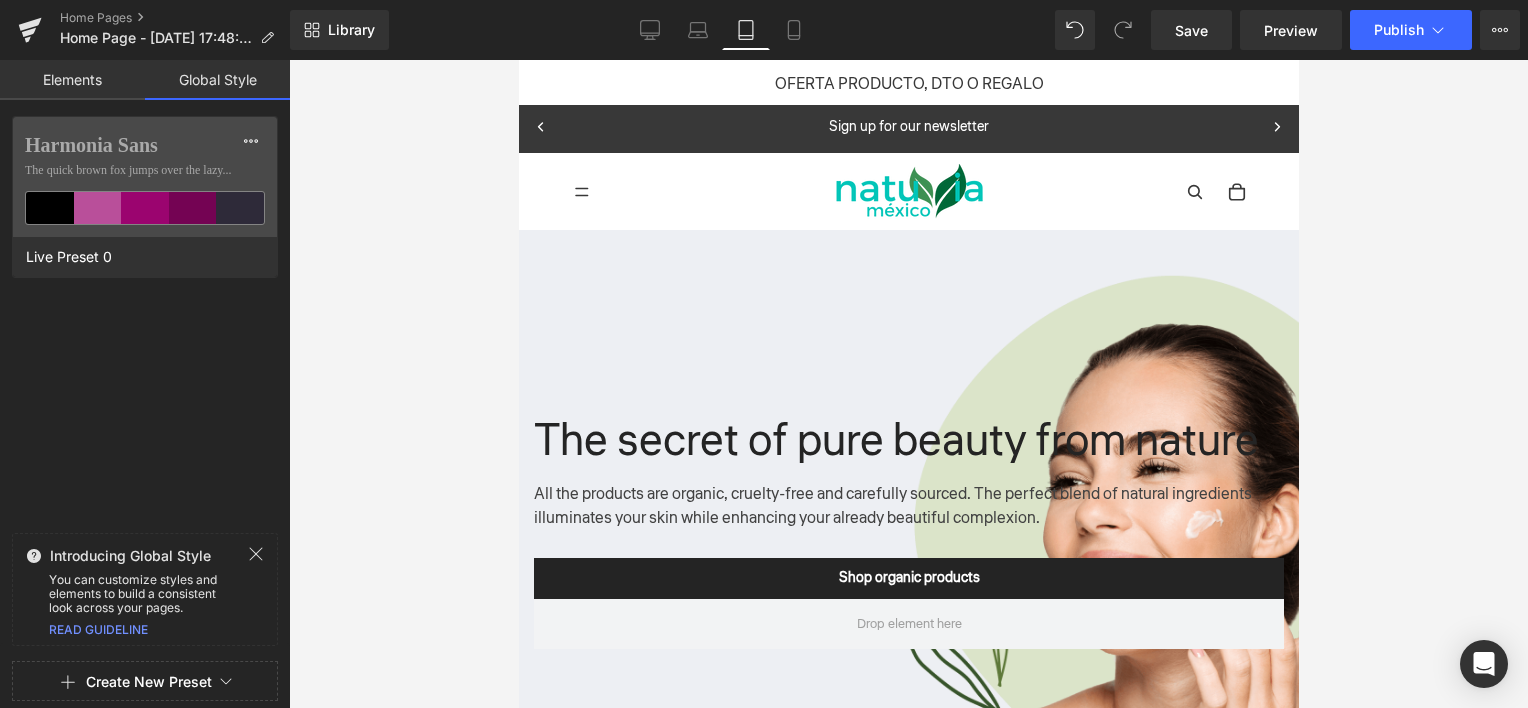 click on "Elements" at bounding box center [72, 80] 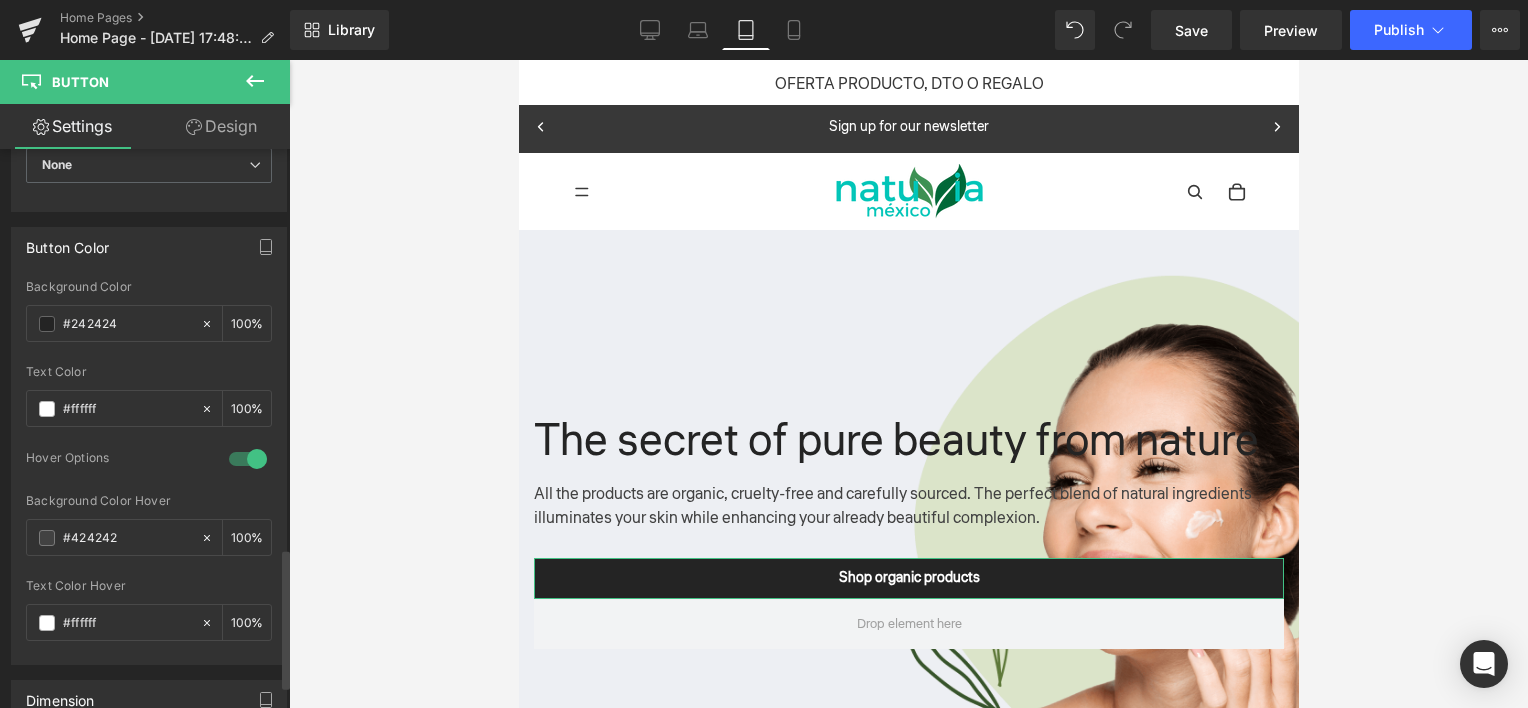scroll, scrollTop: 1600, scrollLeft: 0, axis: vertical 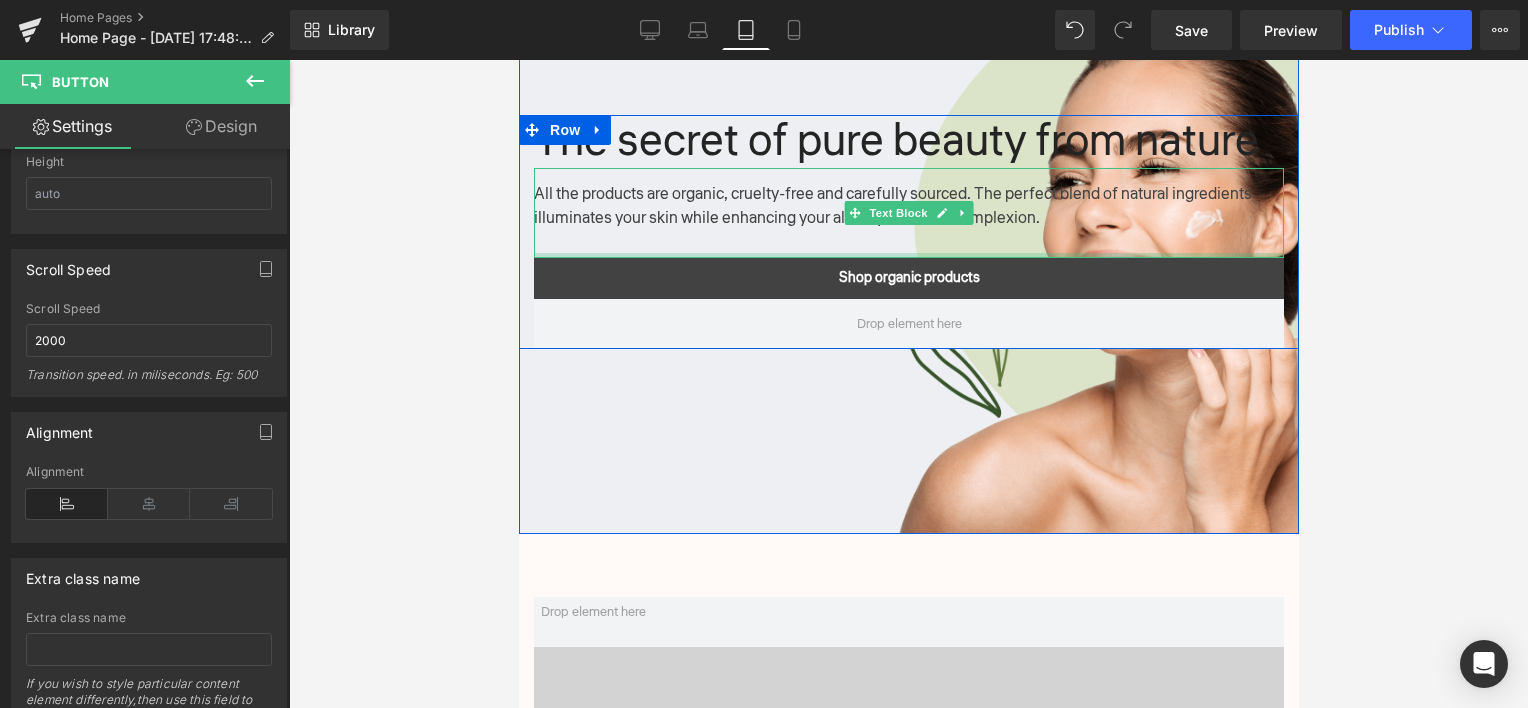 click on "Shop organic products" at bounding box center [908, 278] 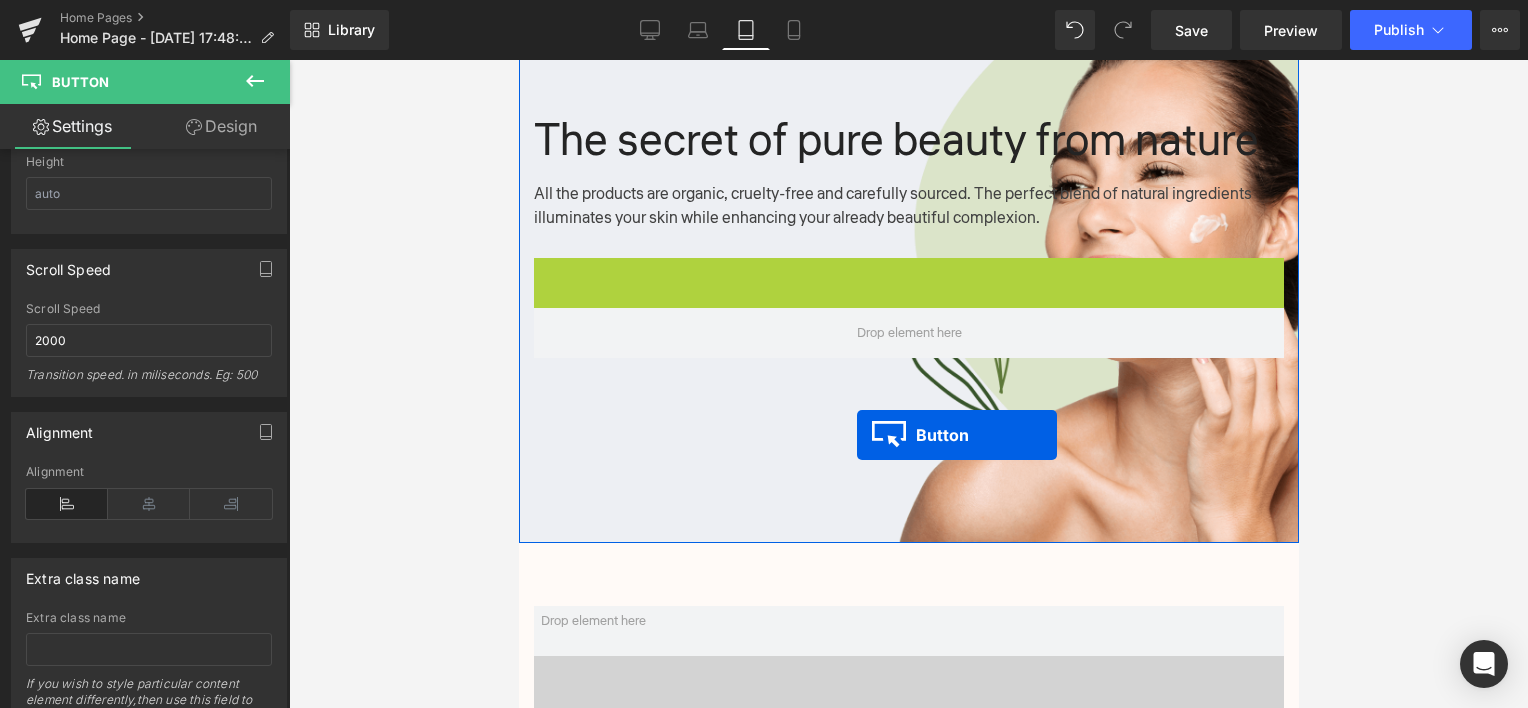 drag, startPoint x: 838, startPoint y: 280, endPoint x: 856, endPoint y: 435, distance: 156.04166 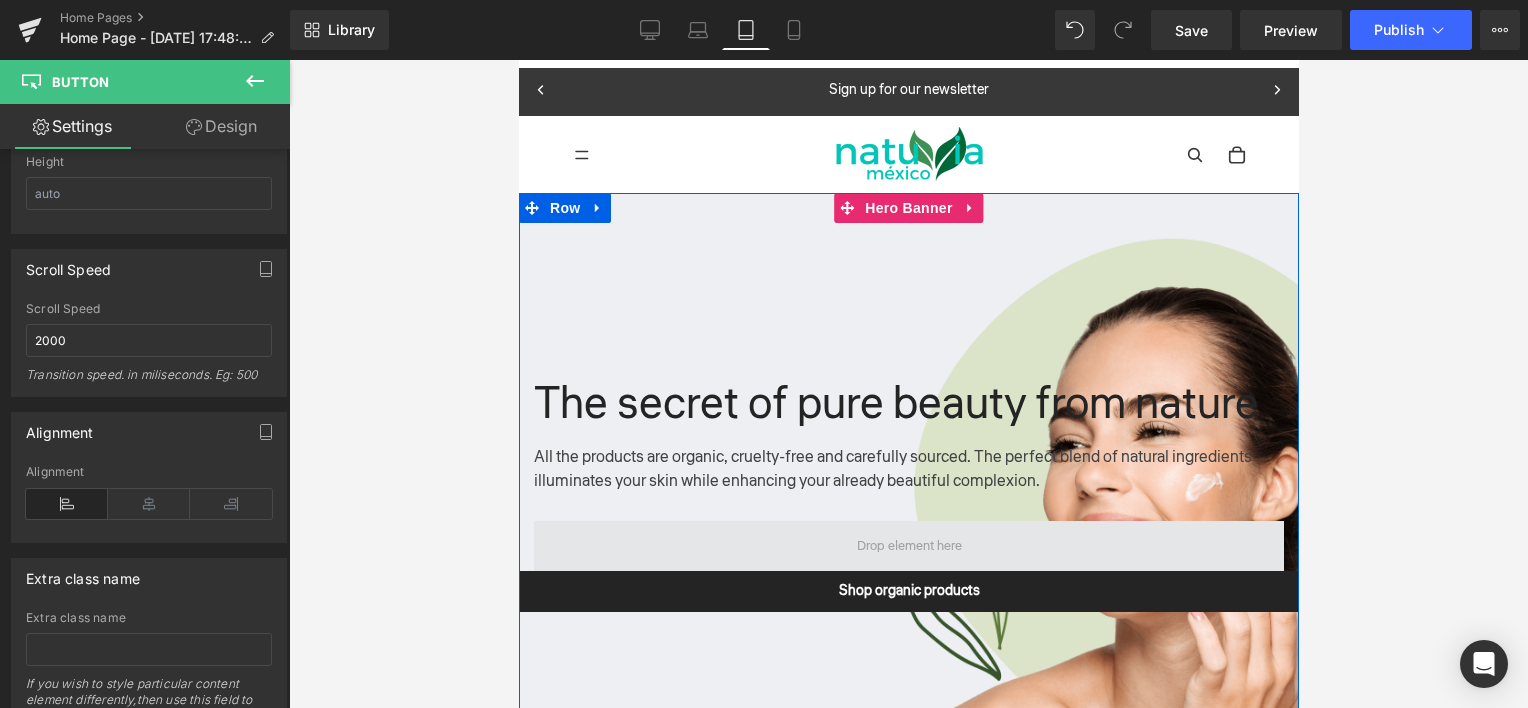scroll, scrollTop: 300, scrollLeft: 0, axis: vertical 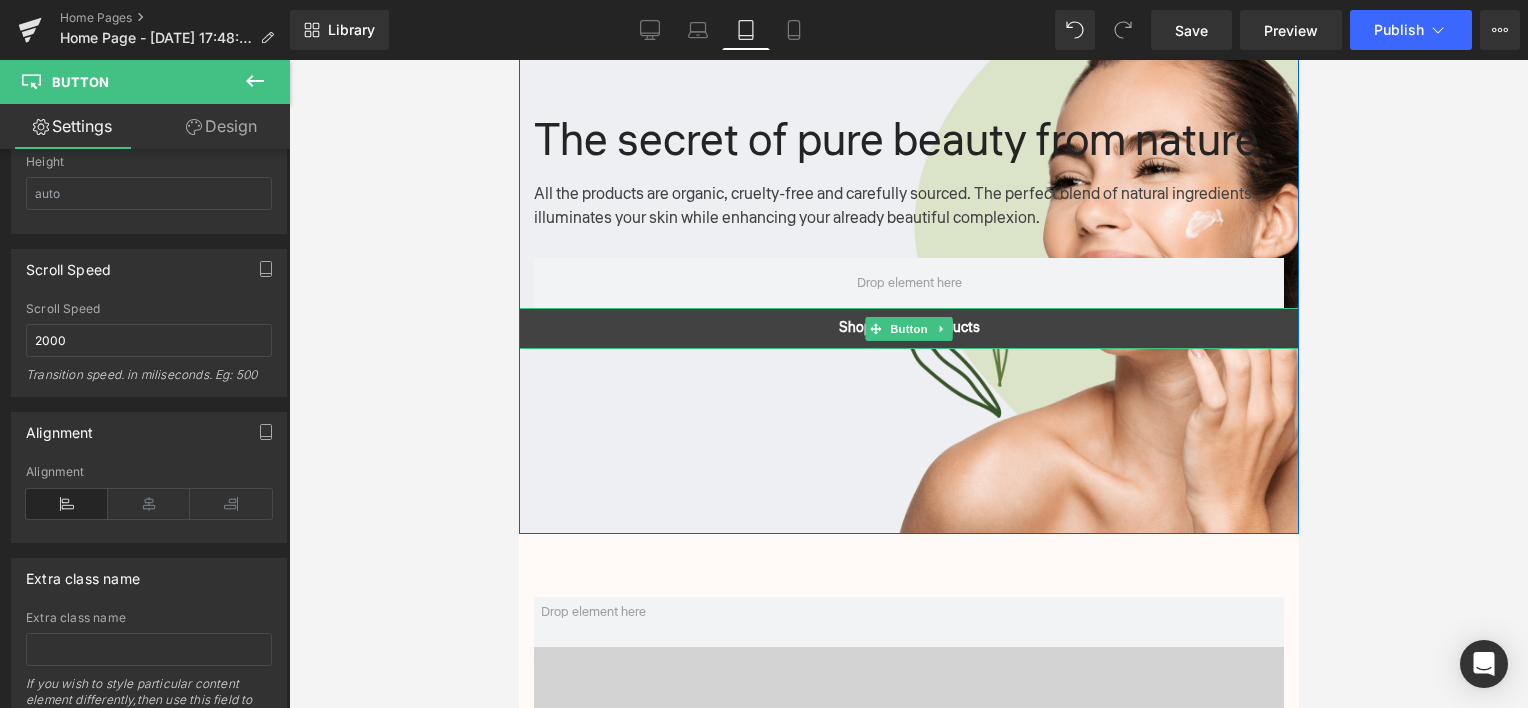 click on "Shop organic products" at bounding box center (908, 328) 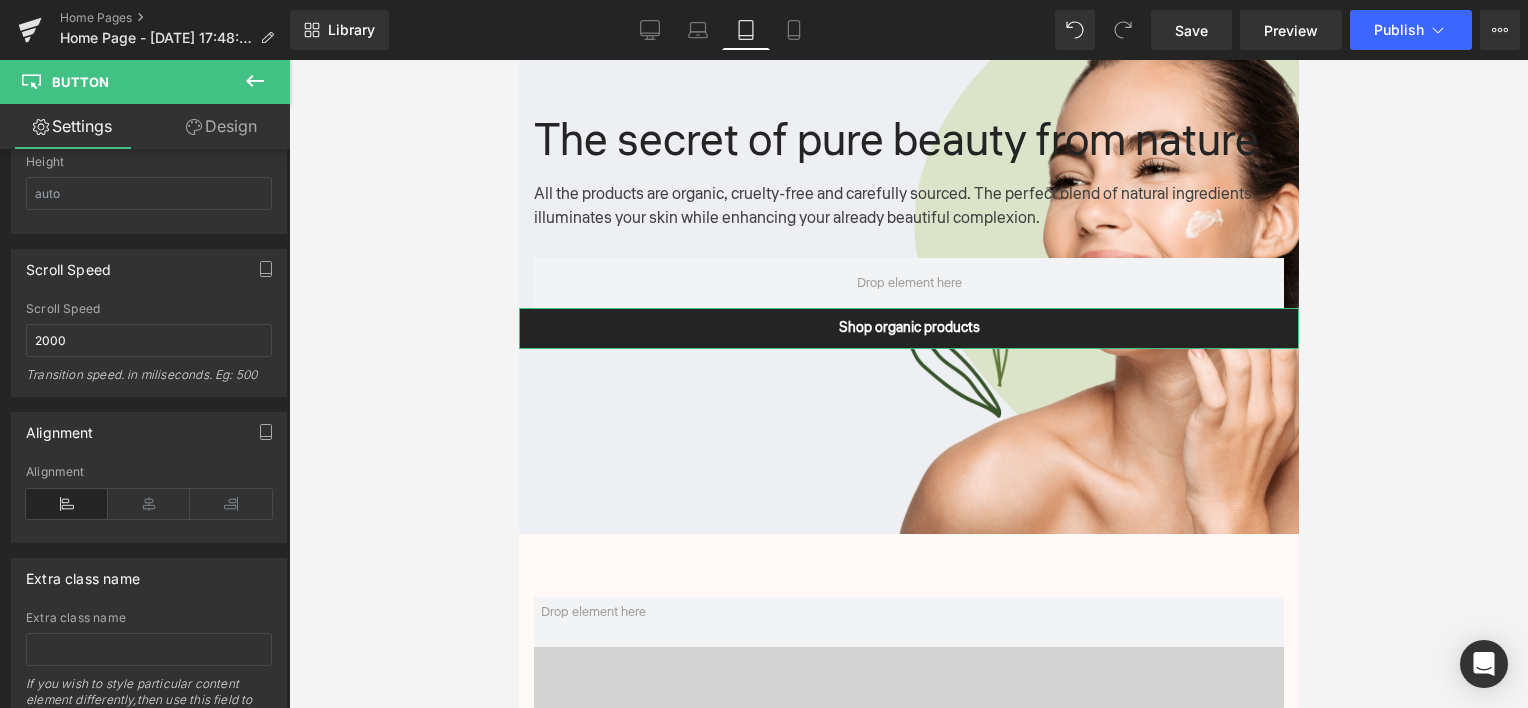 scroll, scrollTop: 1200, scrollLeft: 0, axis: vertical 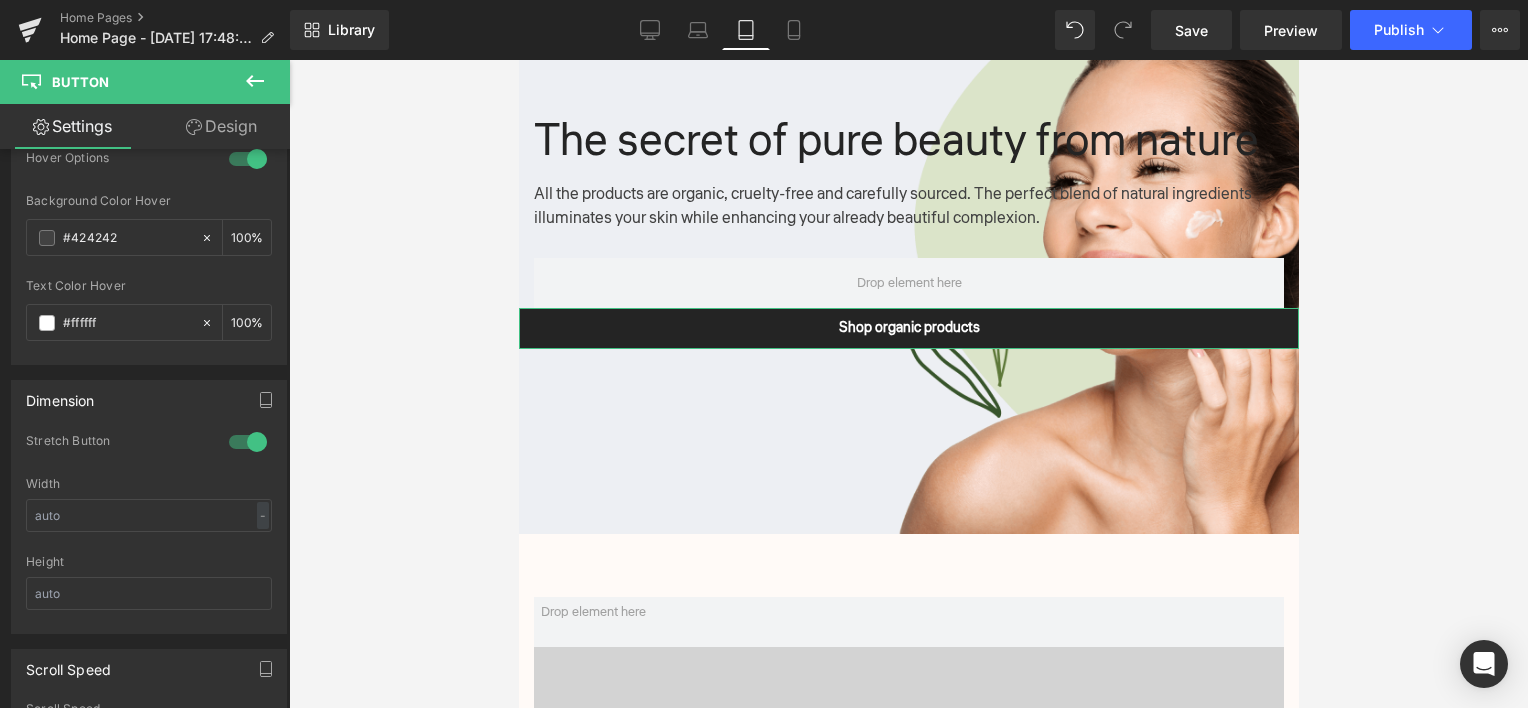 click on "Design" at bounding box center (221, 126) 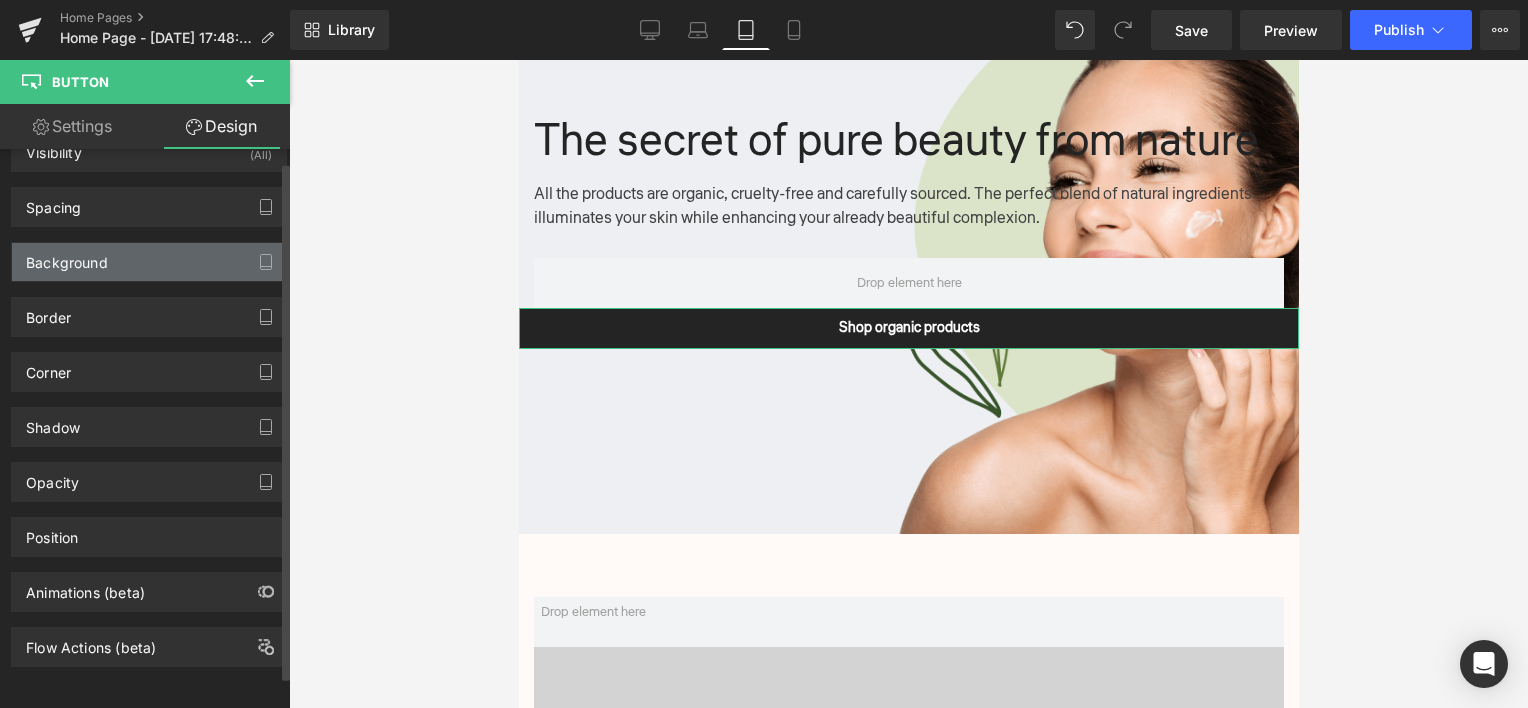 scroll, scrollTop: 0, scrollLeft: 0, axis: both 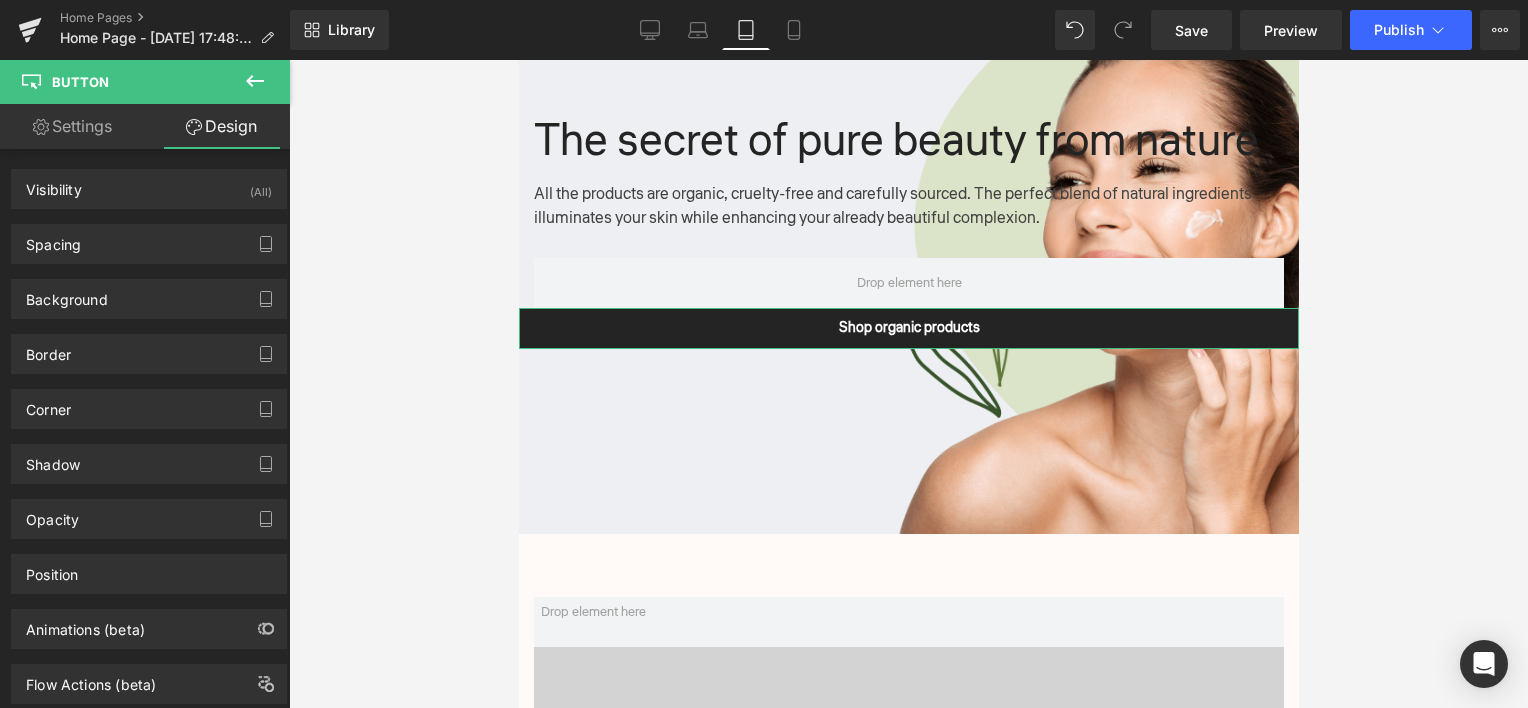 click on "Settings" at bounding box center (72, 126) 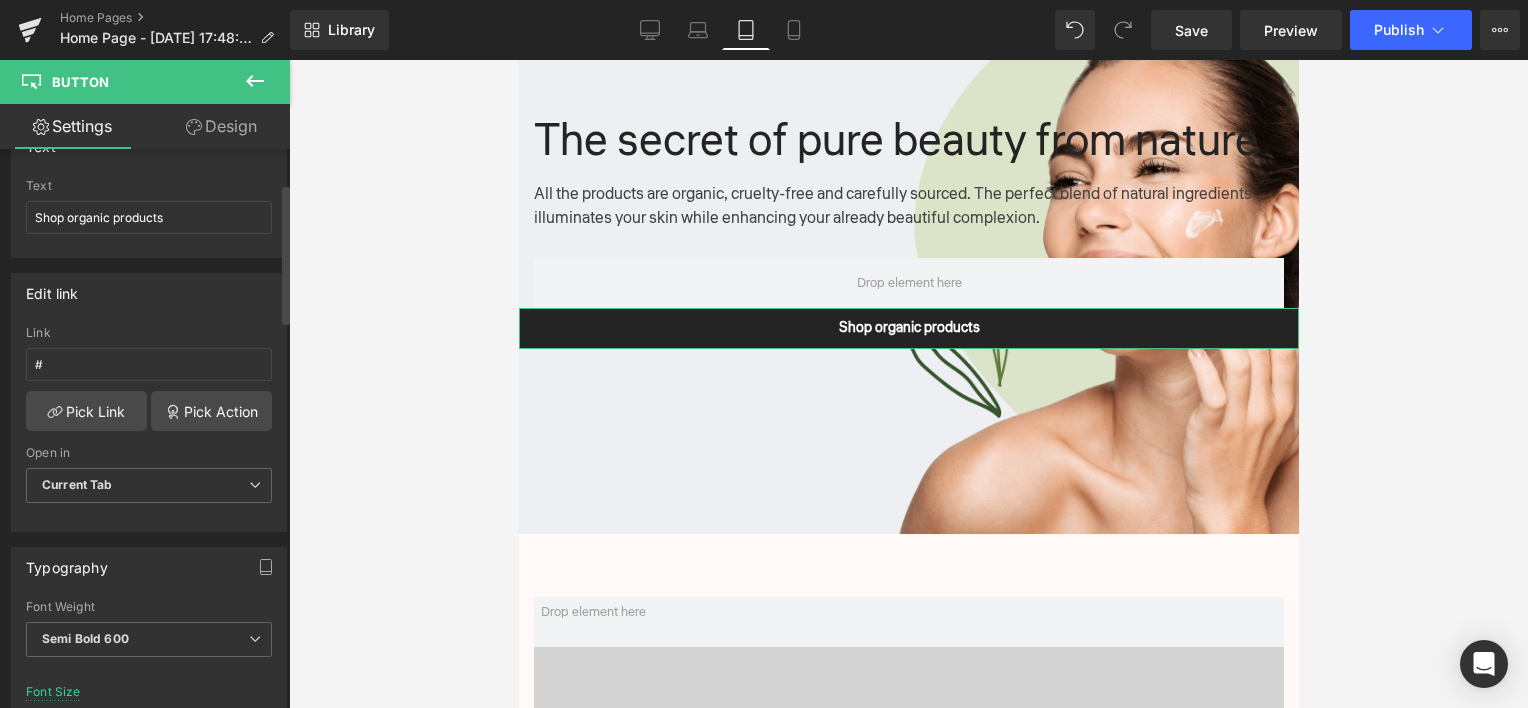 scroll, scrollTop: 0, scrollLeft: 0, axis: both 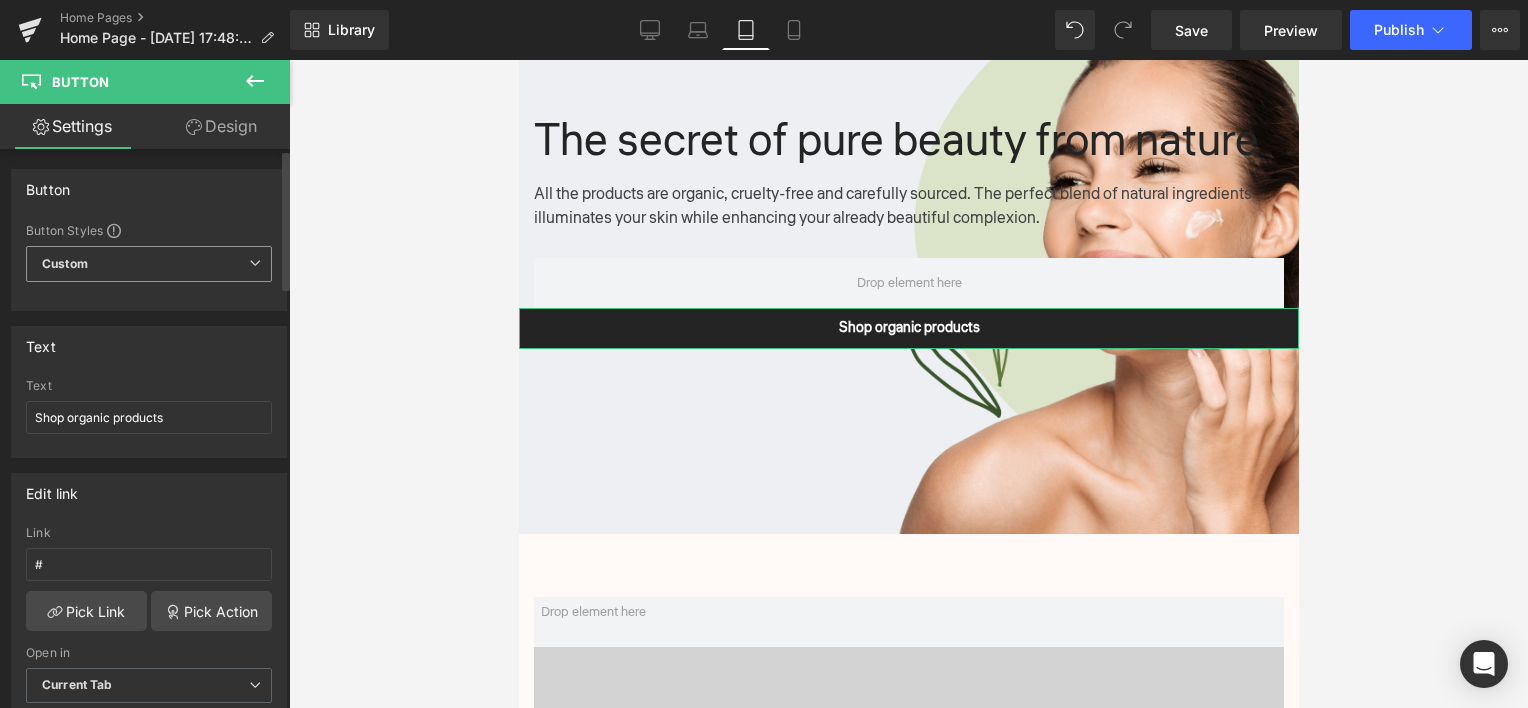 click on "Custom
Setup Global Style" at bounding box center (149, 264) 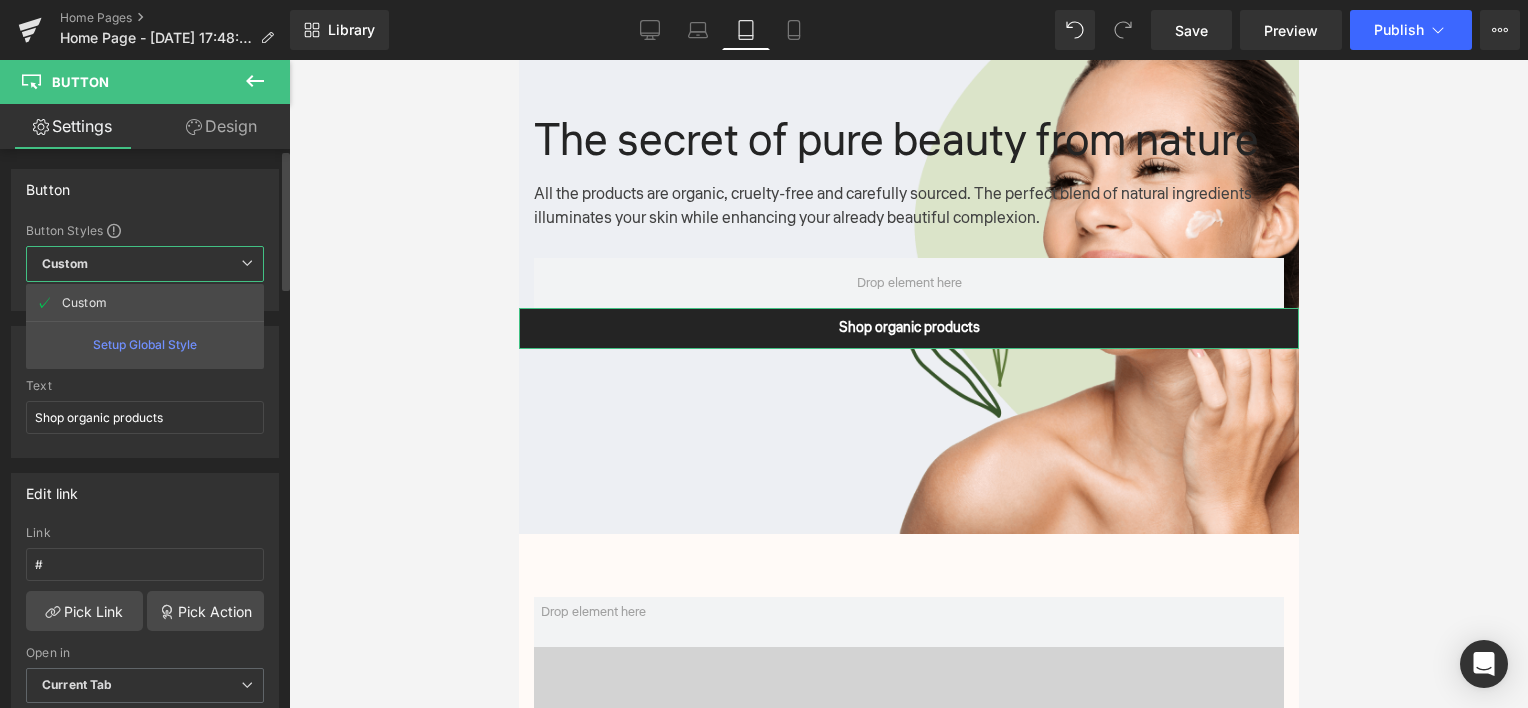 click on "Button Styles" at bounding box center (145, 230) 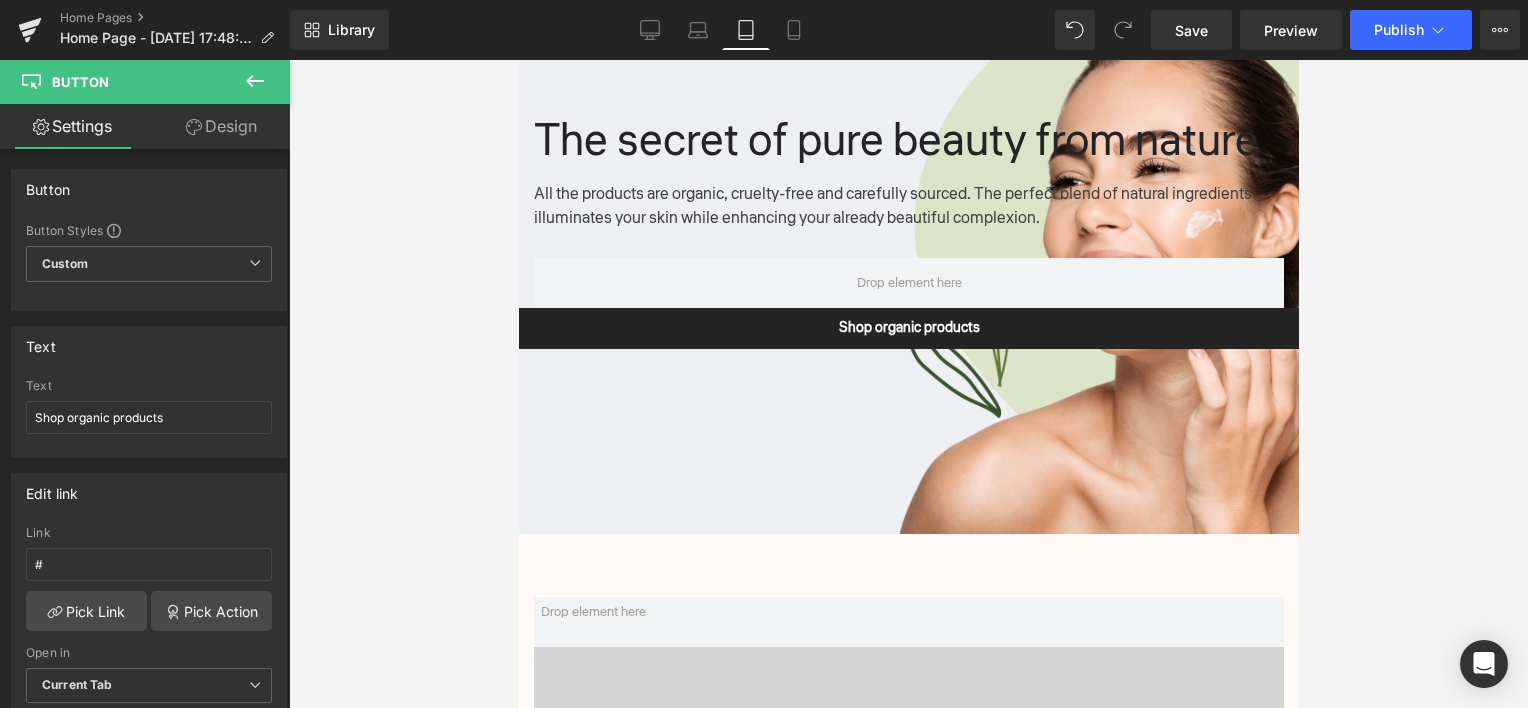 click at bounding box center (255, 82) 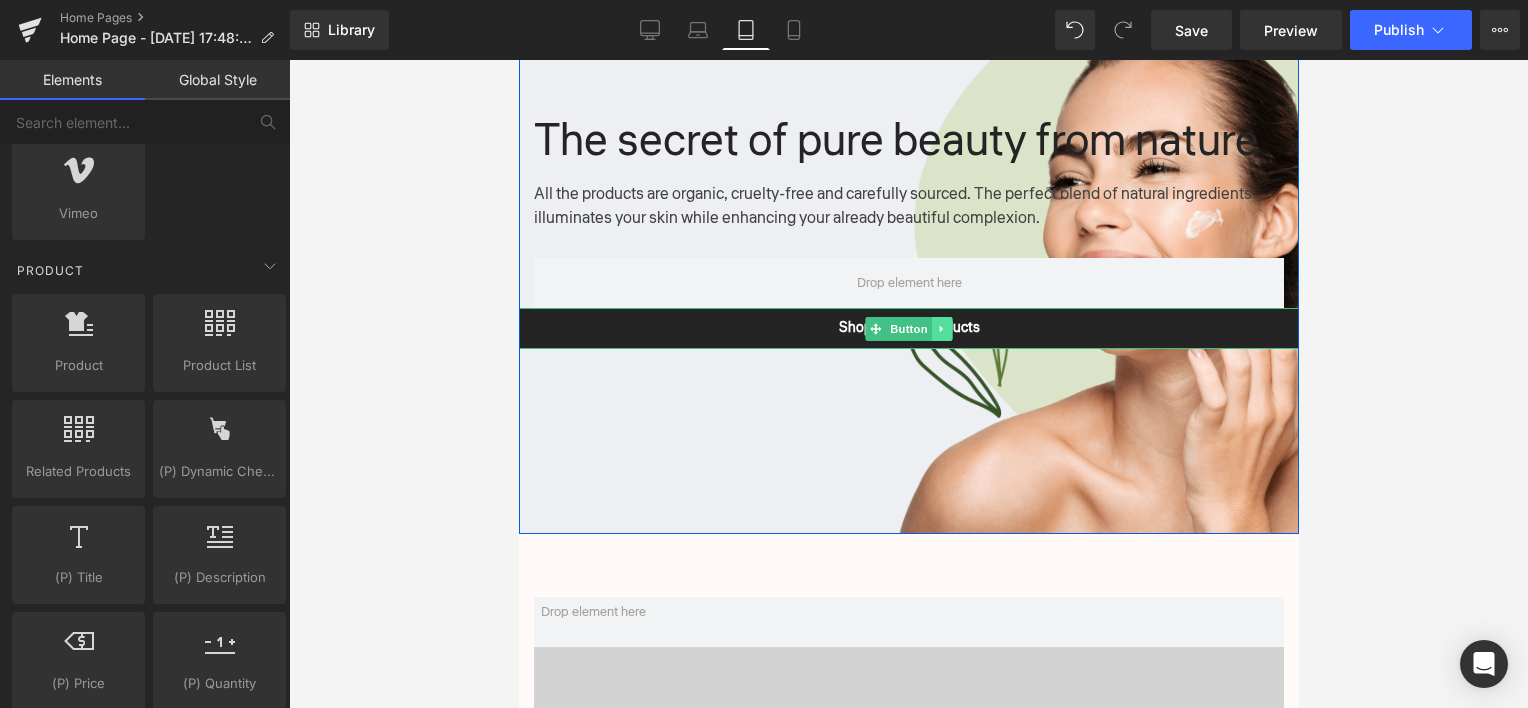 click 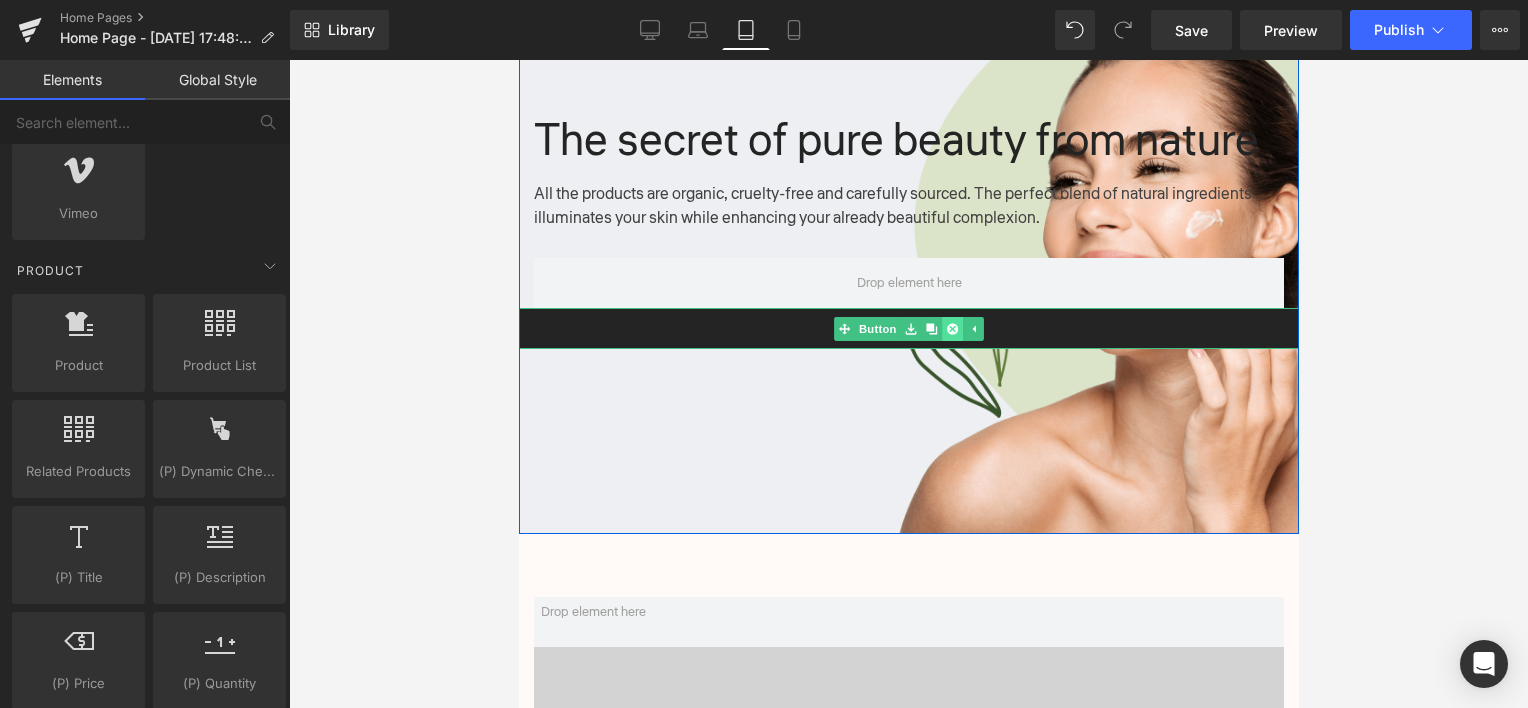 click at bounding box center [951, 329] 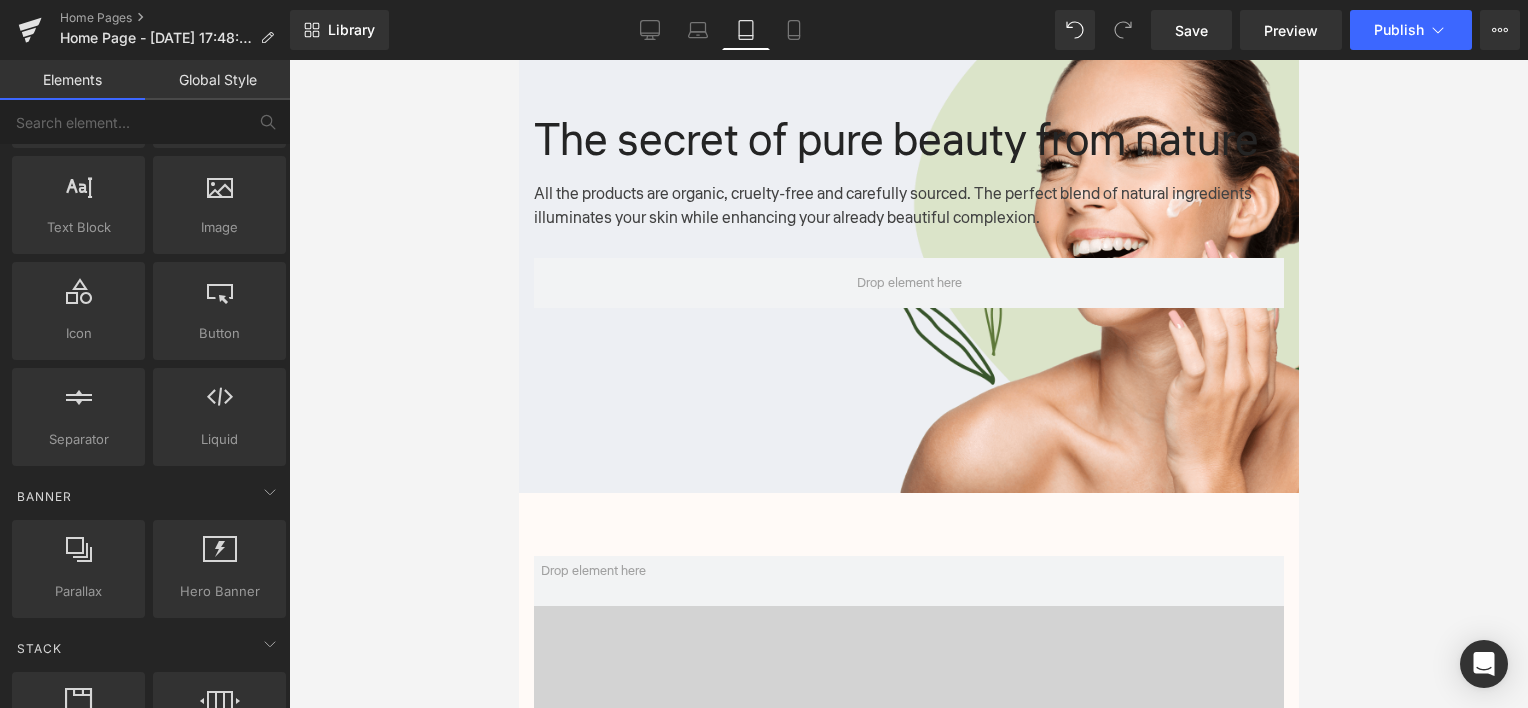 scroll, scrollTop: 130, scrollLeft: 0, axis: vertical 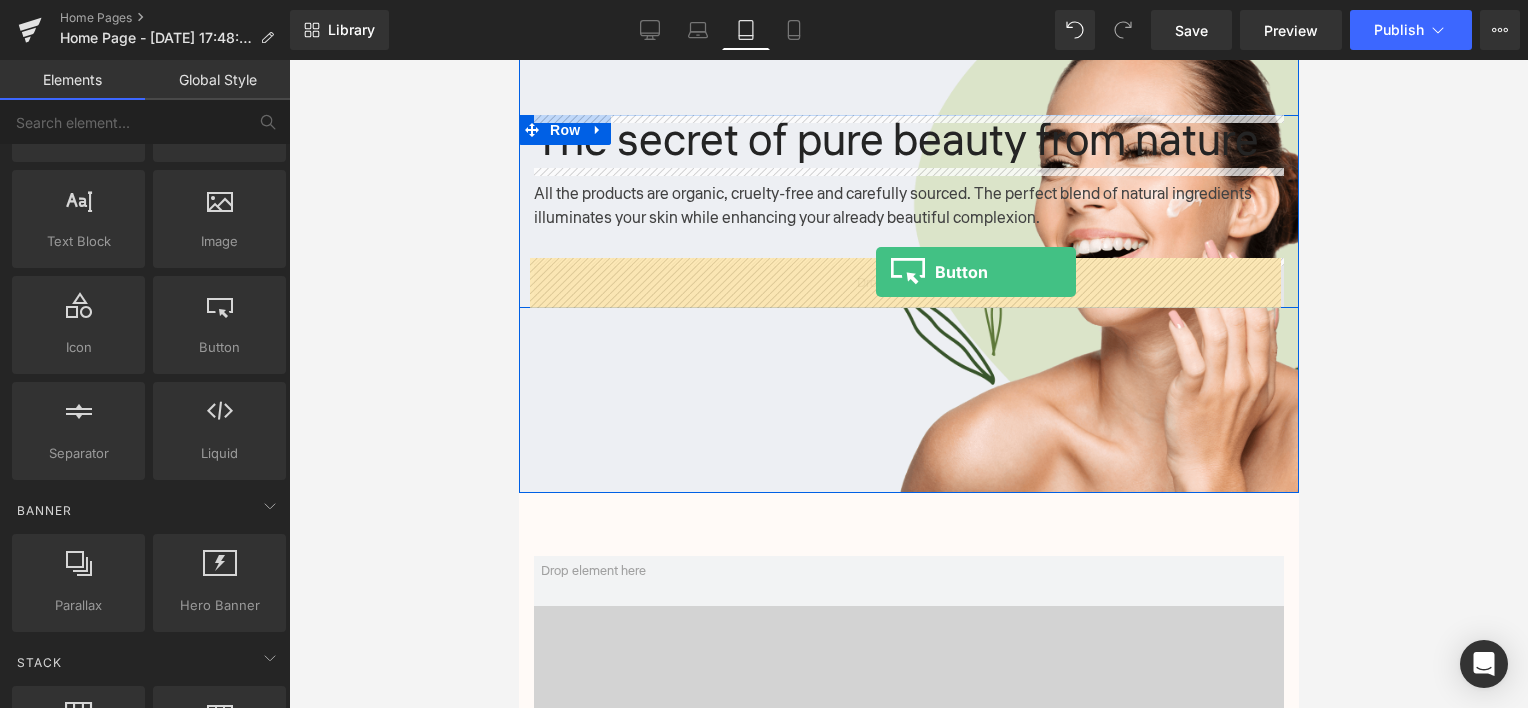 drag, startPoint x: 700, startPoint y: 390, endPoint x: 867, endPoint y: 273, distance: 203.90685 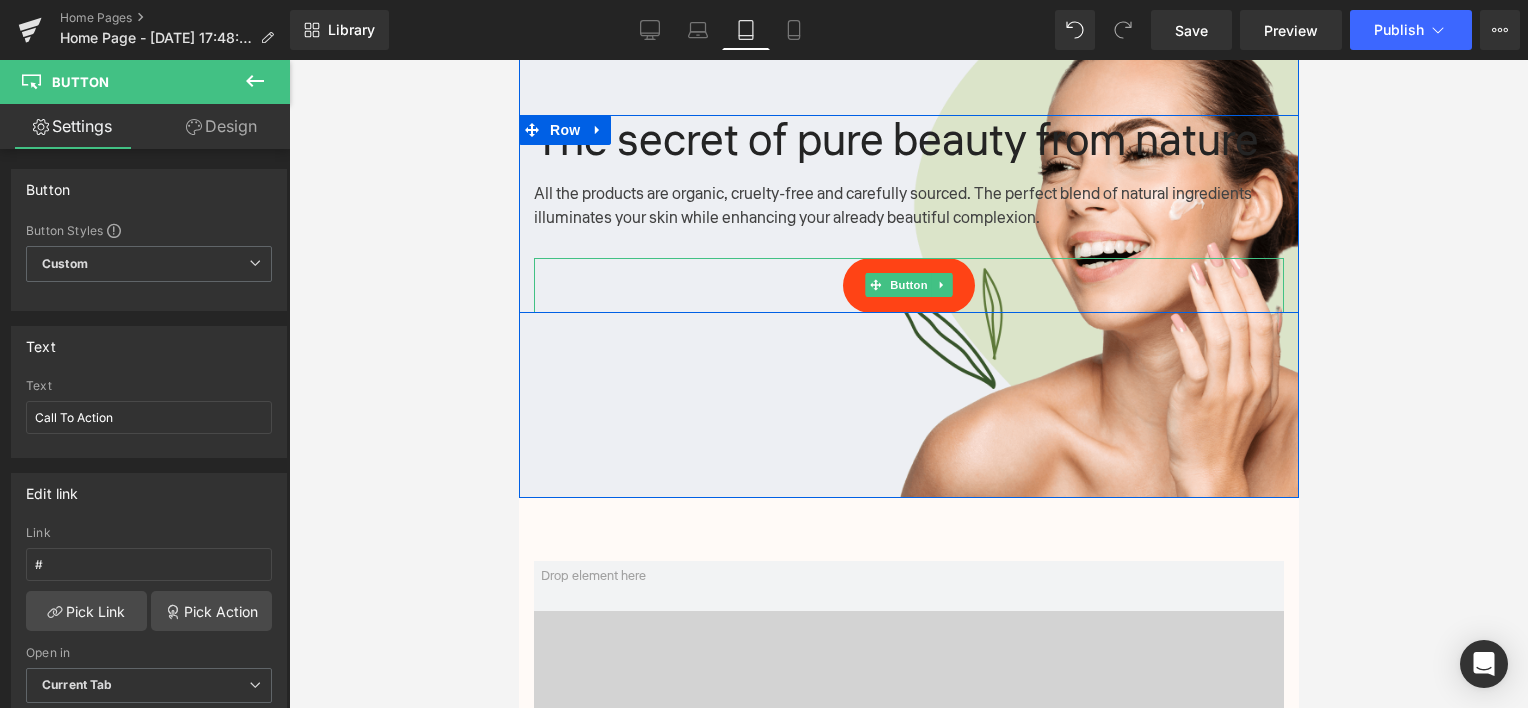 drag, startPoint x: 797, startPoint y: 280, endPoint x: 840, endPoint y: 282, distance: 43.046486 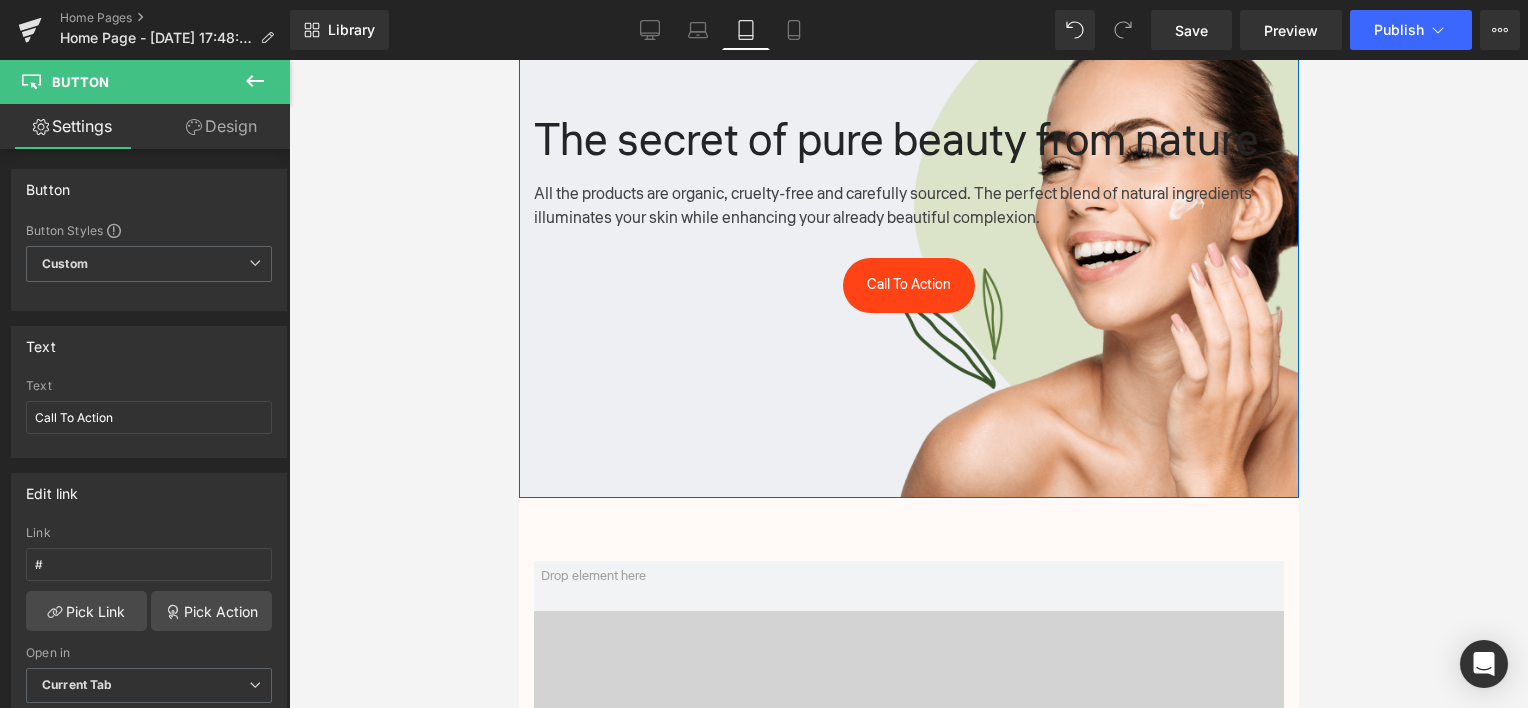 drag, startPoint x: 872, startPoint y: 283, endPoint x: 867, endPoint y: 404, distance: 121.103264 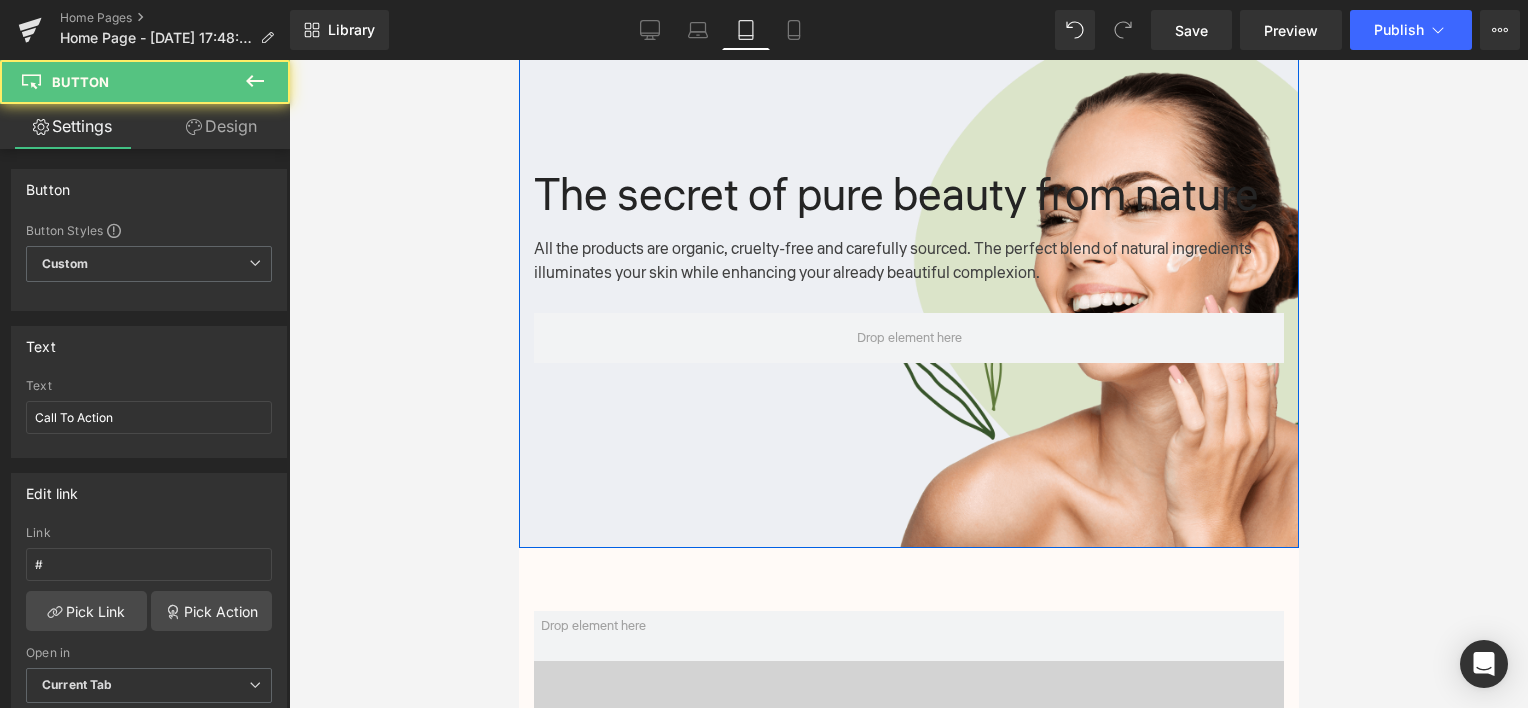 scroll, scrollTop: 354, scrollLeft: 0, axis: vertical 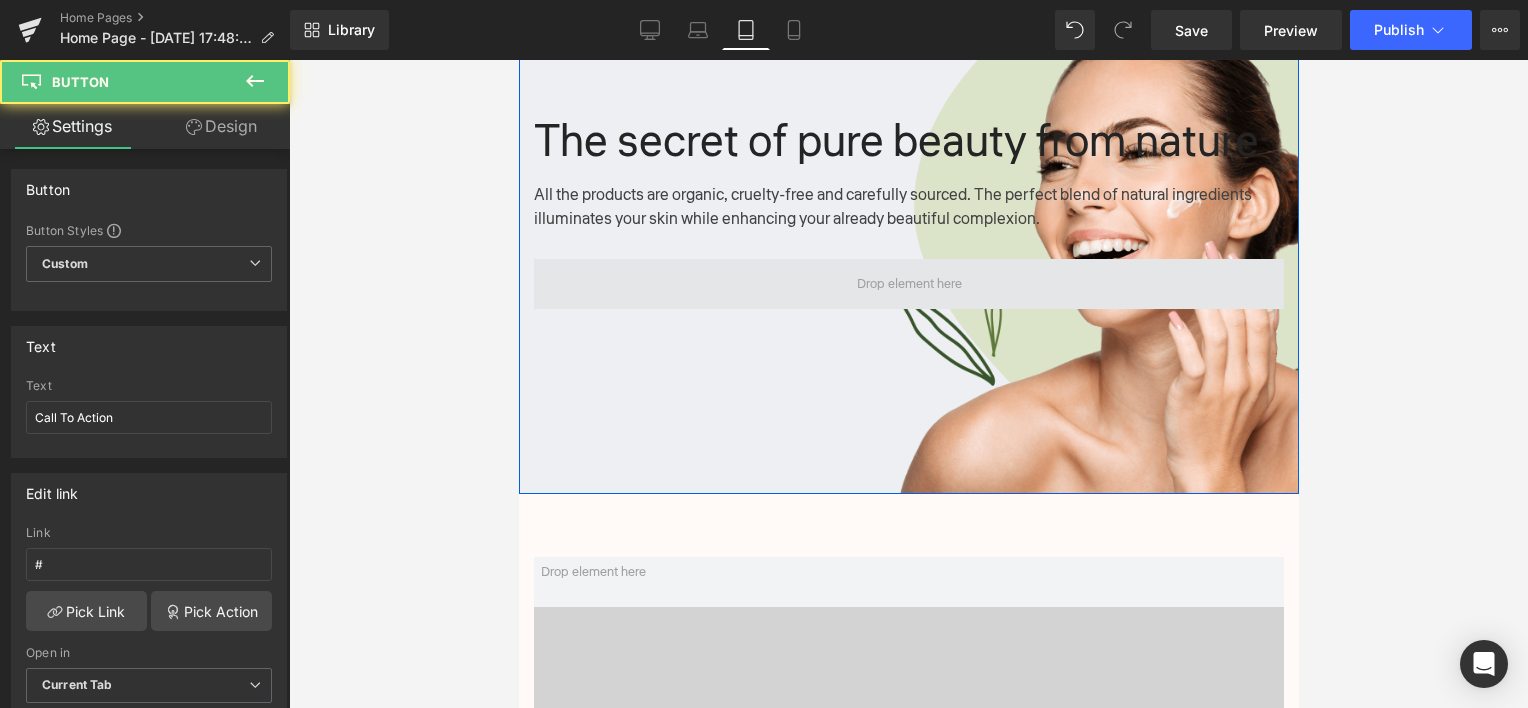 click at bounding box center [908, 283] 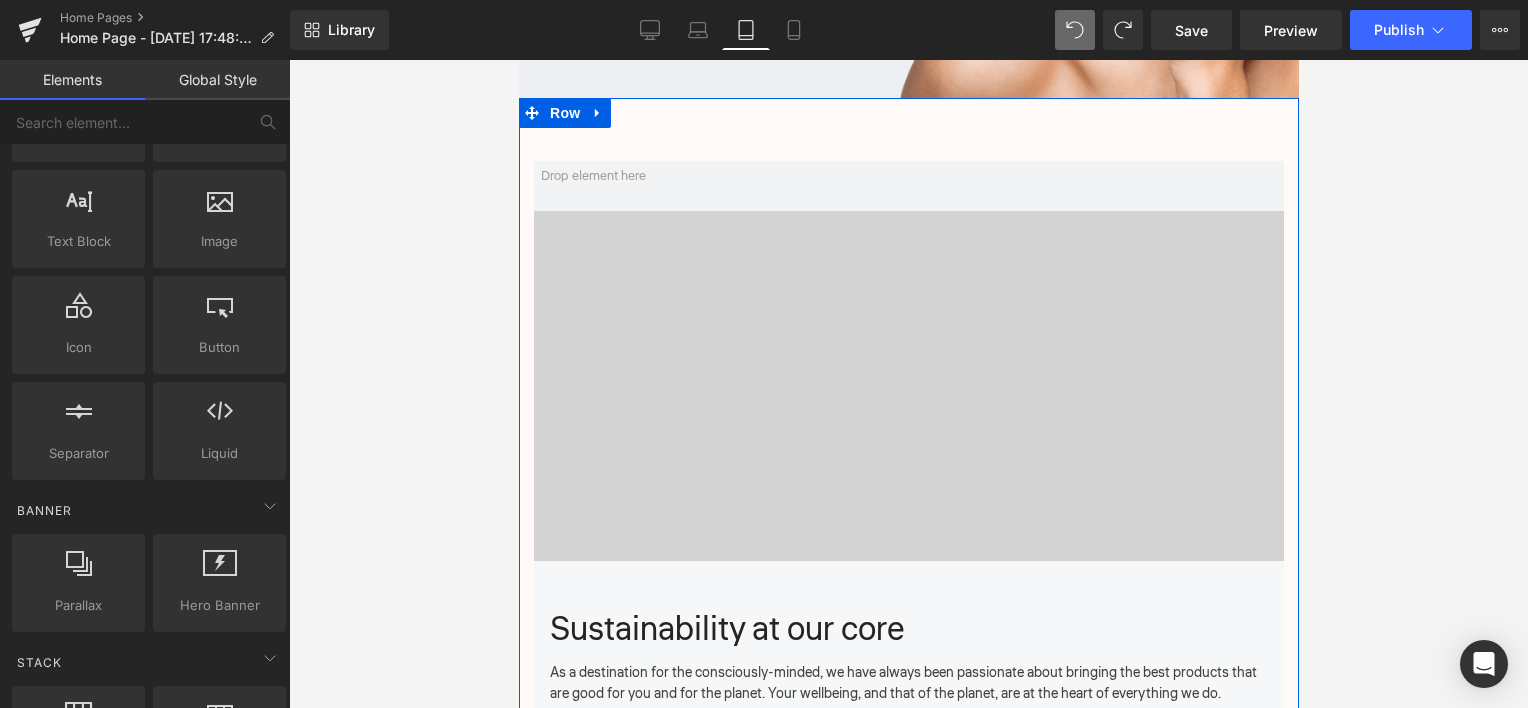 scroll, scrollTop: 1200, scrollLeft: 0, axis: vertical 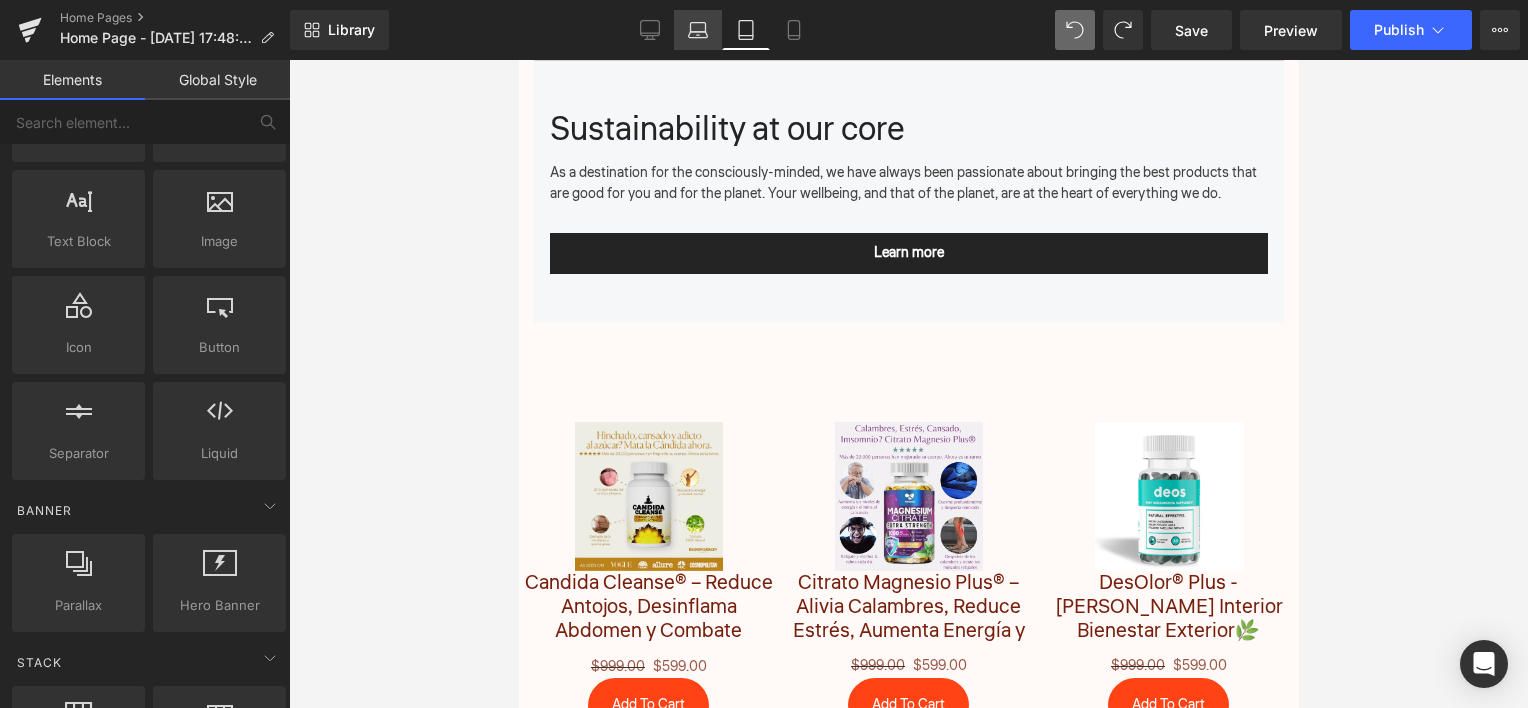 drag, startPoint x: 696, startPoint y: 33, endPoint x: 262, endPoint y: 293, distance: 505.92093 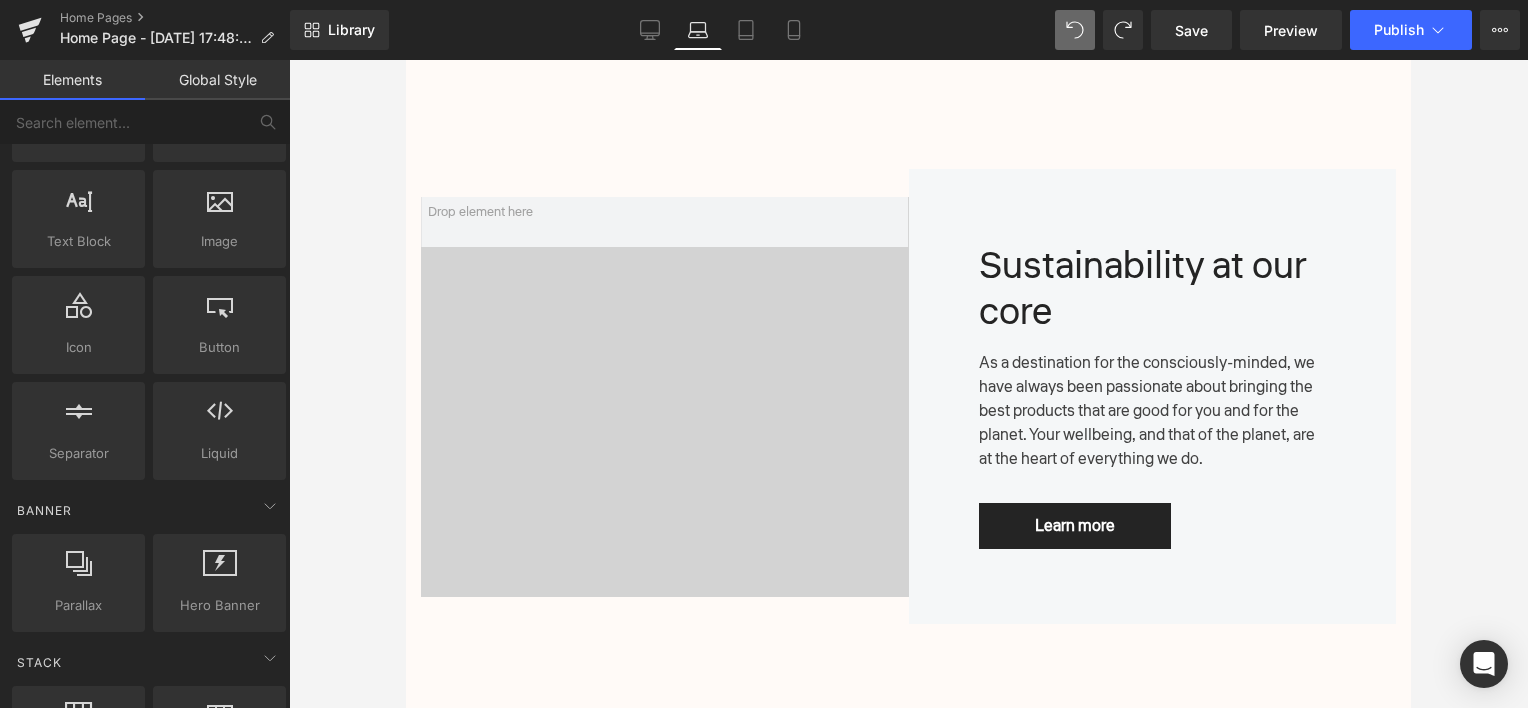 scroll, scrollTop: 635, scrollLeft: 0, axis: vertical 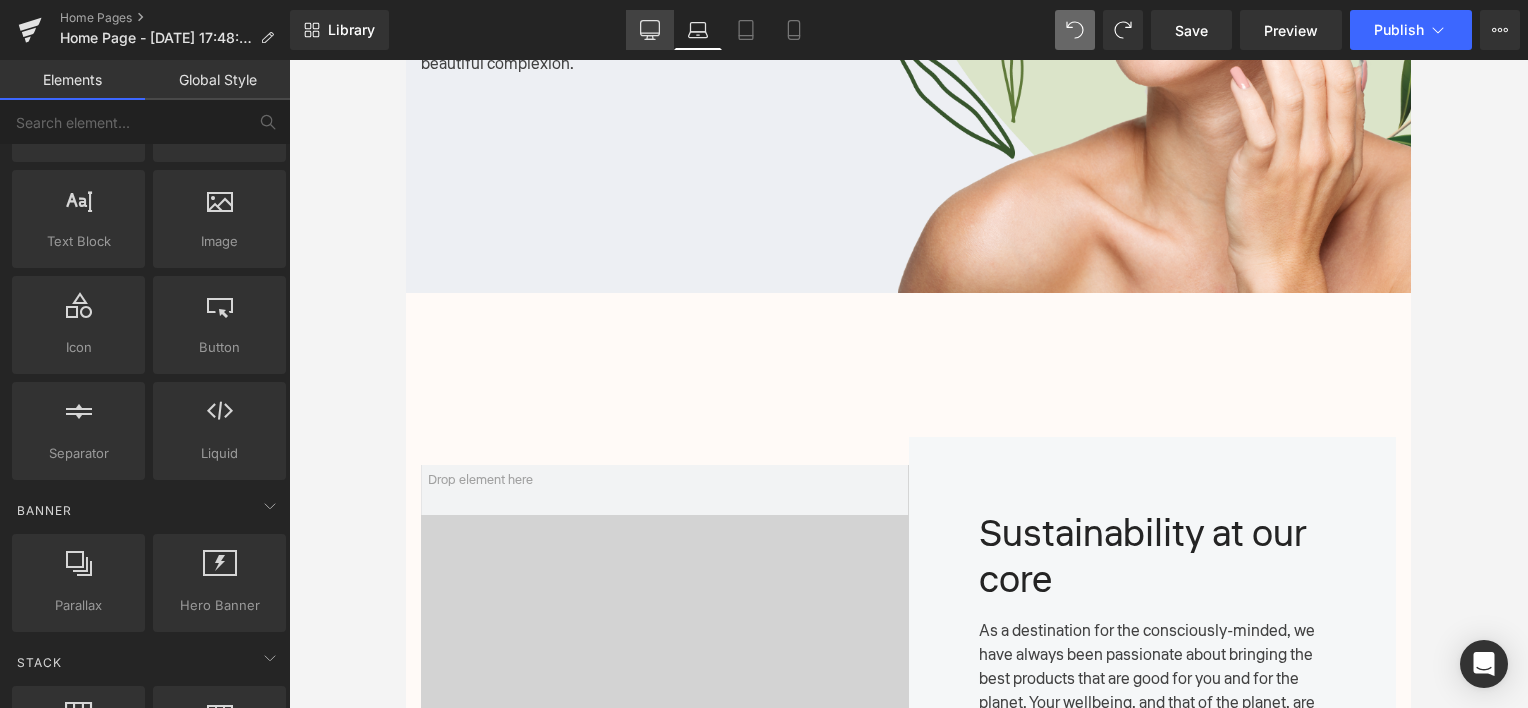 click 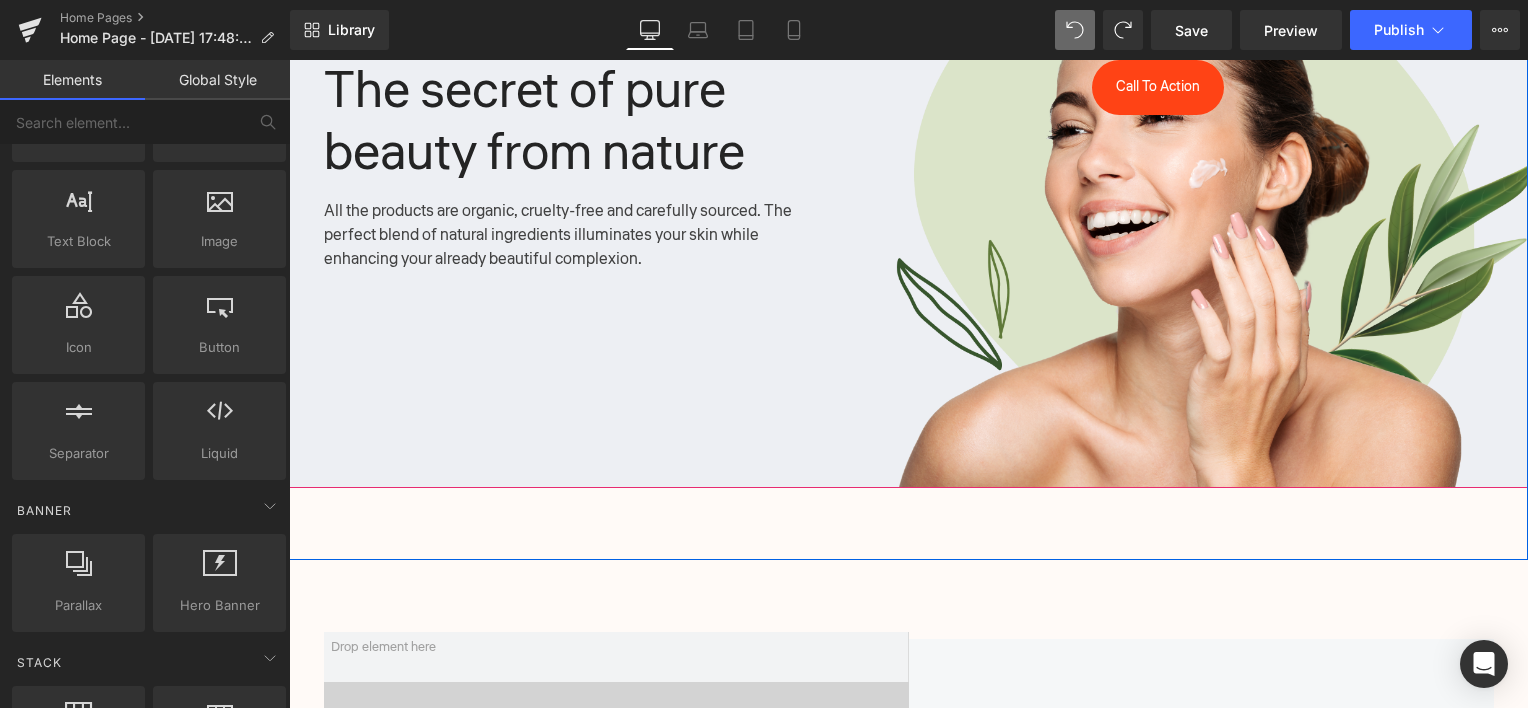 scroll, scrollTop: 155, scrollLeft: 0, axis: vertical 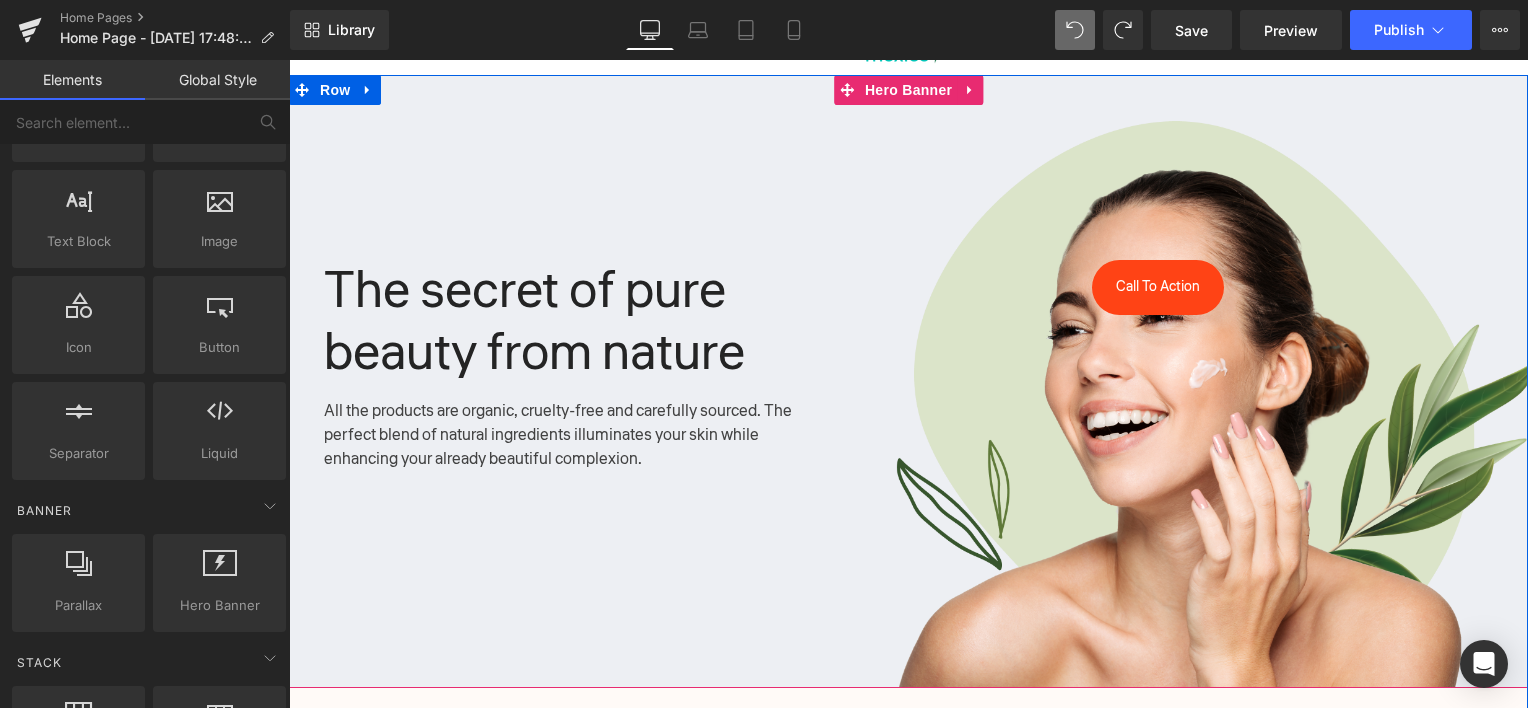 click at bounding box center (289, 60) 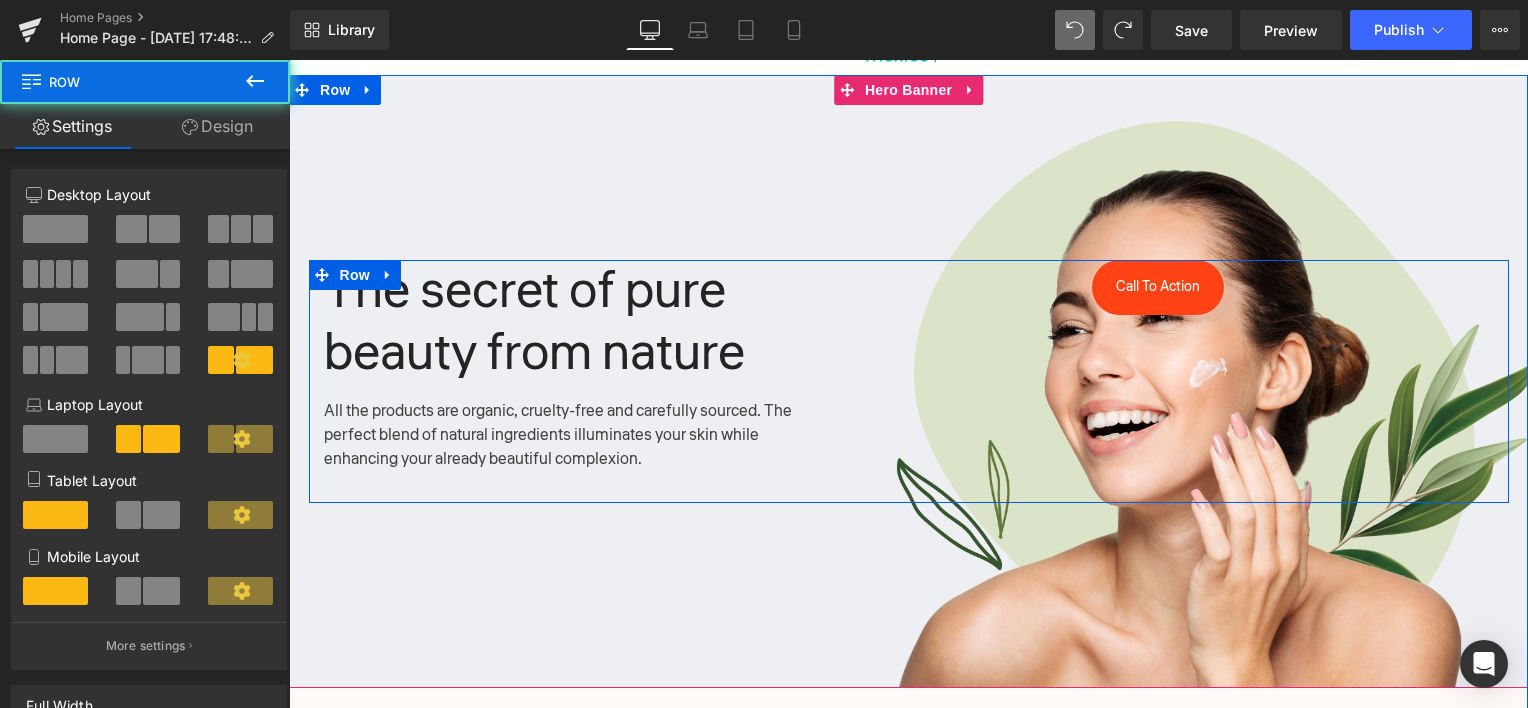 click on "Call To Action" at bounding box center (1158, 287) 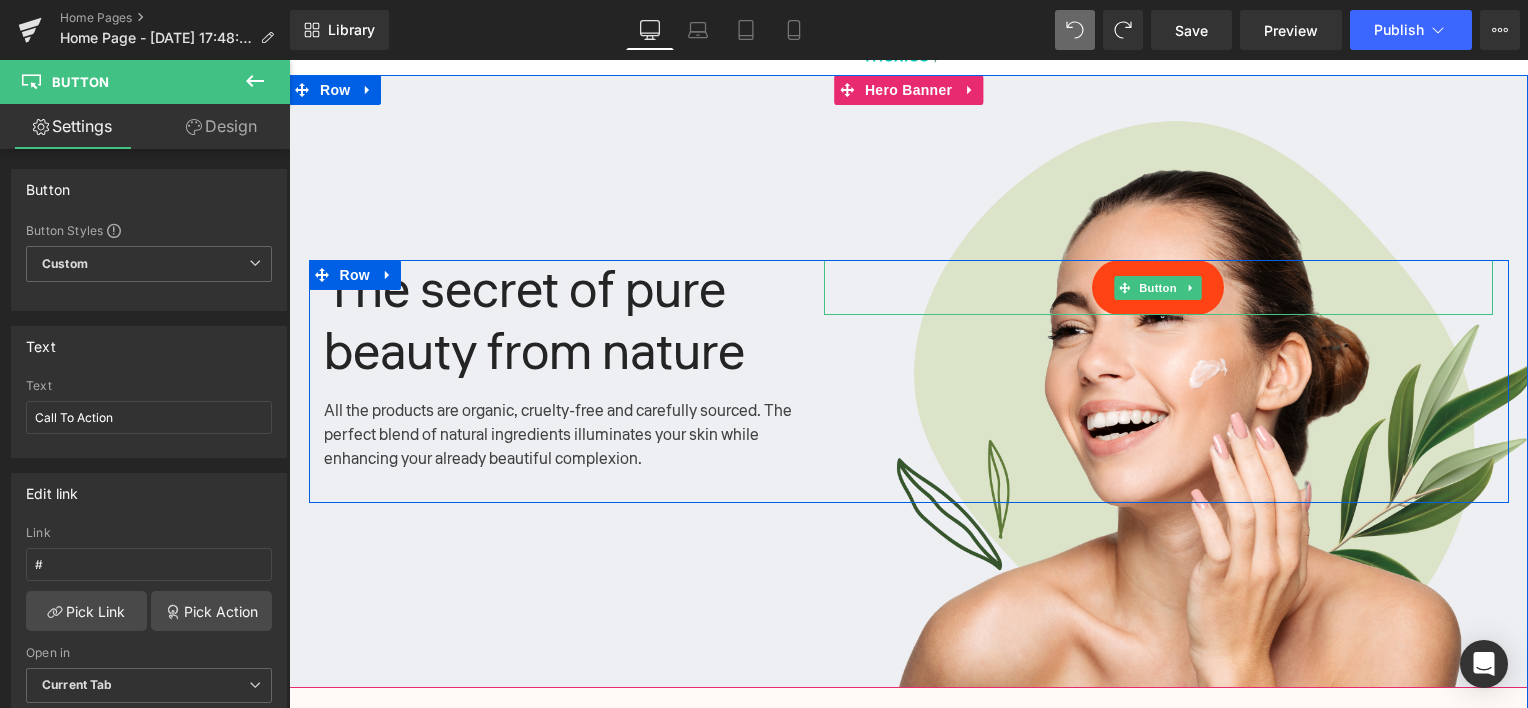 click on "Call To Action" at bounding box center [1159, 287] 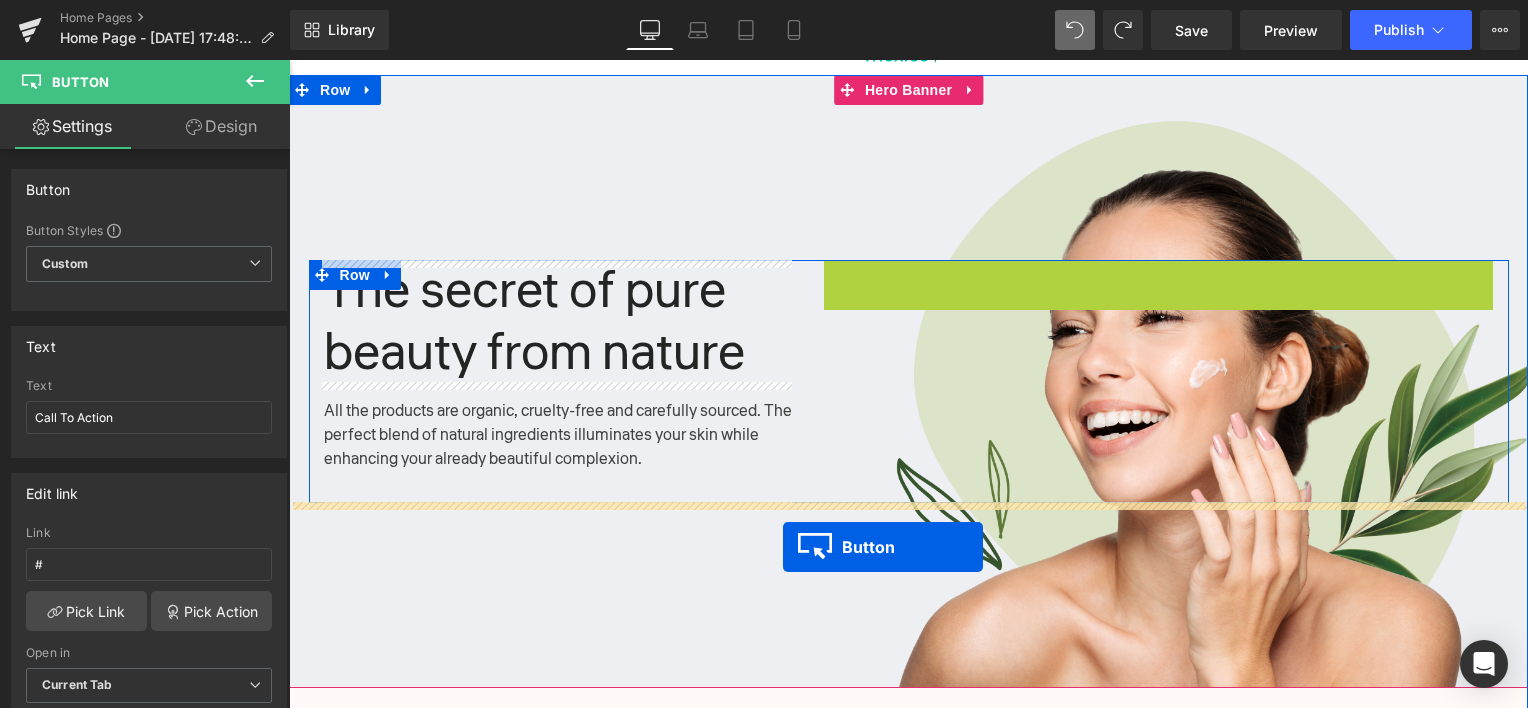 drag, startPoint x: 1084, startPoint y: 404, endPoint x: 783, endPoint y: 547, distance: 333.24167 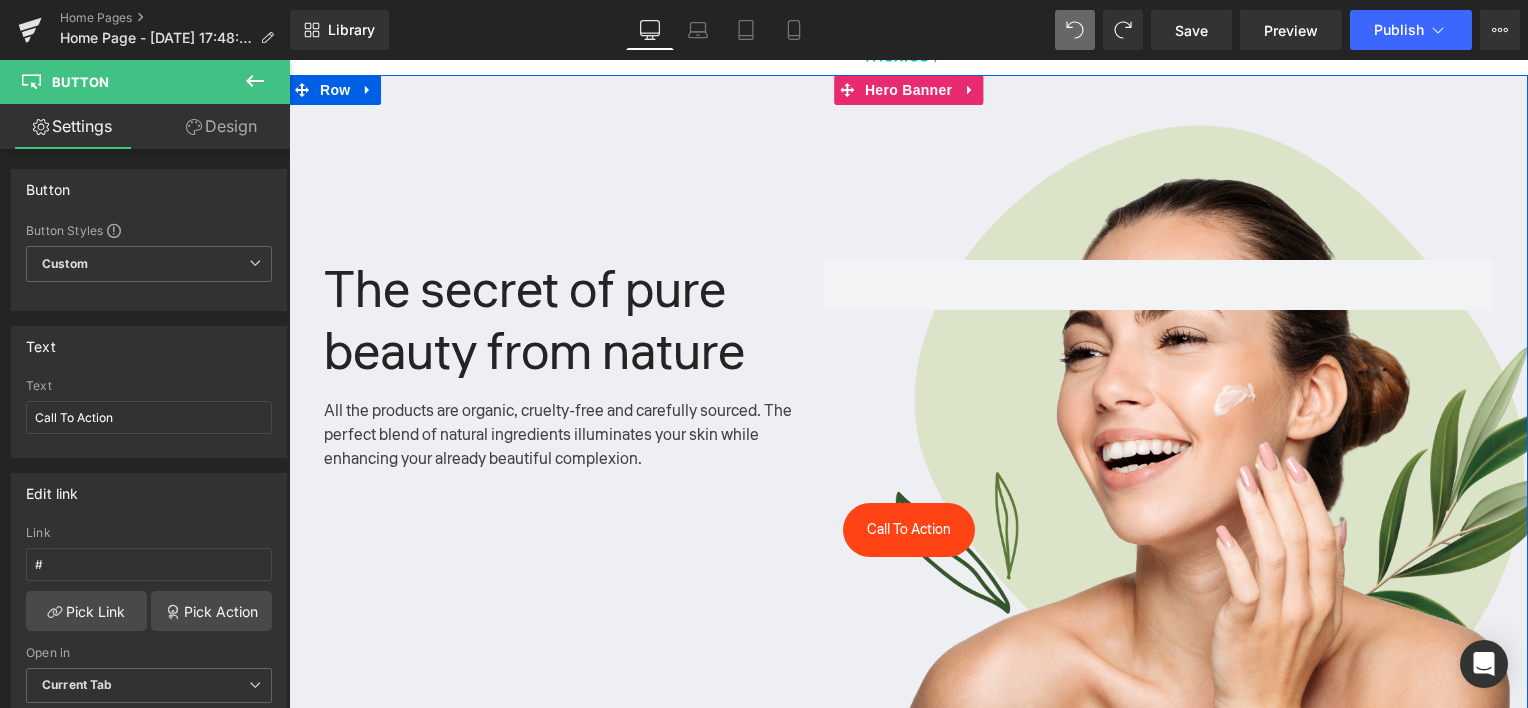 click at bounding box center [908, 408] 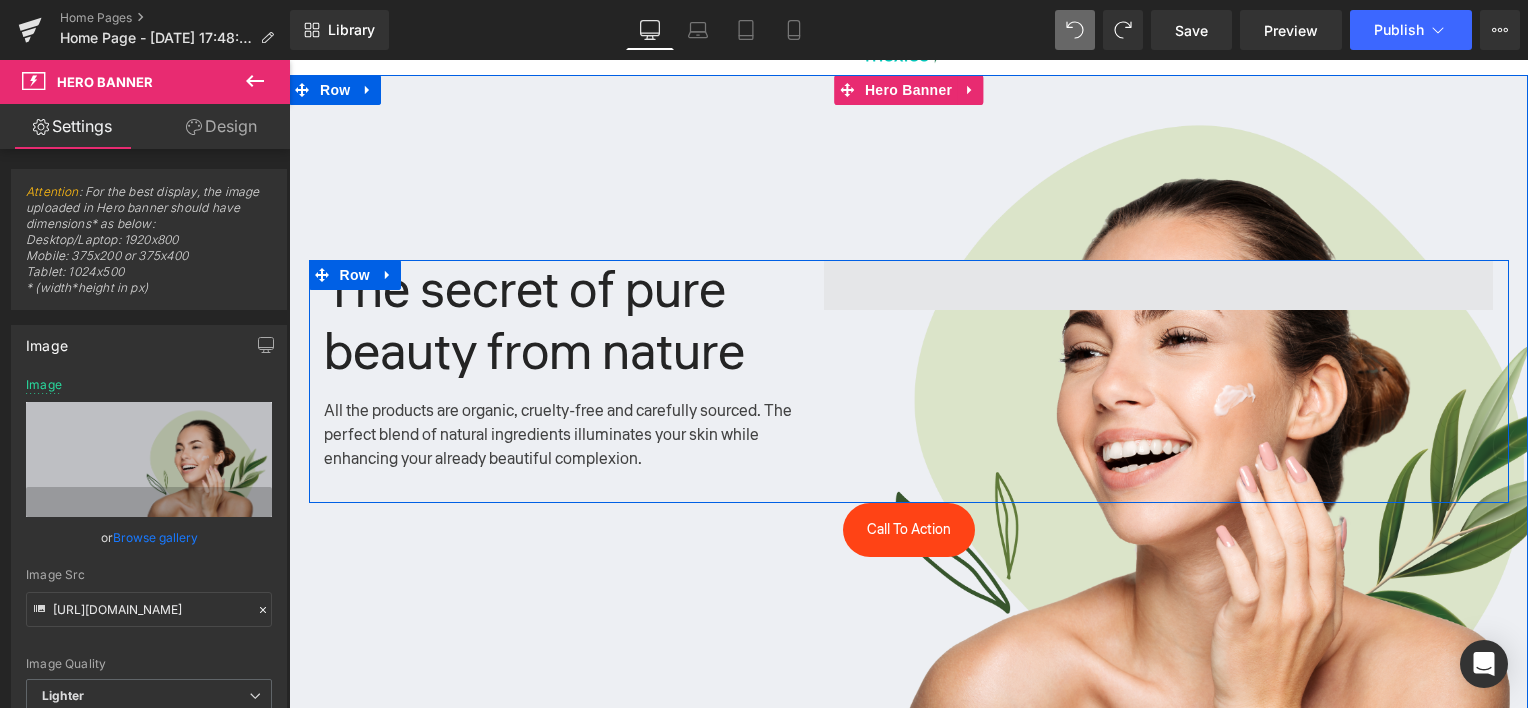 click at bounding box center [1159, 285] 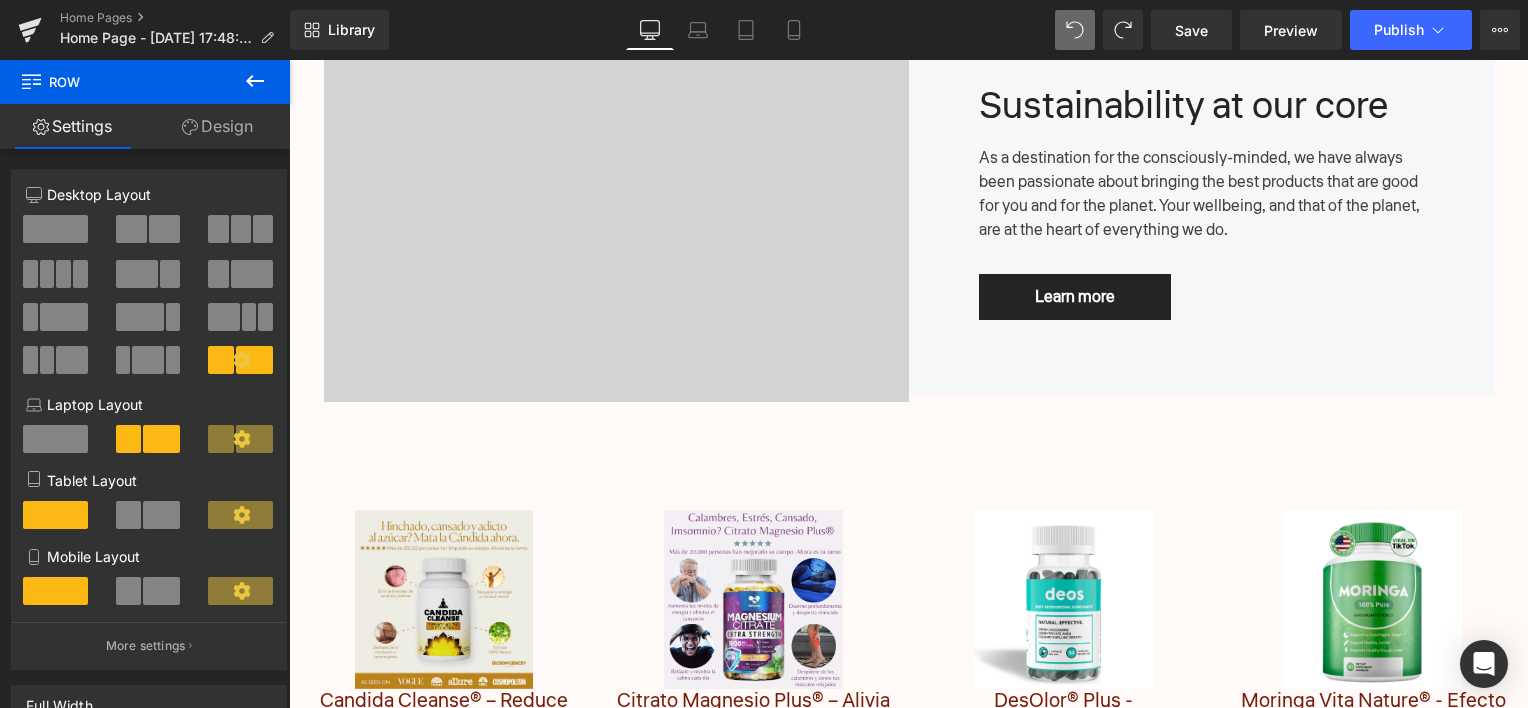 scroll, scrollTop: 1055, scrollLeft: 0, axis: vertical 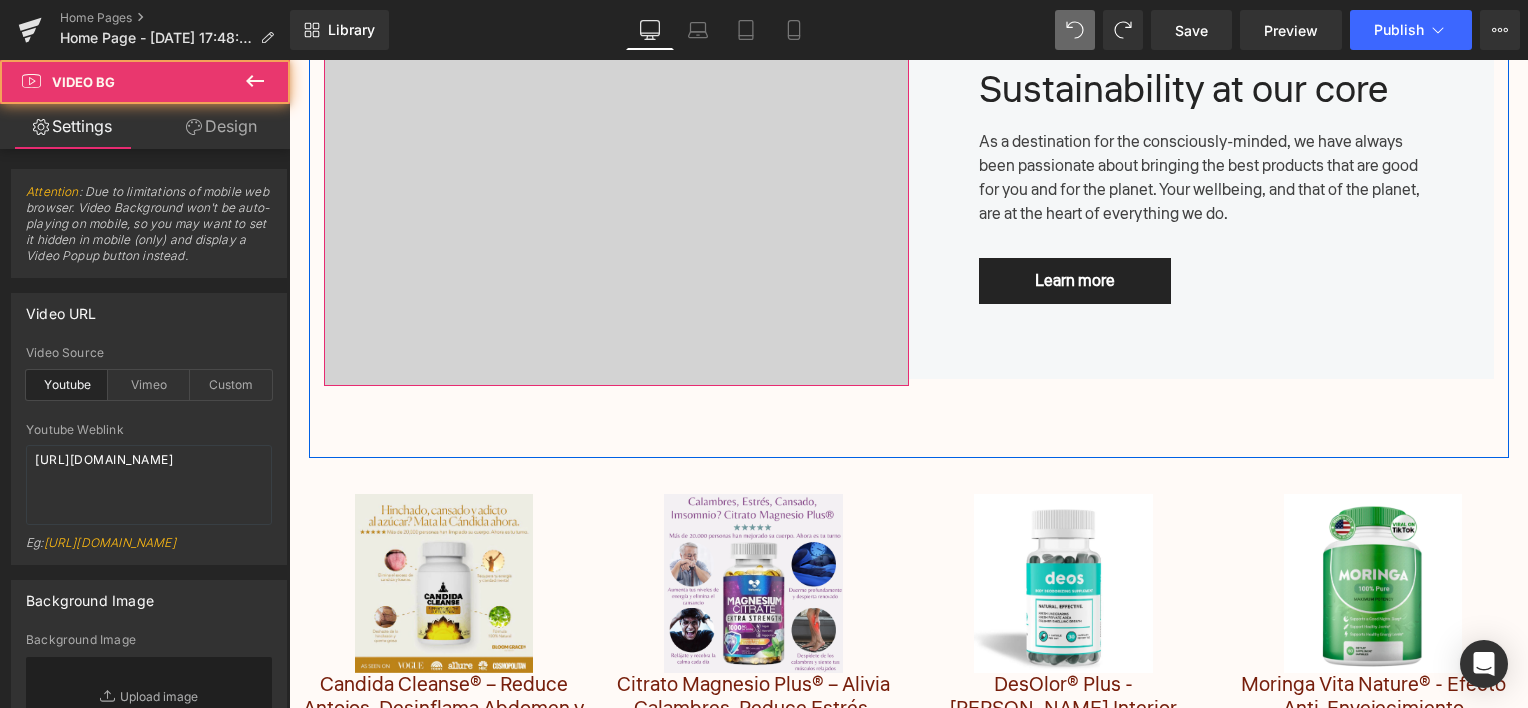click at bounding box center (616, 186) 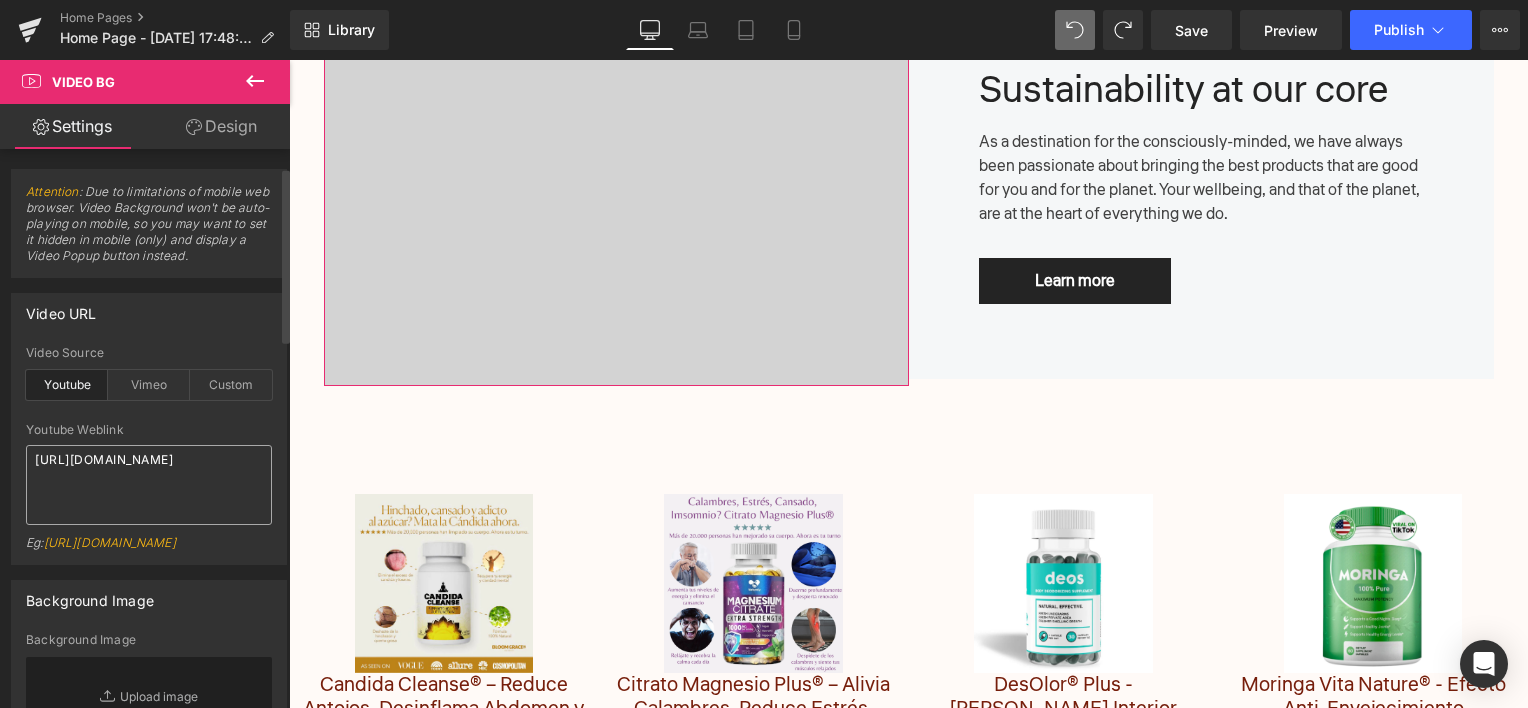 scroll, scrollTop: 100, scrollLeft: 0, axis: vertical 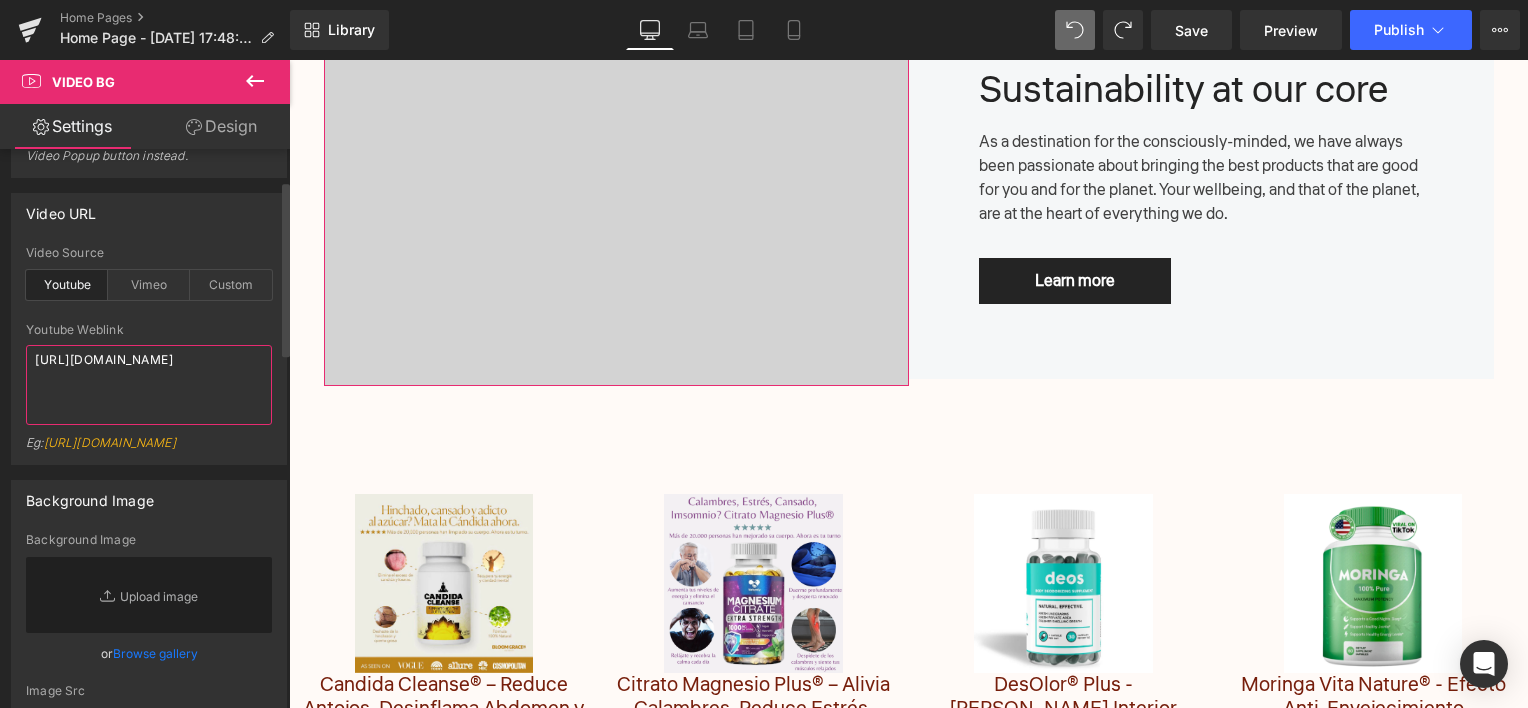 click on "Button  You are previewing how the   will restyle your page. You can not edit Elements in Preset Preview Mode.  Home Pages Home Page - [DATE] 17:48:36 Library Desktop Desktop Laptop Tablet Mobile Save Preview Publish Scheduled Upgrade Plan View Live Page View with current Template Save Template to Library Schedule Publish  Optimize  Publish Settings Shortcuts  Your page can’t be published   You've reached the maximum number of published pages on your plan  (0/1).  You need to upgrade your plan or unpublish all your pages to get 1 publish slot.   Unpublish pages   Upgrade plan  Elements Global Style Base Row  rows, columns, layouts, div Heading  headings, titles, h1,h2,h3,h4,h5,h6 Text Block  texts, paragraphs, contents, blocks Image  images, photos, alts, uploads Icon  icons, symbols Button  button, call to action, cta Separator  separators, dividers, horizontal lines Liquid  liquid, custom code, html, javascript, css, reviews, apps, applications, embeded, iframe Banner Parallax  Stack" at bounding box center (764, 354) 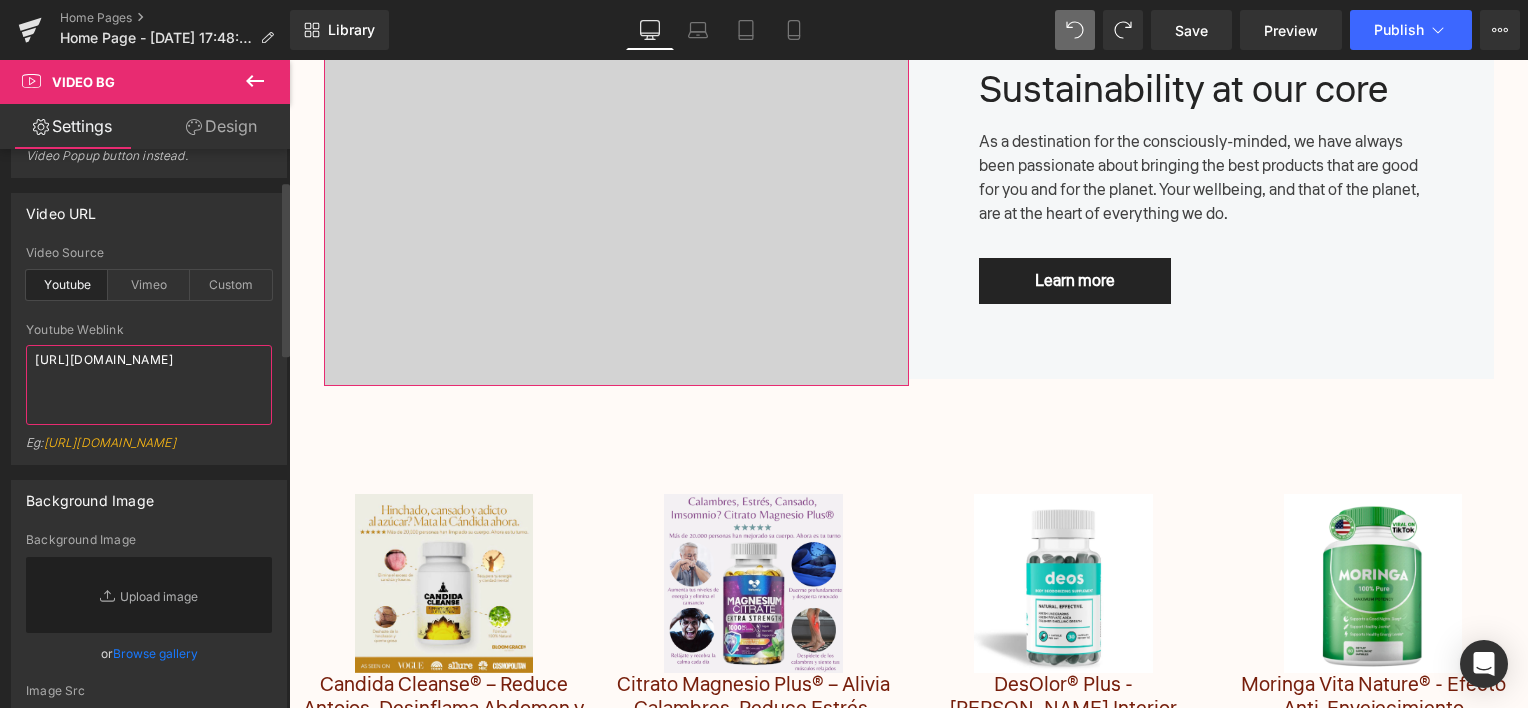 paste on "[DOMAIN_NAME][URL]" 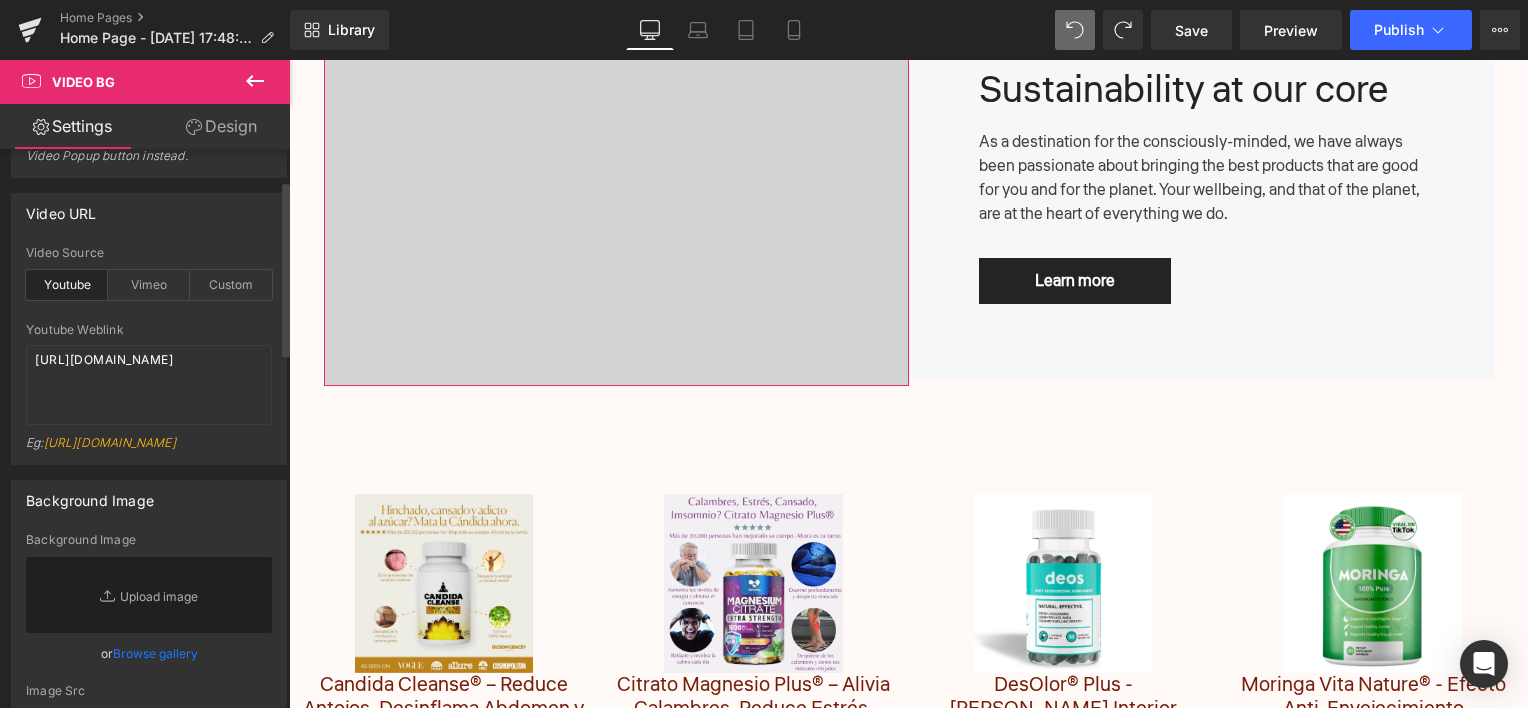 click at bounding box center [149, 316] 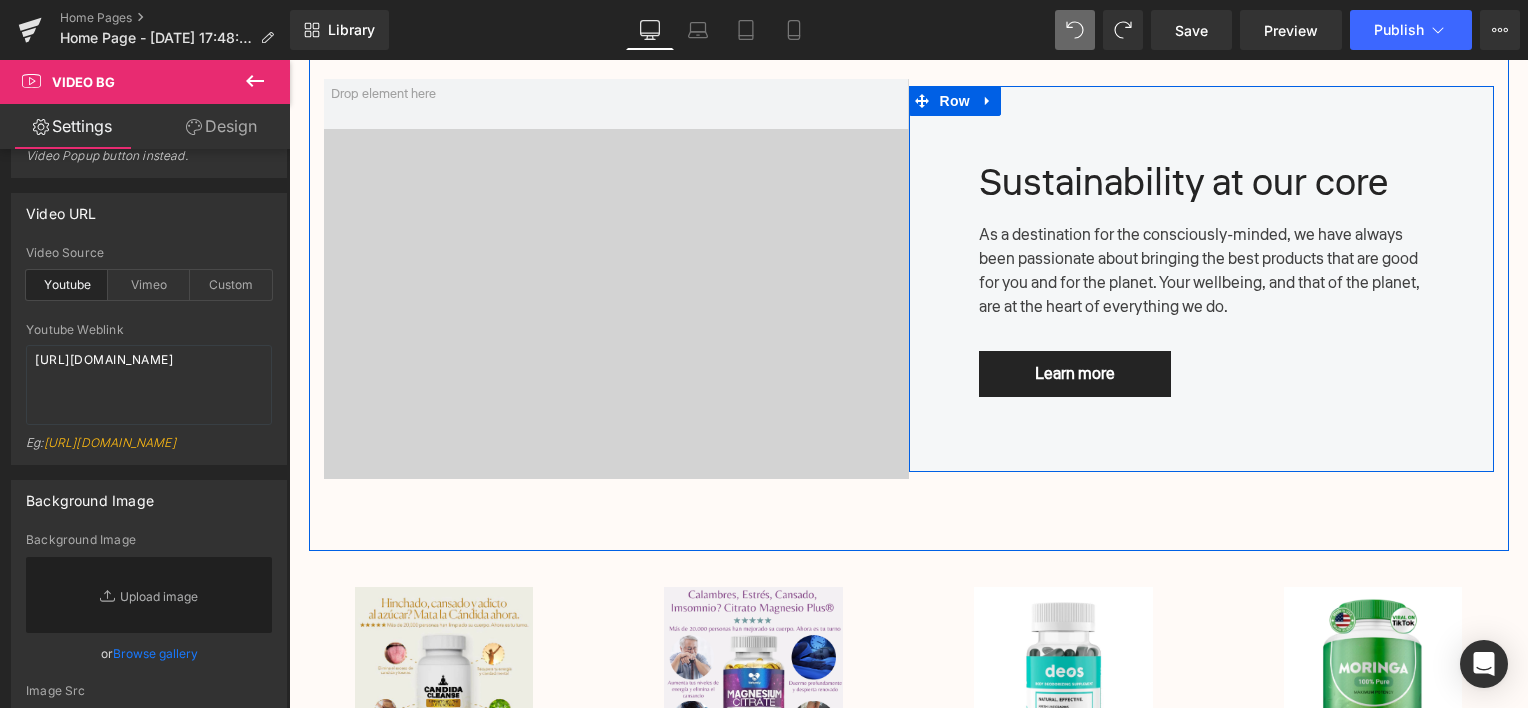 scroll, scrollTop: 955, scrollLeft: 0, axis: vertical 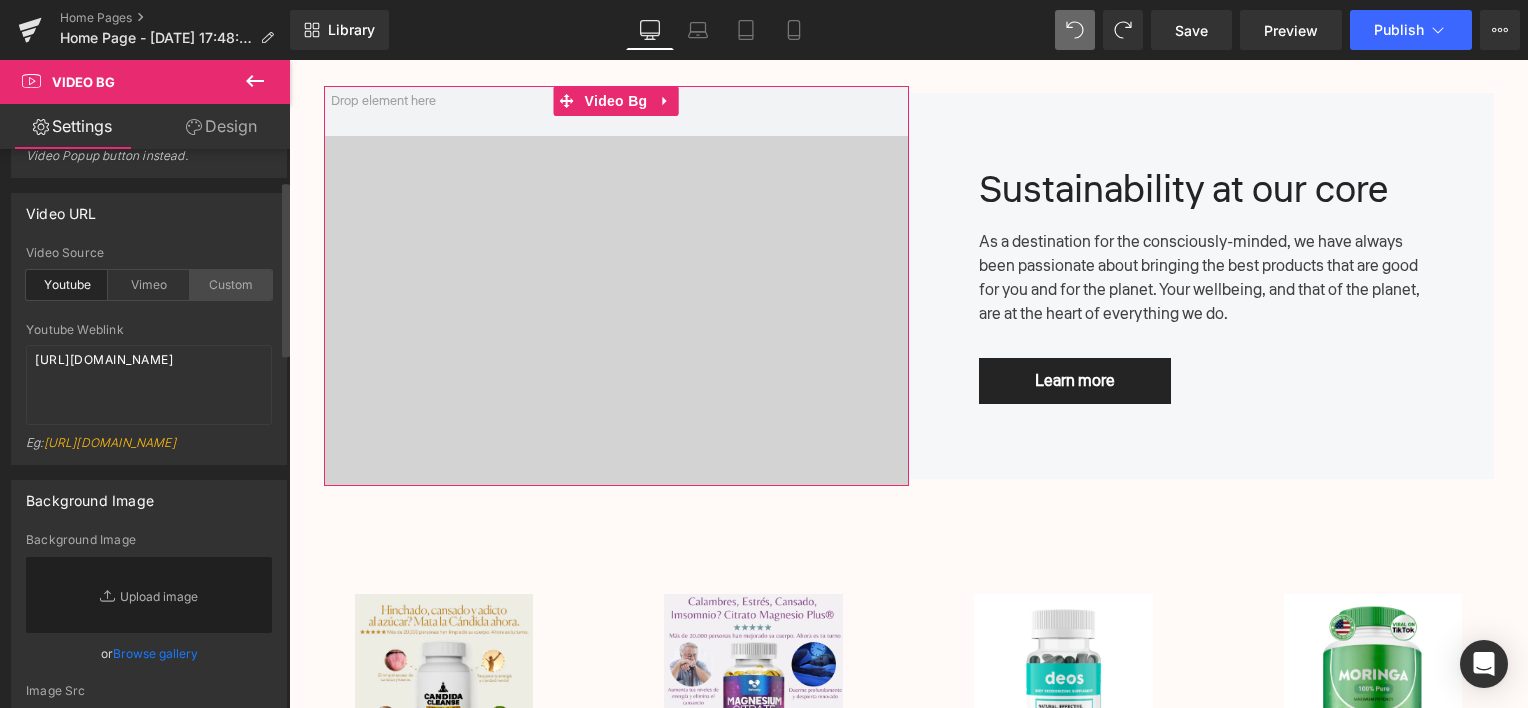 click on "Custom" at bounding box center (231, 285) 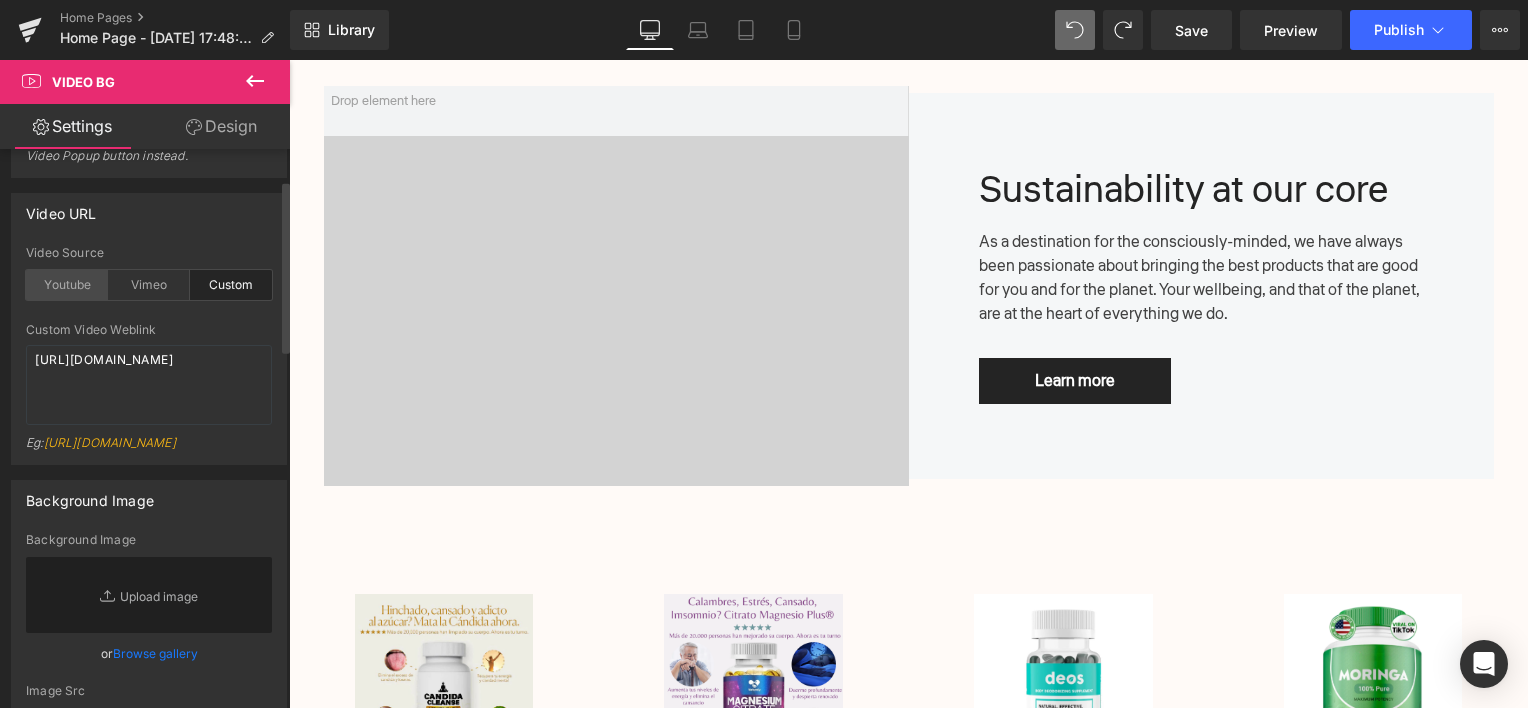 click on "Youtube" at bounding box center [67, 285] 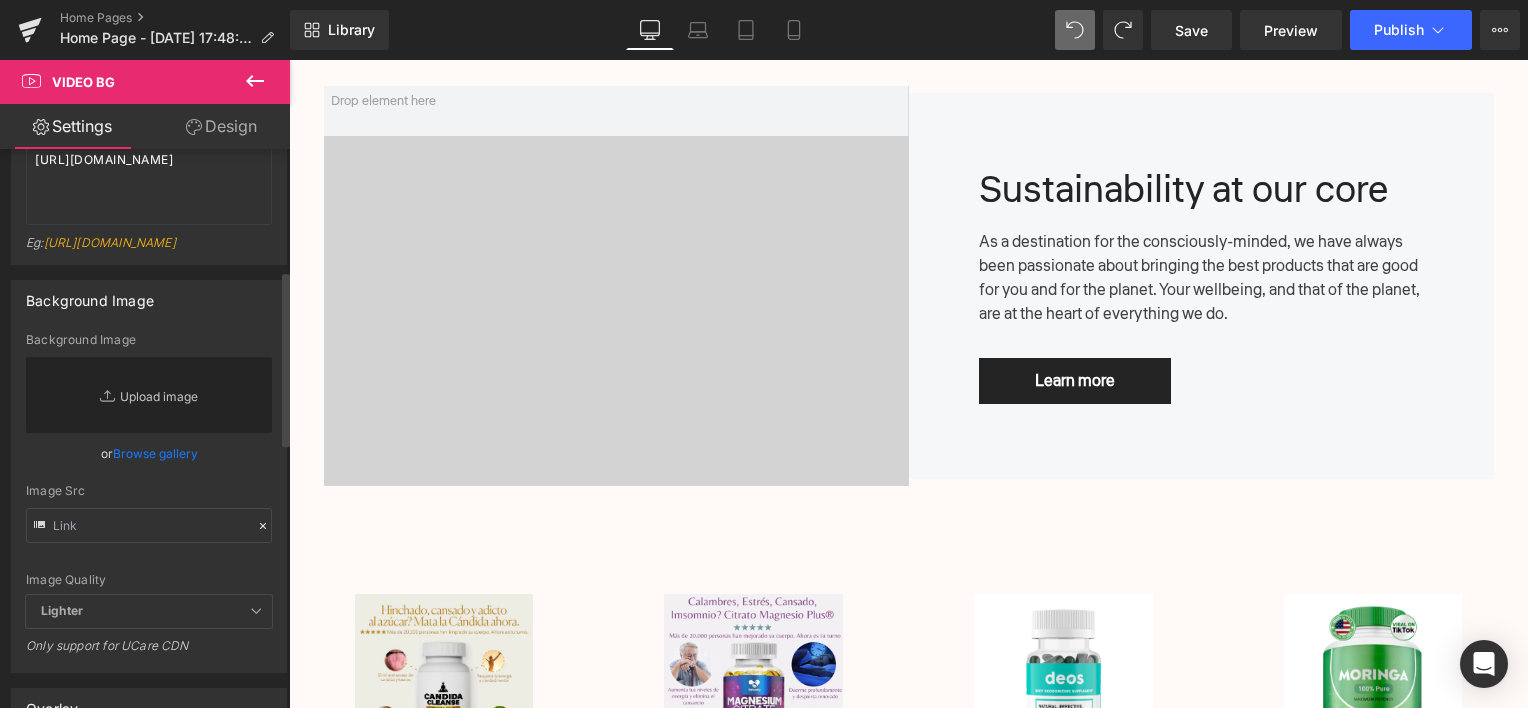 scroll, scrollTop: 500, scrollLeft: 0, axis: vertical 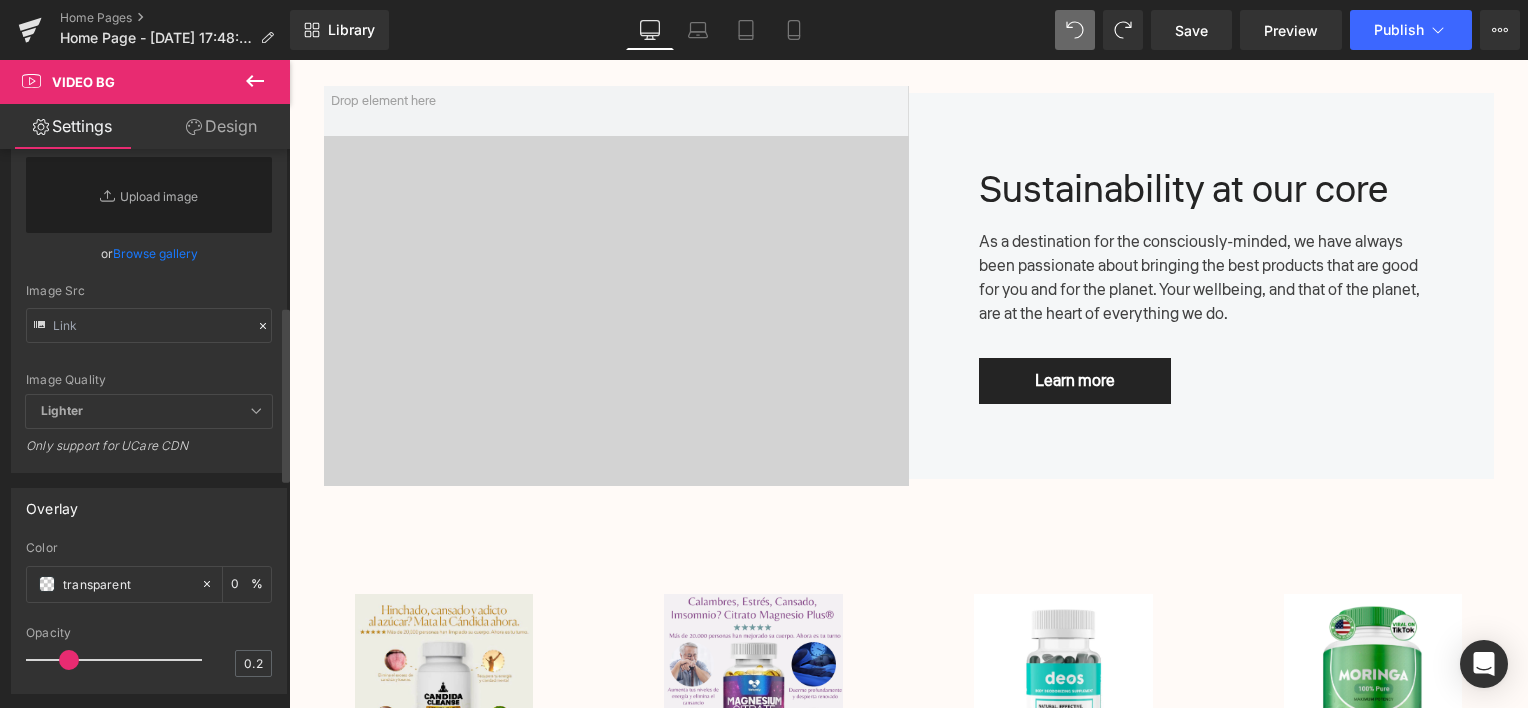 click on "Lighter" at bounding box center [149, 411] 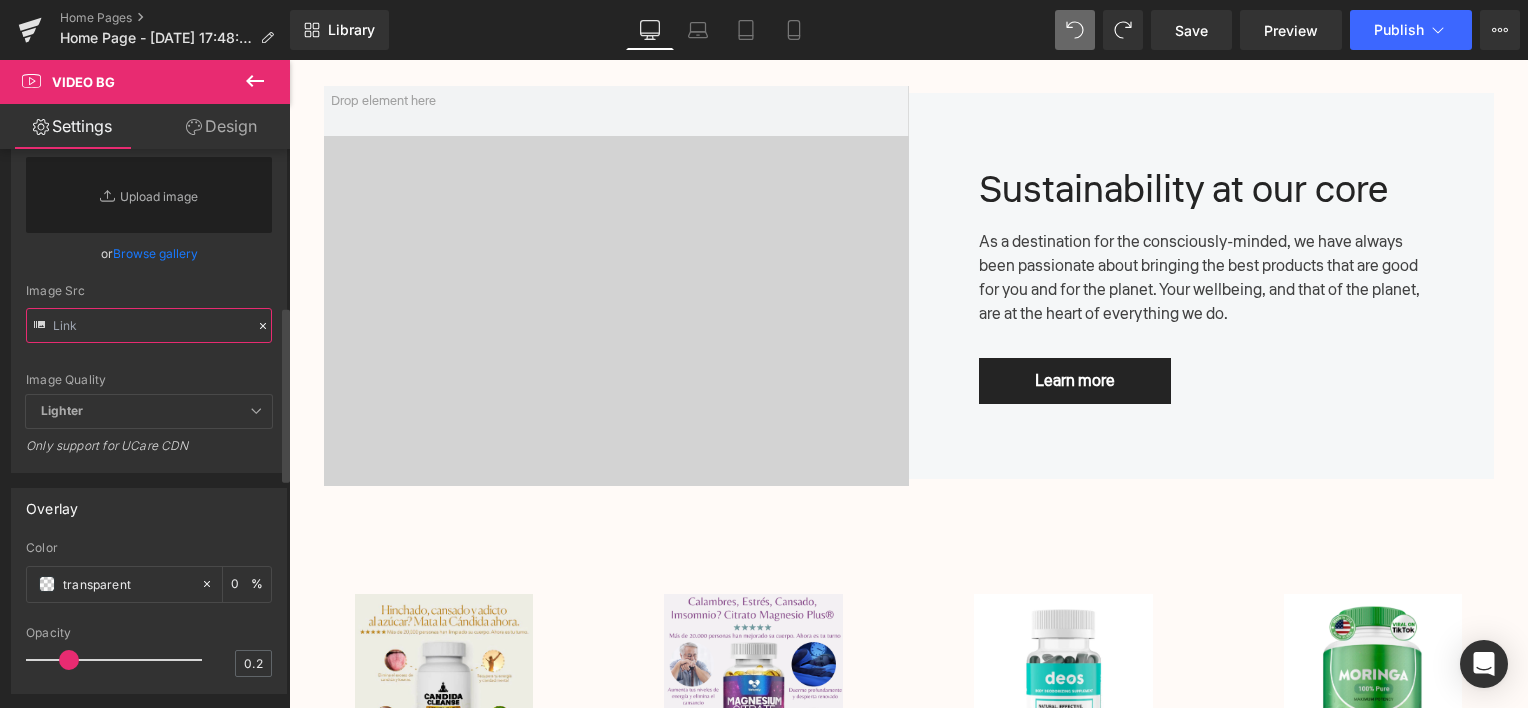 click at bounding box center (149, 325) 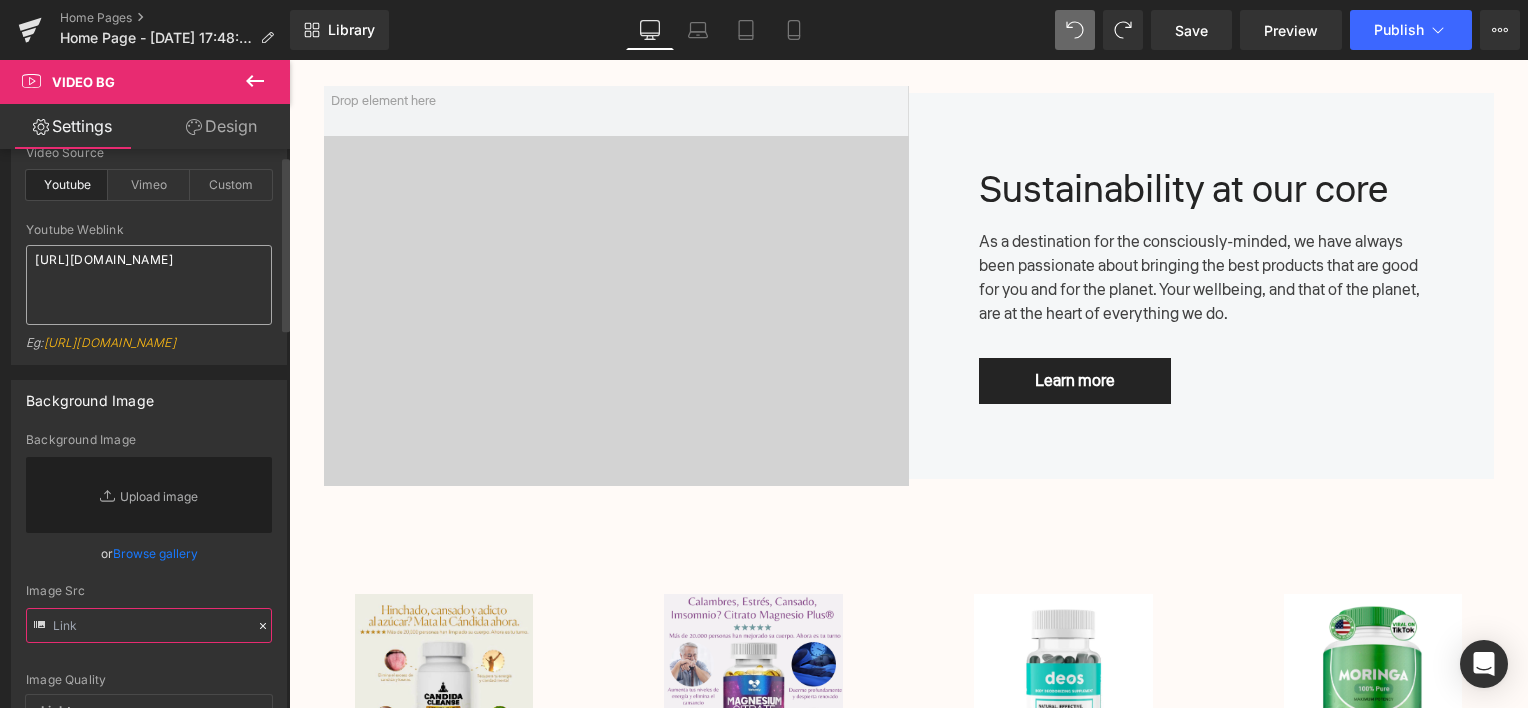 scroll, scrollTop: 0, scrollLeft: 0, axis: both 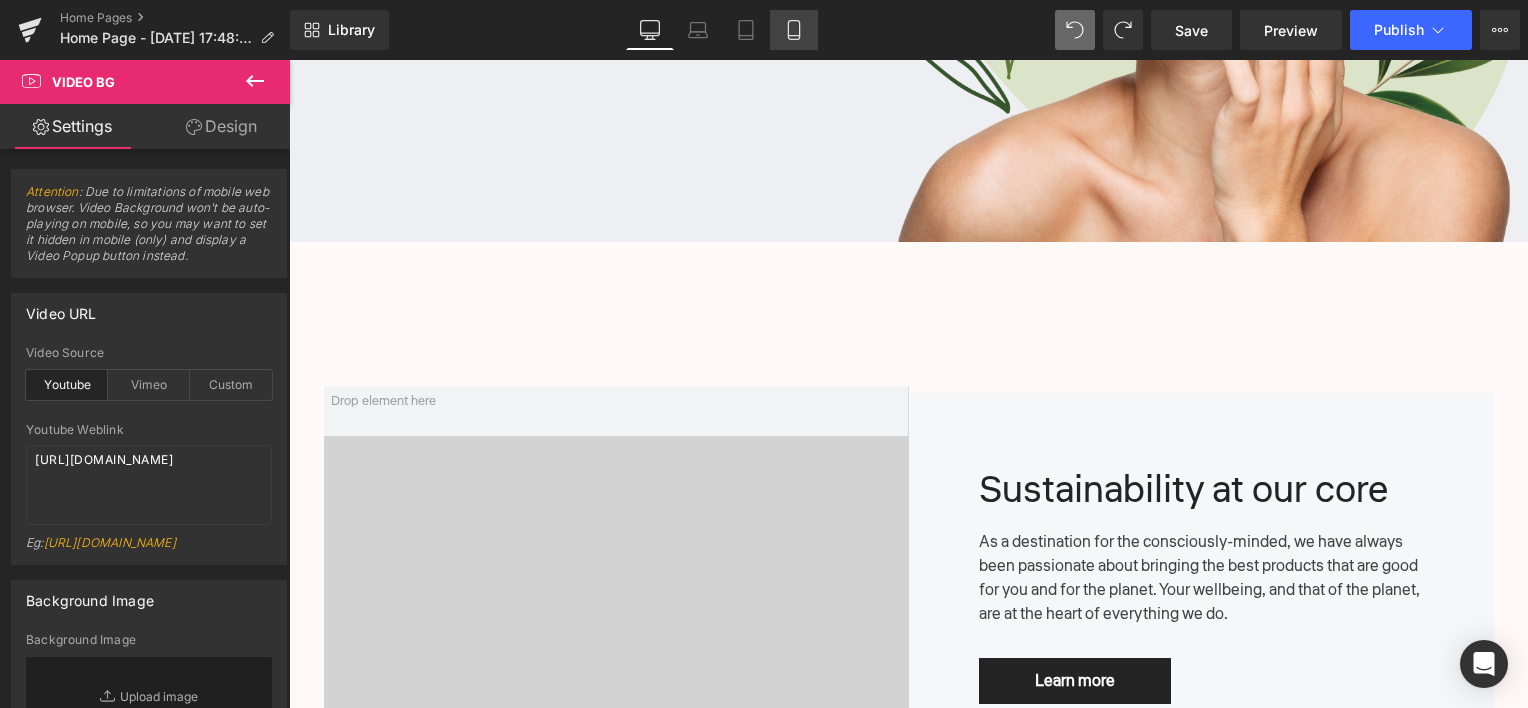 drag, startPoint x: 792, startPoint y: 34, endPoint x: 407, endPoint y: 128, distance: 396.30923 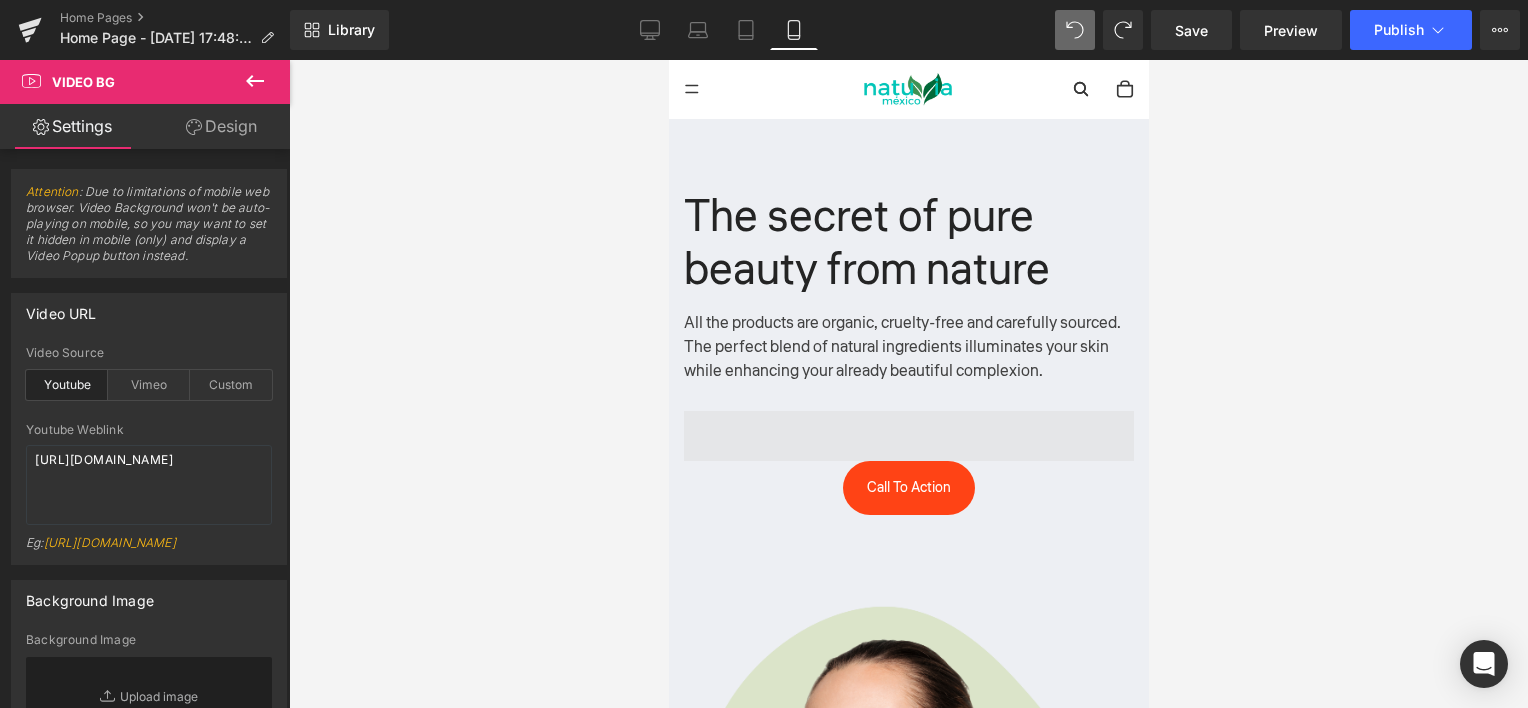 scroll, scrollTop: 200, scrollLeft: 0, axis: vertical 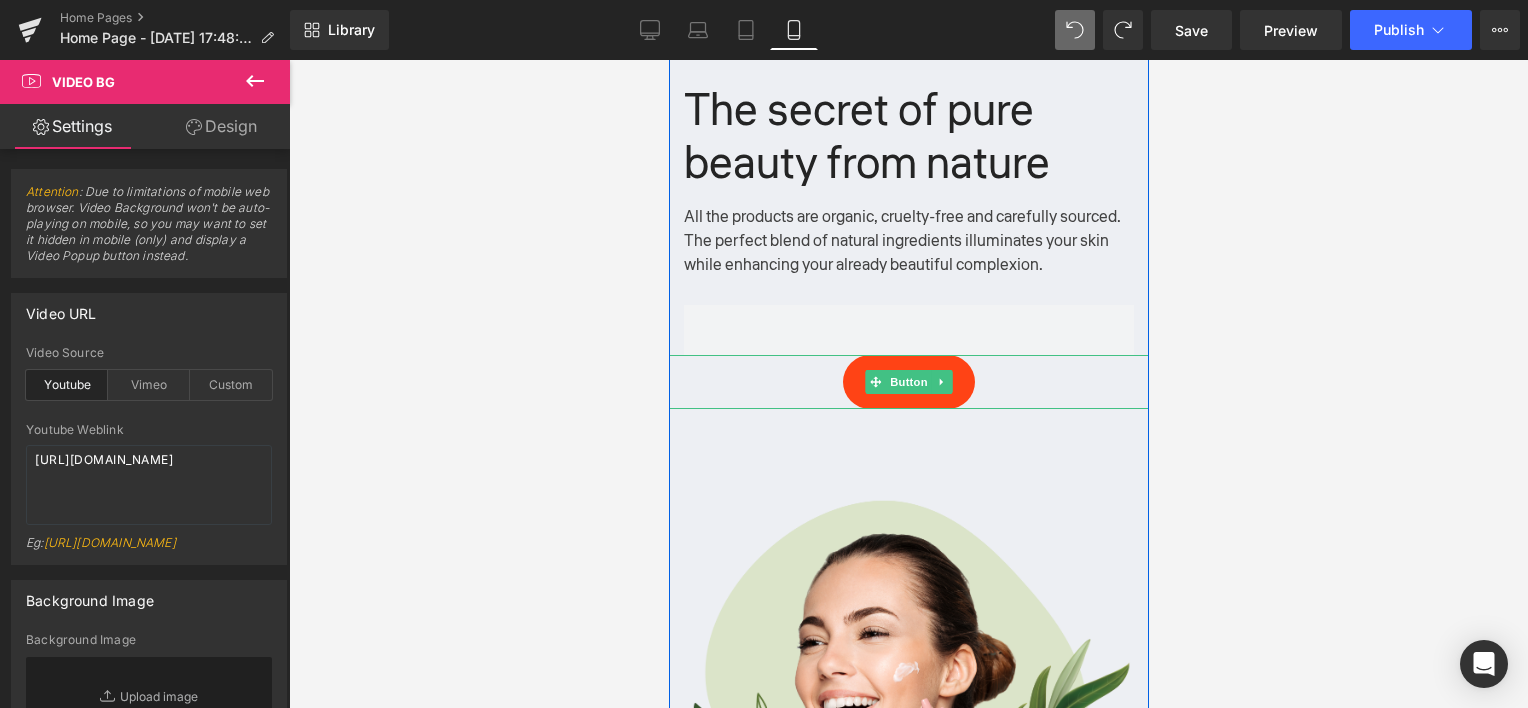 drag, startPoint x: 967, startPoint y: 388, endPoint x: 986, endPoint y: 354, distance: 38.948685 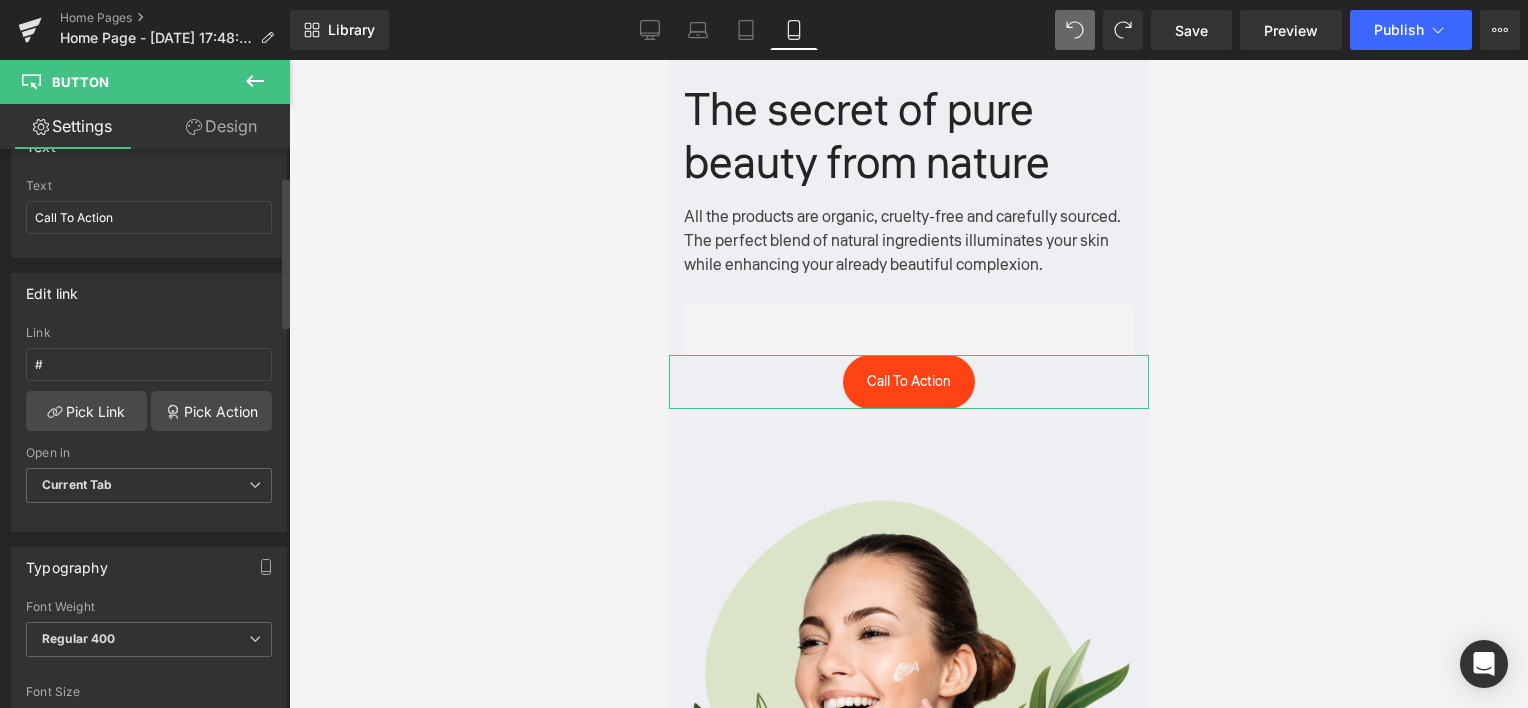 scroll, scrollTop: 100, scrollLeft: 0, axis: vertical 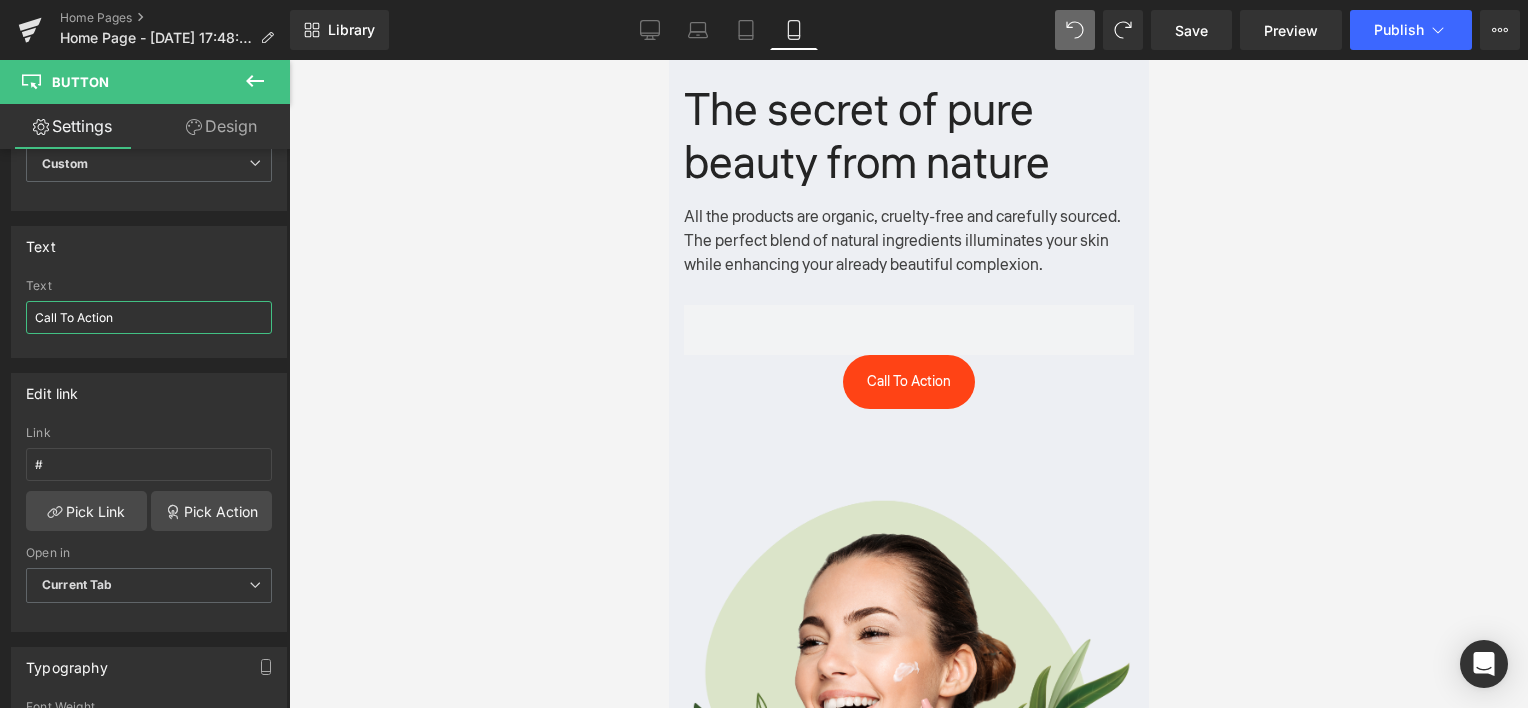 drag, startPoint x: 159, startPoint y: 316, endPoint x: -4, endPoint y: 316, distance: 163 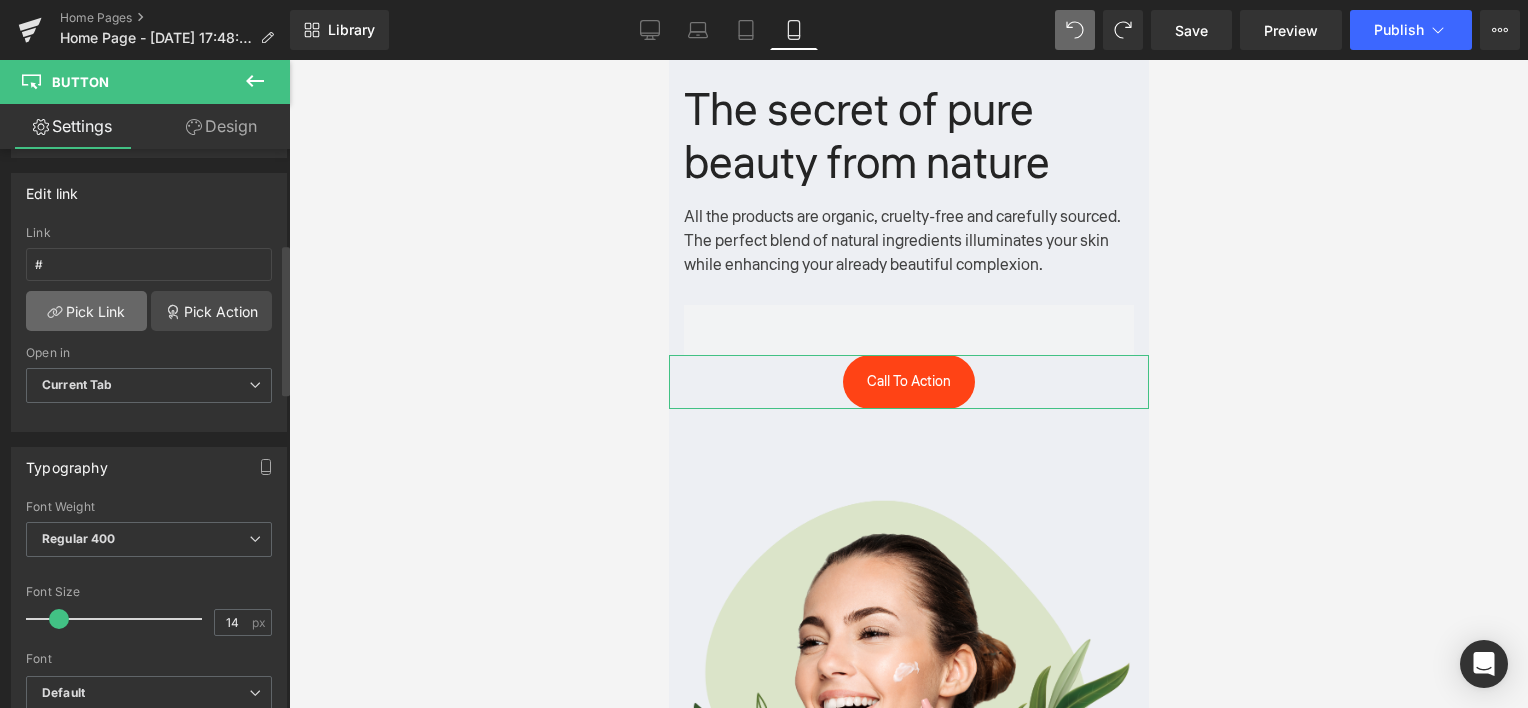 scroll, scrollTop: 400, scrollLeft: 0, axis: vertical 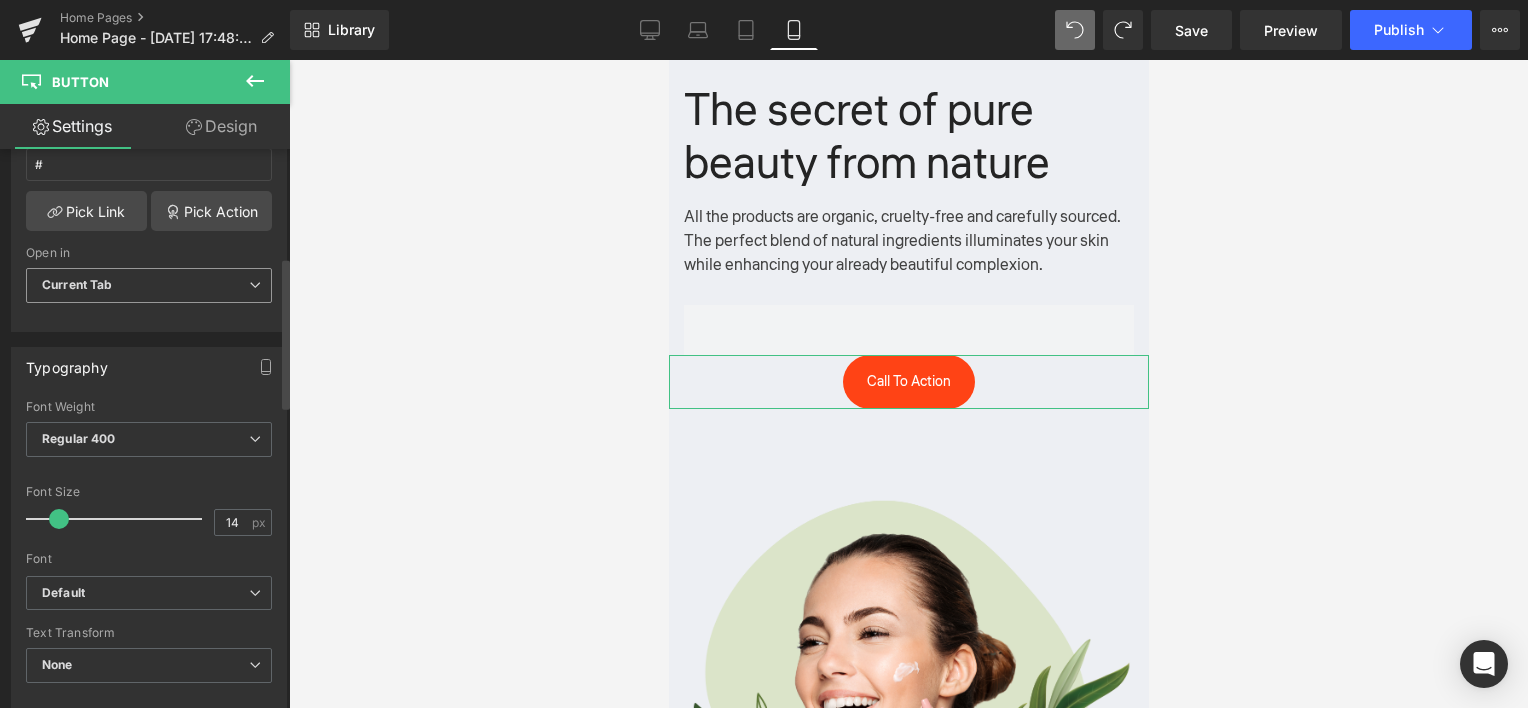 click on "Current Tab" at bounding box center [149, 285] 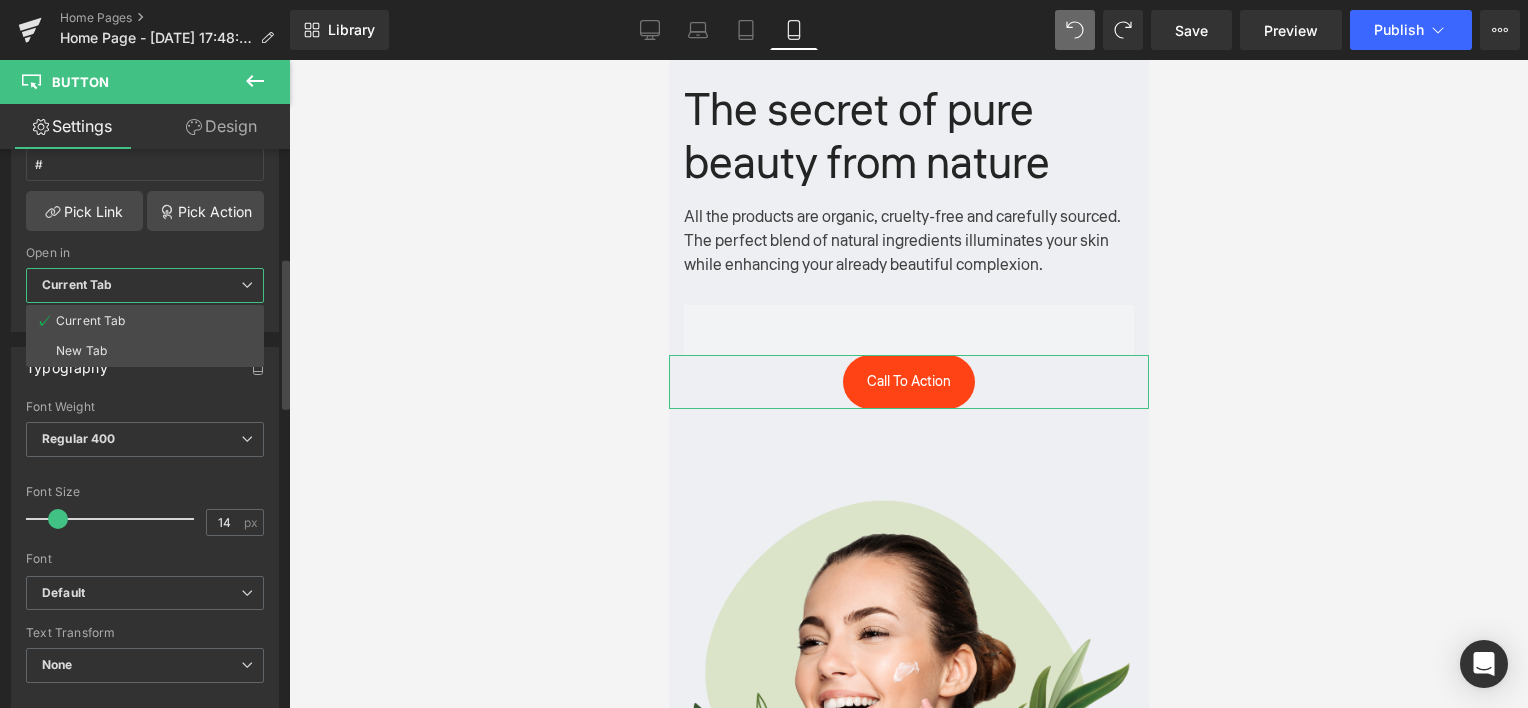 click on "Current Tab" at bounding box center (145, 285) 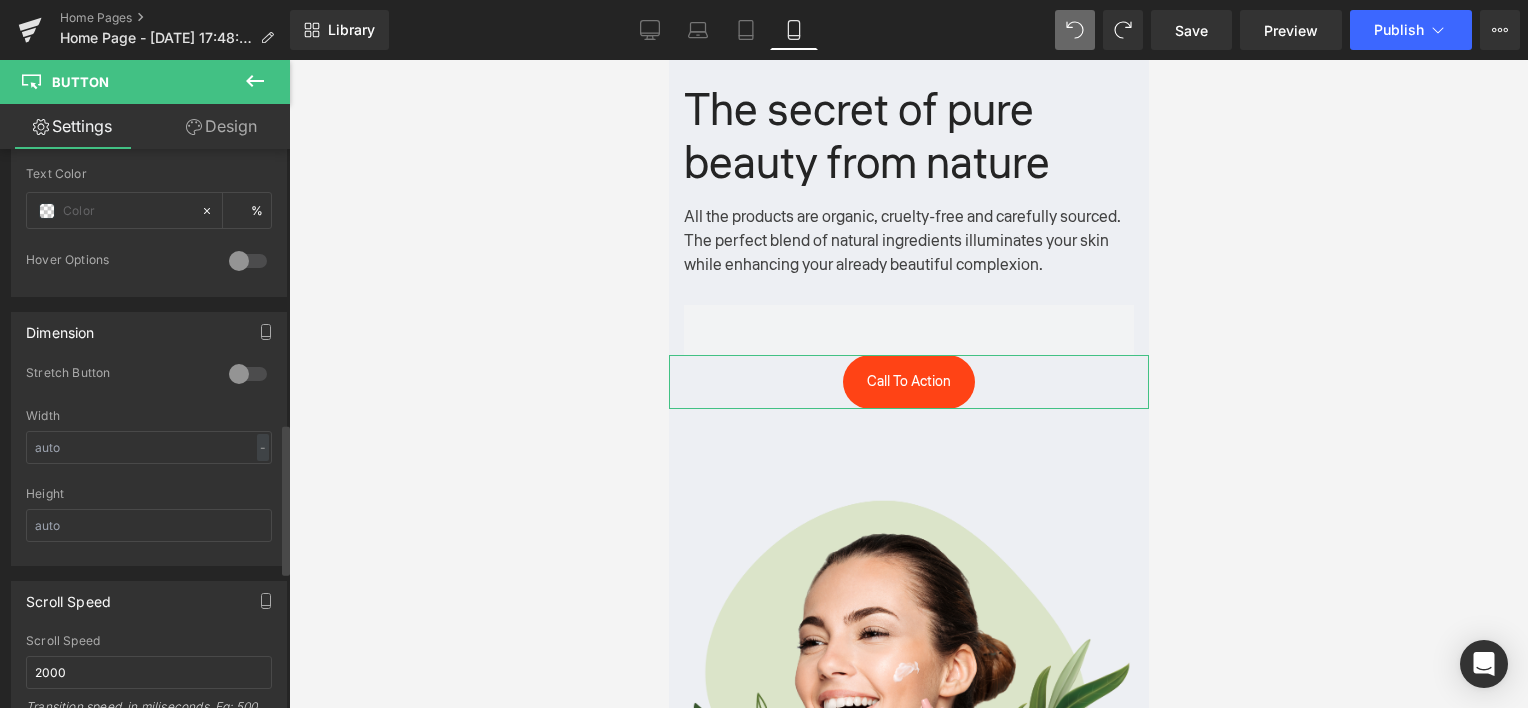 scroll, scrollTop: 1100, scrollLeft: 0, axis: vertical 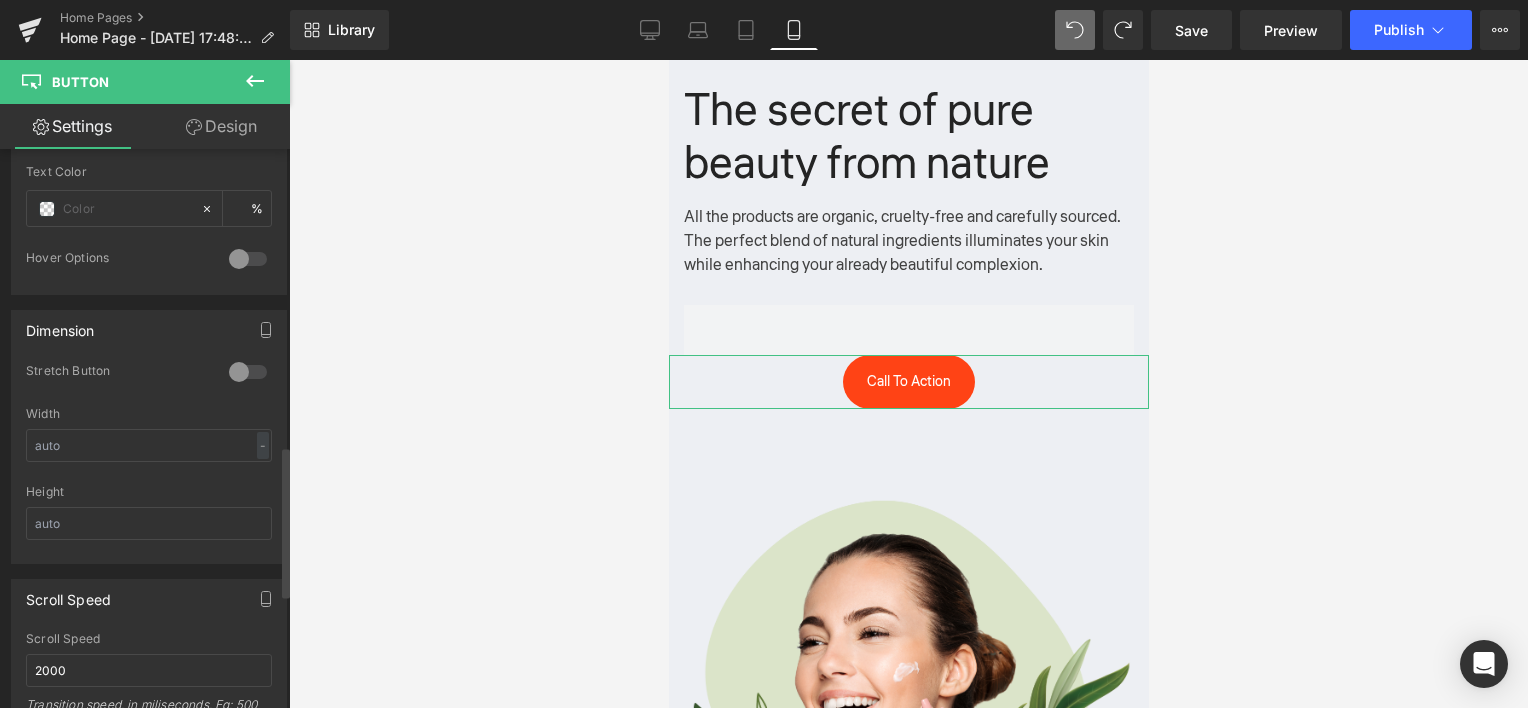 click at bounding box center (248, 259) 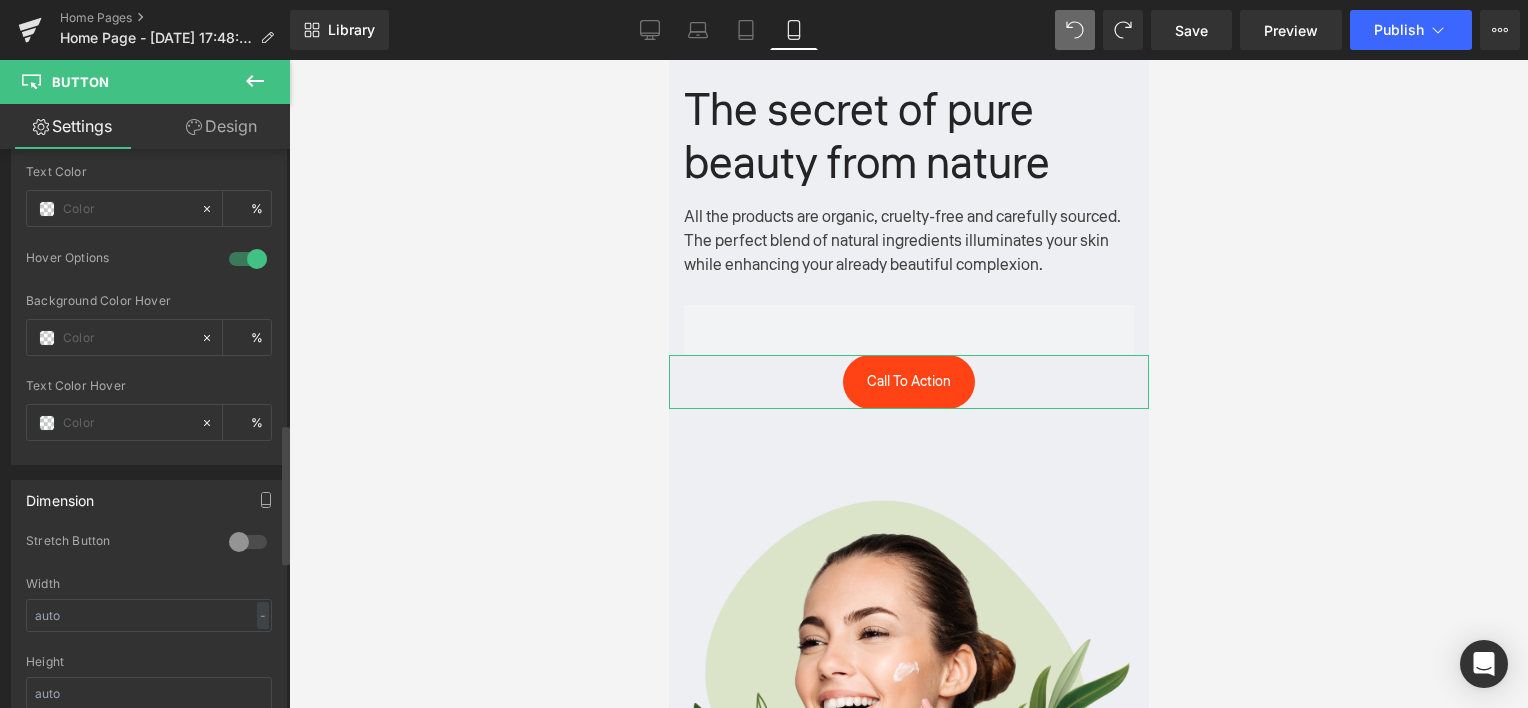 click at bounding box center (248, 259) 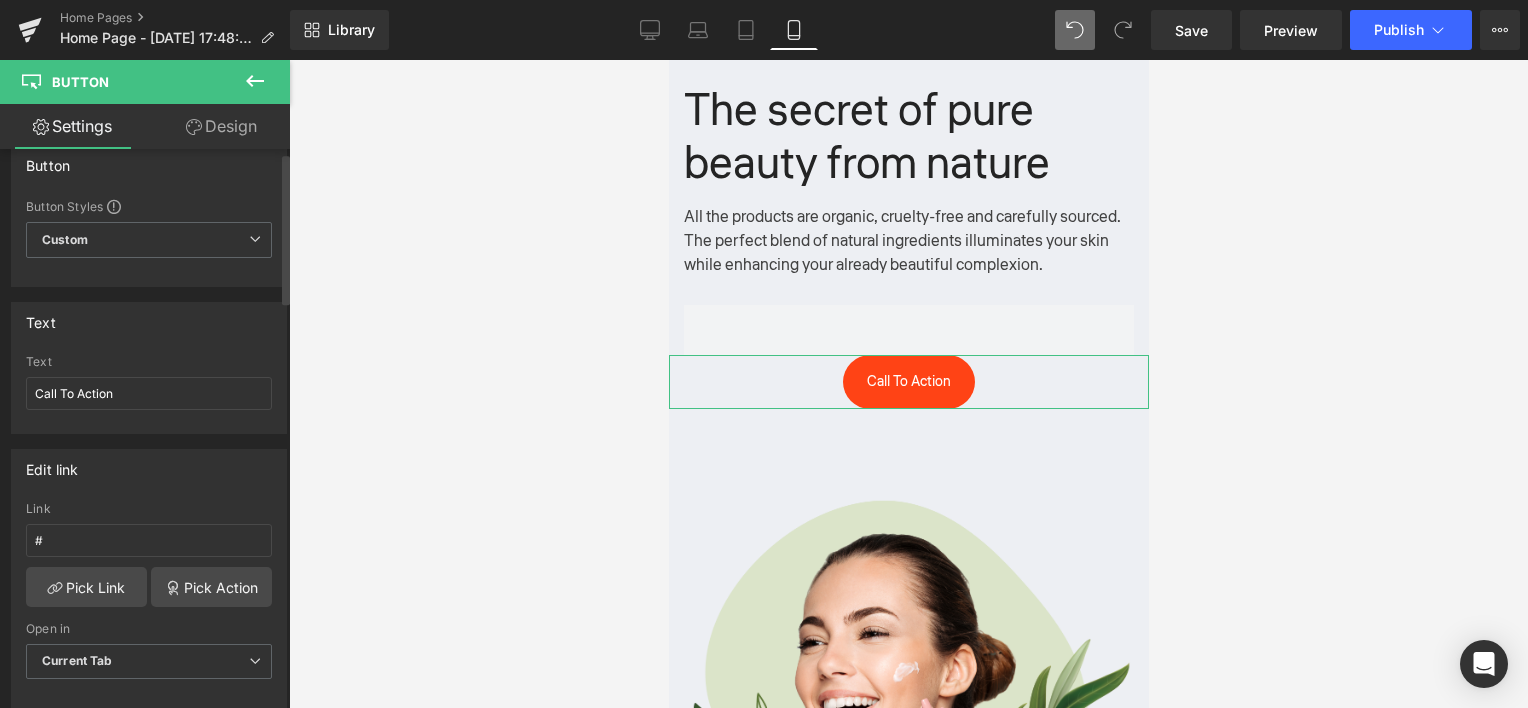 scroll, scrollTop: 0, scrollLeft: 0, axis: both 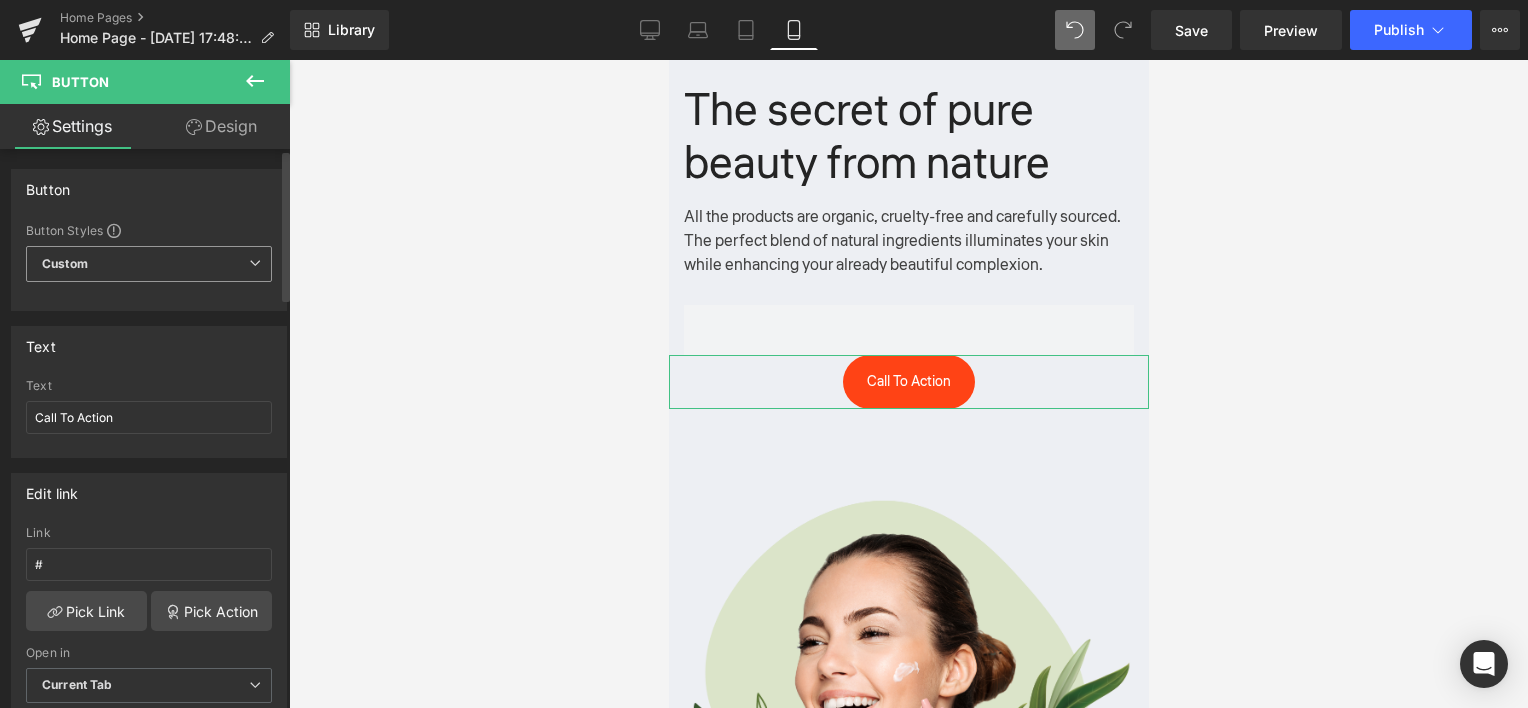 click on "Custom
Setup Global Style" at bounding box center [149, 264] 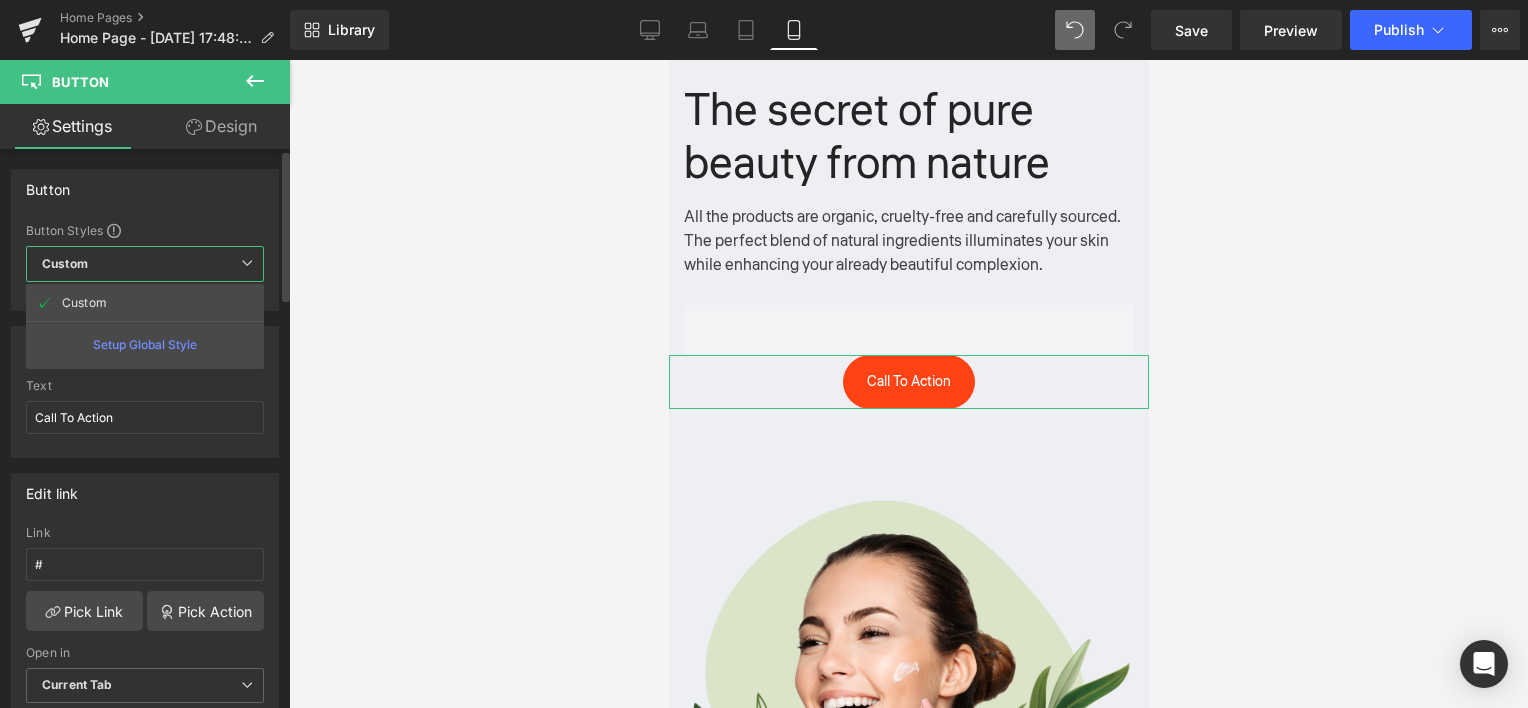 click on "Setup Global Style" at bounding box center (145, 344) 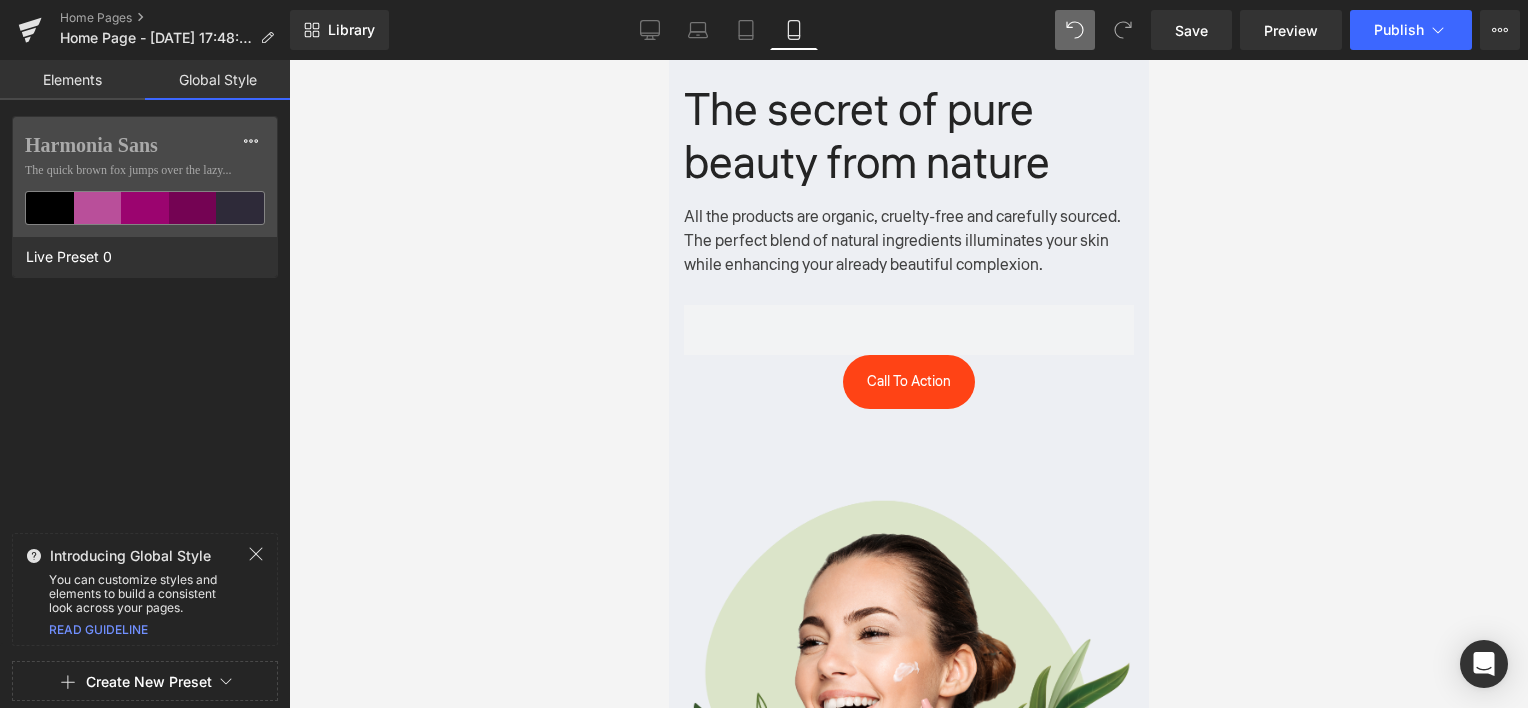 click on "Create New Preset" at bounding box center (145, 682) 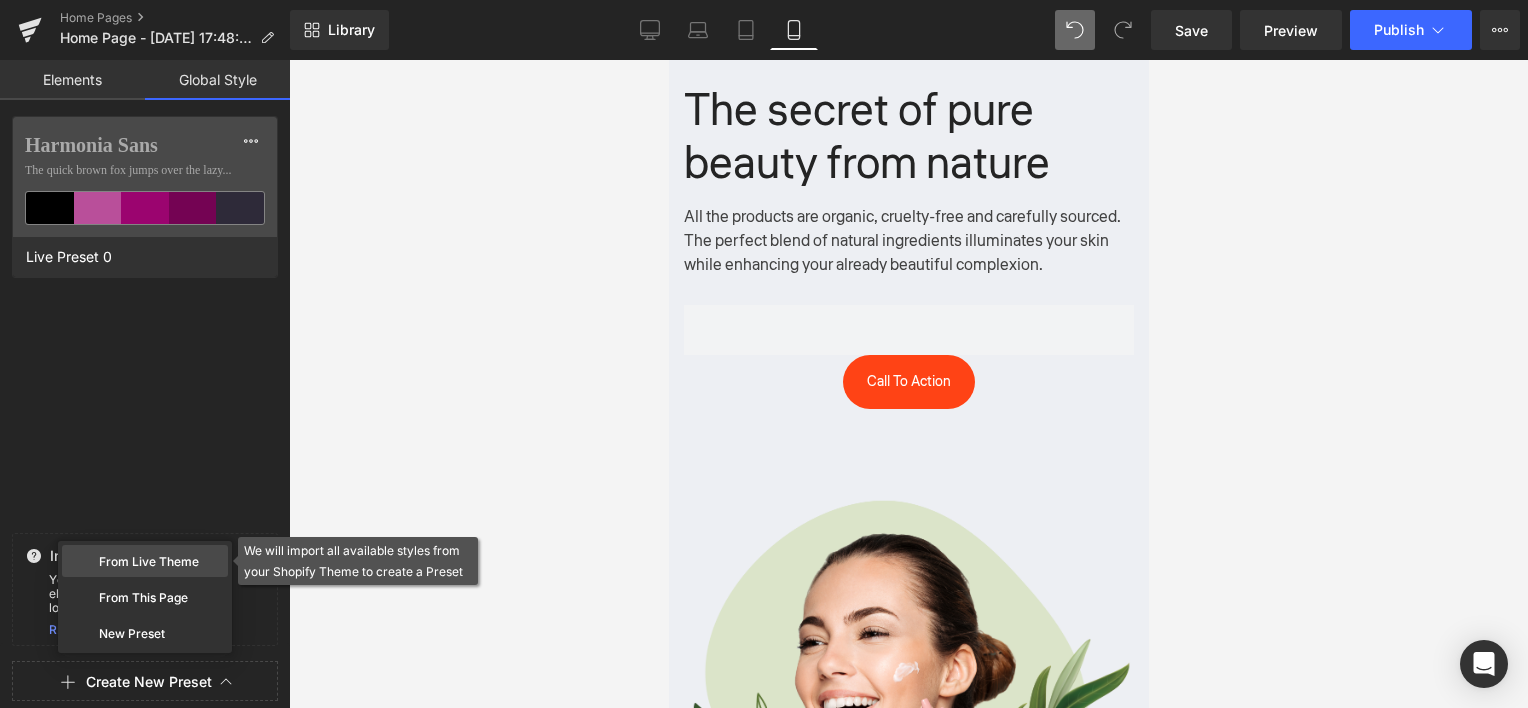click on "From Live Theme" at bounding box center [145, 561] 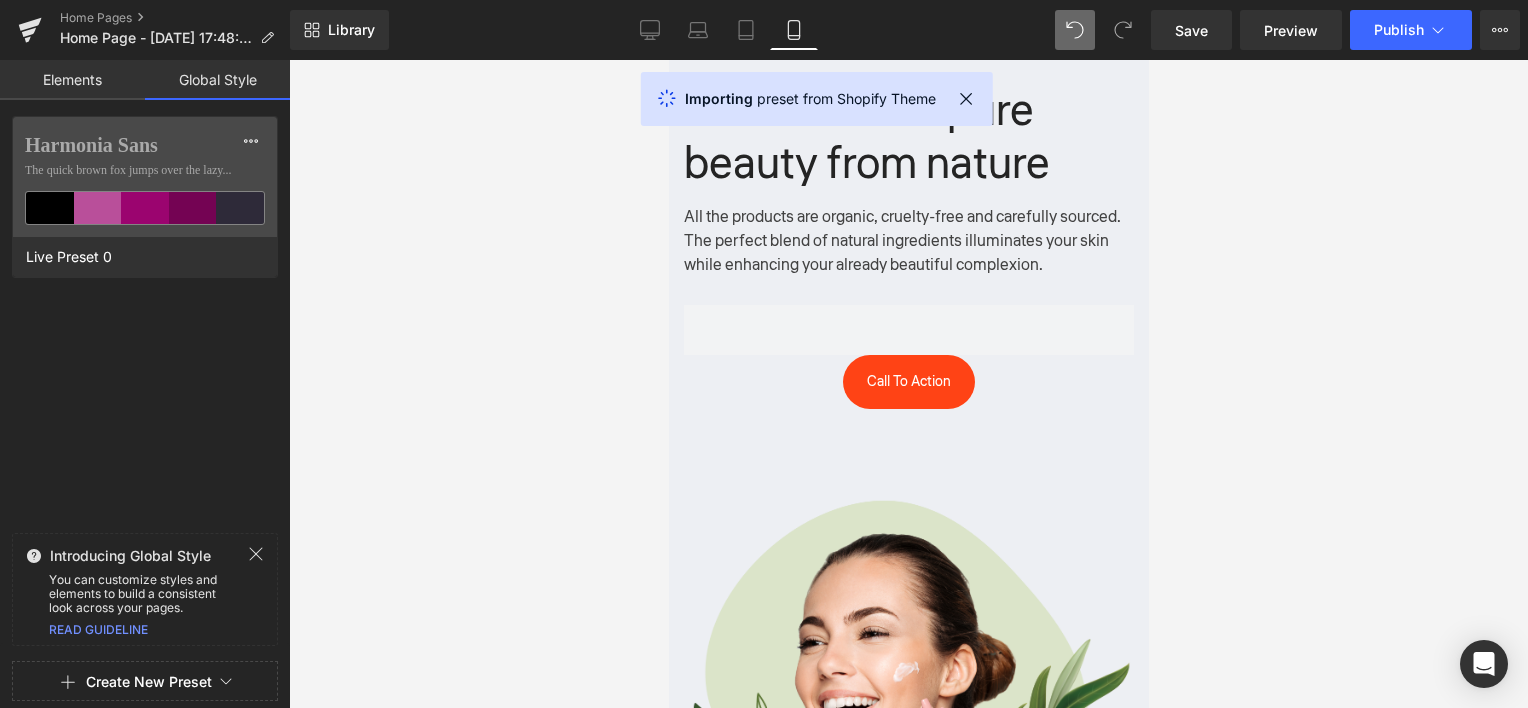 scroll, scrollTop: 0, scrollLeft: 0, axis: both 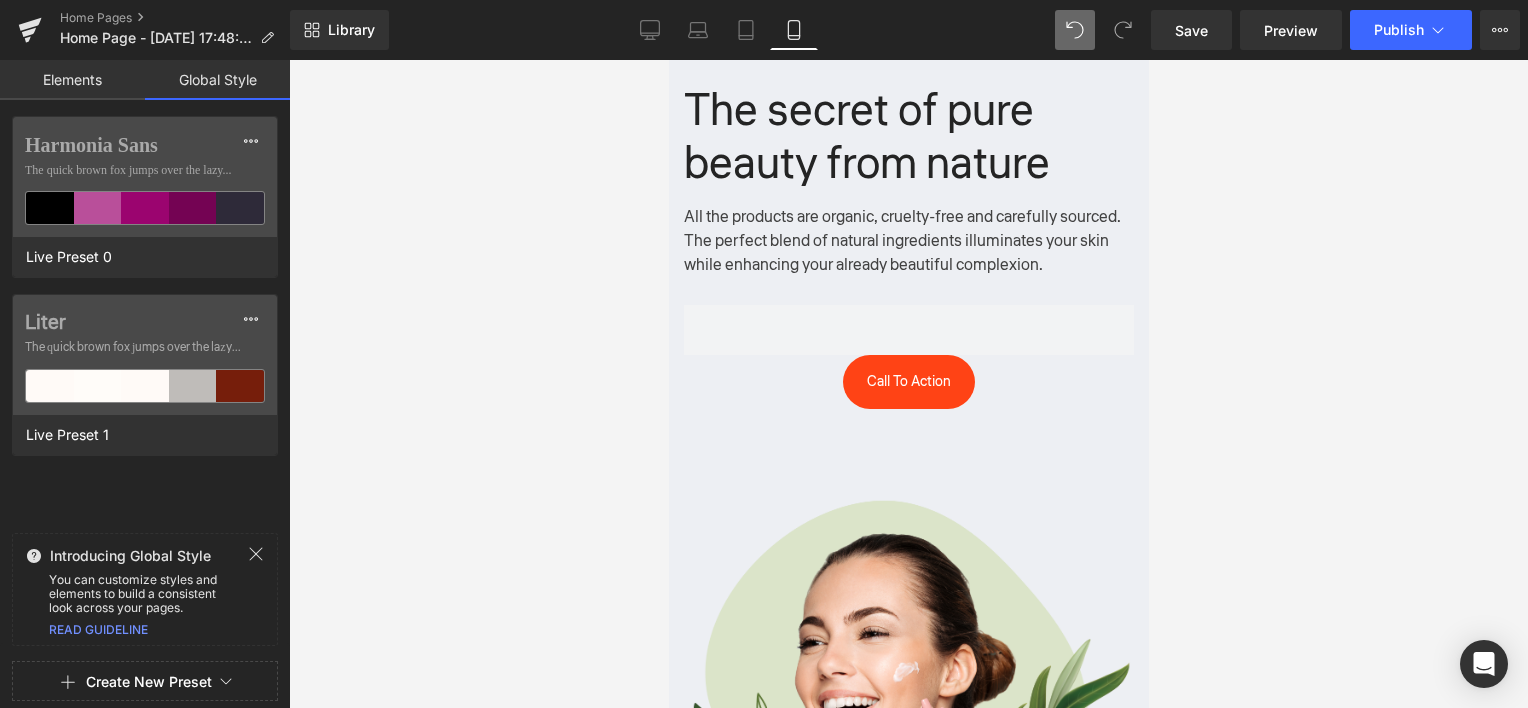 click on "Elements" at bounding box center [72, 80] 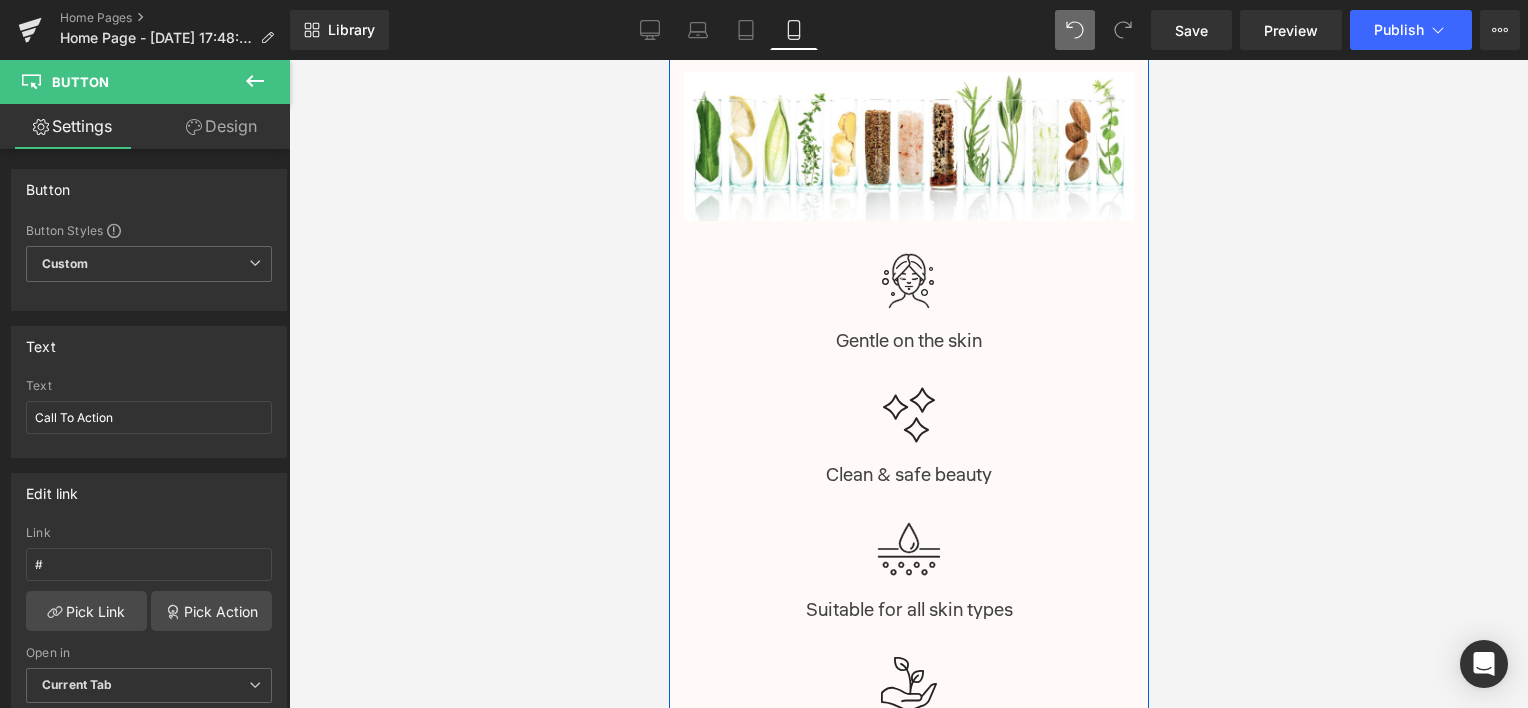 scroll, scrollTop: 2600, scrollLeft: 0, axis: vertical 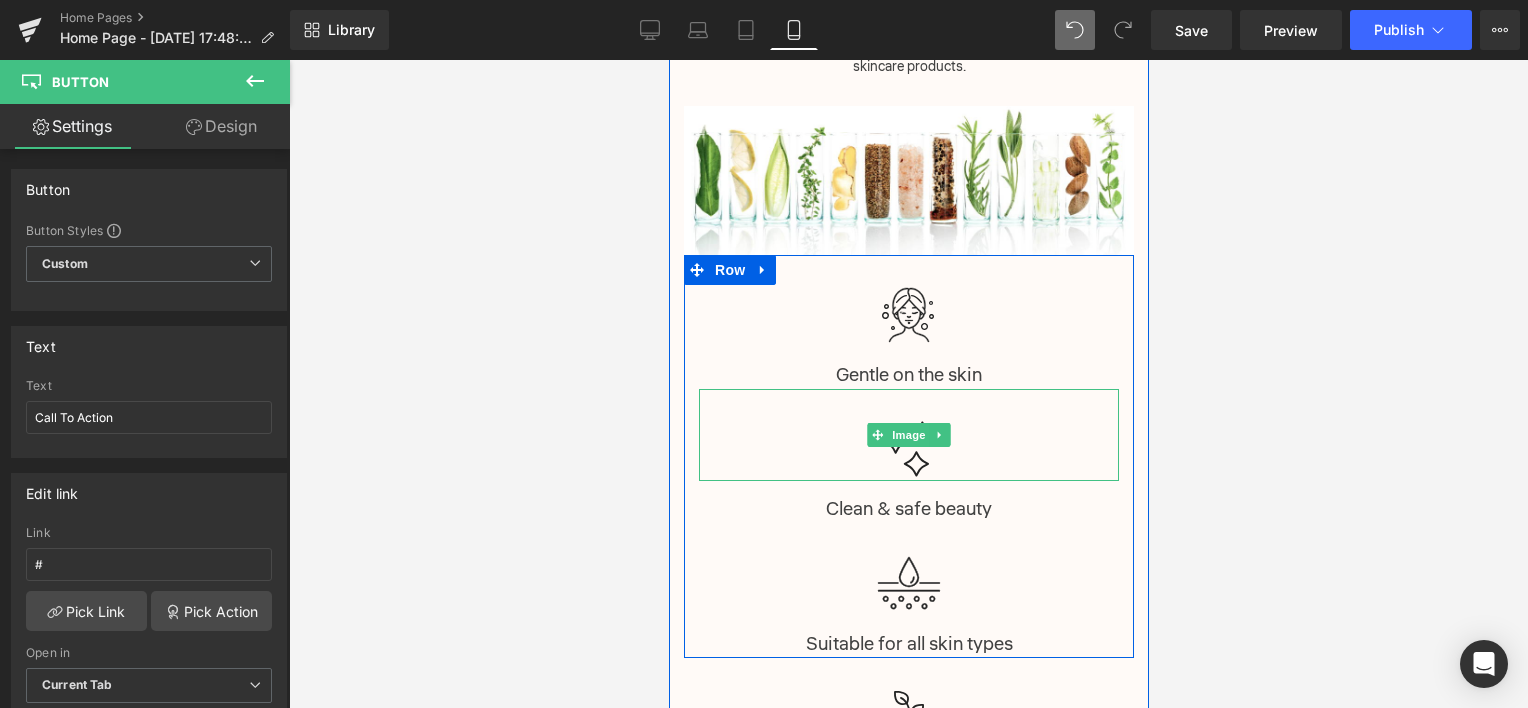 click at bounding box center (908, 435) 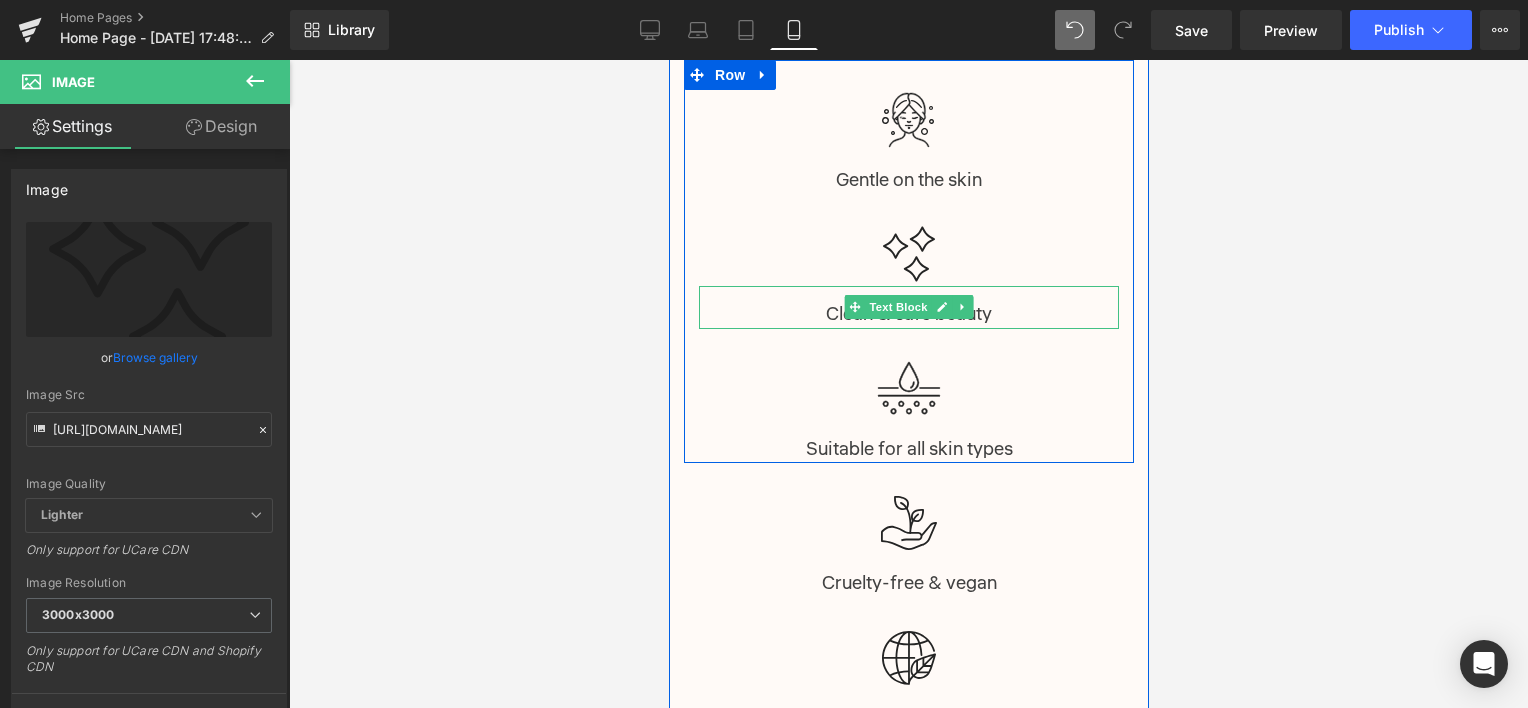 scroll, scrollTop: 2800, scrollLeft: 0, axis: vertical 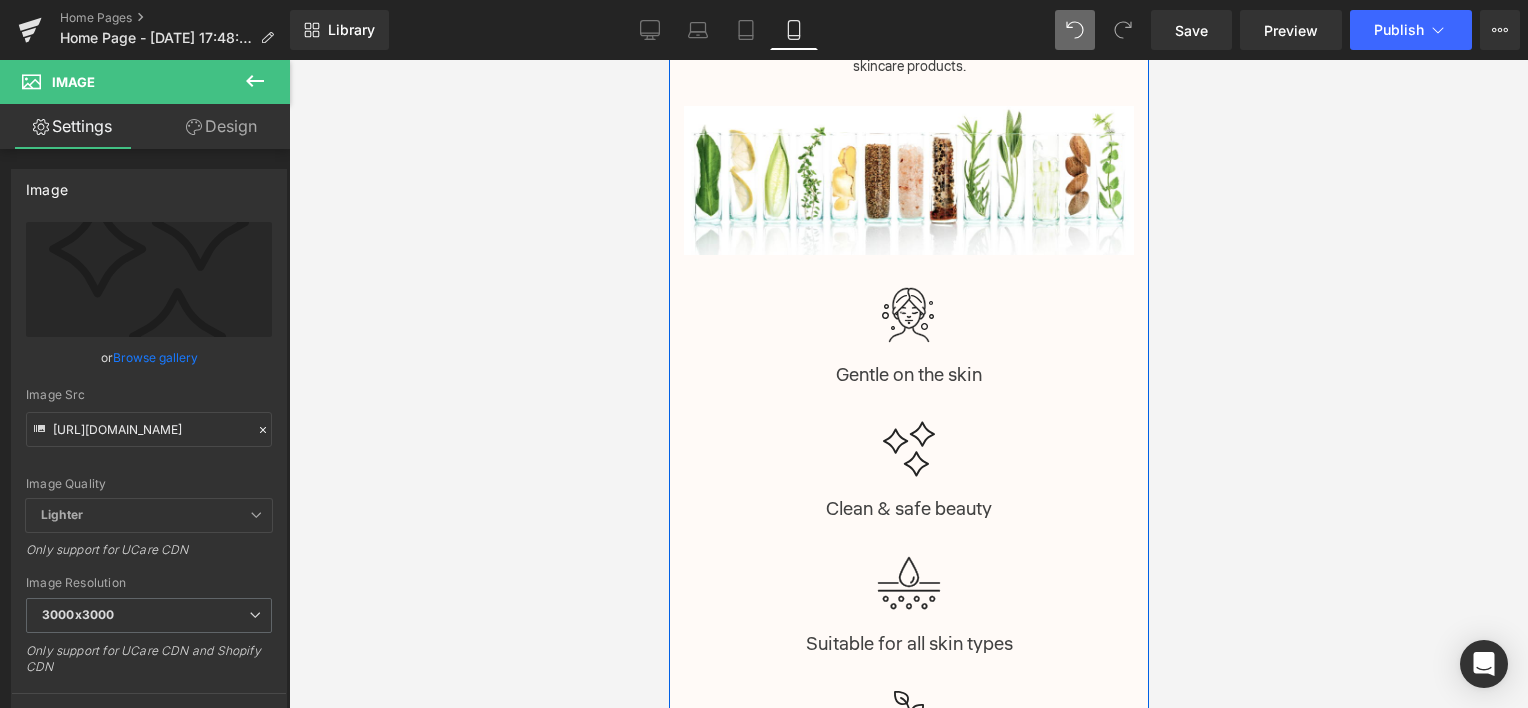 click at bounding box center (908, 435) 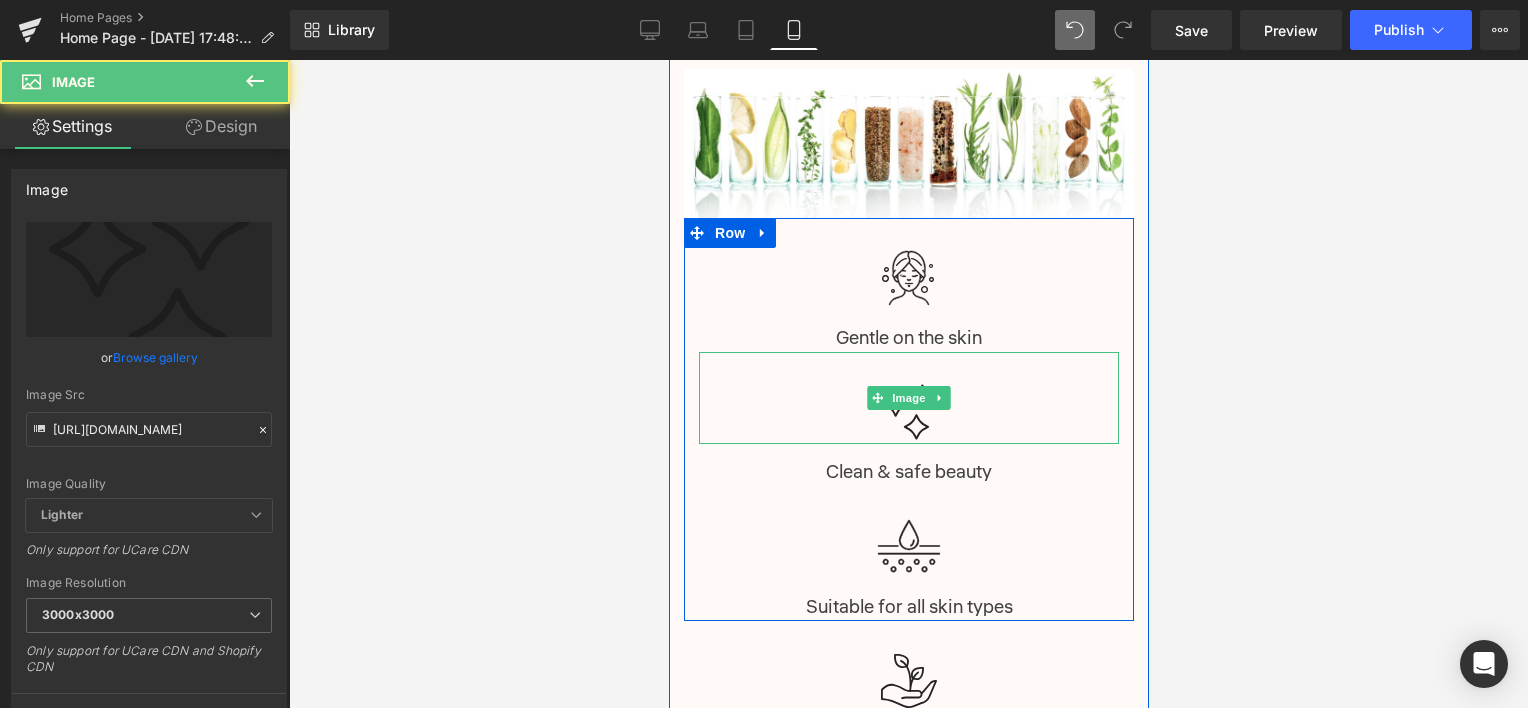 scroll, scrollTop: 2700, scrollLeft: 0, axis: vertical 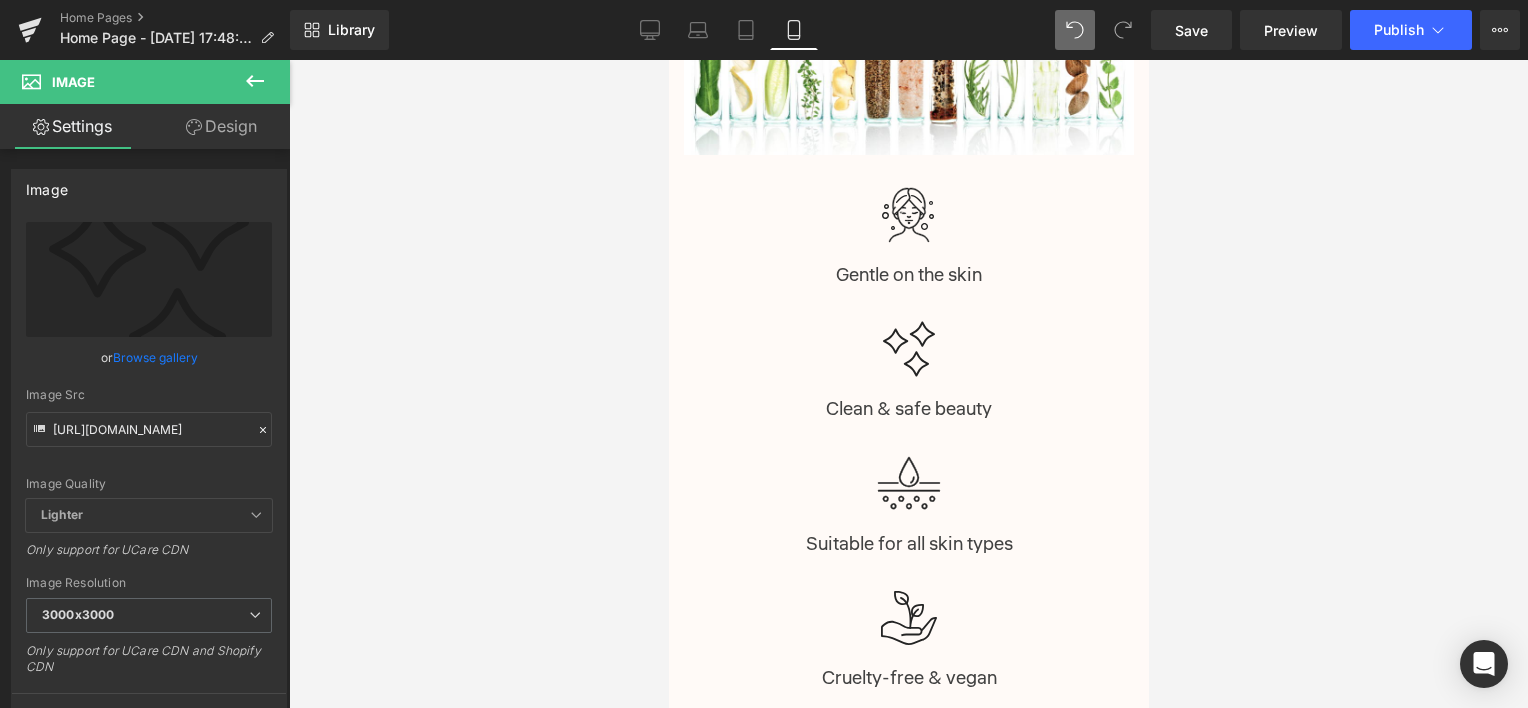 click on "Image" at bounding box center (908, 470) 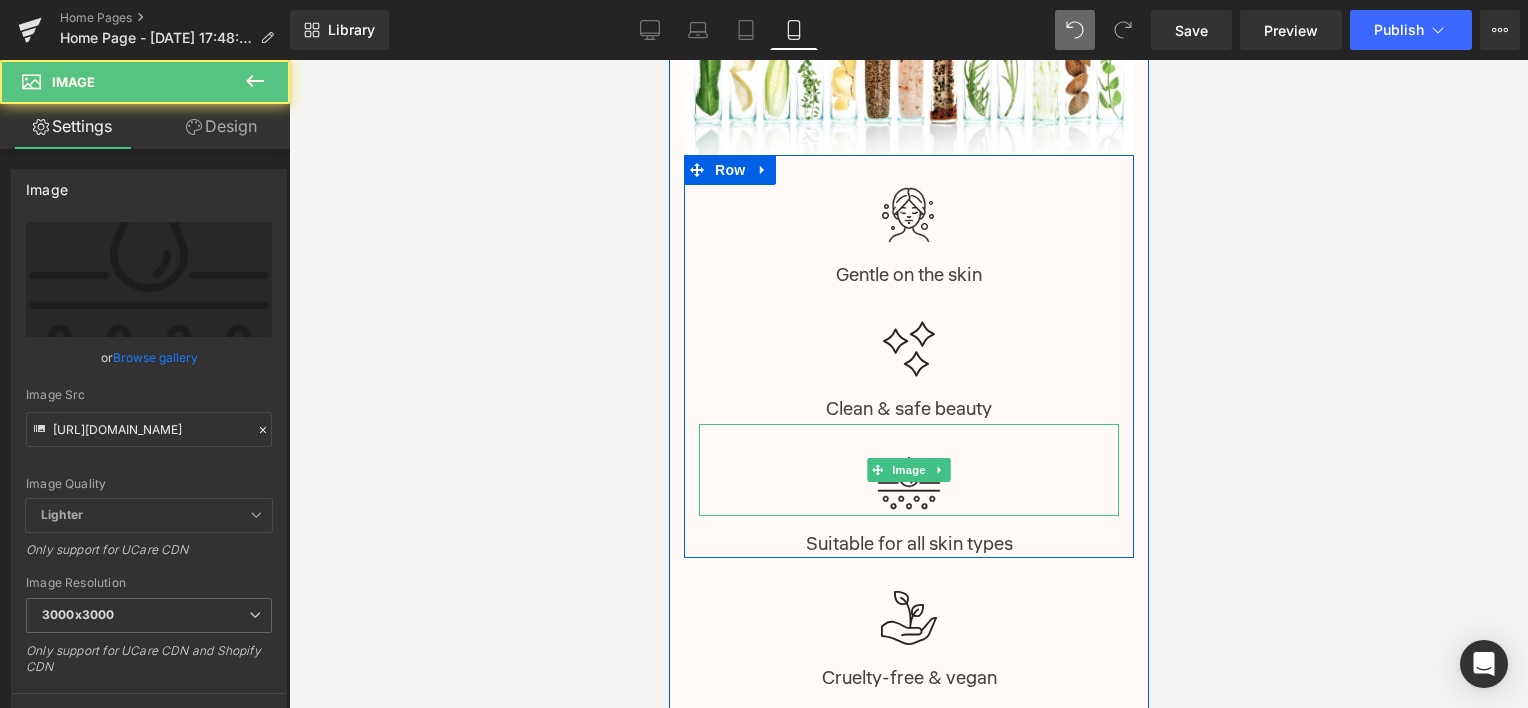click at bounding box center (908, 470) 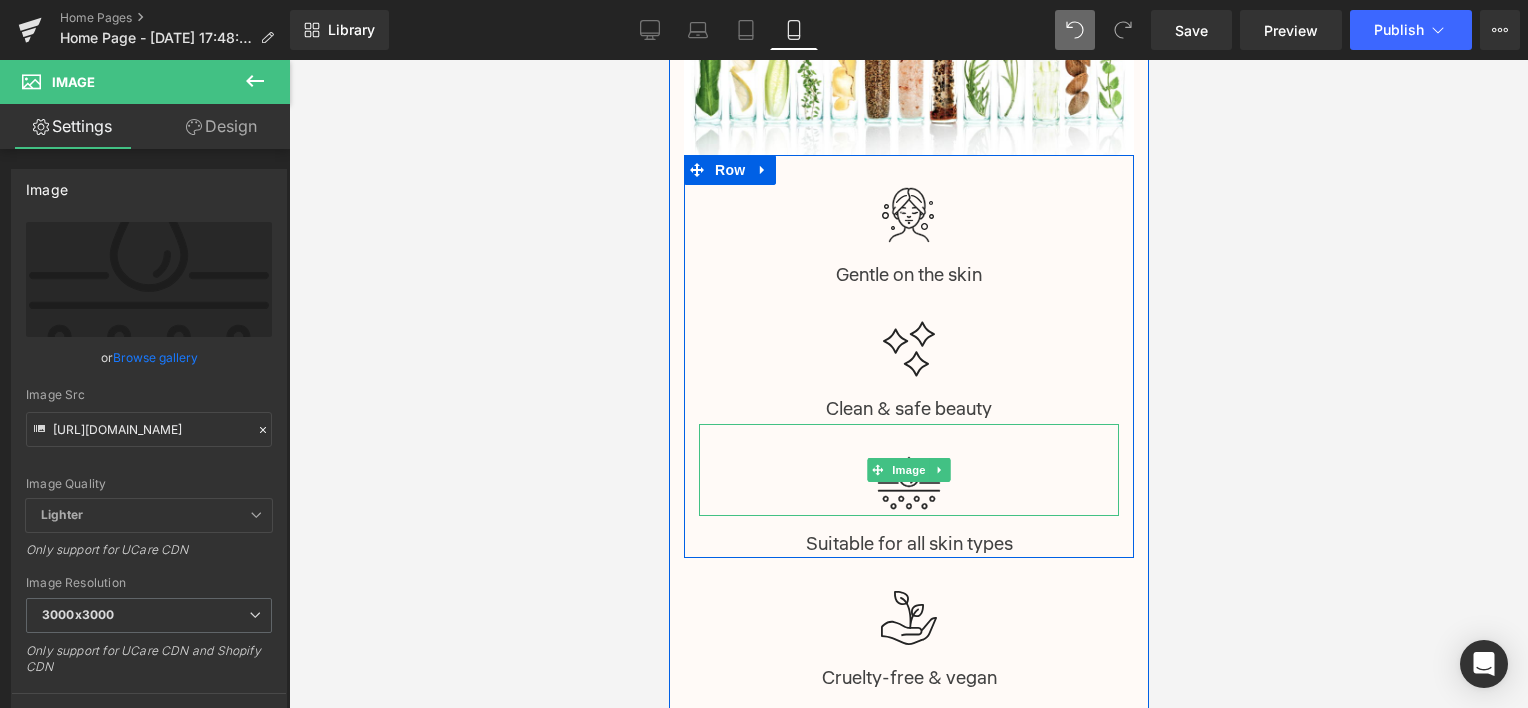 click on "Image" at bounding box center (908, 335) 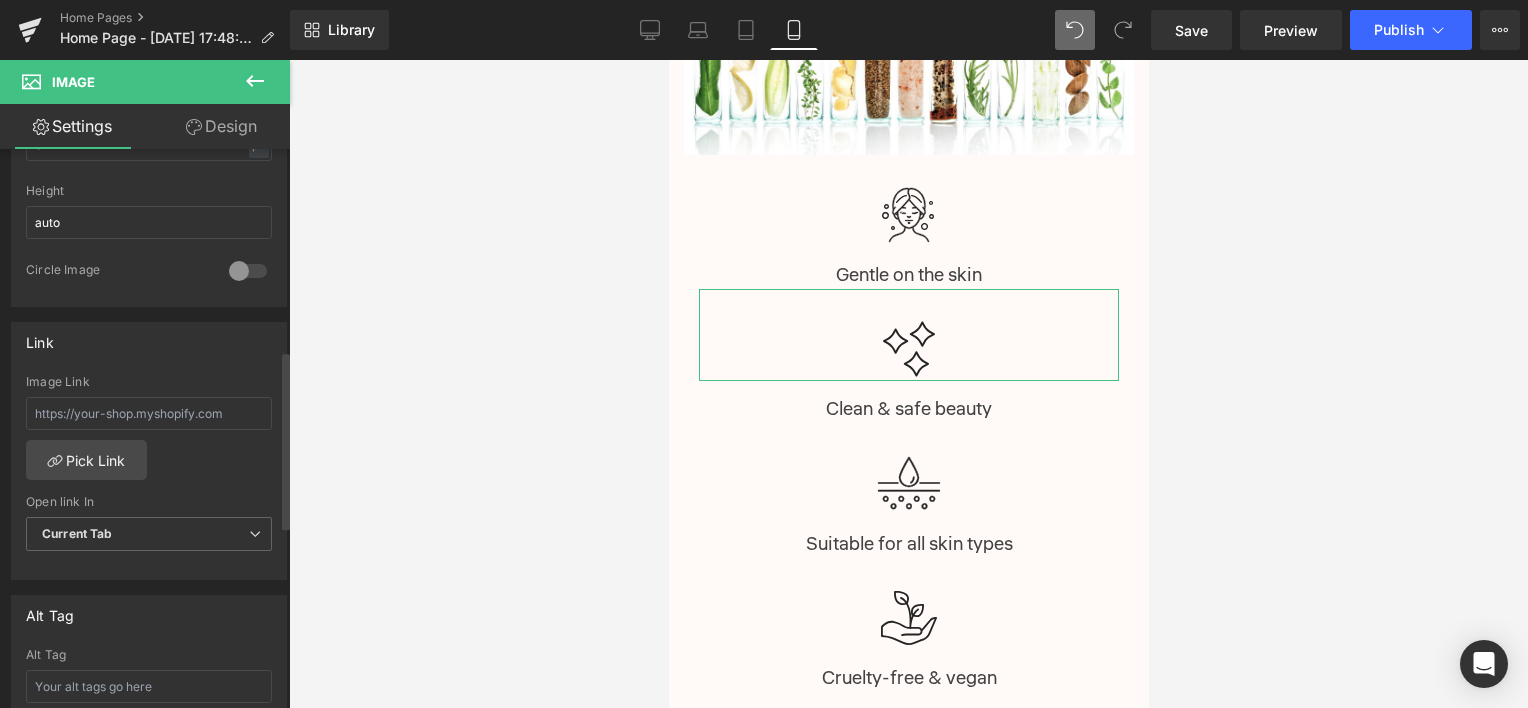 scroll, scrollTop: 311, scrollLeft: 0, axis: vertical 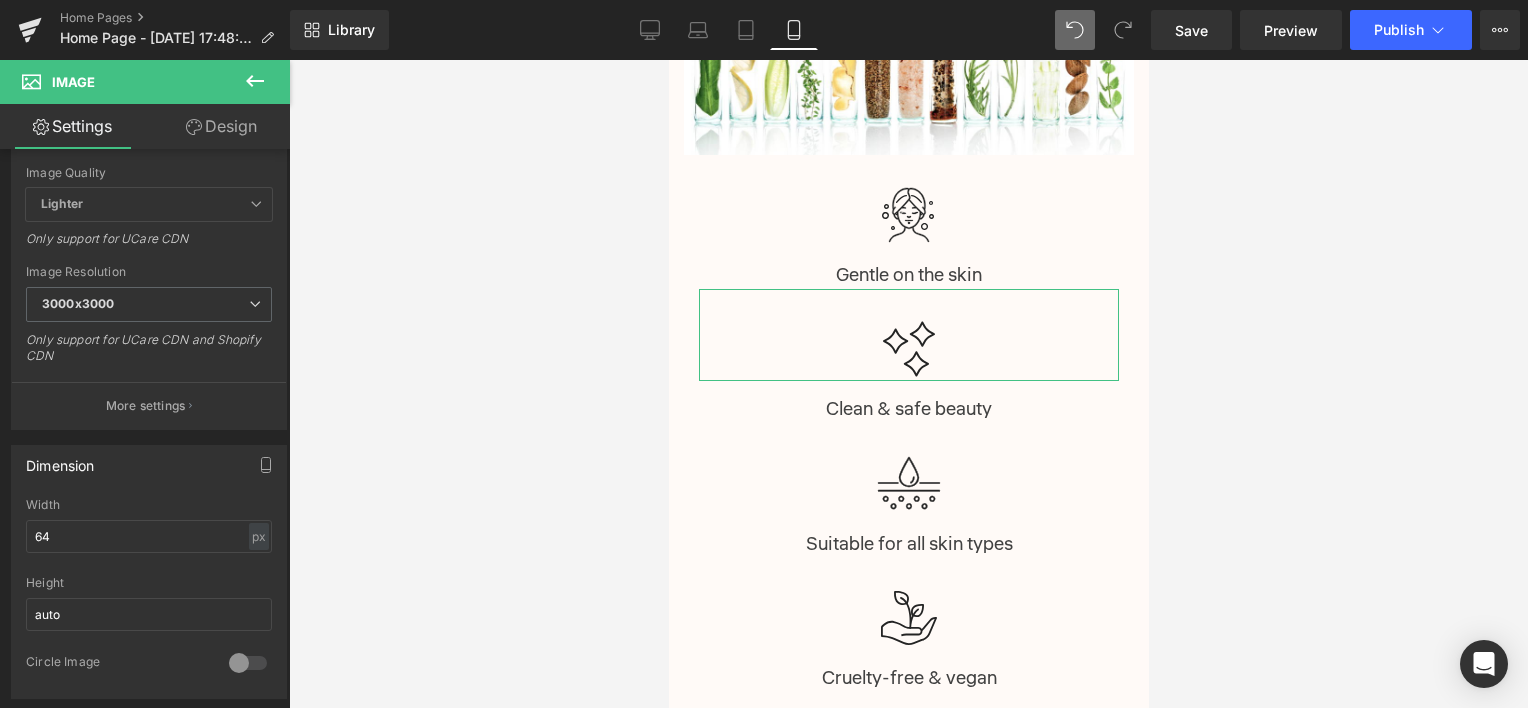 click on "Design" at bounding box center (221, 126) 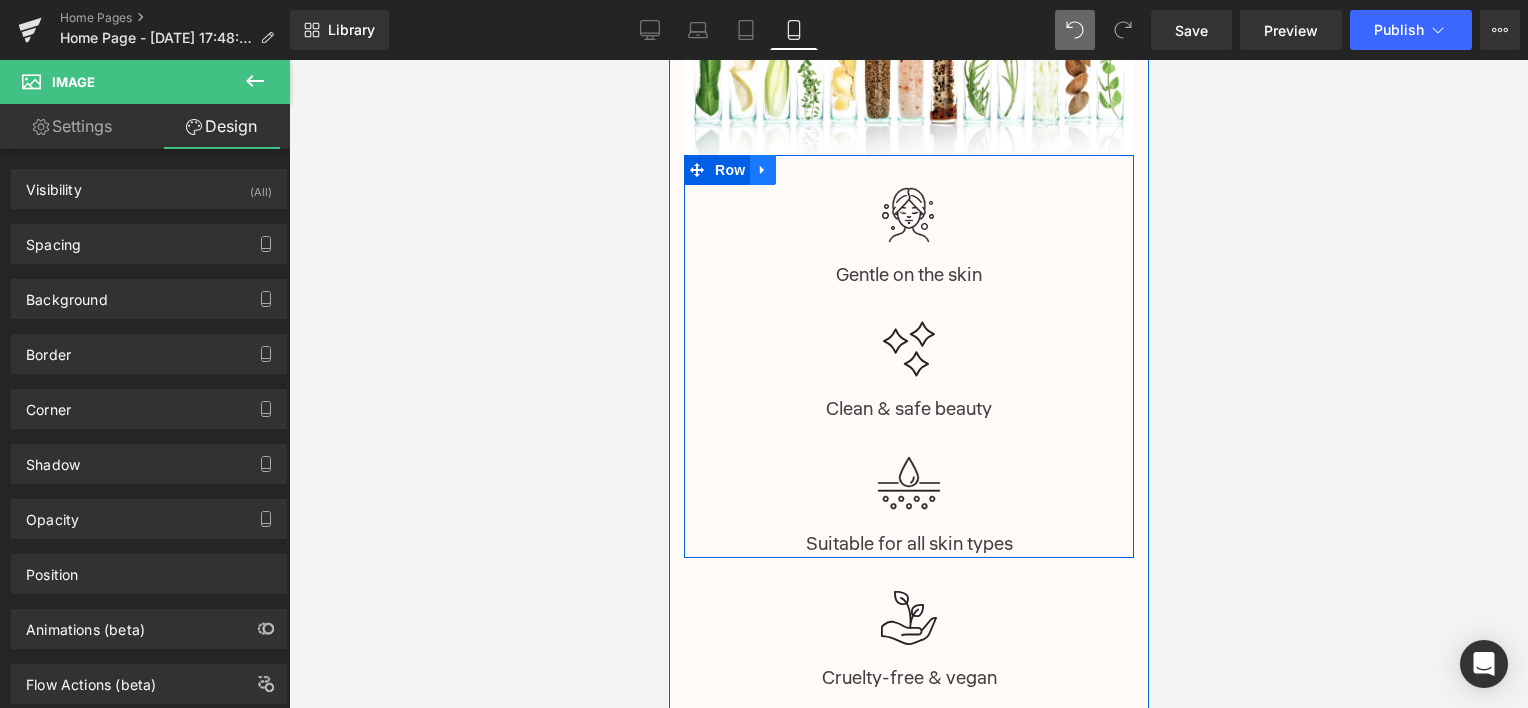 click 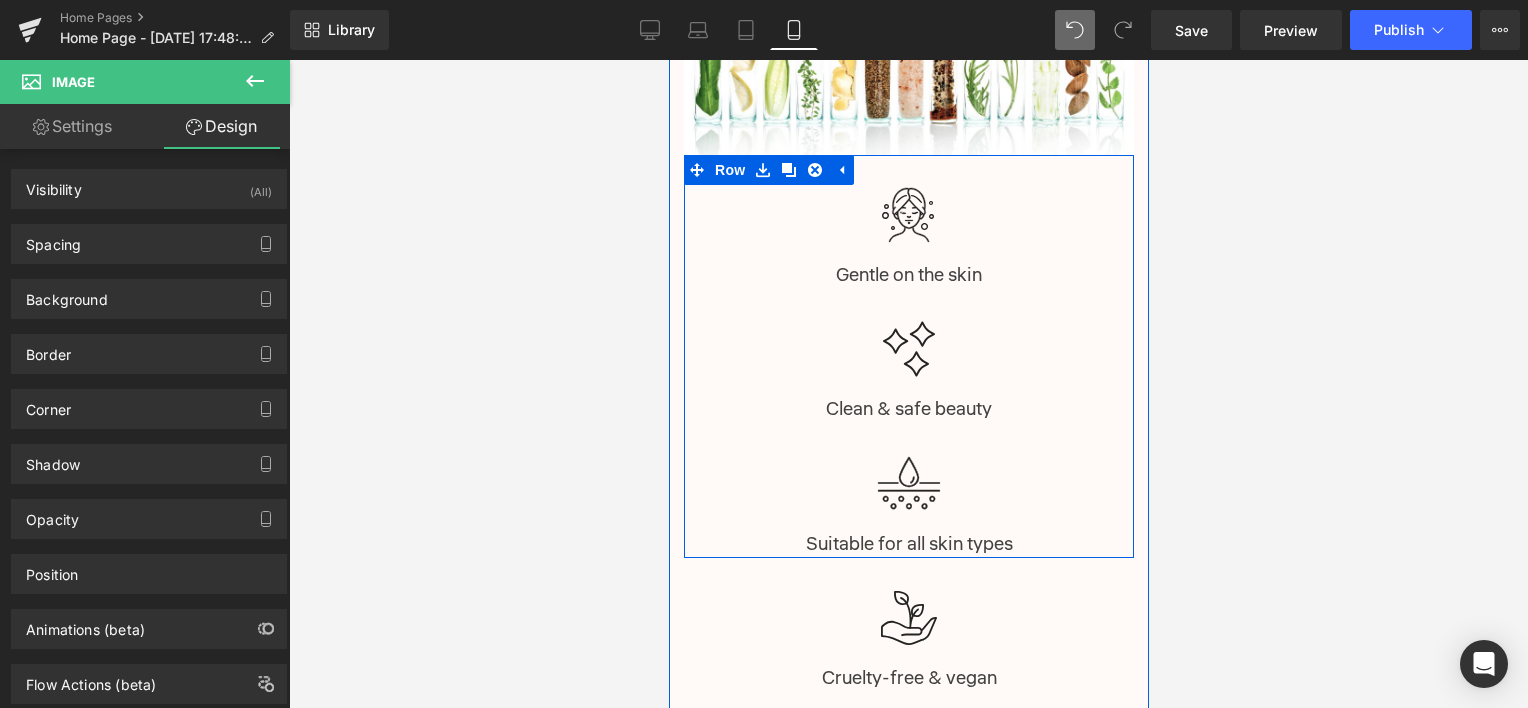 click on "Image         Gentle on the skin Text Block         Image         Clean & safe beauty Text Block         Image         Suitable for all skin types Text Block         Row" at bounding box center [908, 357] 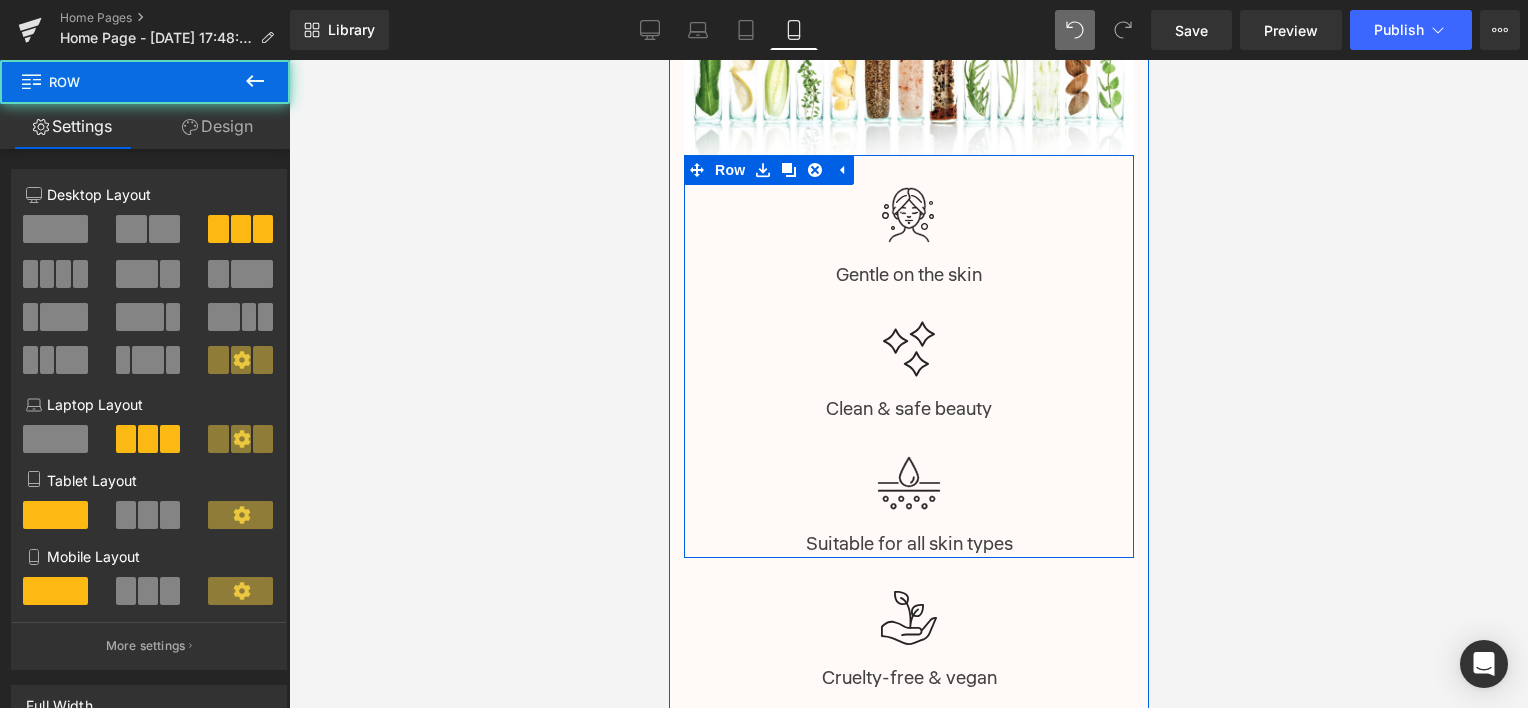 click on "Image         Gentle on the skin Text Block" at bounding box center [908, 236] 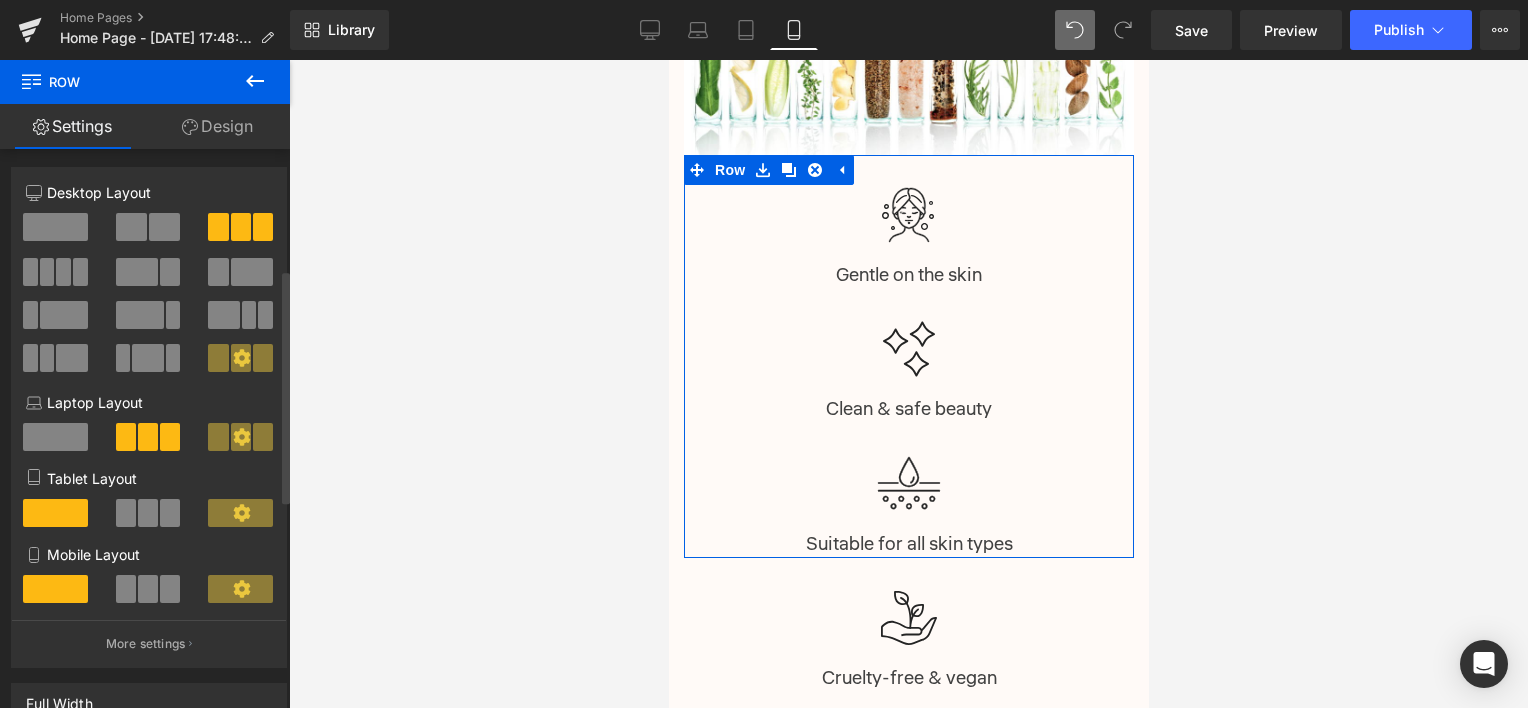 scroll, scrollTop: 0, scrollLeft: 0, axis: both 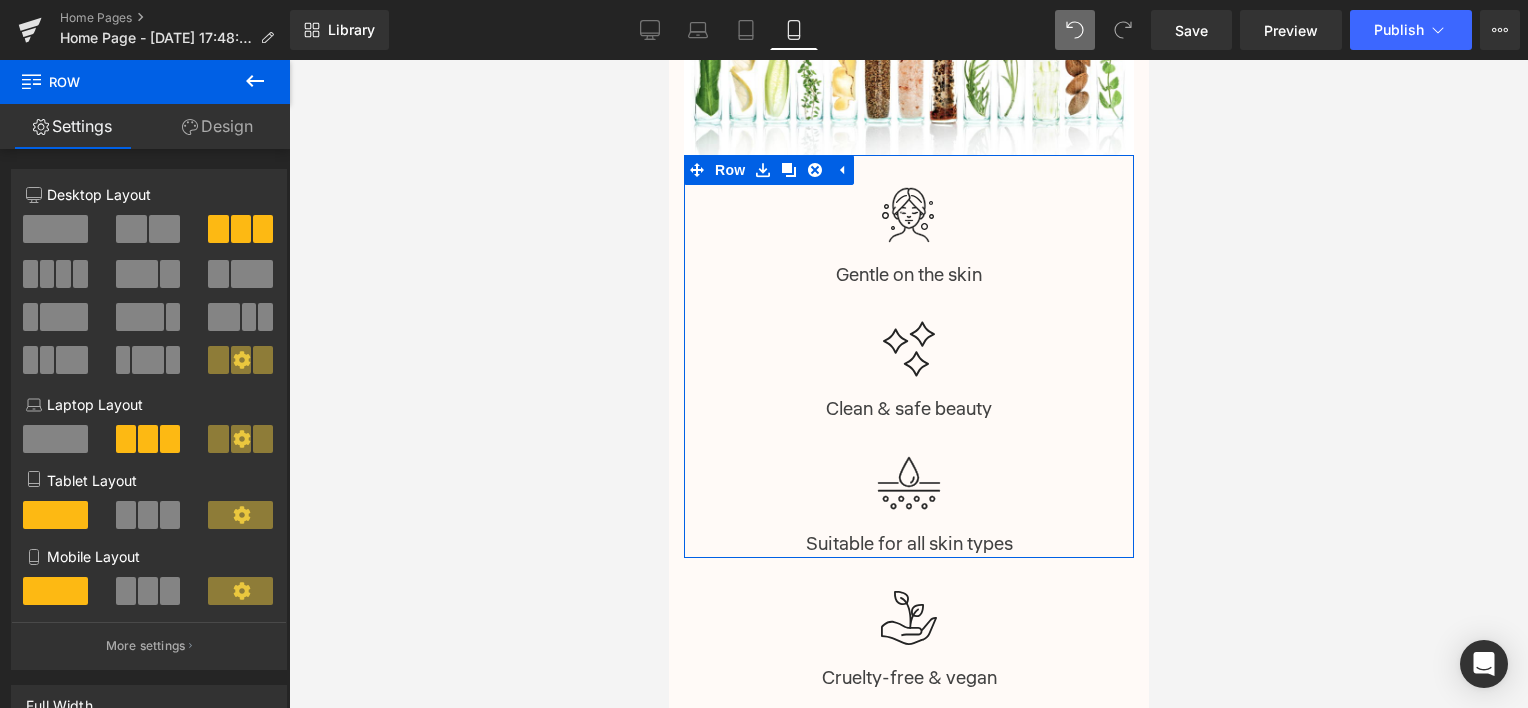 click on "Design" at bounding box center [217, 126] 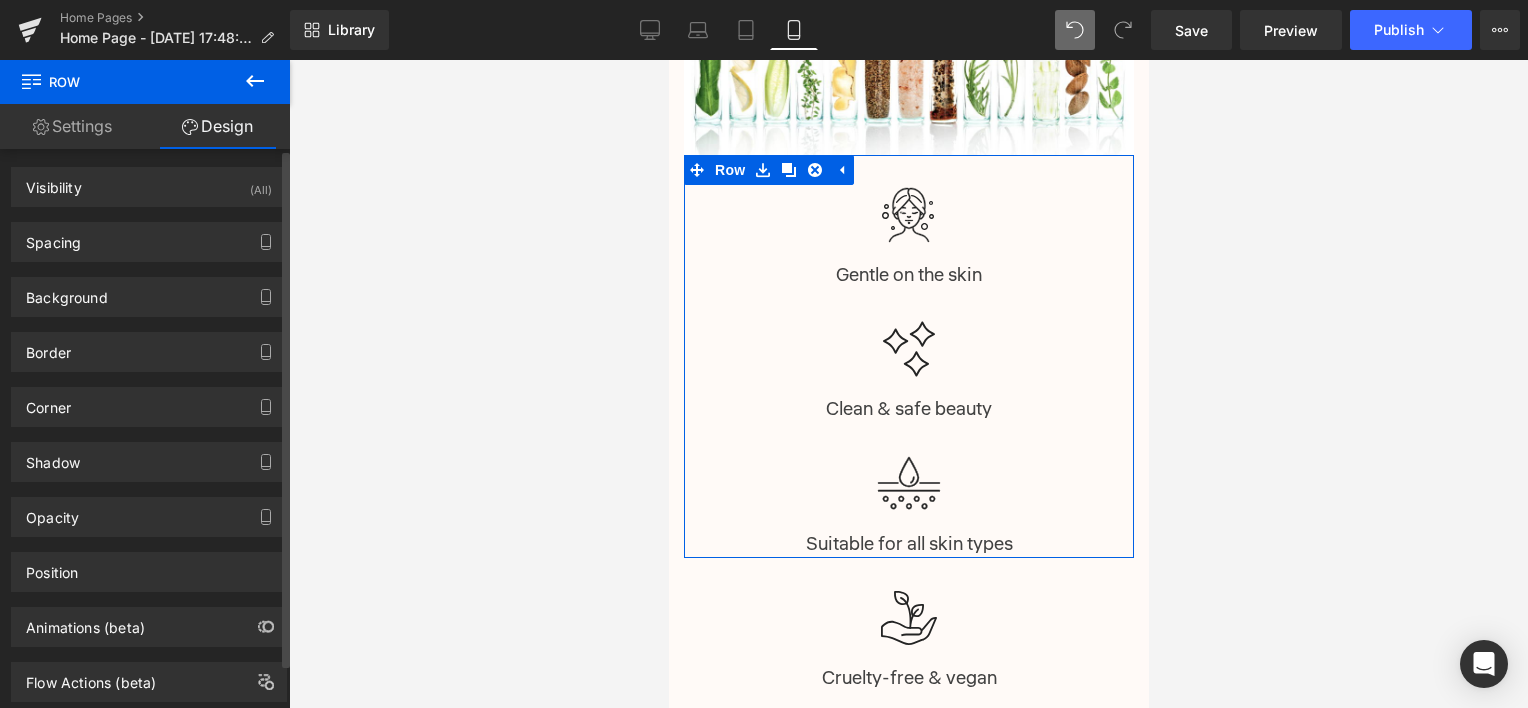 scroll, scrollTop: 0, scrollLeft: 0, axis: both 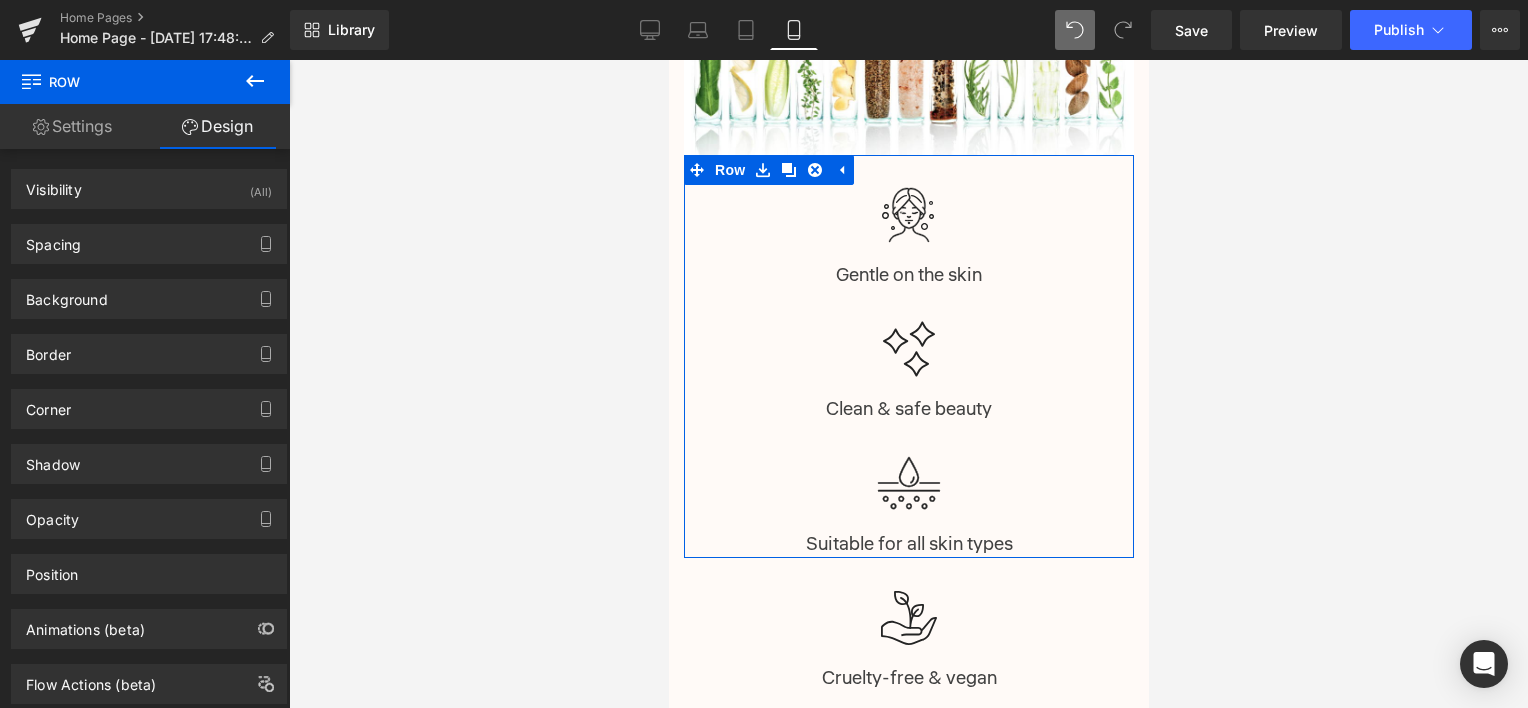 click on "Settings" at bounding box center [72, 126] 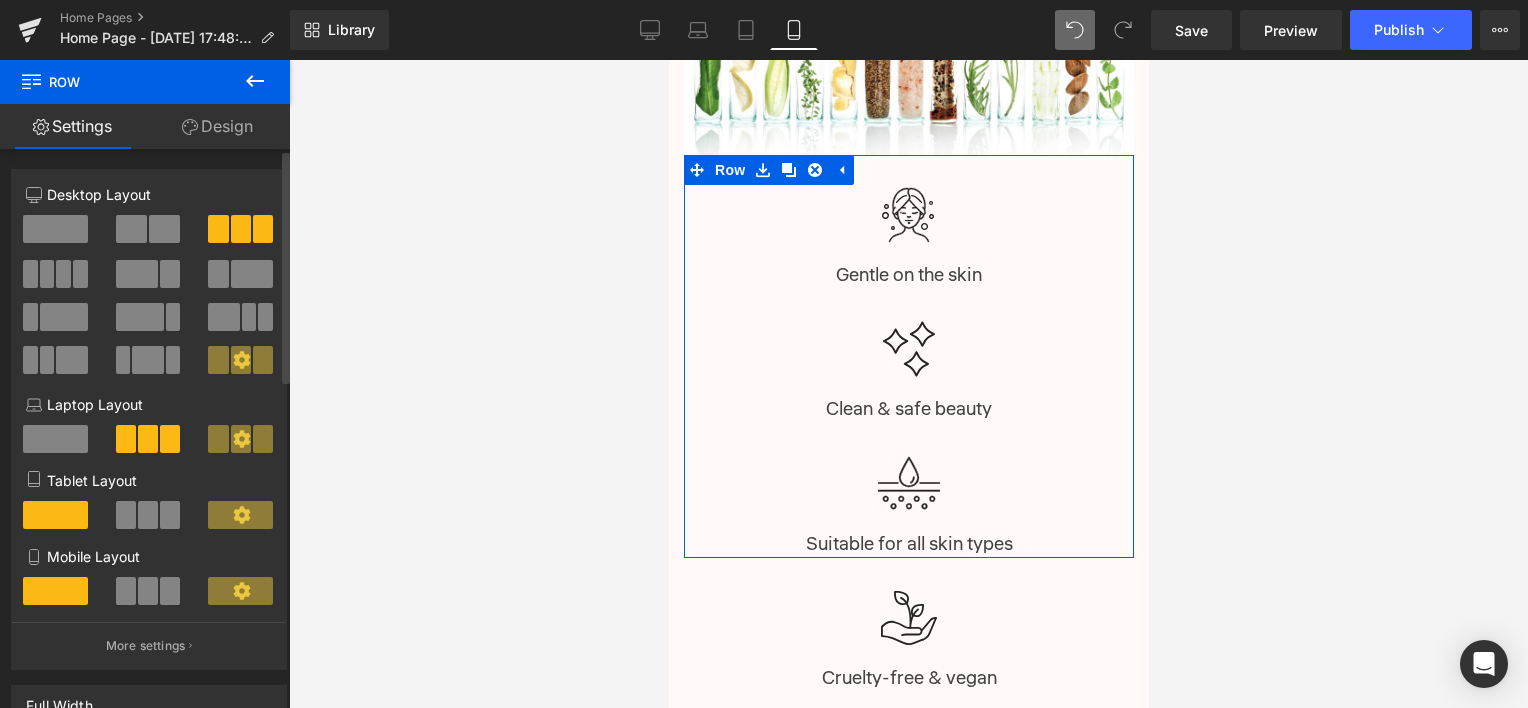 click 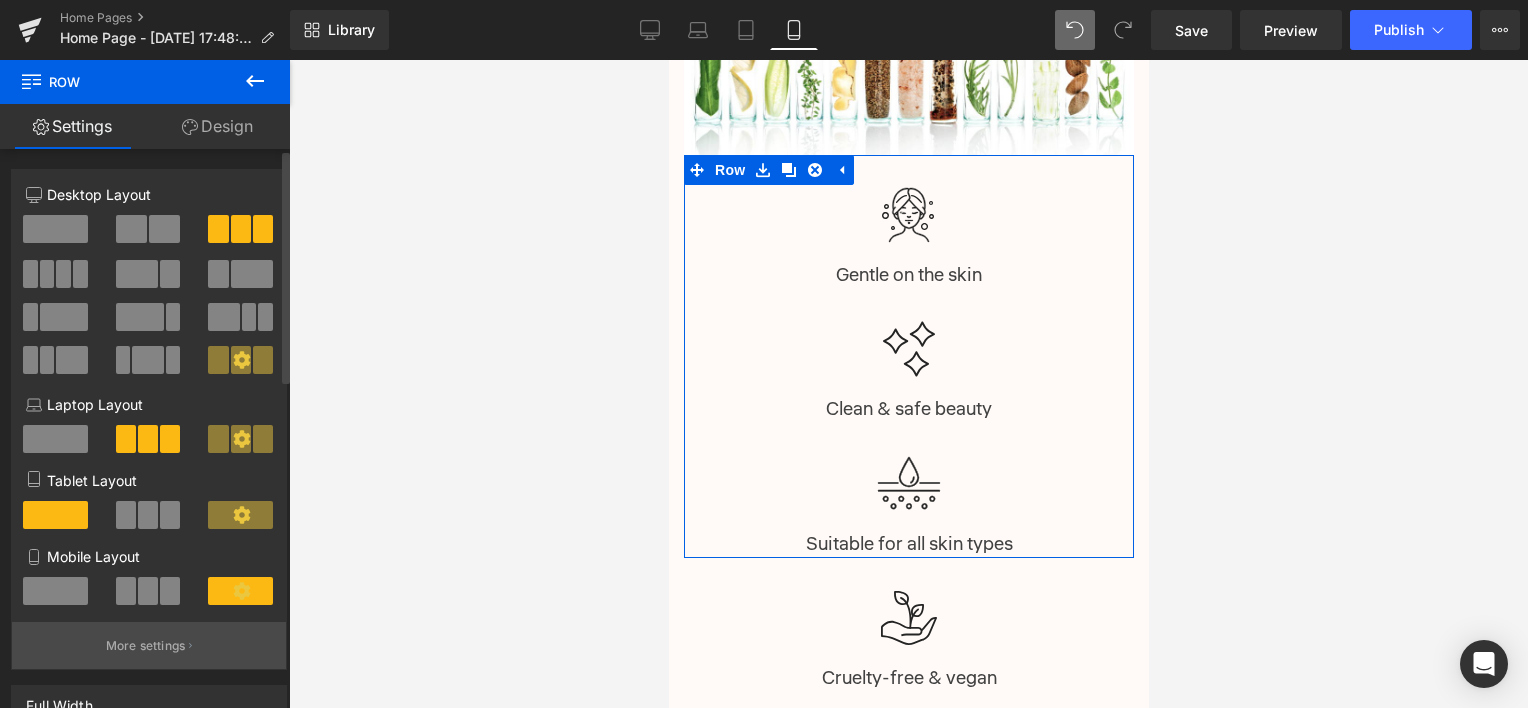 click on "More settings" at bounding box center (149, 645) 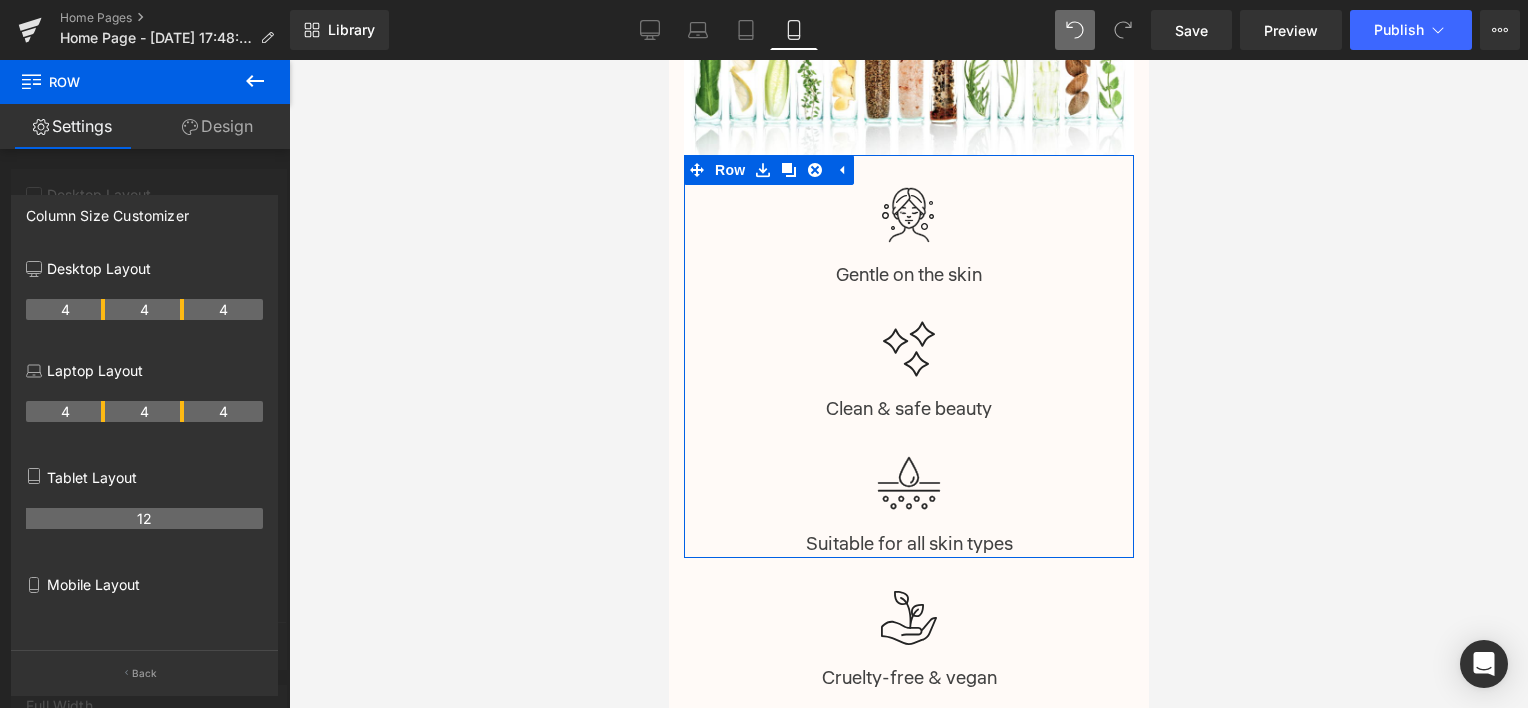 click on "Mobile Layout" at bounding box center [144, 584] 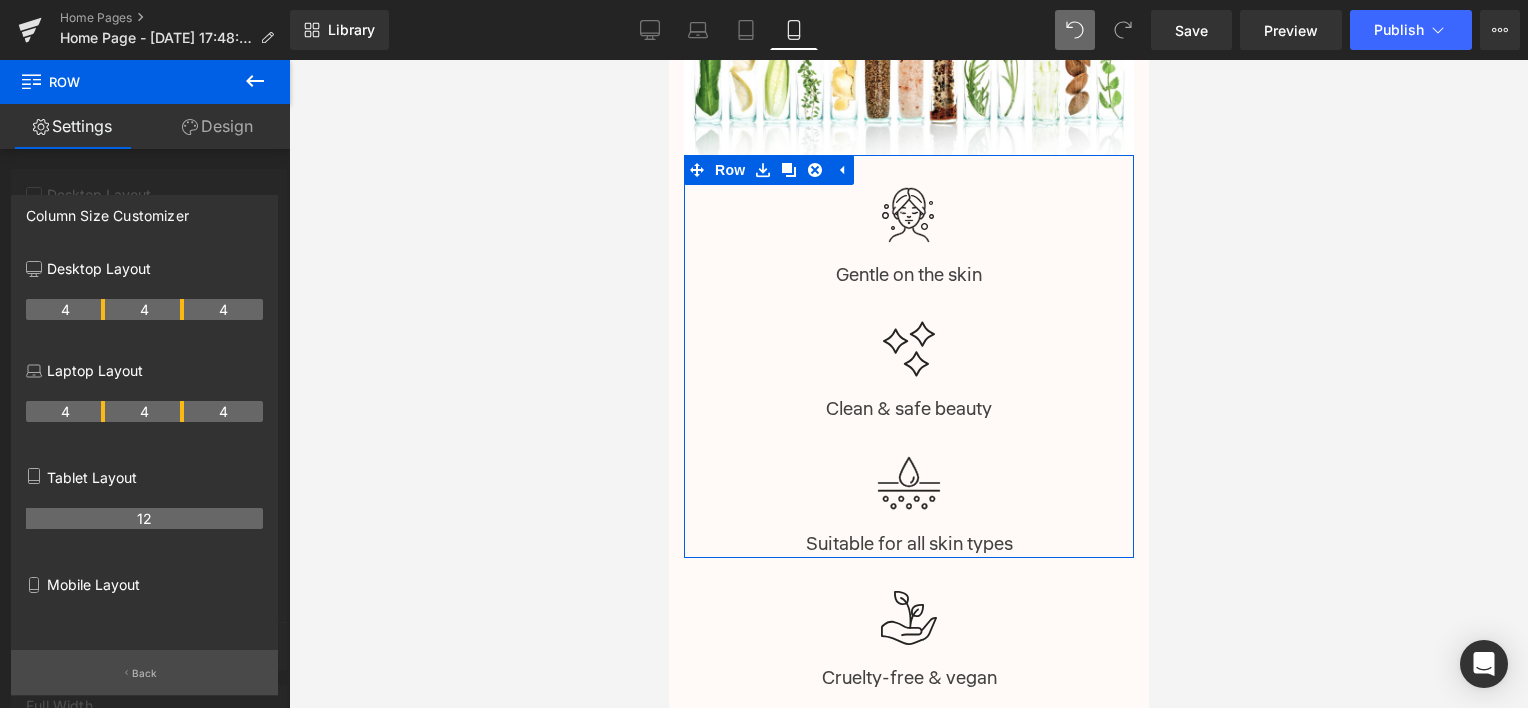 click on "Back" at bounding box center (145, 673) 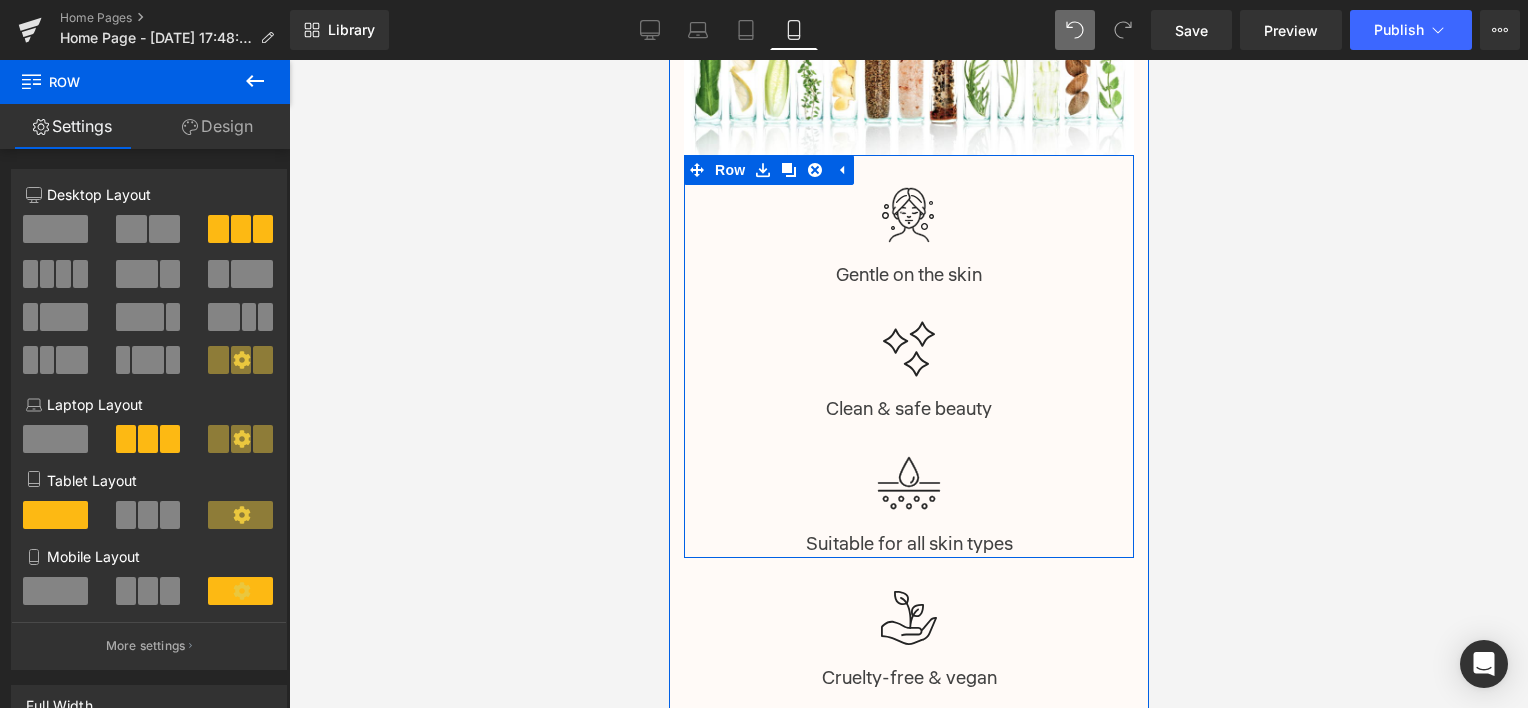 click at bounding box center (908, 335) 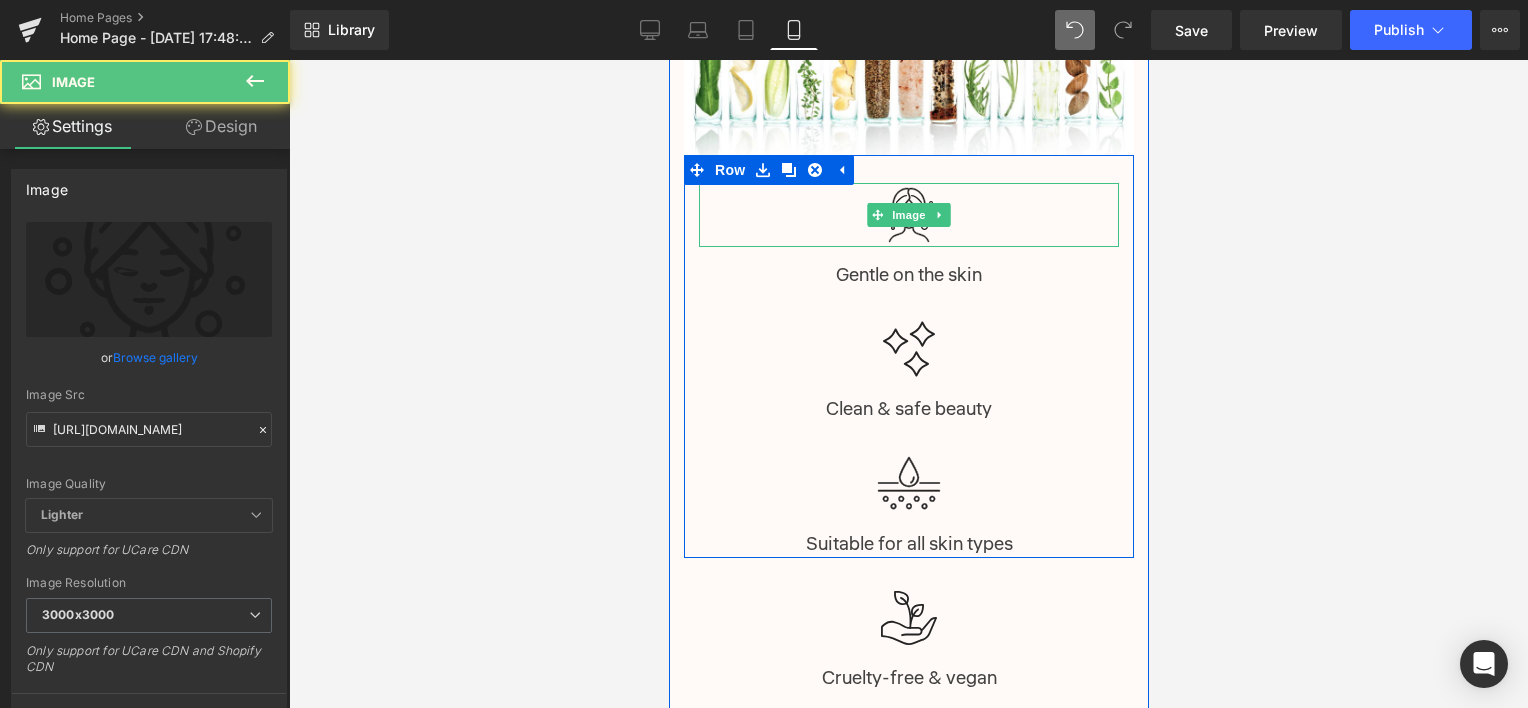 click at bounding box center (908, 215) 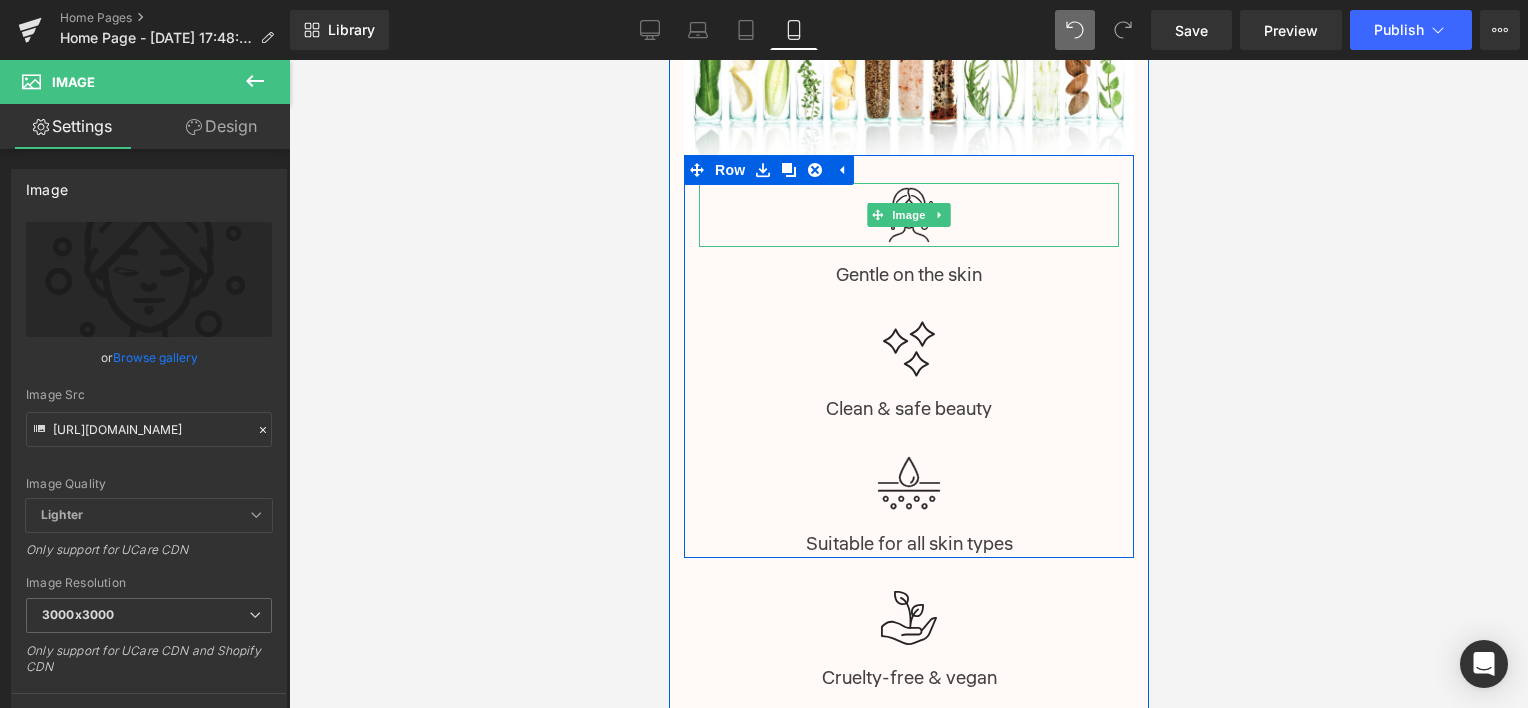 click at bounding box center [908, 215] 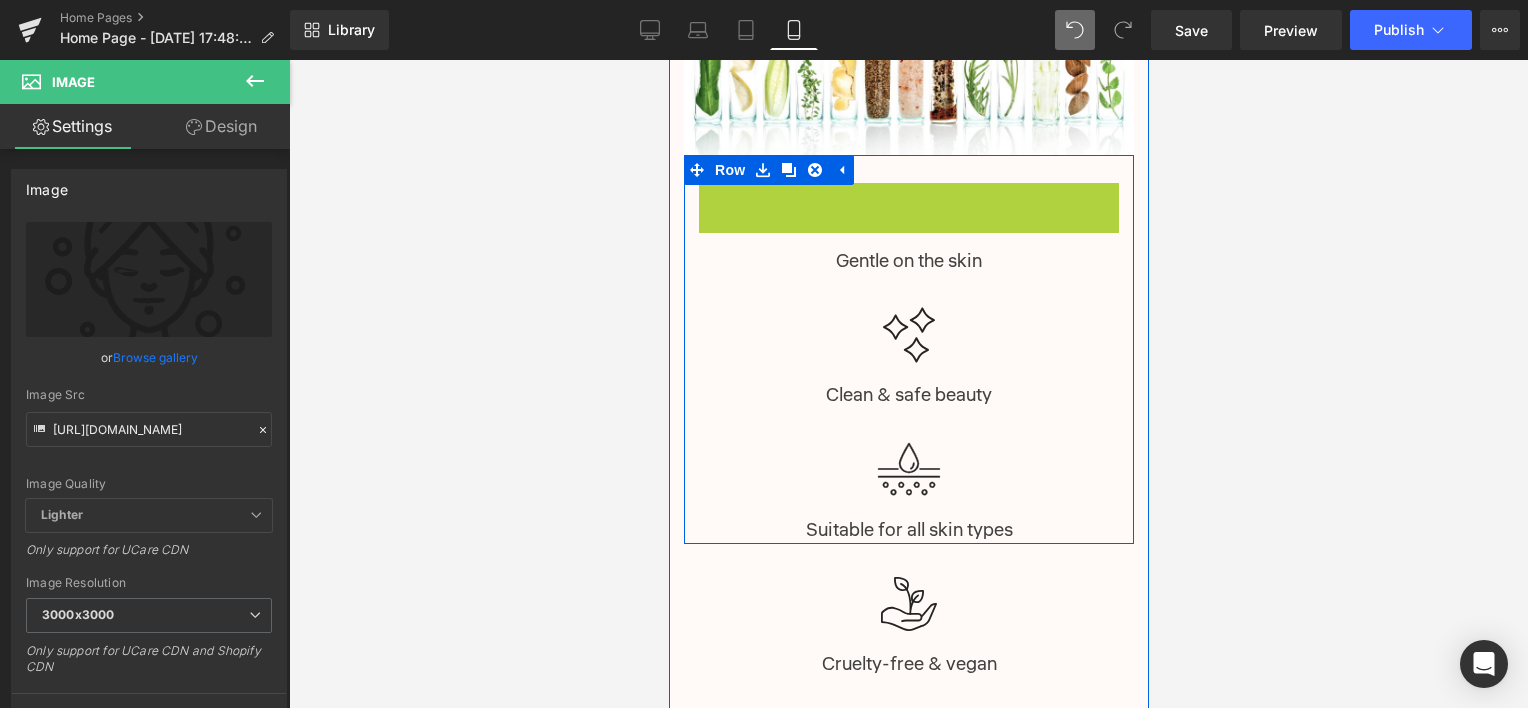 drag, startPoint x: 874, startPoint y: 205, endPoint x: 783, endPoint y: 231, distance: 94.641426 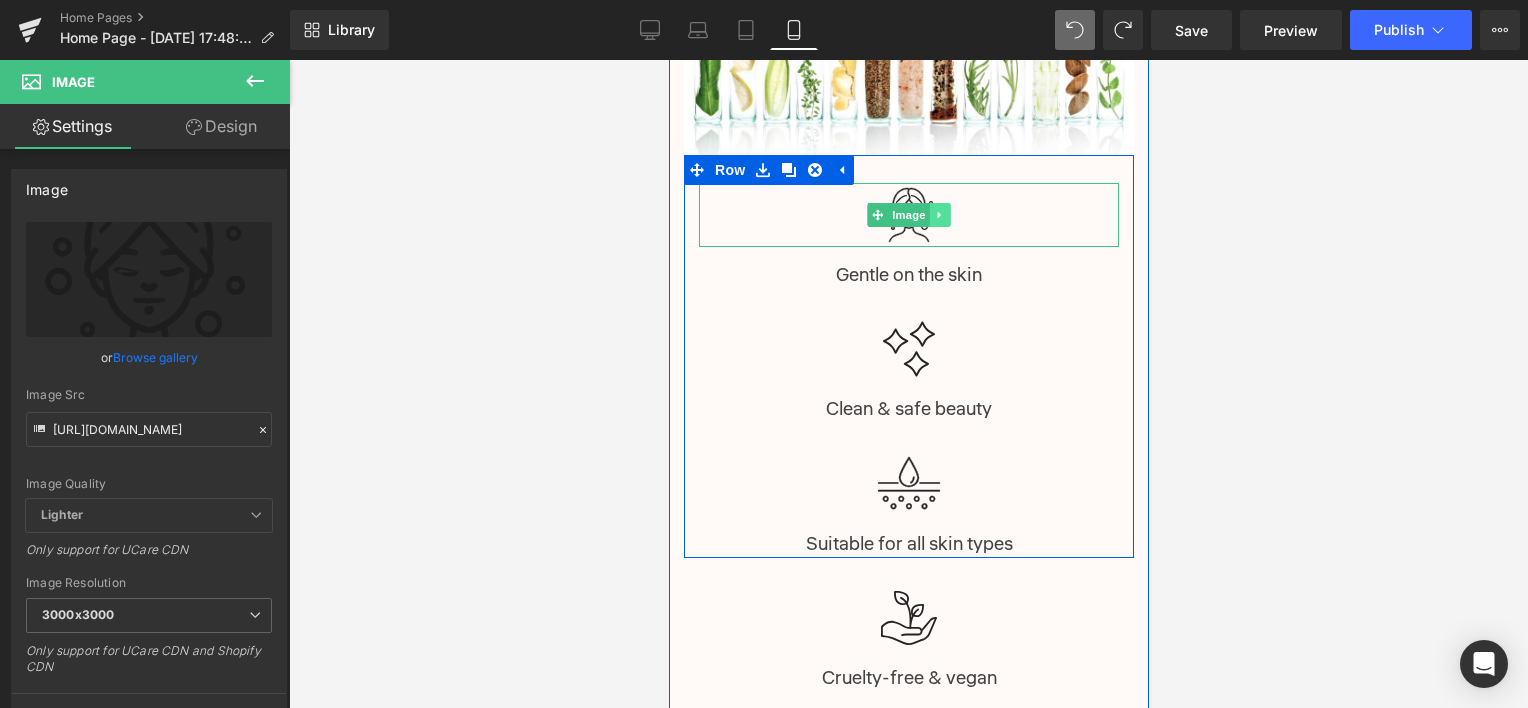 click 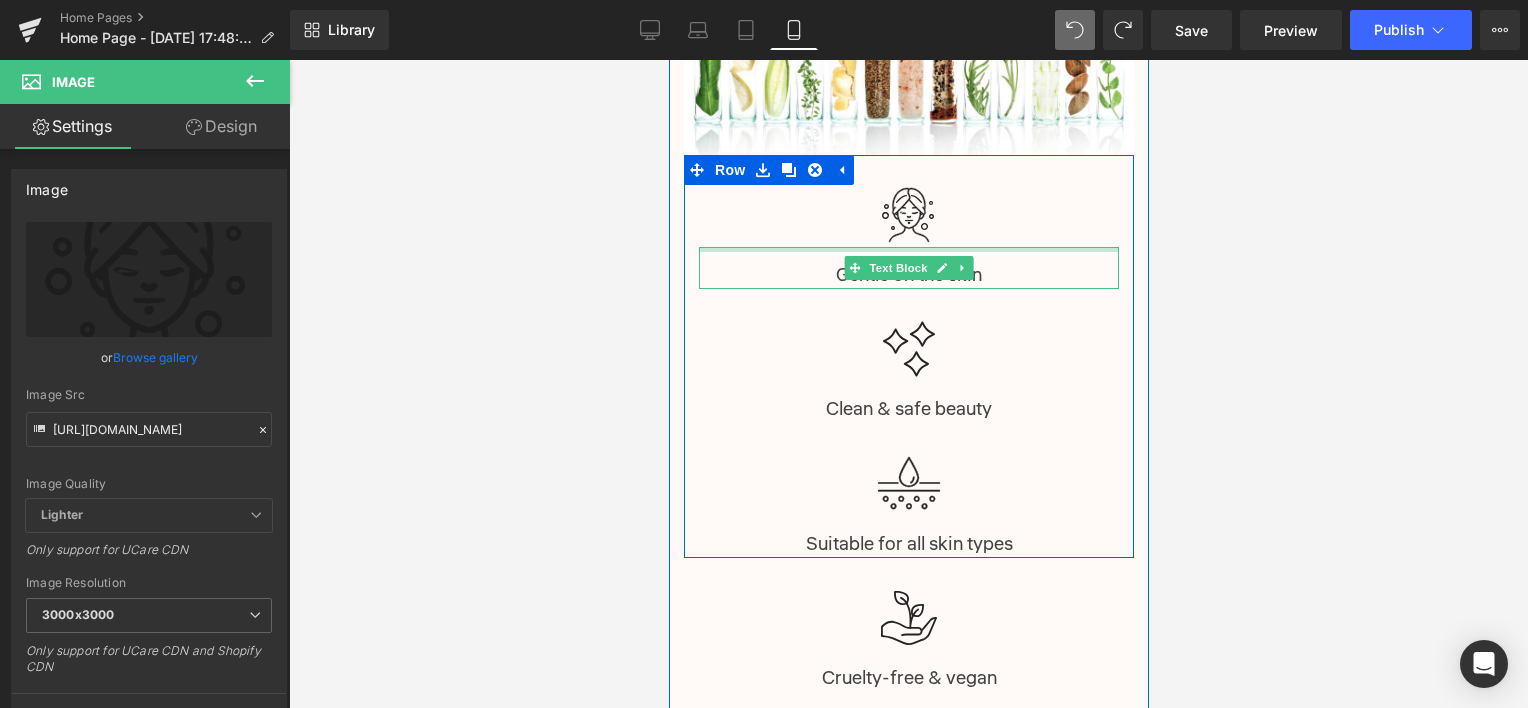 click at bounding box center (908, 249) 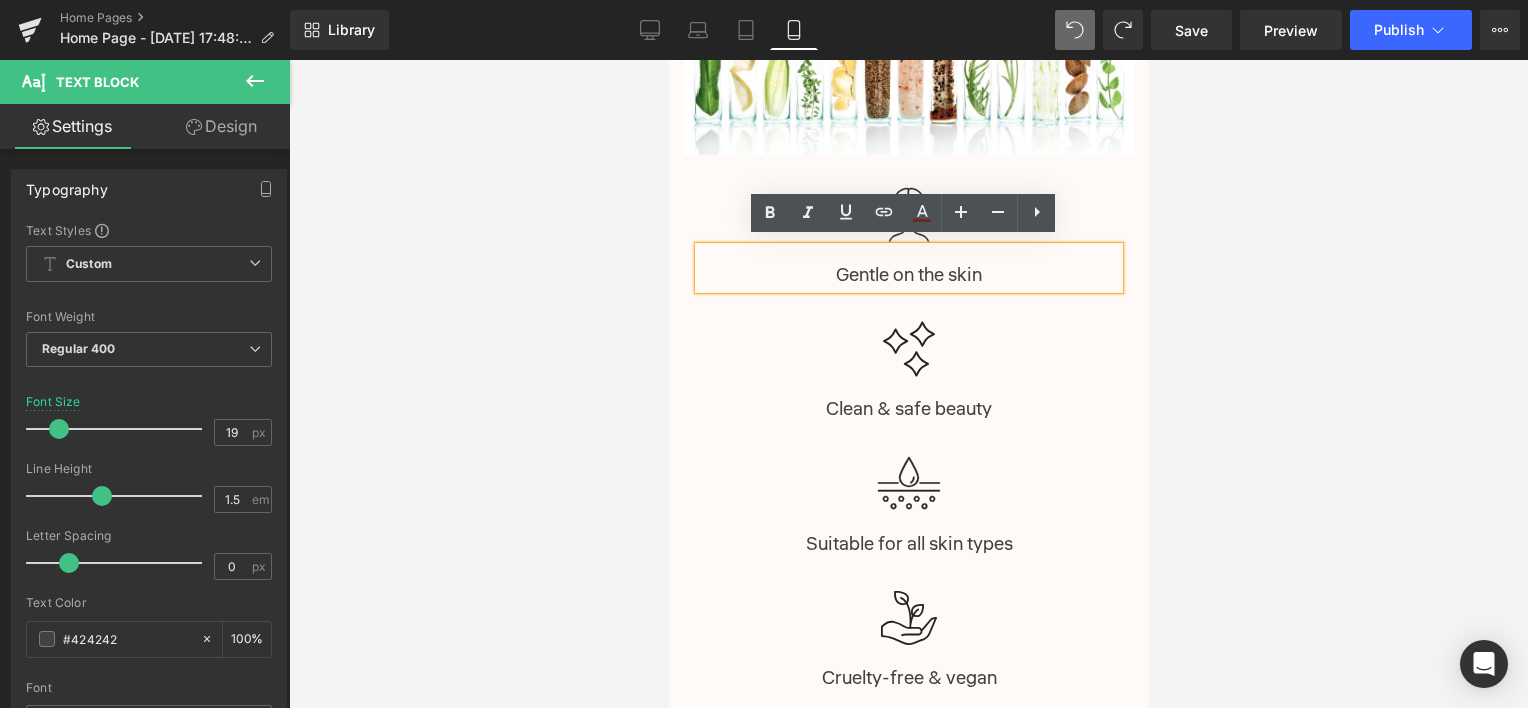 click on "Image         Gentle on the skin Text Block" at bounding box center [908, 236] 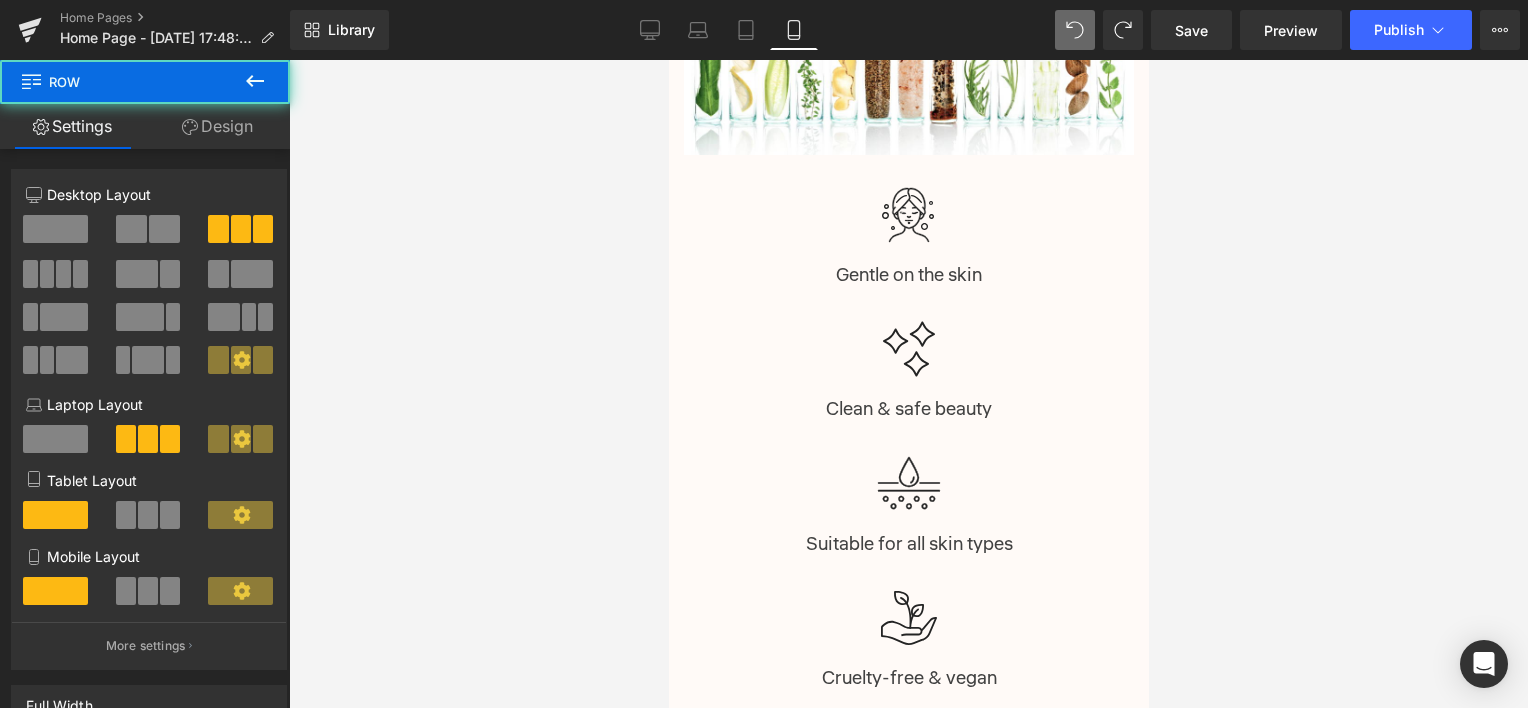 click on "Clean & safe beauty" at bounding box center (908, 402) 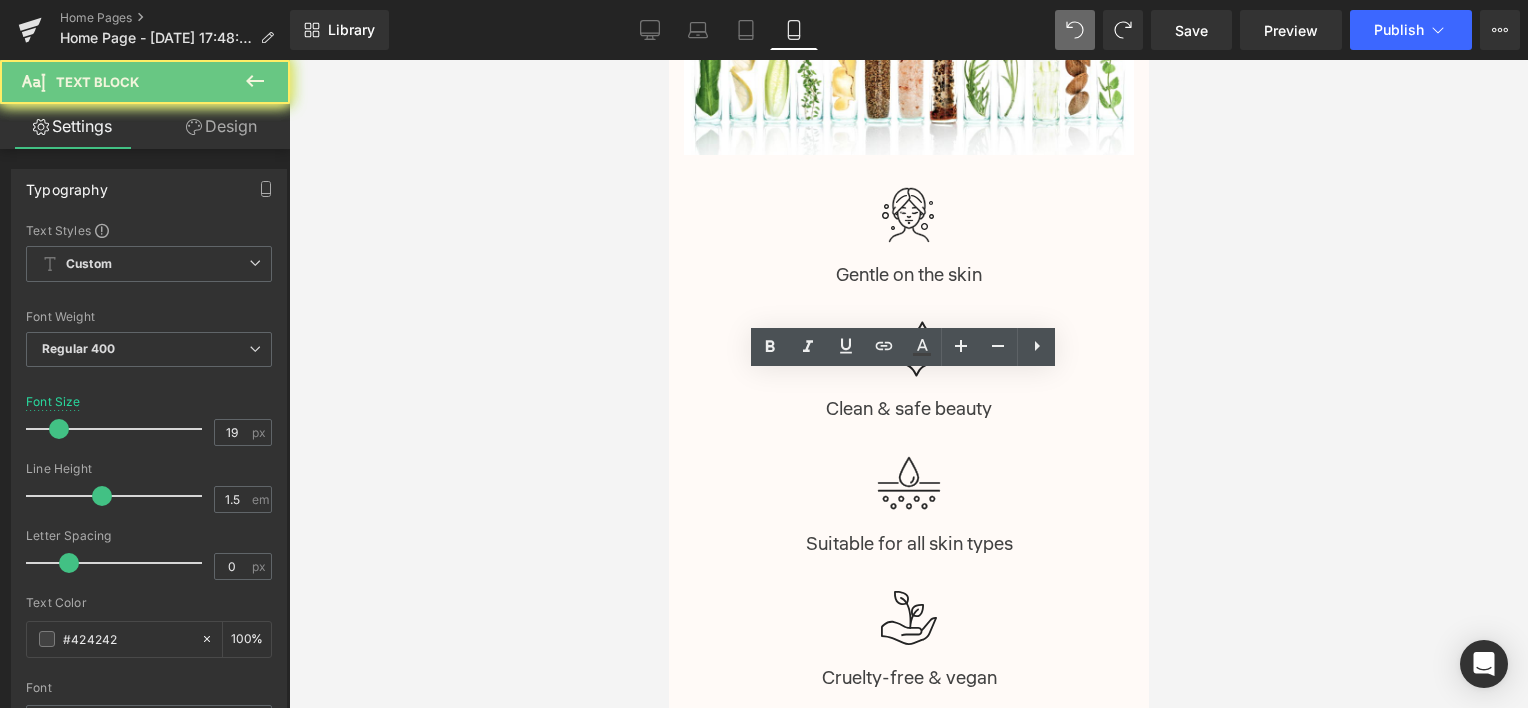 click on "Clean & safe beauty" at bounding box center [908, 402] 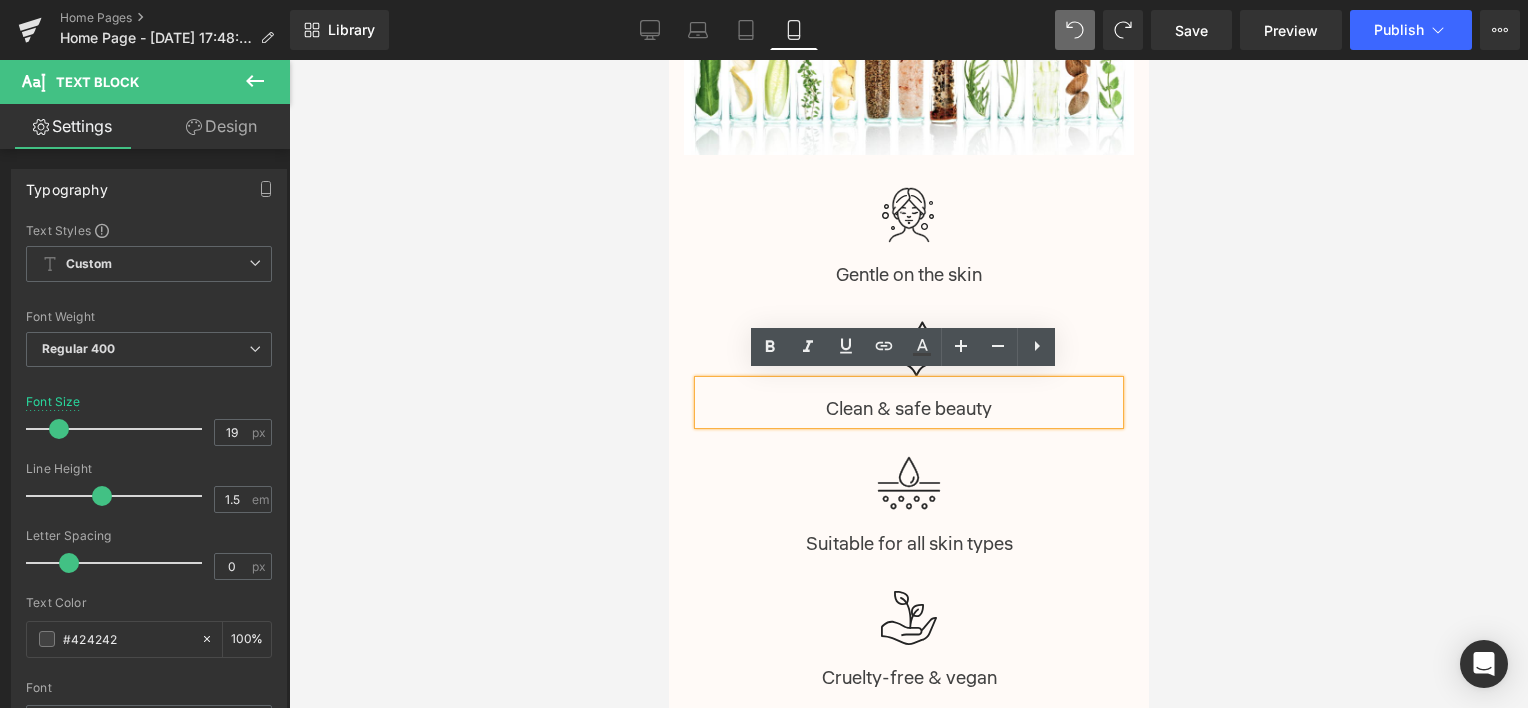 click on "Fall in love with healthy glowing skin Heading         We're passionate about bringing out the most innovative and natural skincare products. Text Block         Image         Image         Gentle on the skin Text Block         Image         Clean & safe beauty Text Block         Image         Suitable for all skin types Text Block         Row         Image         Cruelty-free & vegan Text Block         Image         Plant-based ingredients Text Block         Image         Recyclable packaging Text Block         Row         Shop now Button" at bounding box center [908, 437] 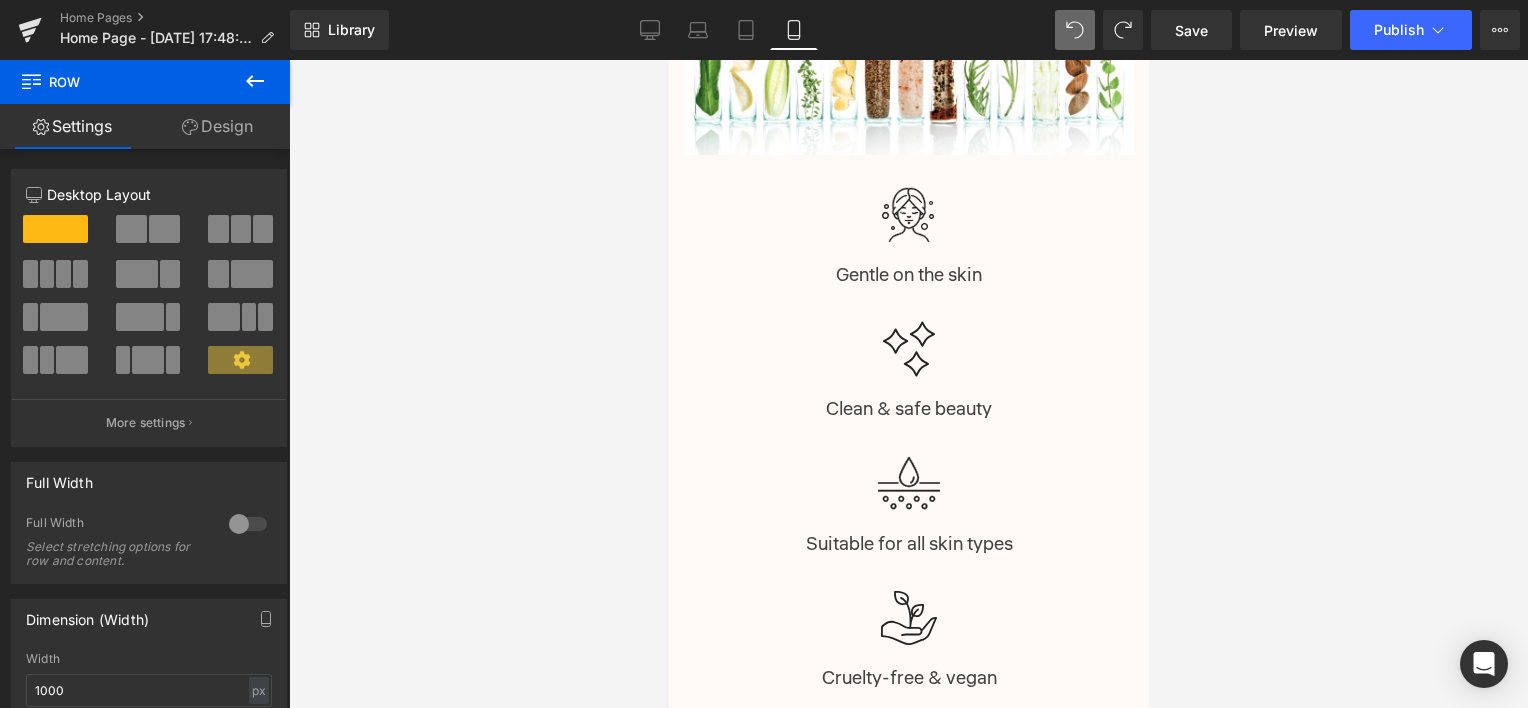 click at bounding box center (668, 60) 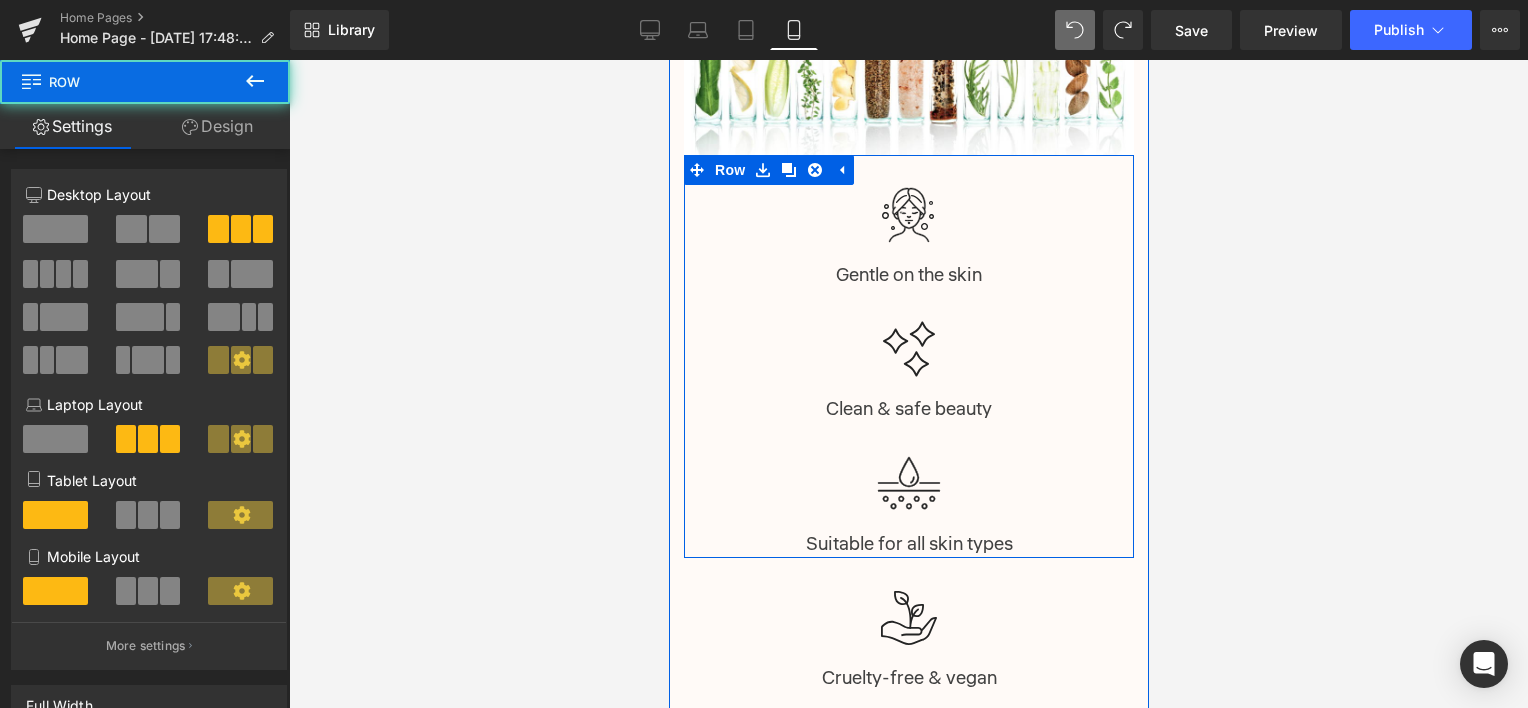 click on "Image         Gentle on the skin Text Block" at bounding box center (908, 236) 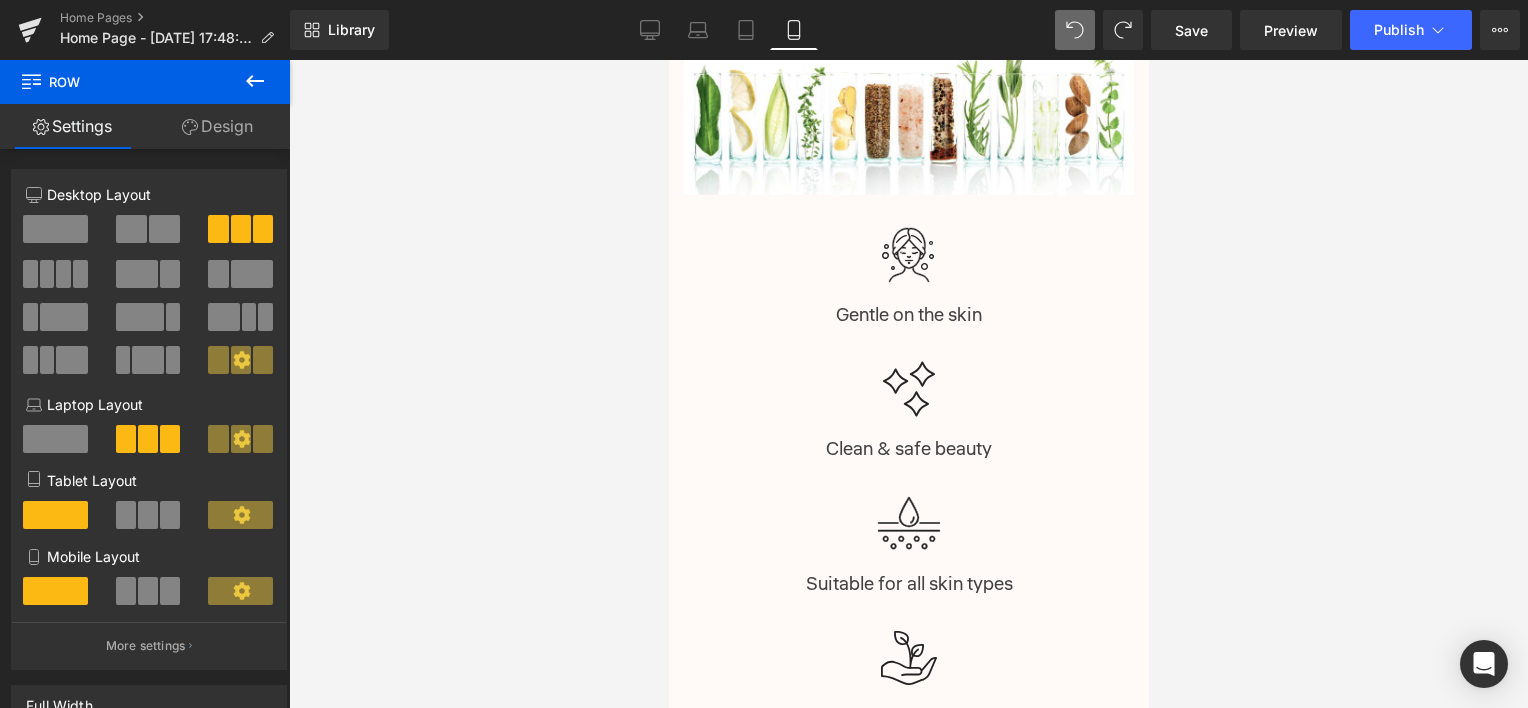 scroll, scrollTop: 2700, scrollLeft: 0, axis: vertical 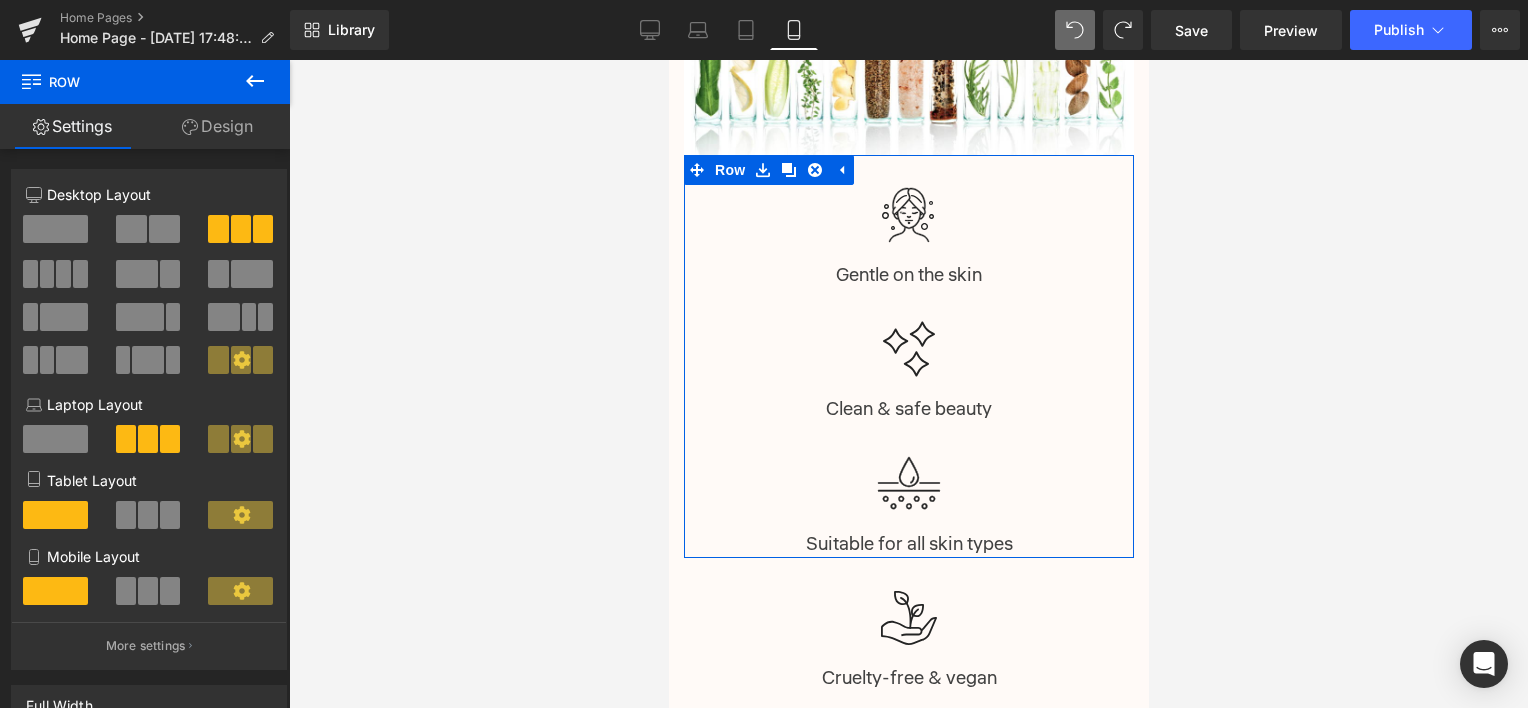 click at bounding box center [164, 229] 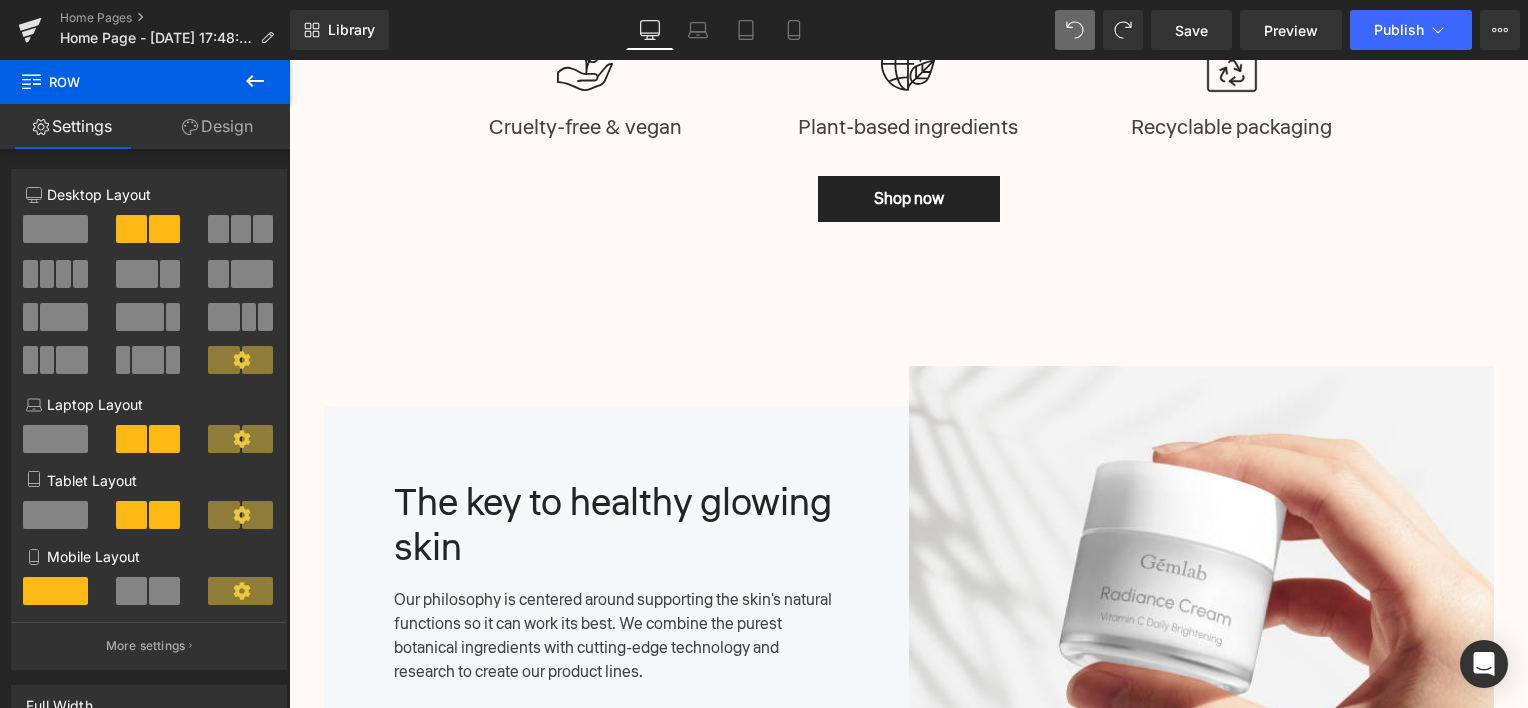 scroll, scrollTop: 2296, scrollLeft: 0, axis: vertical 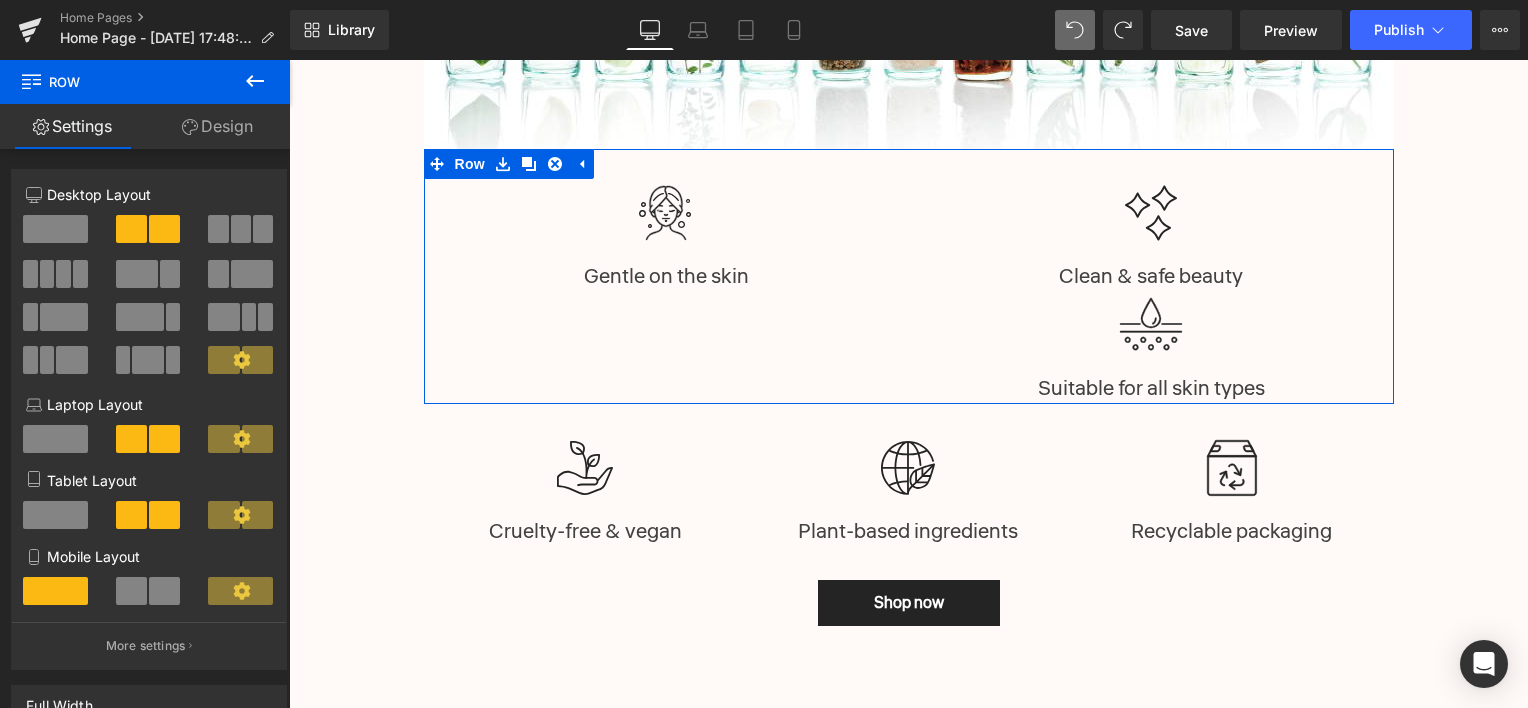 click at bounding box center [63, 274] 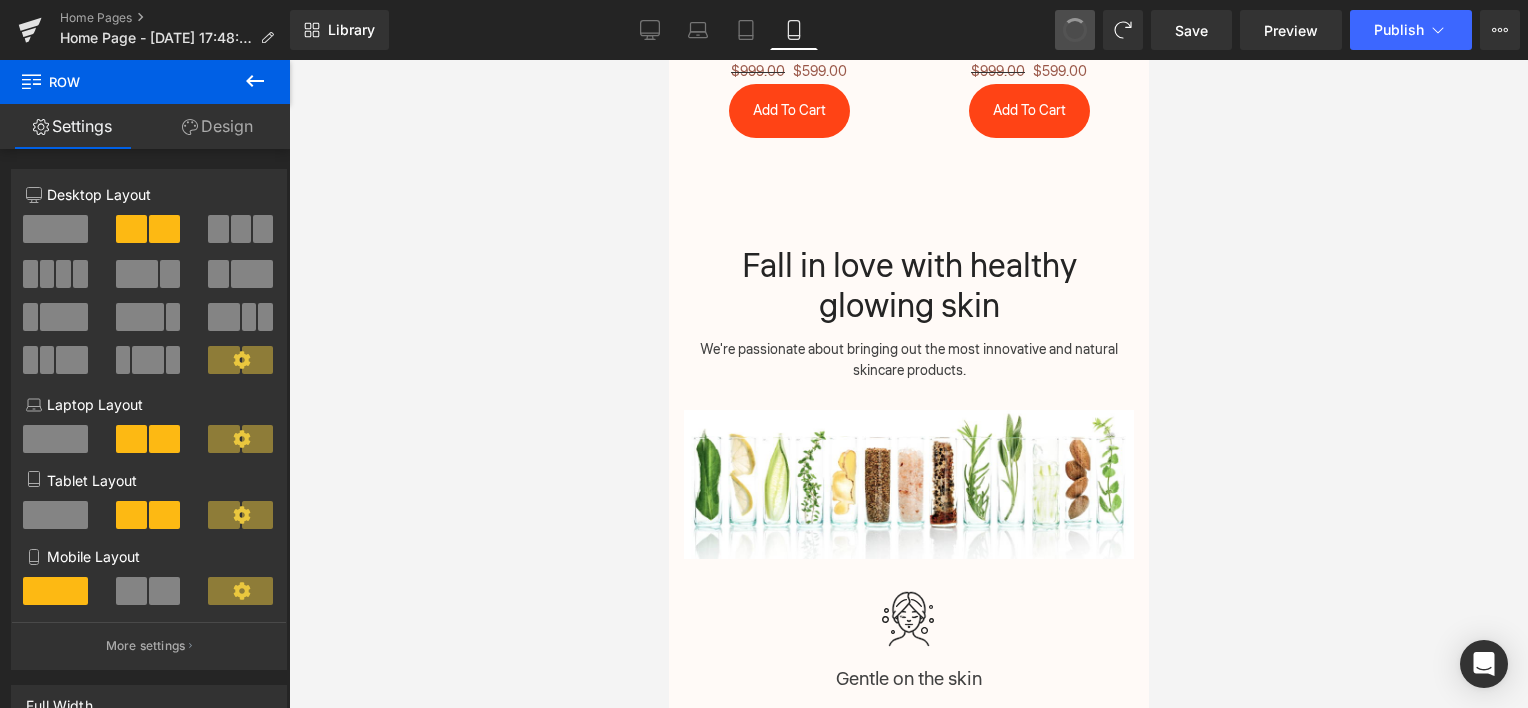 click at bounding box center [1075, 30] 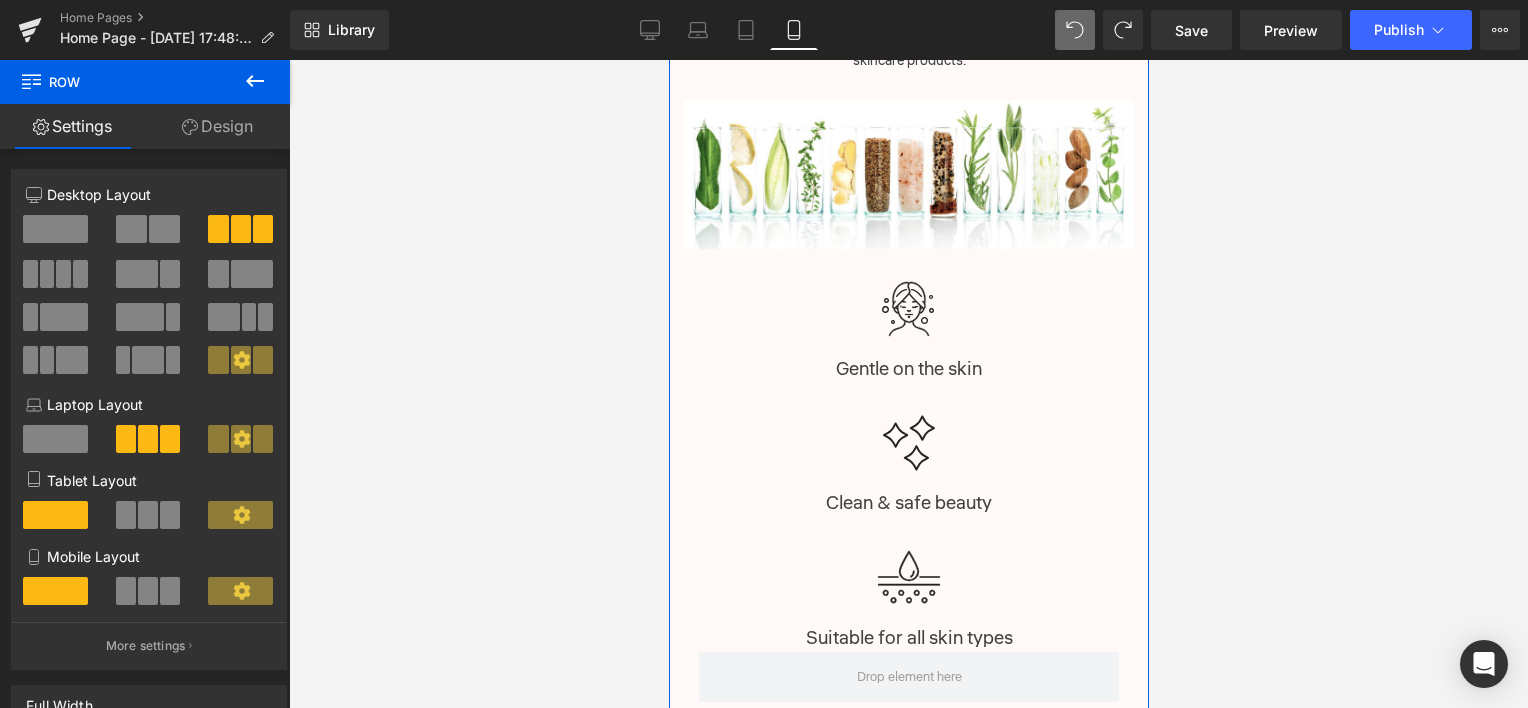 scroll, scrollTop: 2573, scrollLeft: 0, axis: vertical 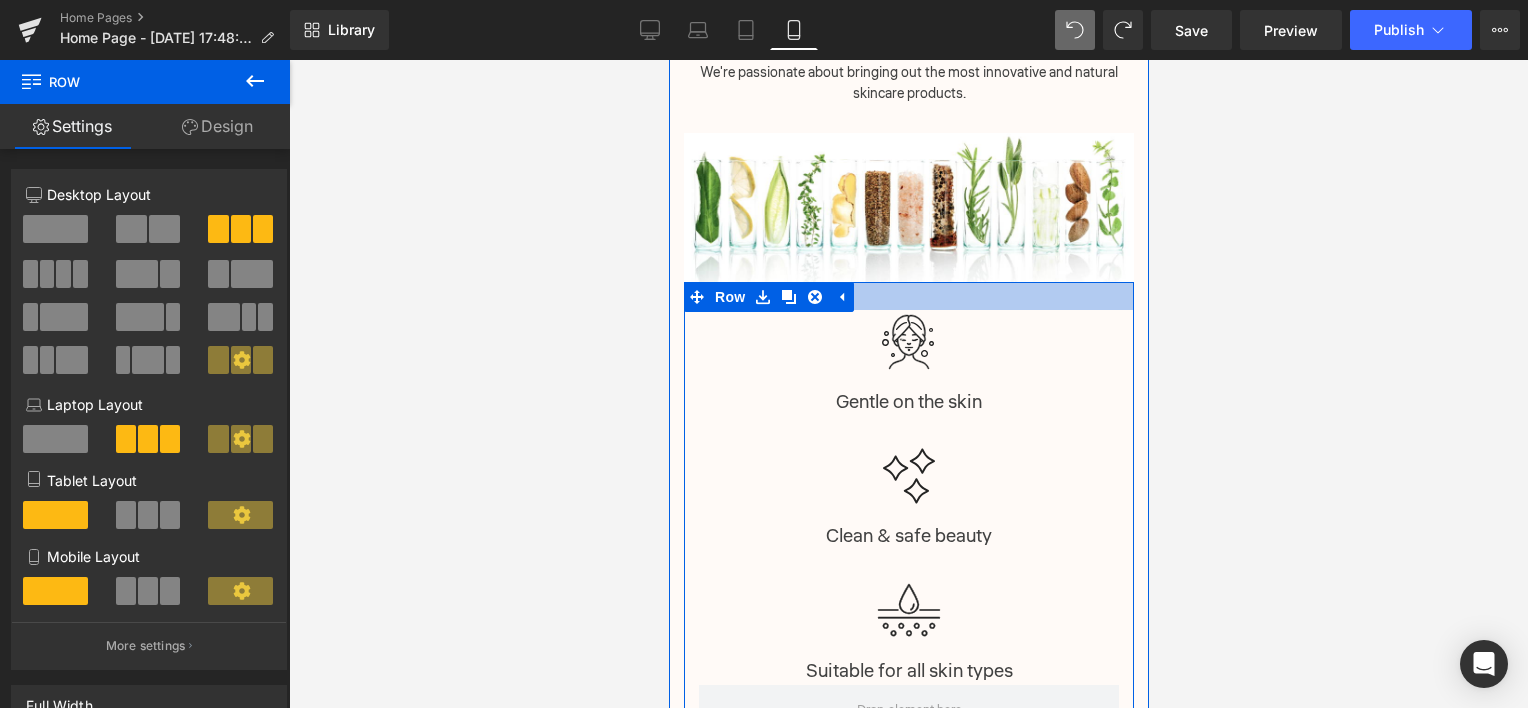 click at bounding box center (908, 296) 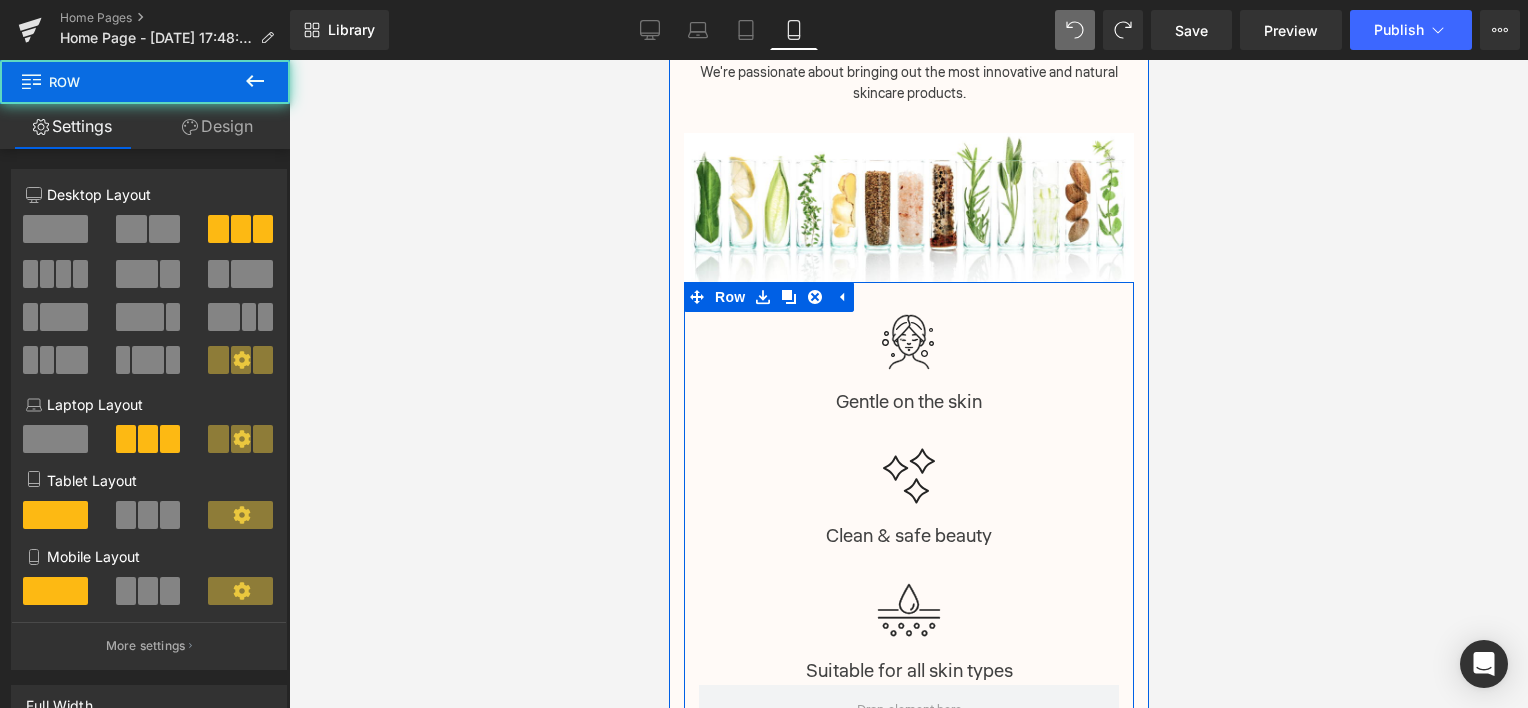 click on "Image         Gentle on the skin Text Block" at bounding box center [908, 363] 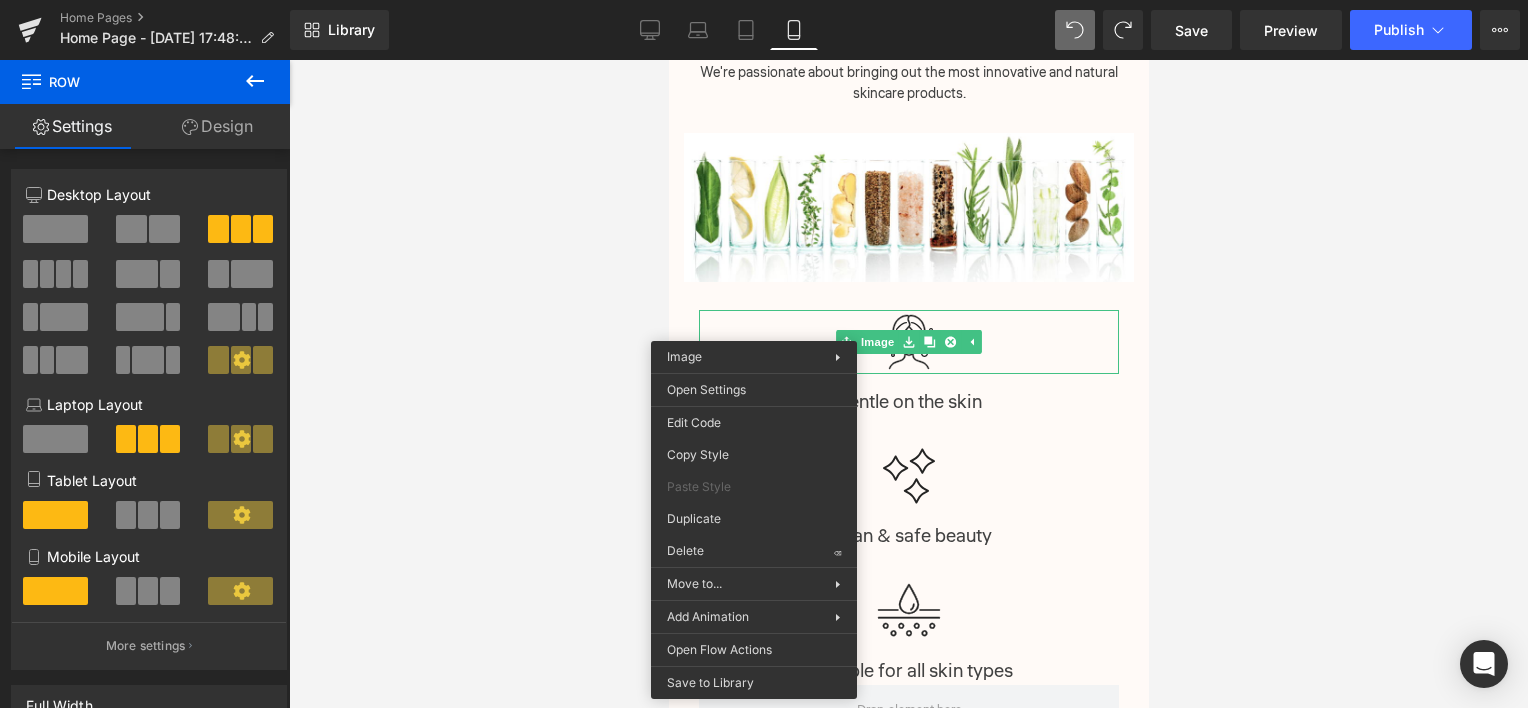 click at bounding box center [908, 384] 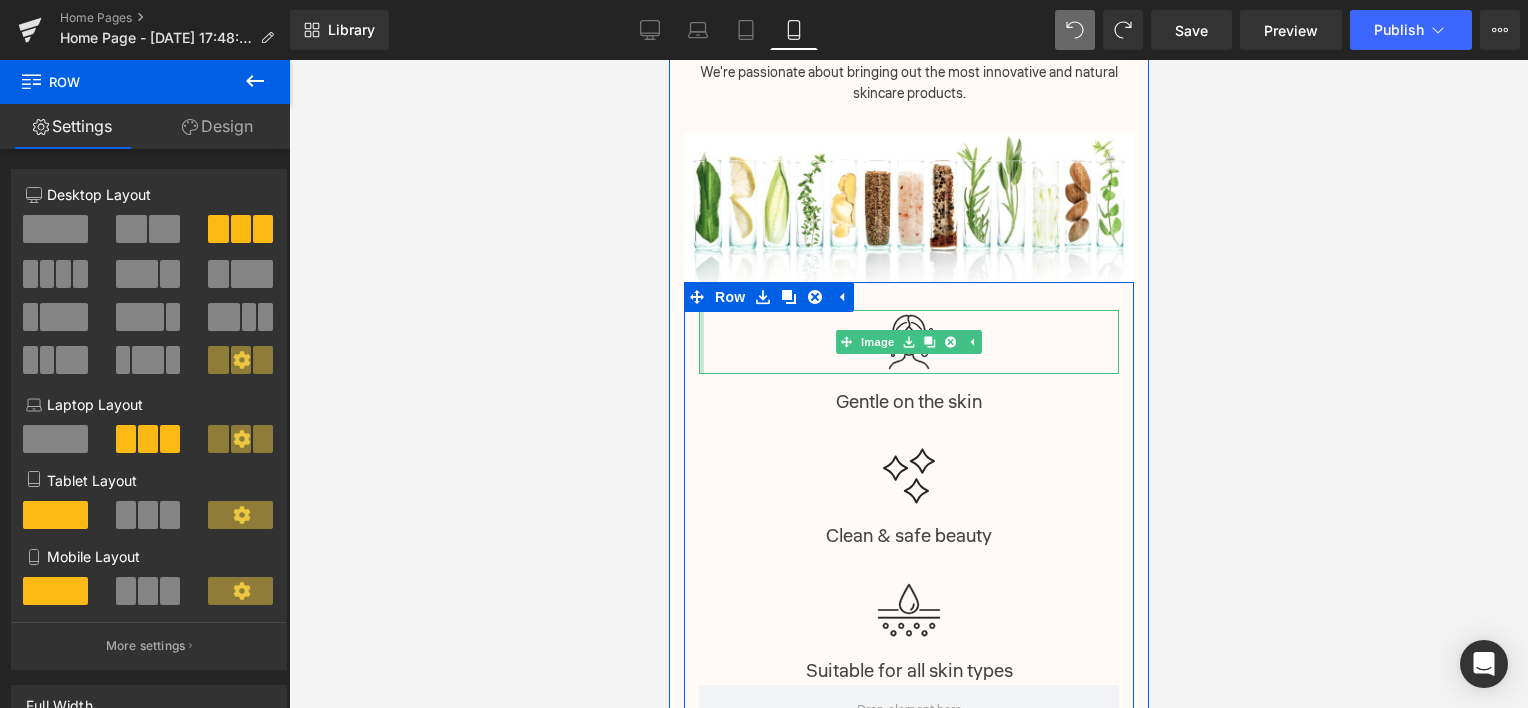 click on "Image         Gentle on the skin Text Block" at bounding box center [908, 363] 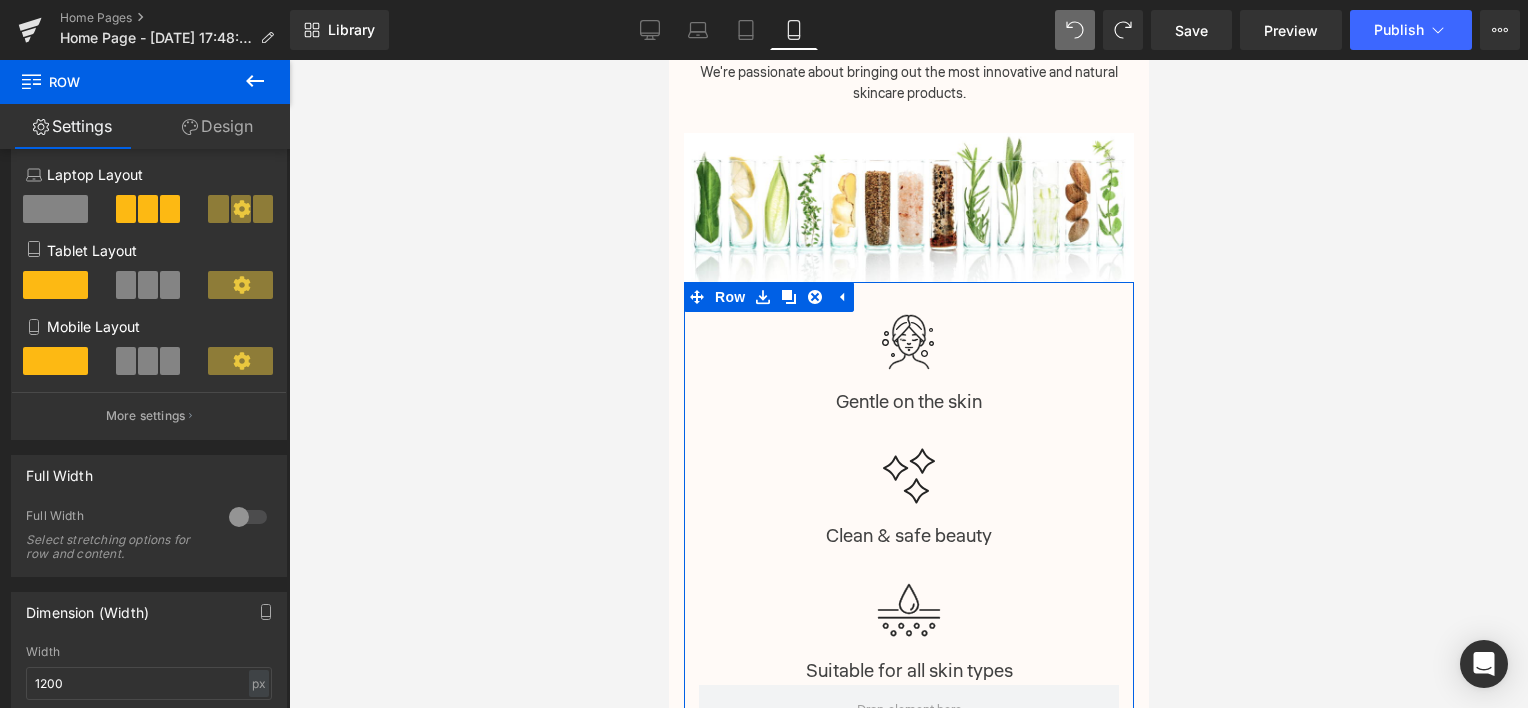 scroll, scrollTop: 500, scrollLeft: 0, axis: vertical 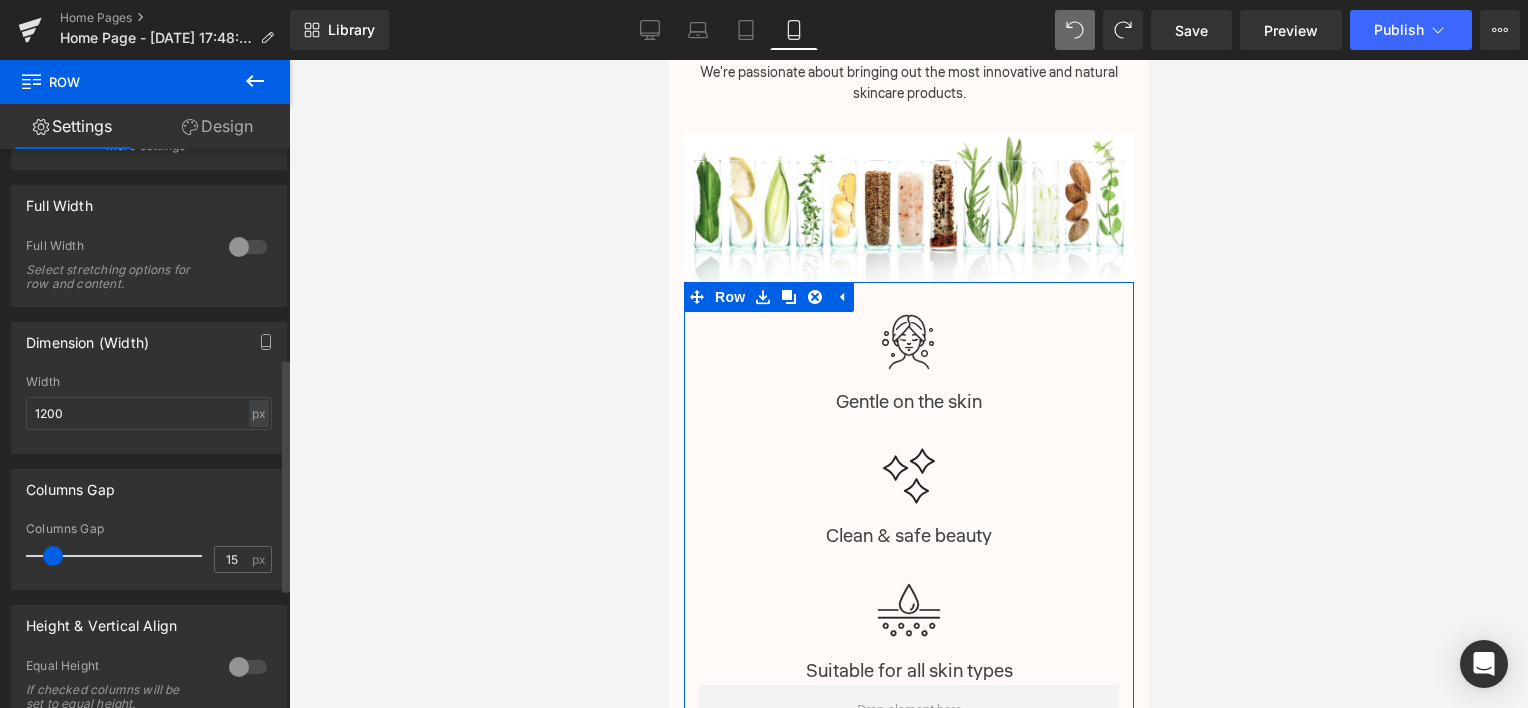 click at bounding box center (248, 247) 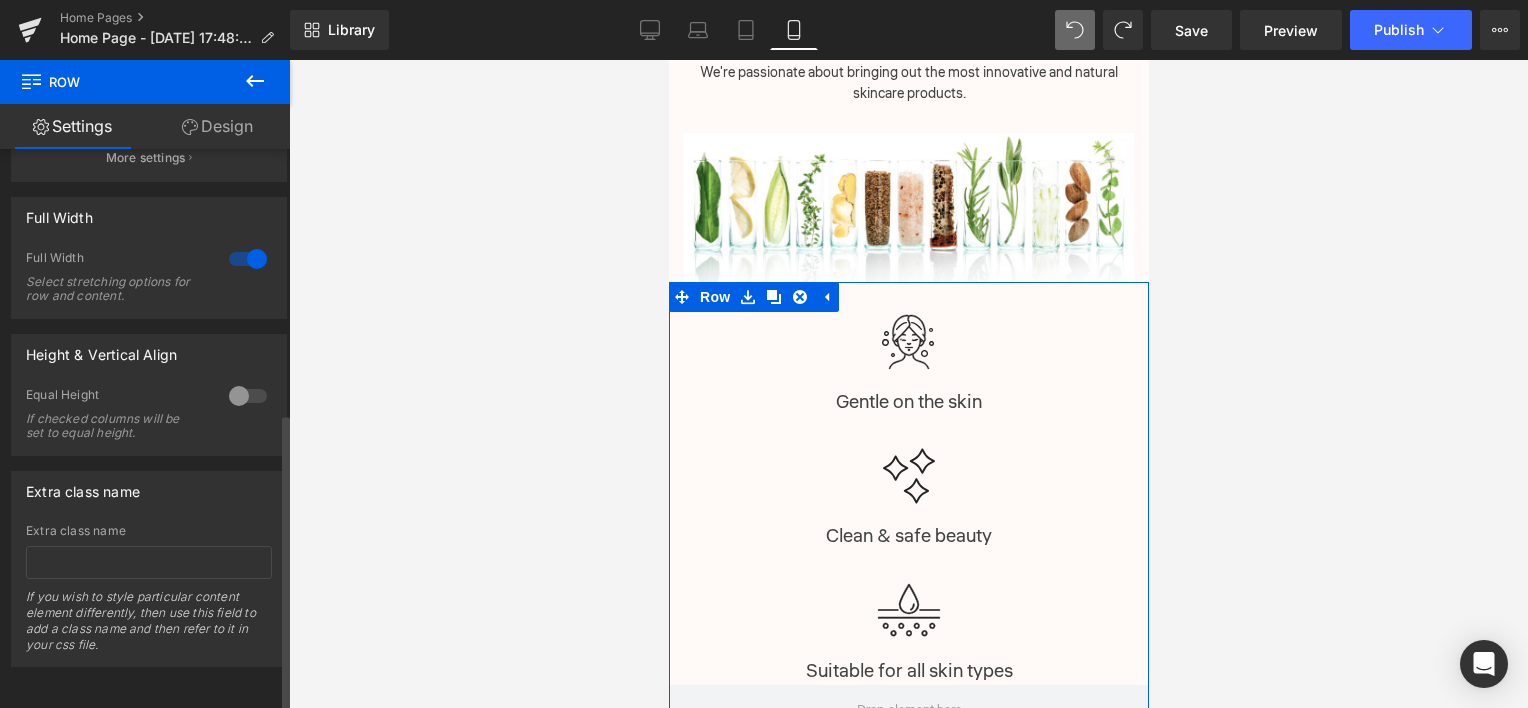 click at bounding box center (248, 259) 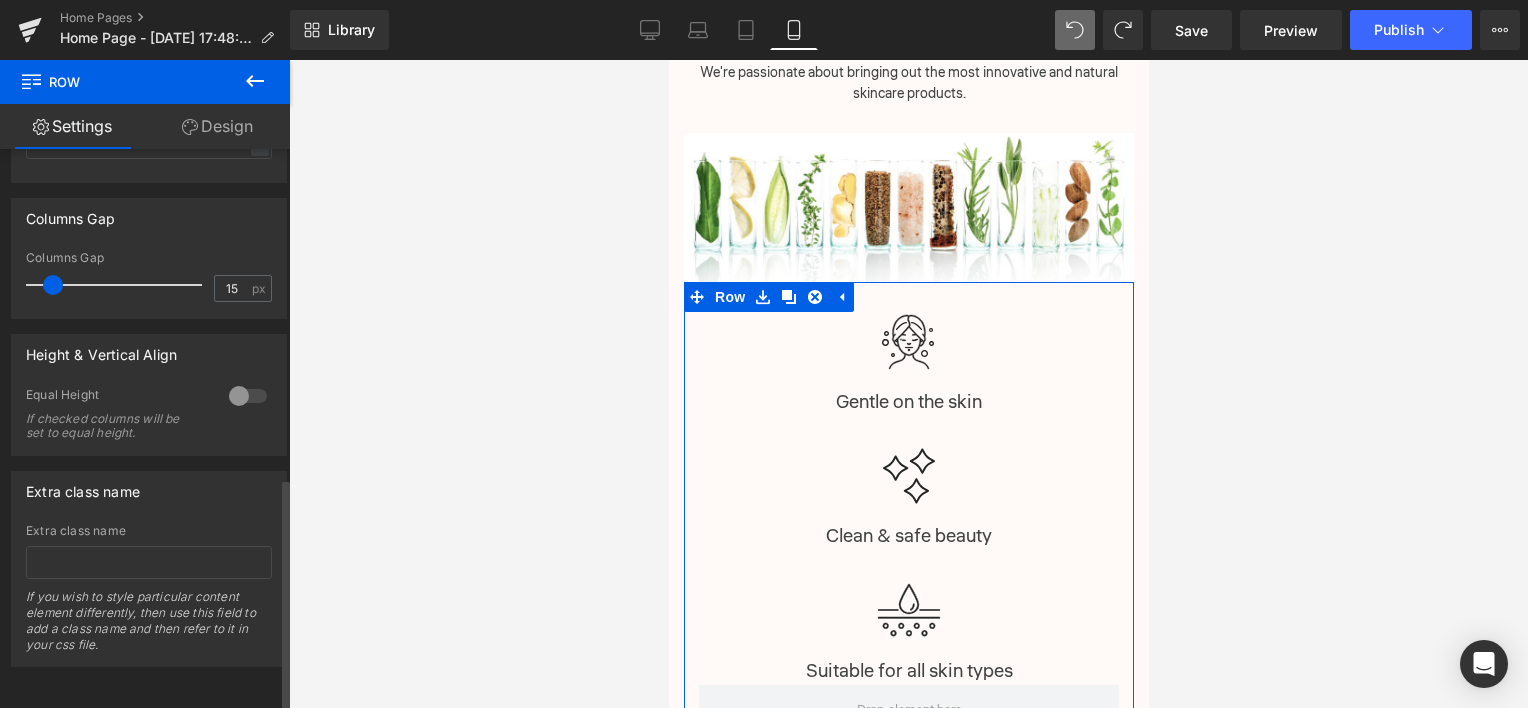 scroll, scrollTop: 188, scrollLeft: 0, axis: vertical 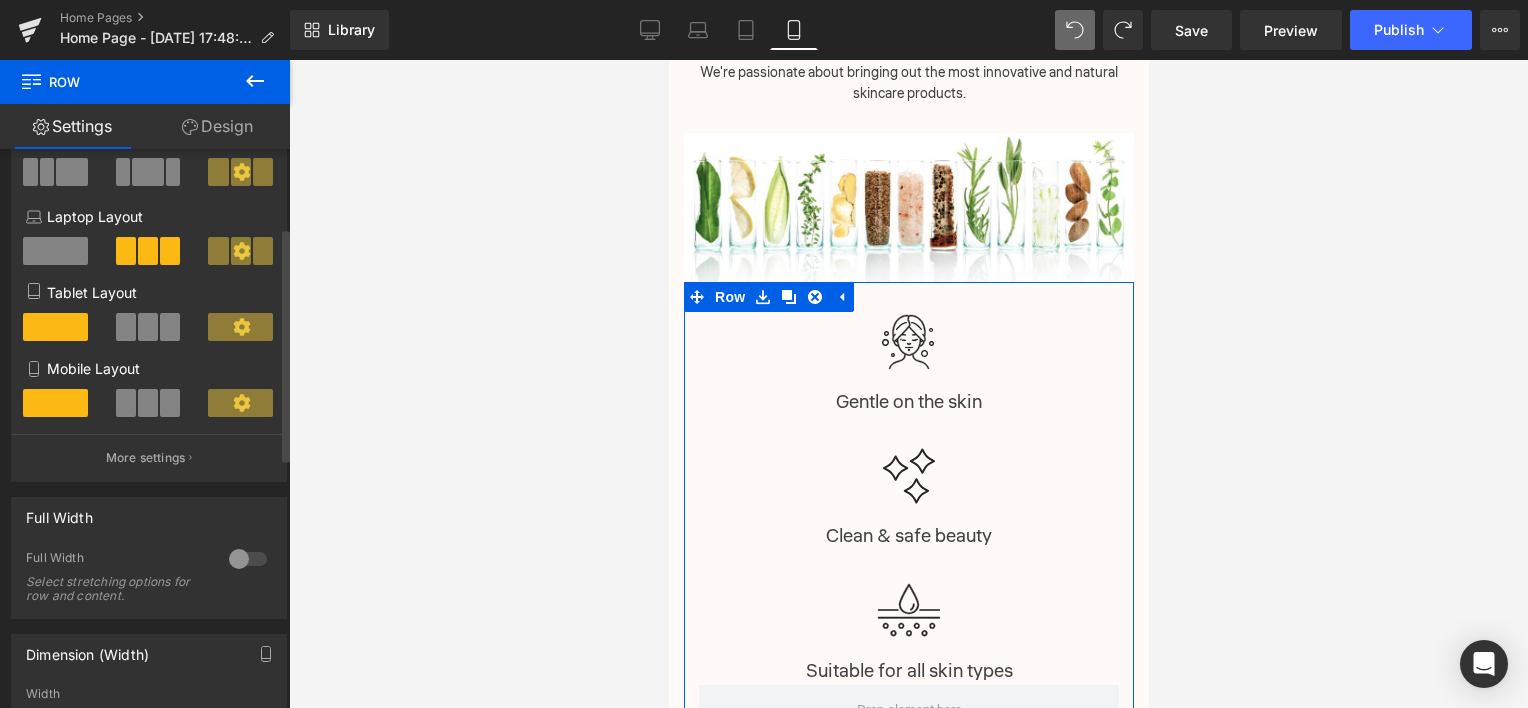 click on "Mobile Layout" at bounding box center (149, 368) 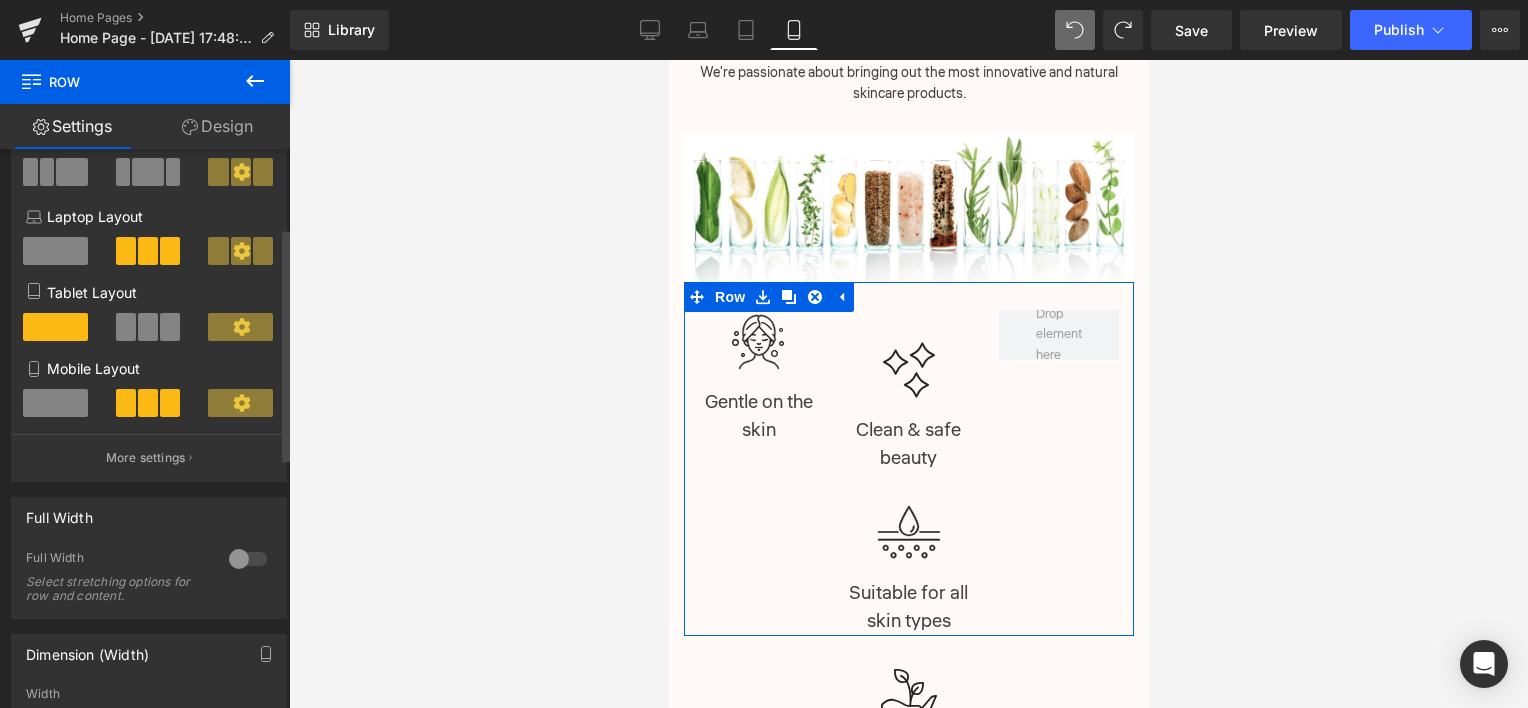 click at bounding box center (55, 403) 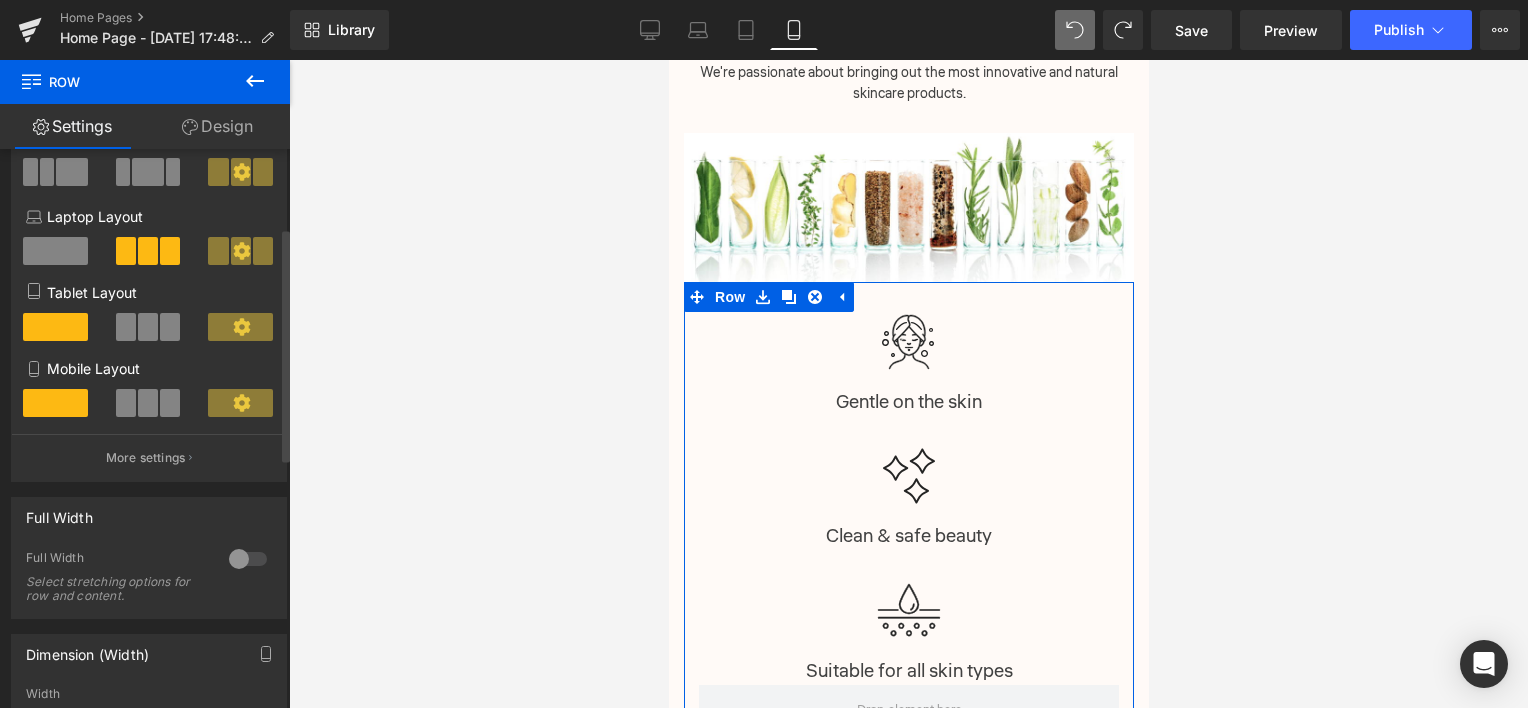 click at bounding box center [240, 403] 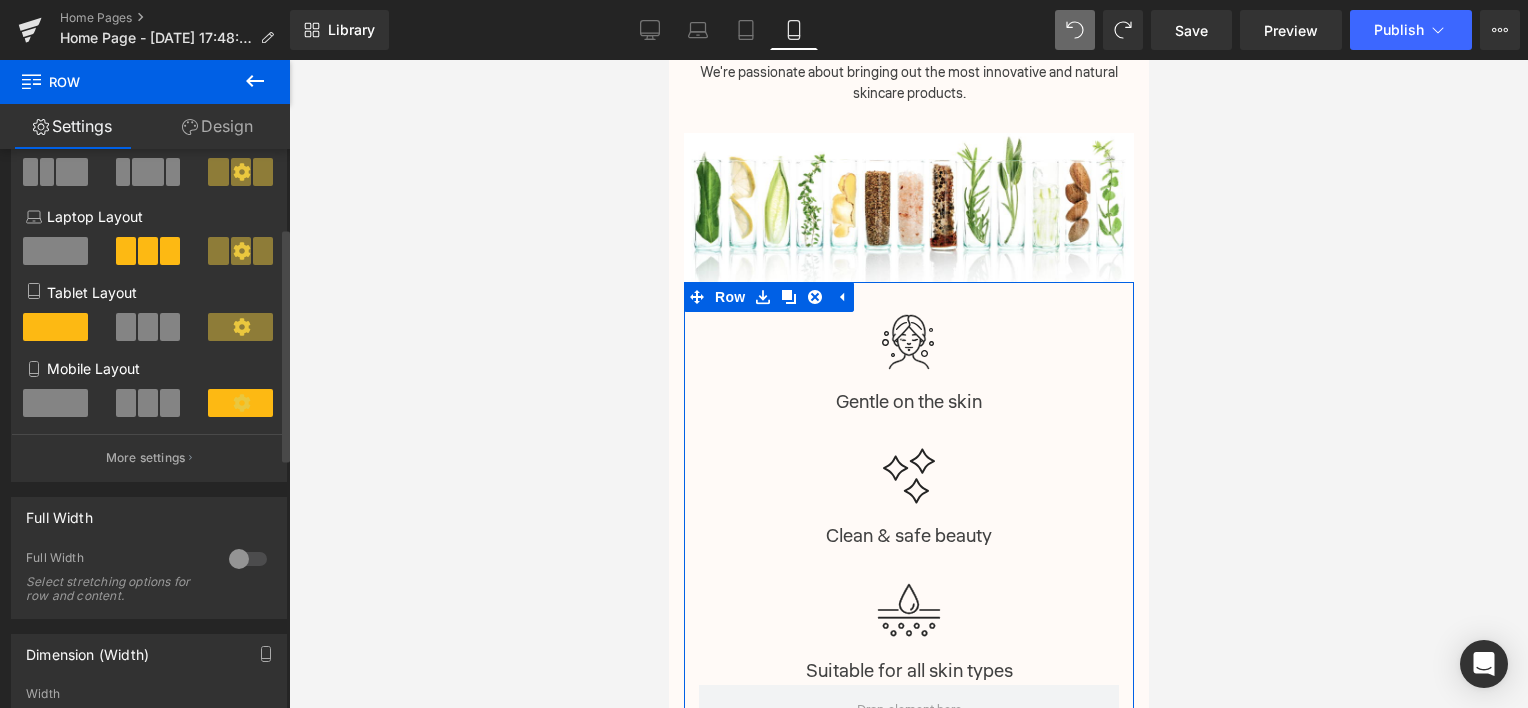 click 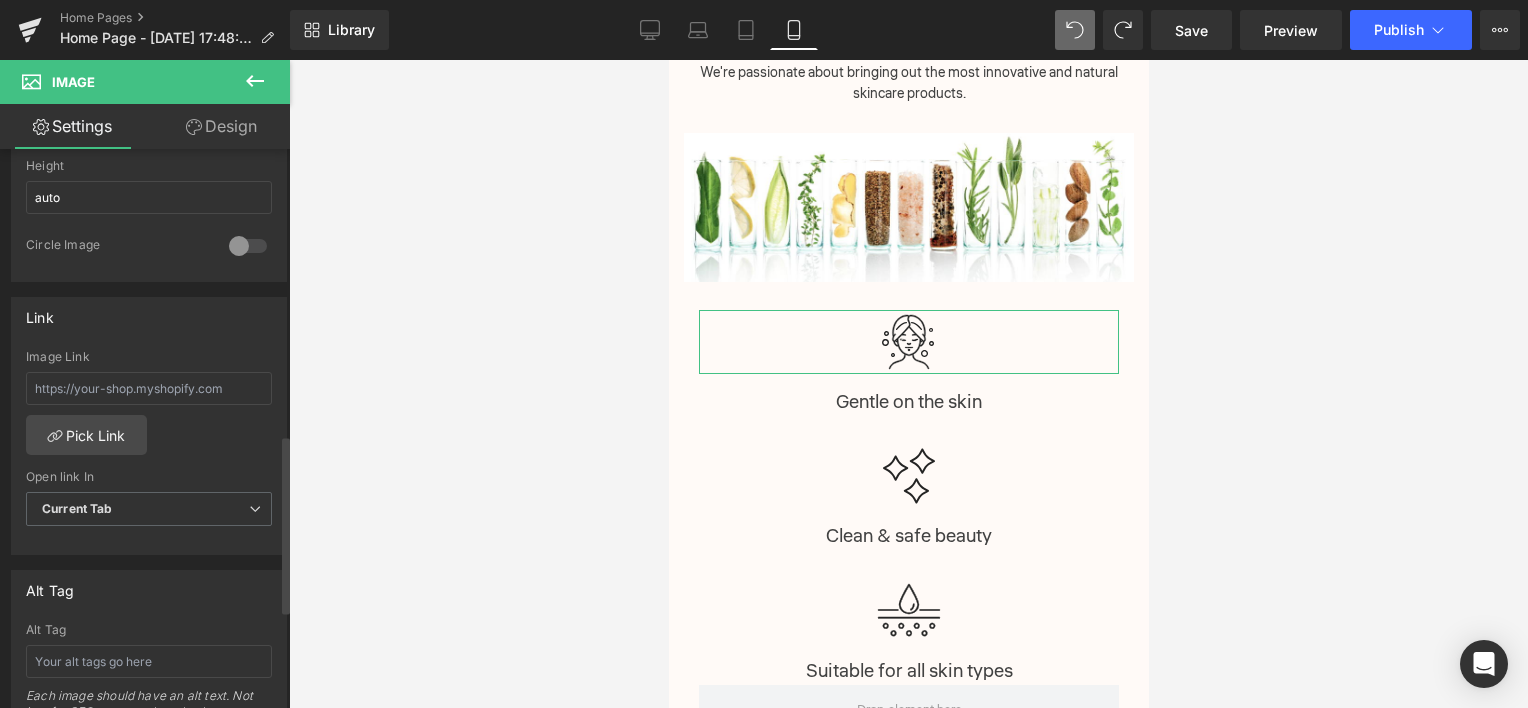 scroll, scrollTop: 700, scrollLeft: 0, axis: vertical 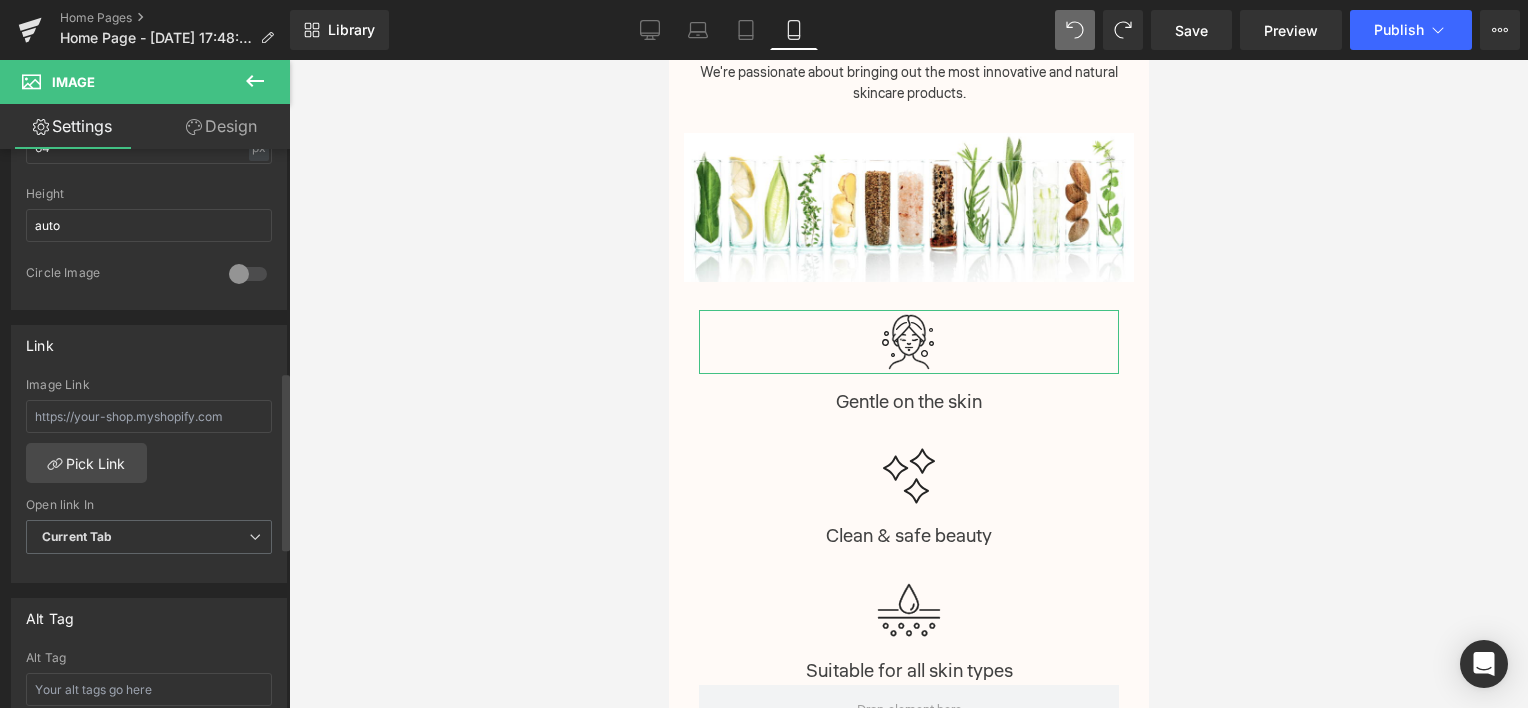 click at bounding box center [248, 274] 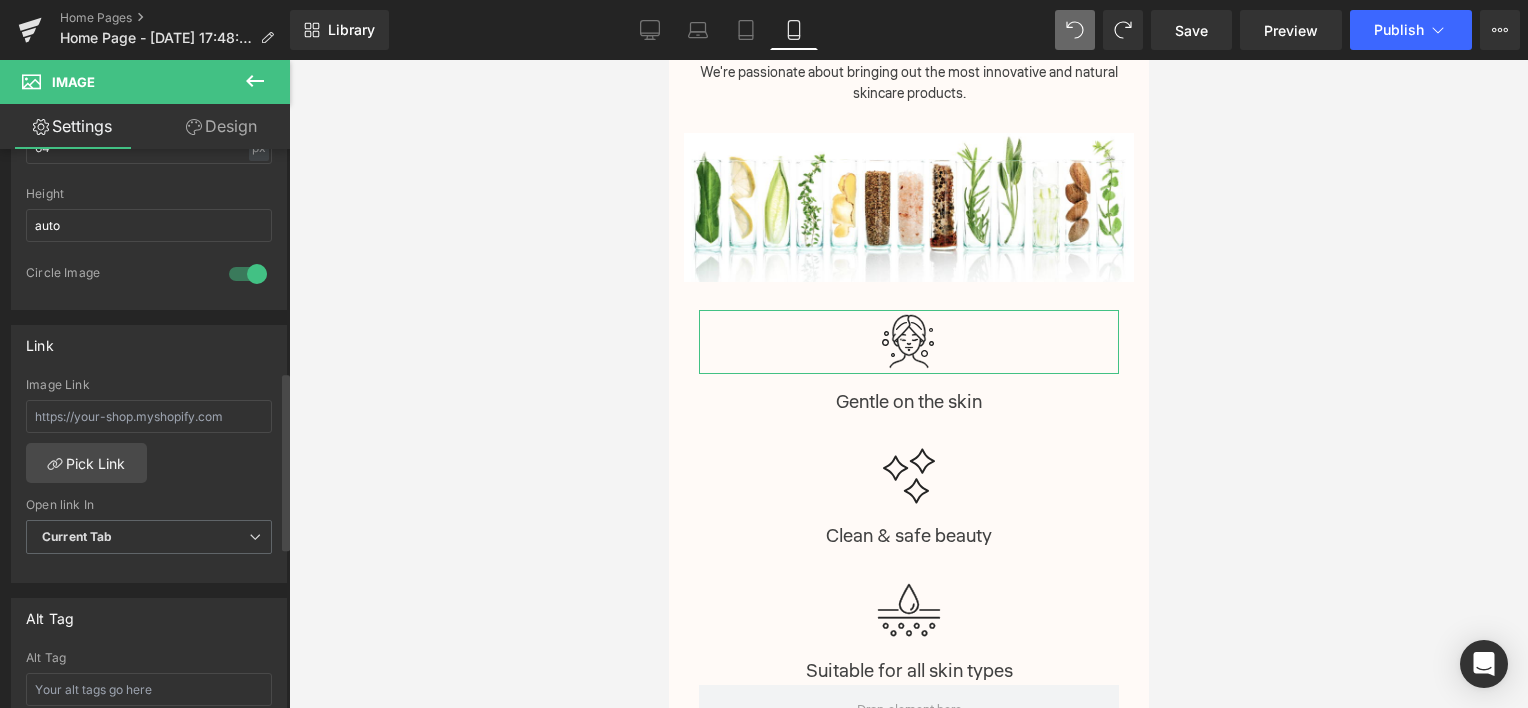 click at bounding box center [248, 274] 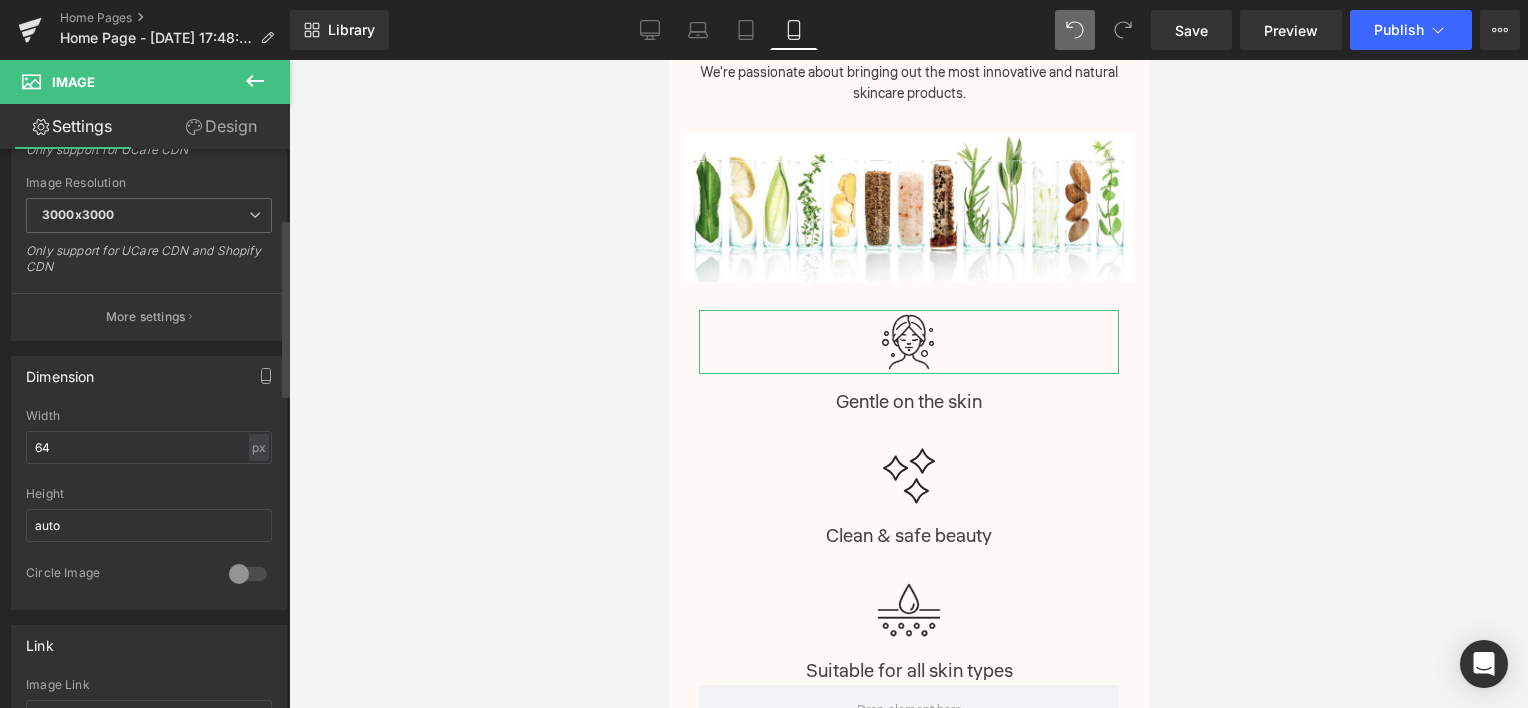 scroll, scrollTop: 0, scrollLeft: 0, axis: both 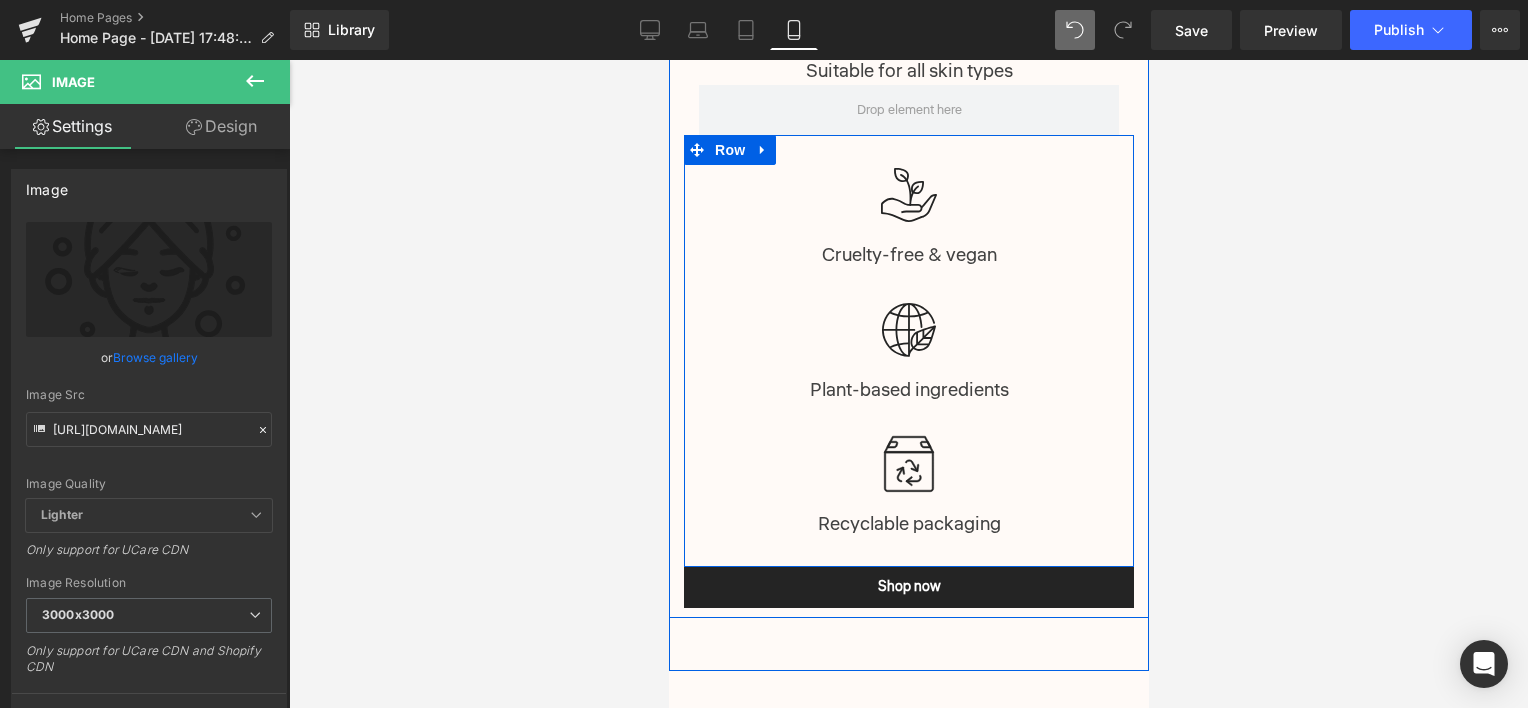 click on "Image         Plant-based ingredients Text Block" at bounding box center (908, 337) 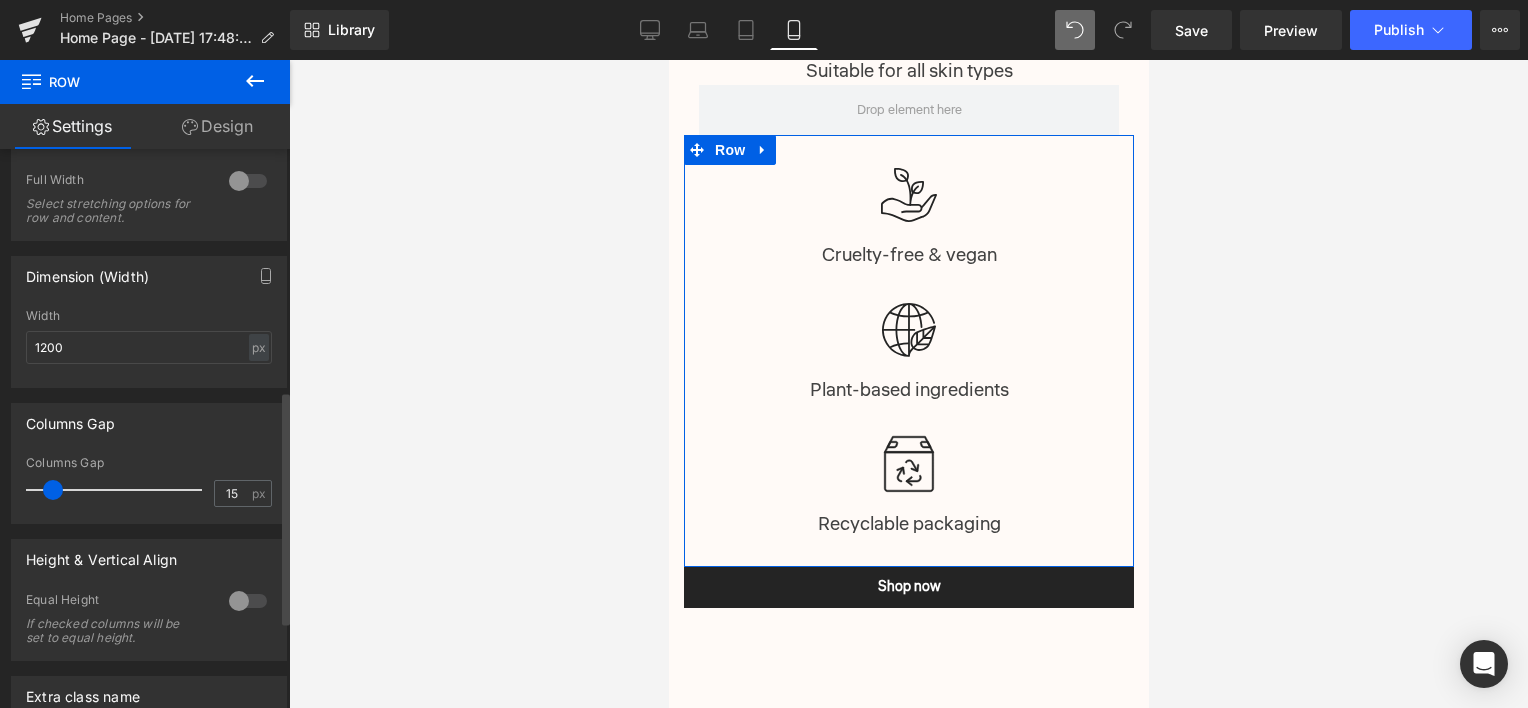 scroll, scrollTop: 600, scrollLeft: 0, axis: vertical 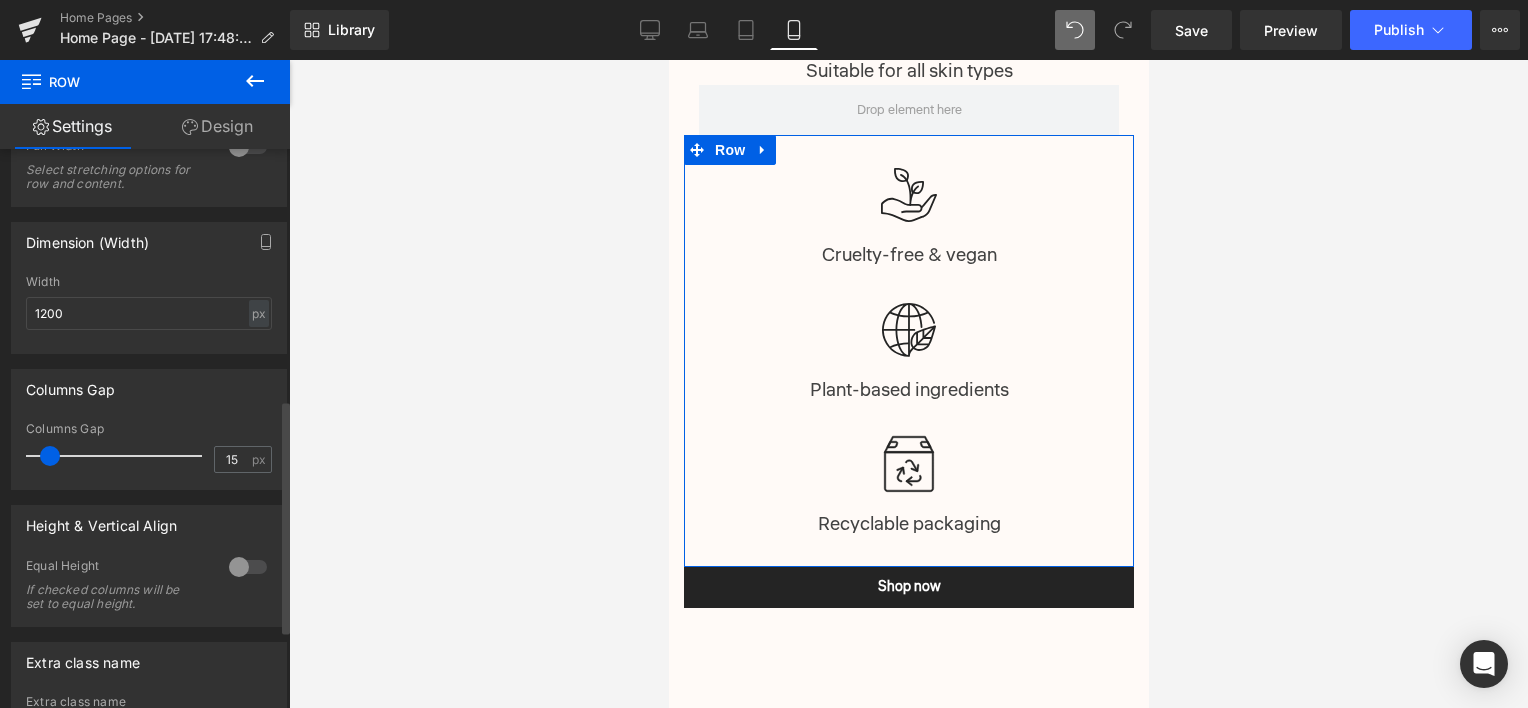 drag, startPoint x: 52, startPoint y: 456, endPoint x: 31, endPoint y: 456, distance: 21 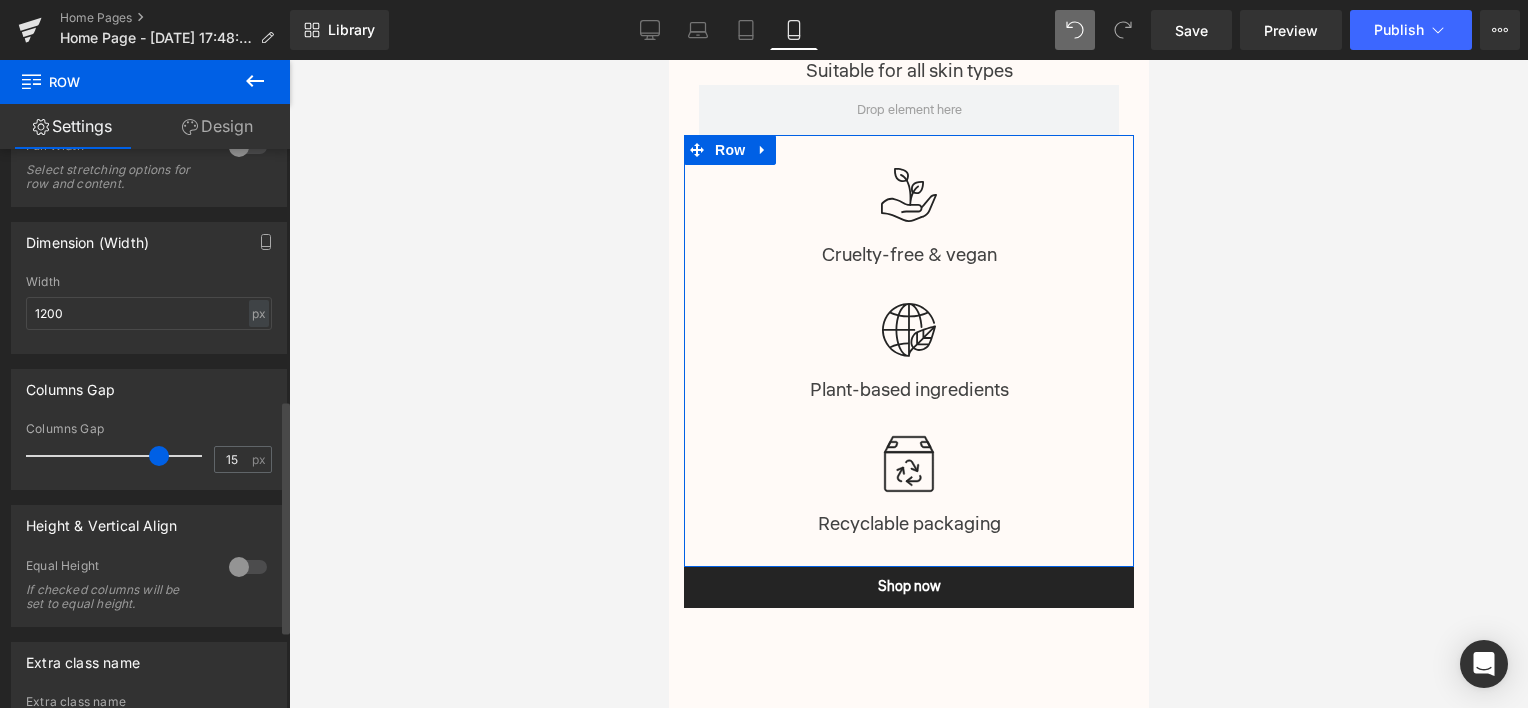 drag, startPoint x: 31, startPoint y: 456, endPoint x: 148, endPoint y: 448, distance: 117.273186 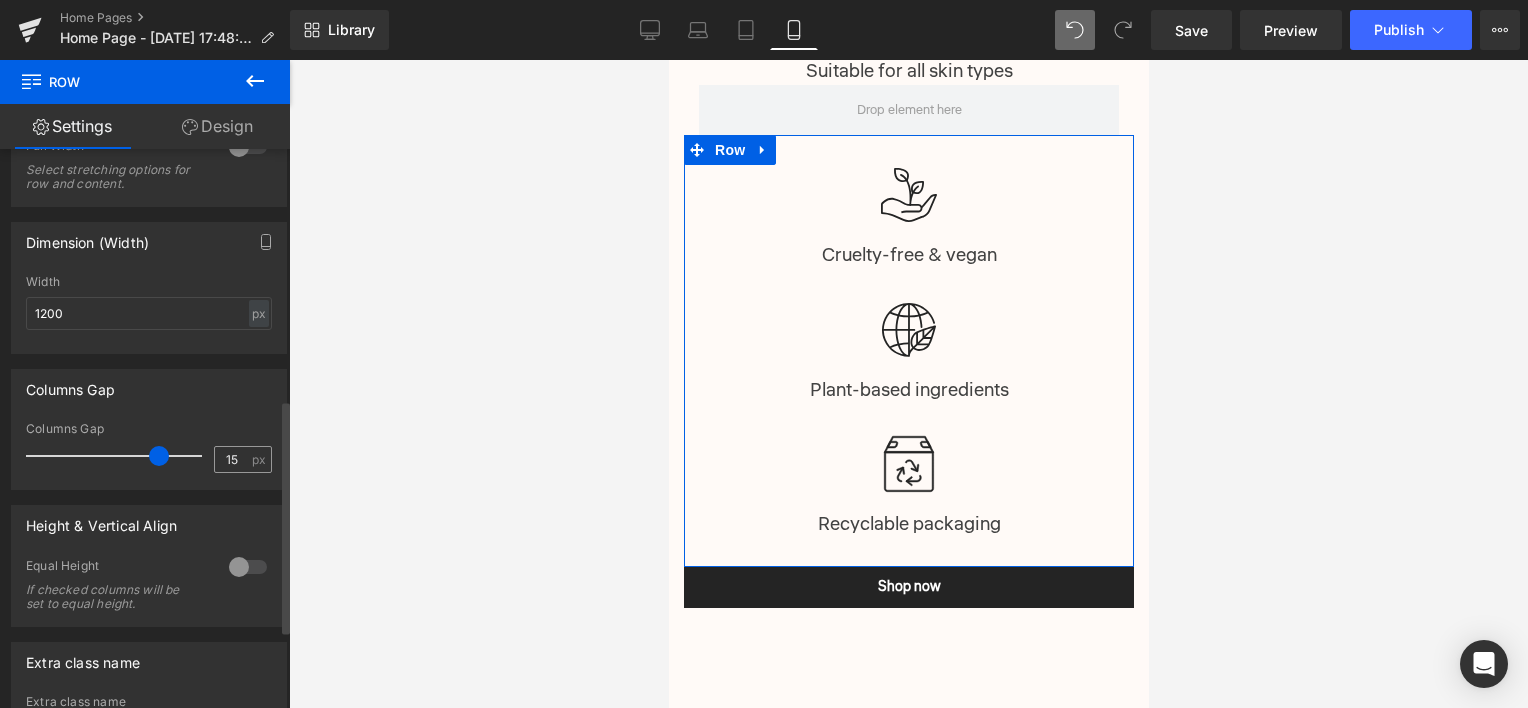 drag, startPoint x: 152, startPoint y: 454, endPoint x: 206, endPoint y: 449, distance: 54.230988 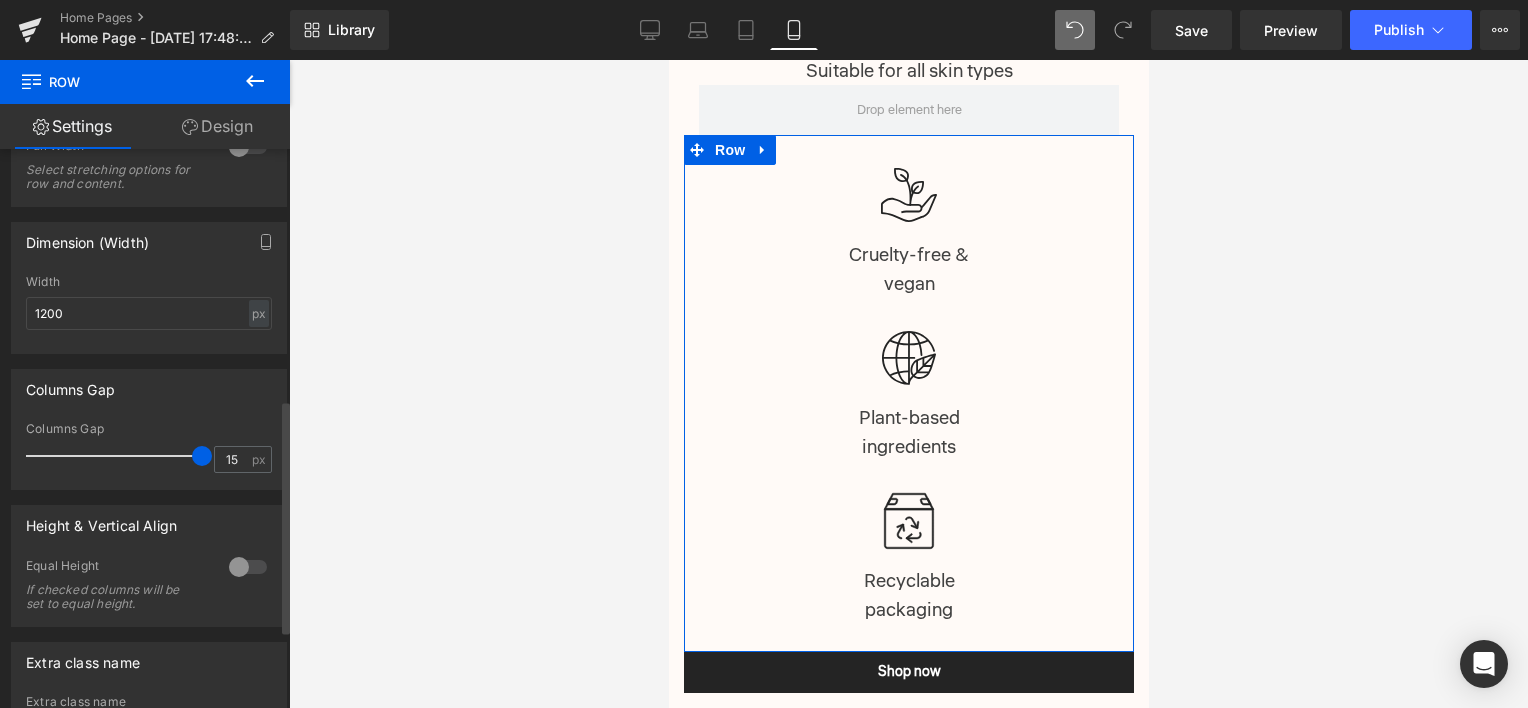 drag, startPoint x: 190, startPoint y: 453, endPoint x: 94, endPoint y: 460, distance: 96.25487 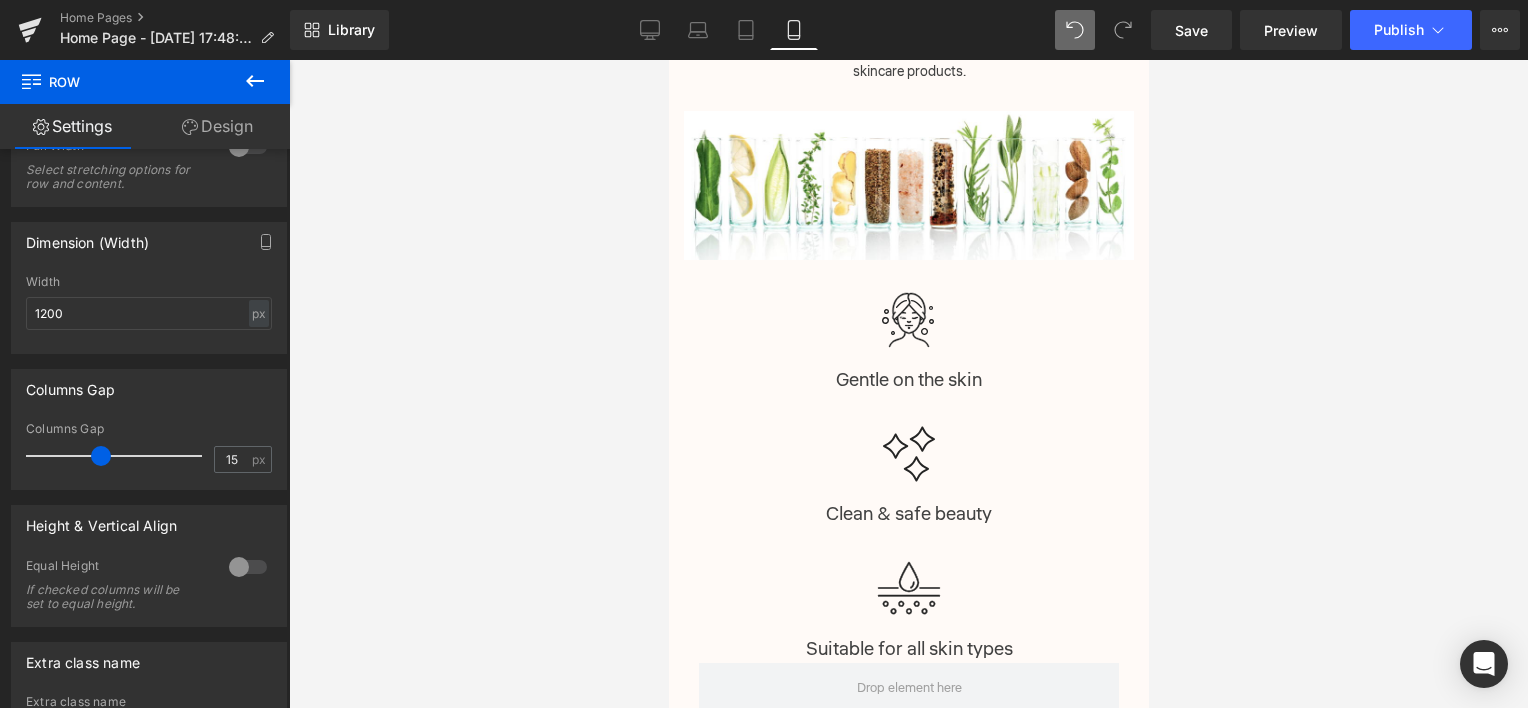 scroll, scrollTop: 2573, scrollLeft: 0, axis: vertical 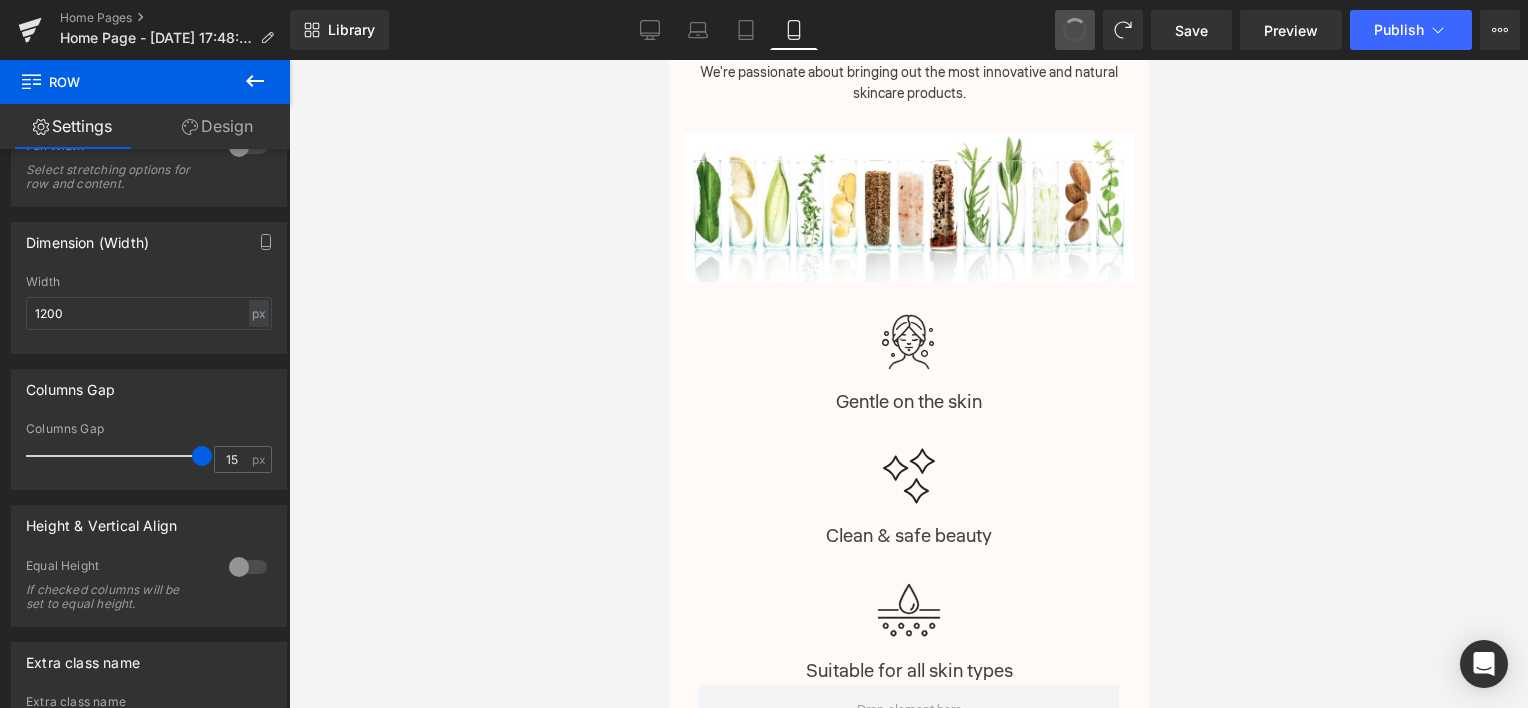 click at bounding box center (1075, 30) 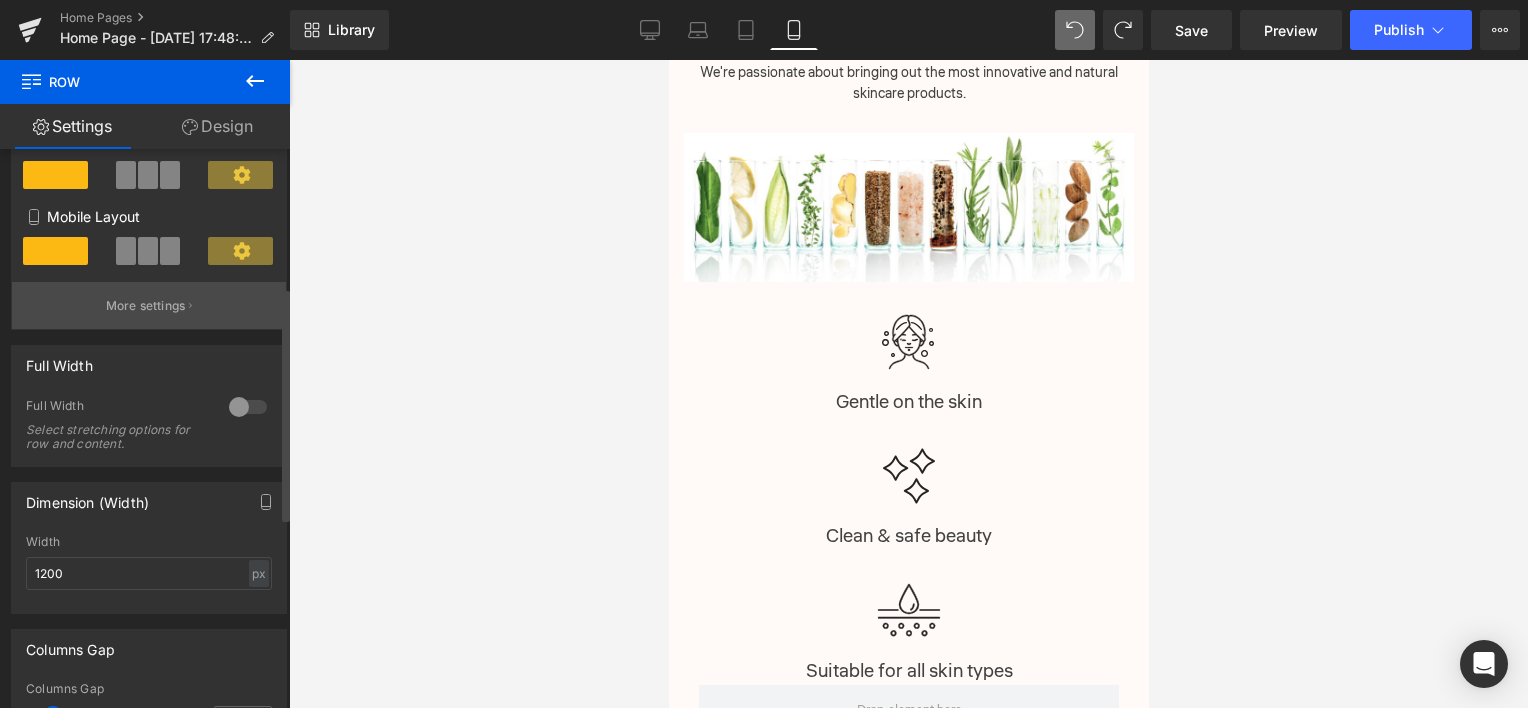 scroll, scrollTop: 300, scrollLeft: 0, axis: vertical 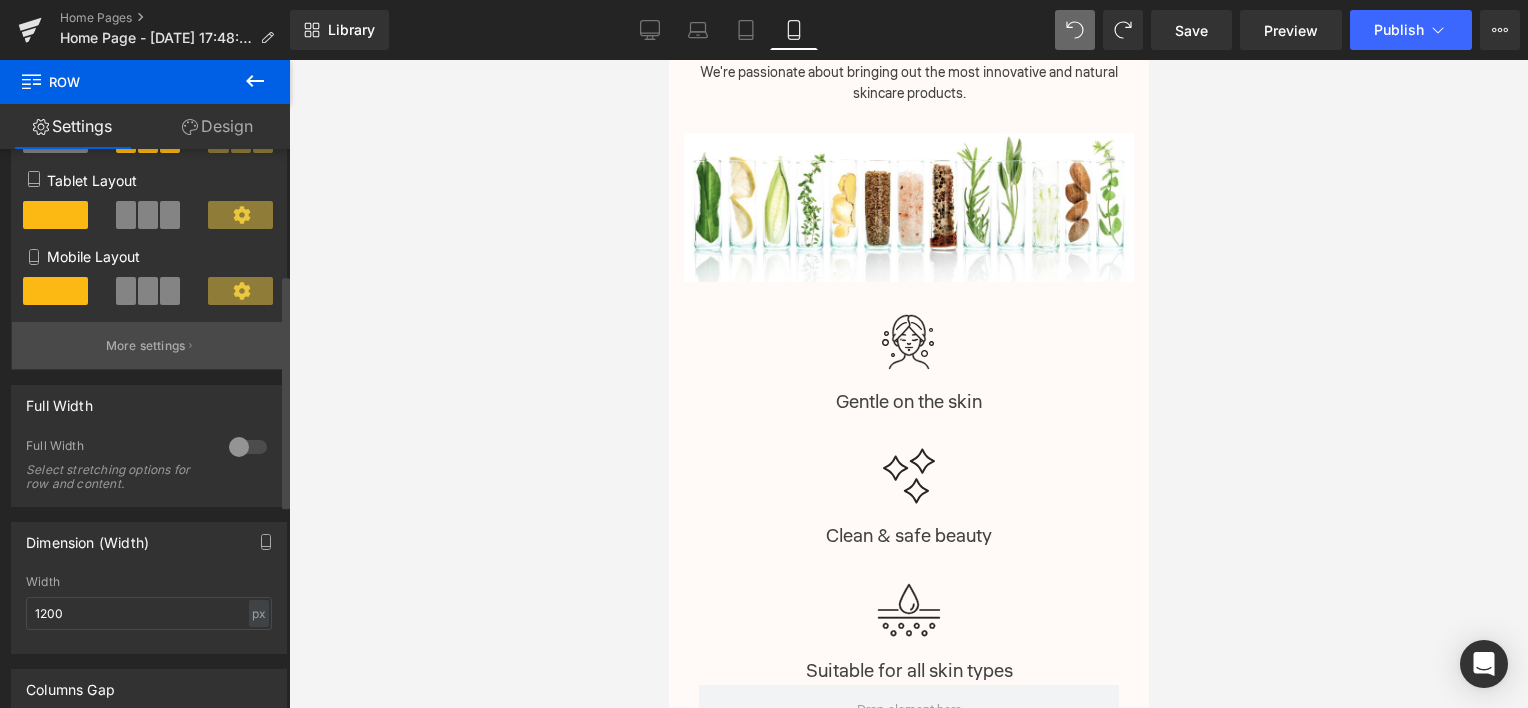 click on "More settings" at bounding box center [146, 346] 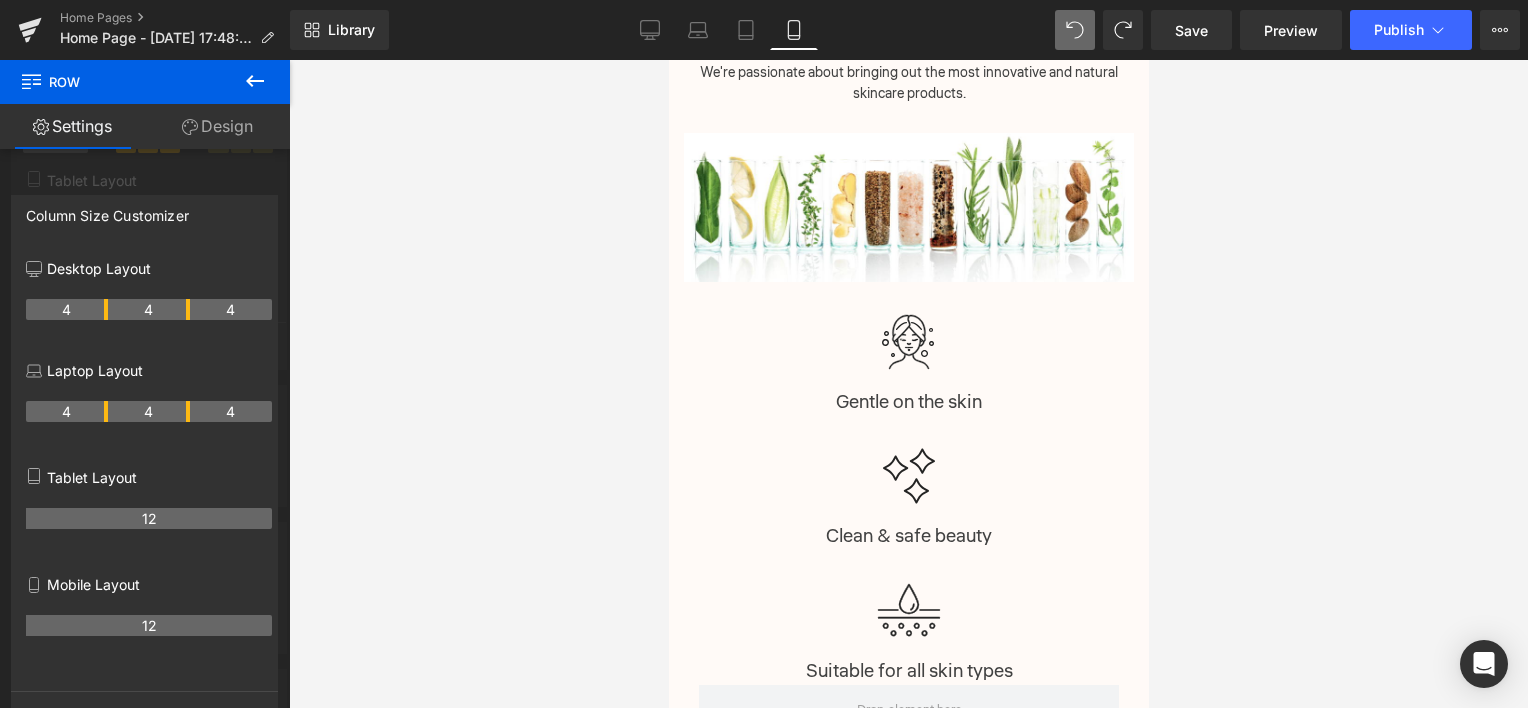 click on "12" at bounding box center (149, 625) 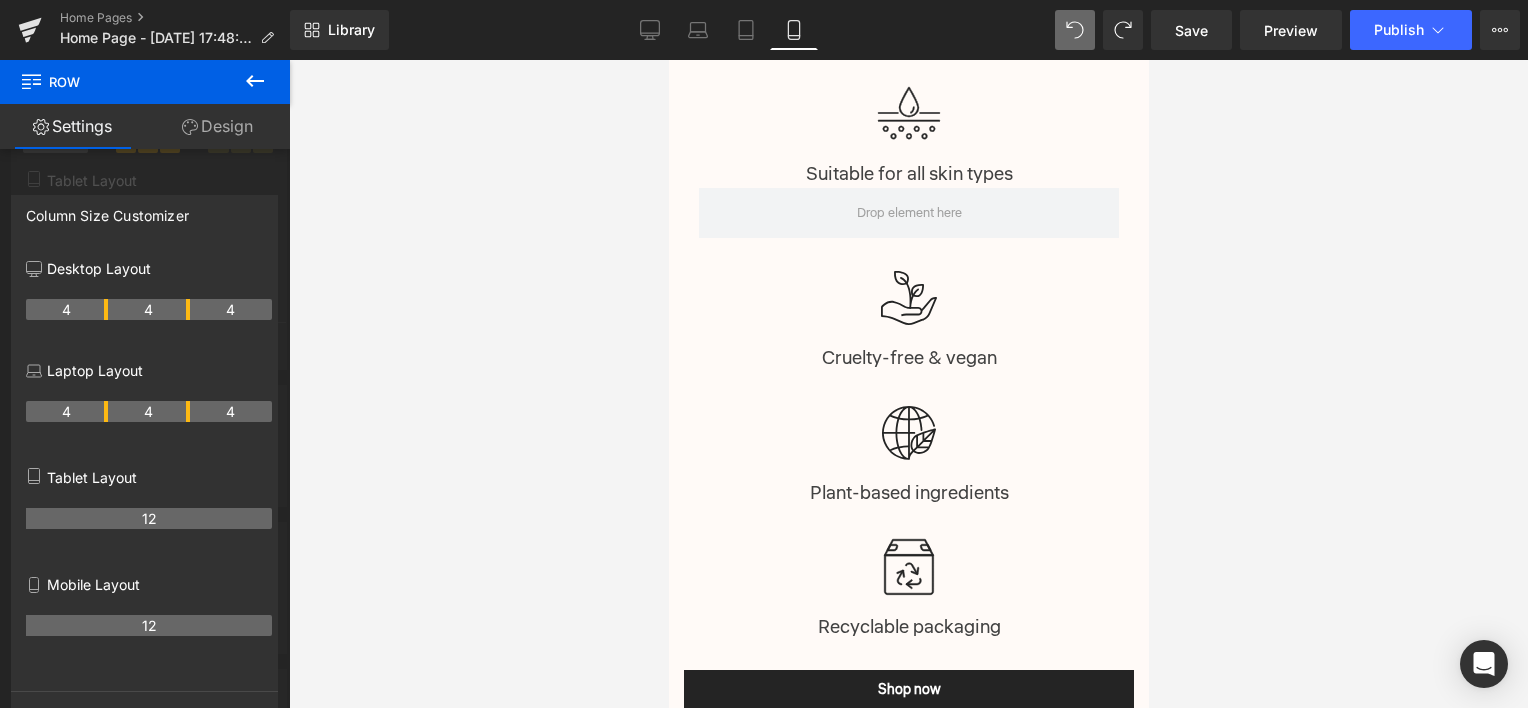 scroll, scrollTop: 3073, scrollLeft: 0, axis: vertical 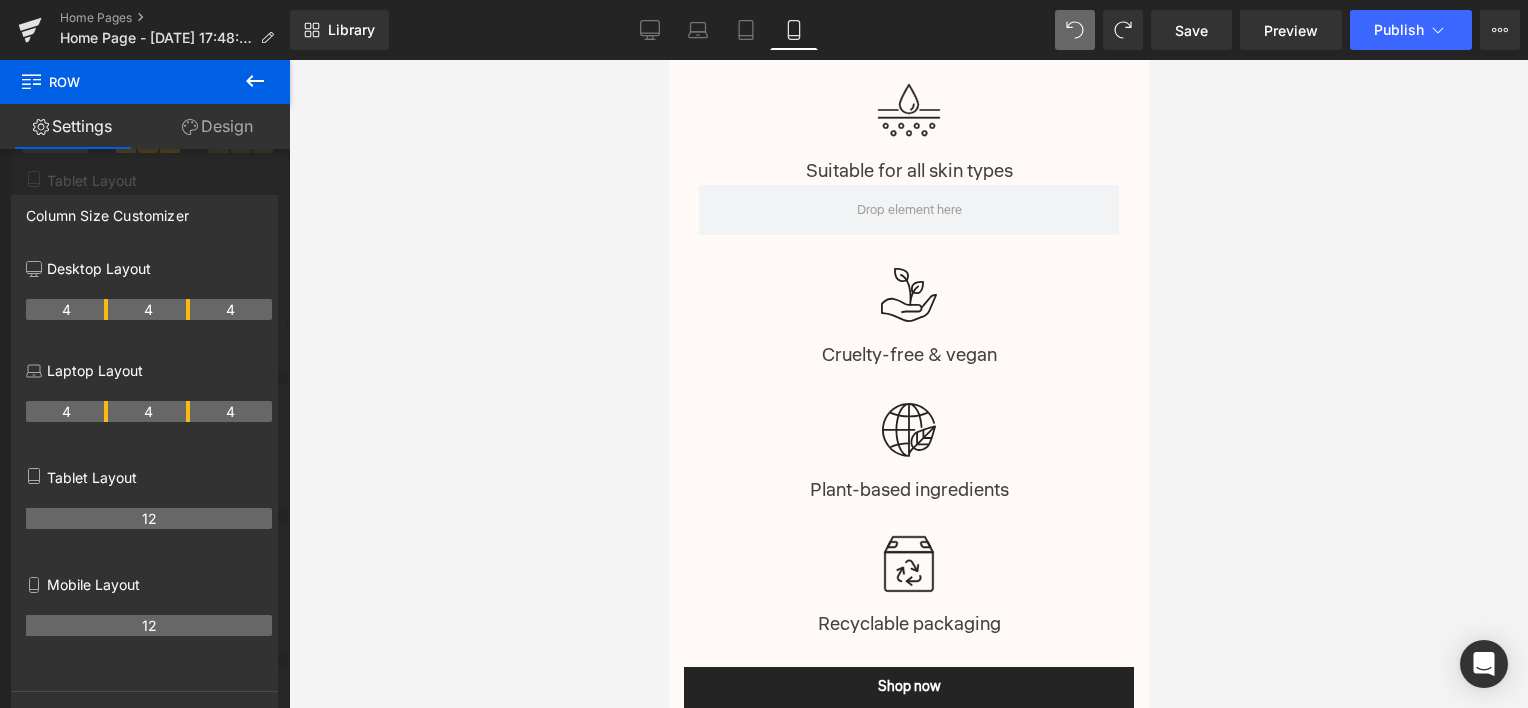 click on "Skip to content
OFERTA PRODUCTO, DTO O REGALO
Sign up for our newsletter
Sign up for our newsletter
Just launched: bestselling bundles
Just launched: bestselling bundles
Início" at bounding box center [908, 4275] 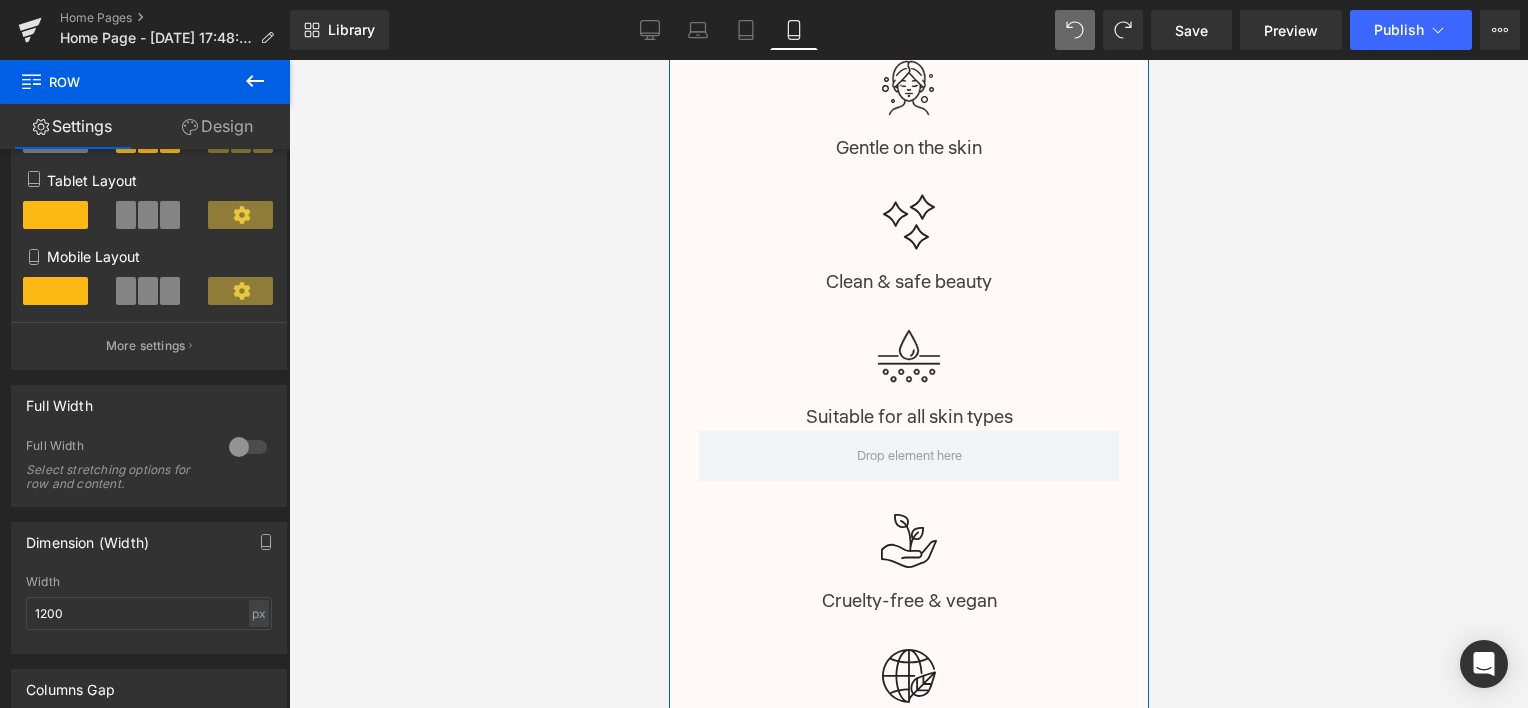 scroll, scrollTop: 2673, scrollLeft: 0, axis: vertical 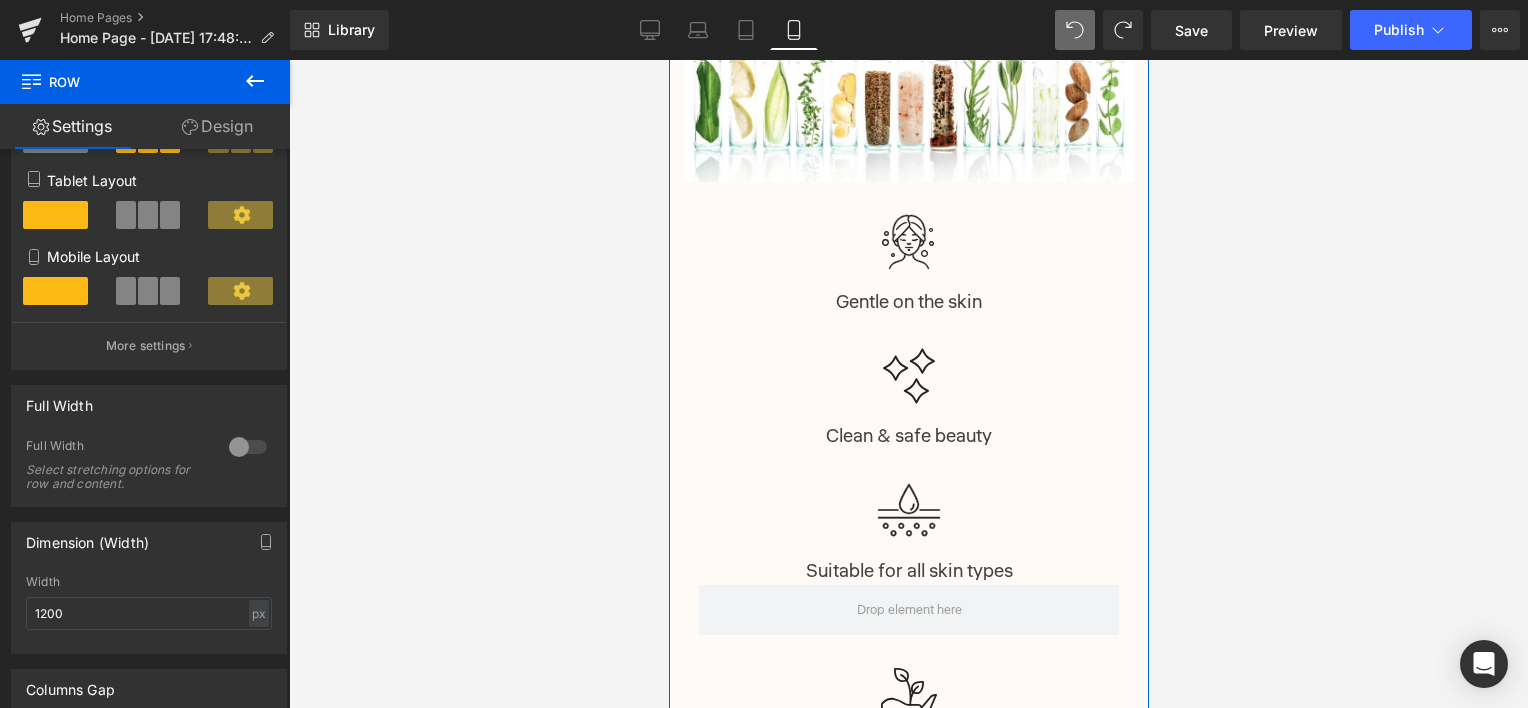 click at bounding box center (908, 362) 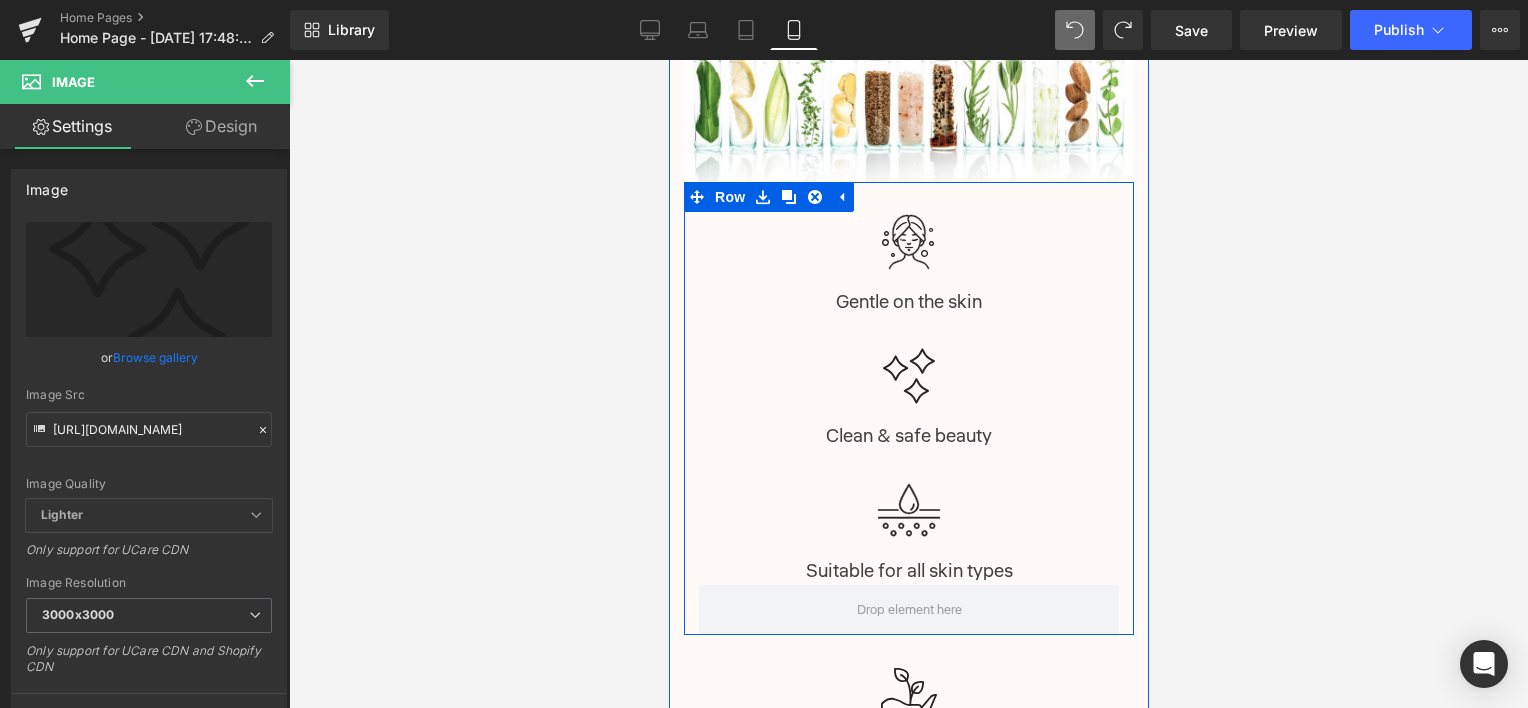 click on "Image         Clean & safe beauty Text Block         Image         Suitable for all skin types Text Block" at bounding box center (908, 450) 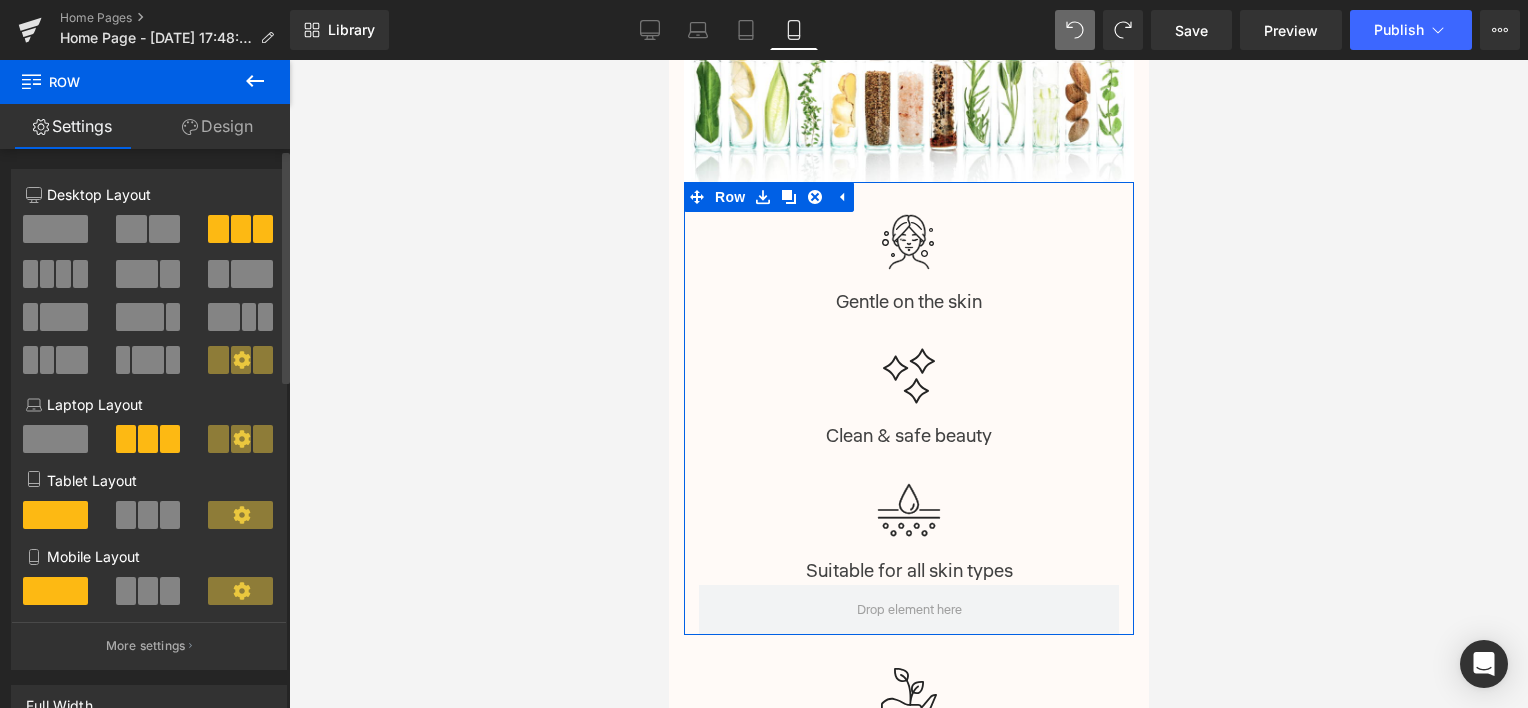 click 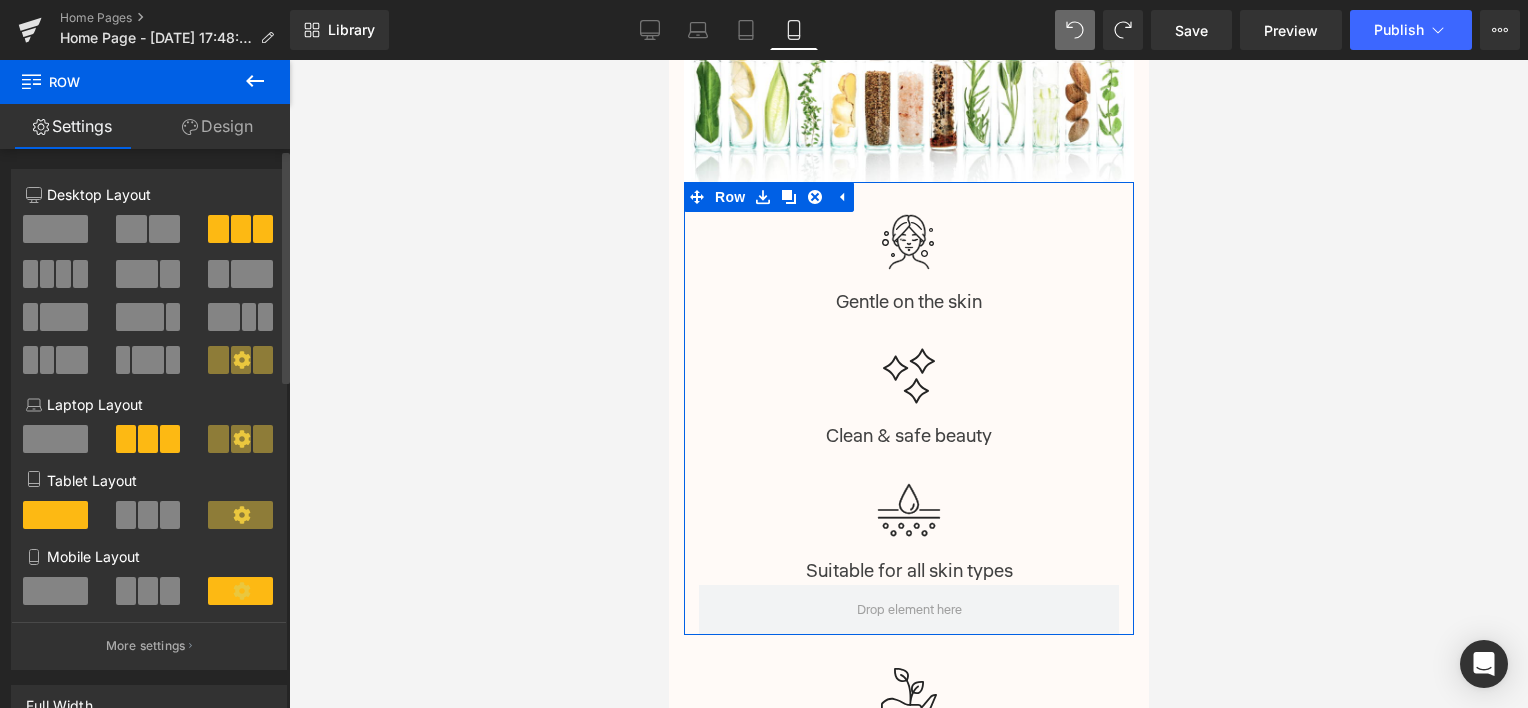 click 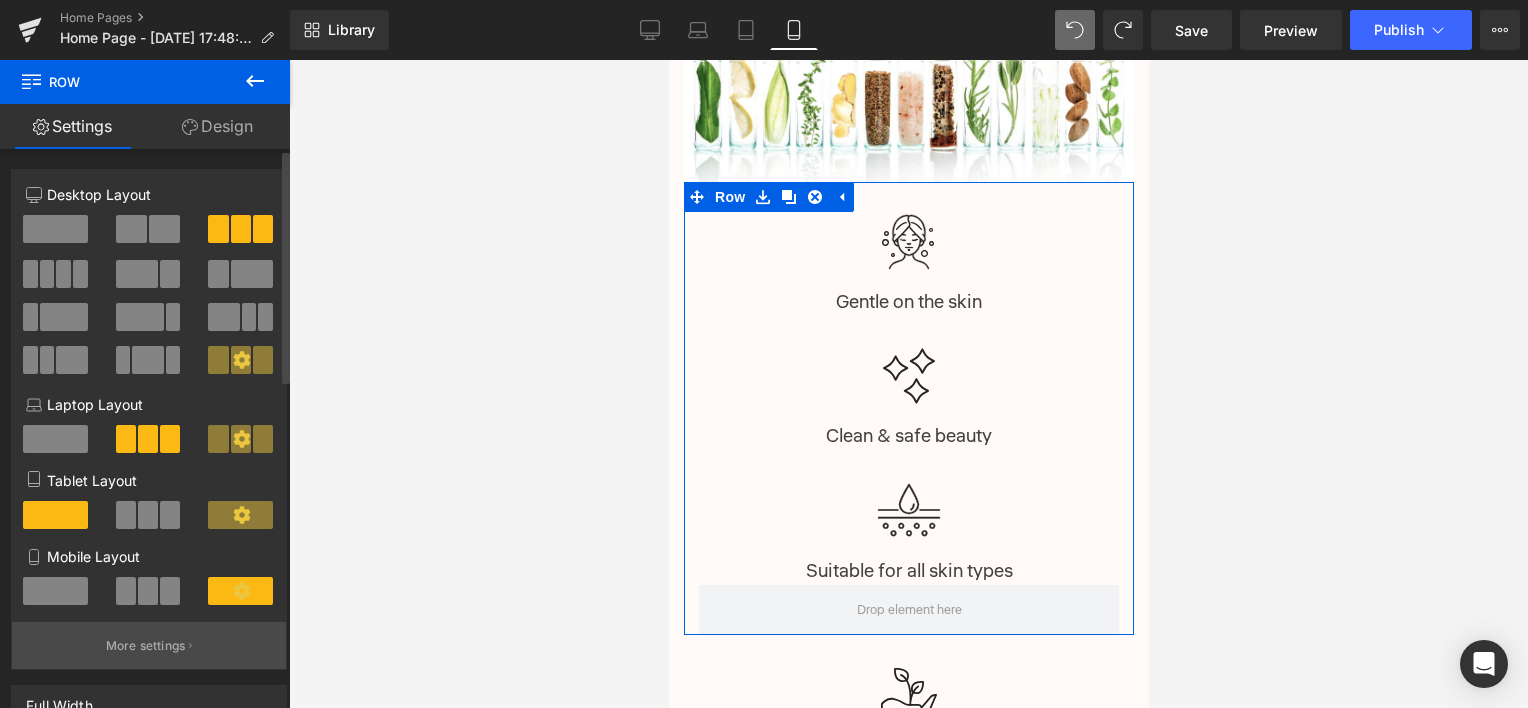 click on "More settings" at bounding box center [146, 646] 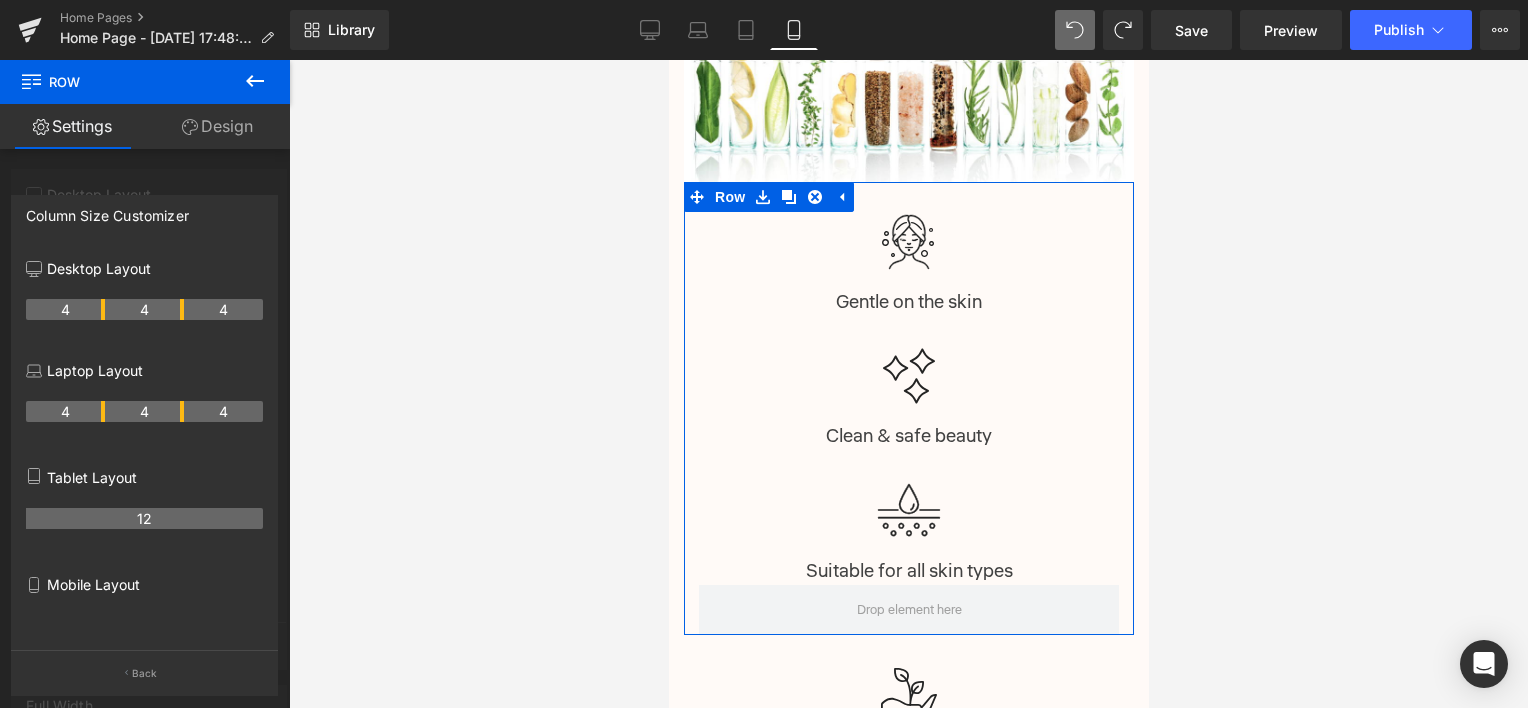 click on "Mobile Layout" at bounding box center (144, 584) 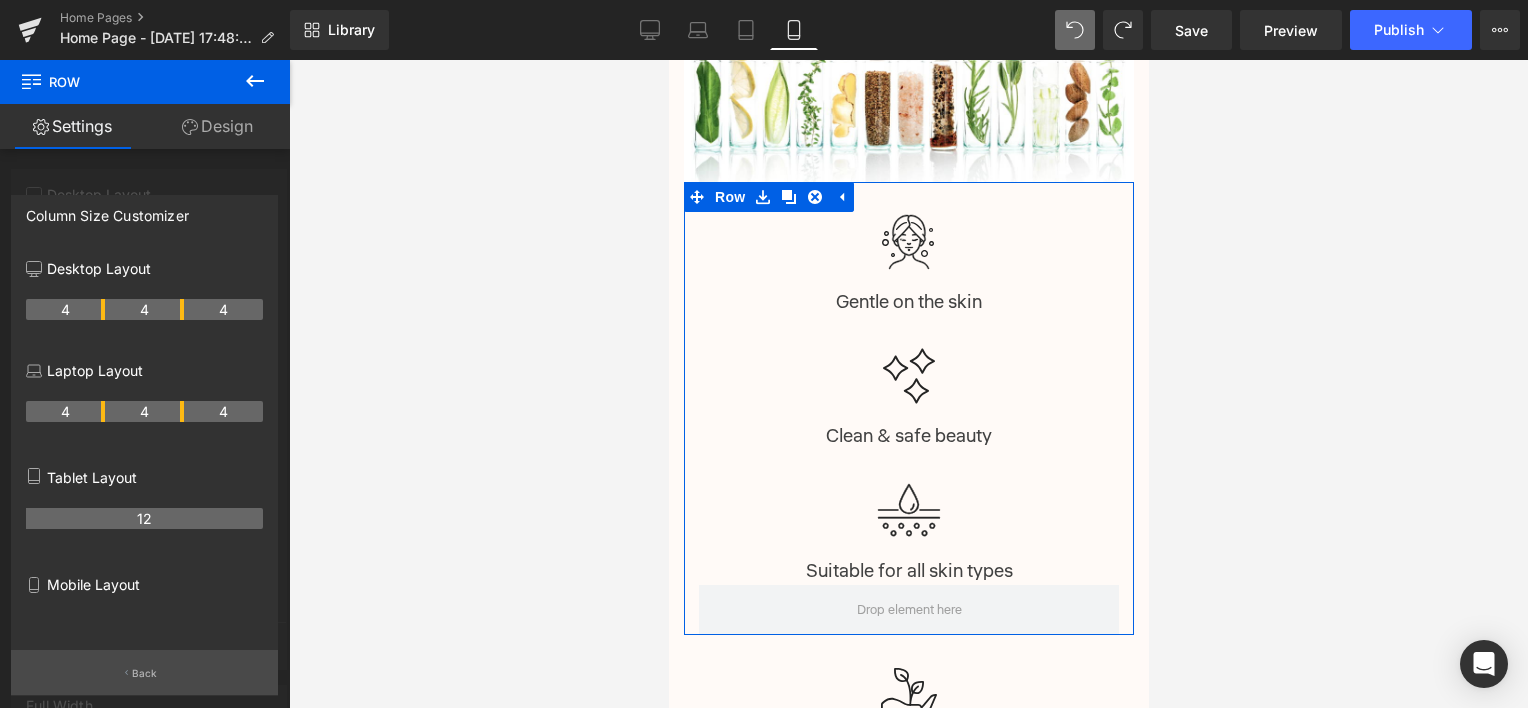click on "Back" at bounding box center (145, 673) 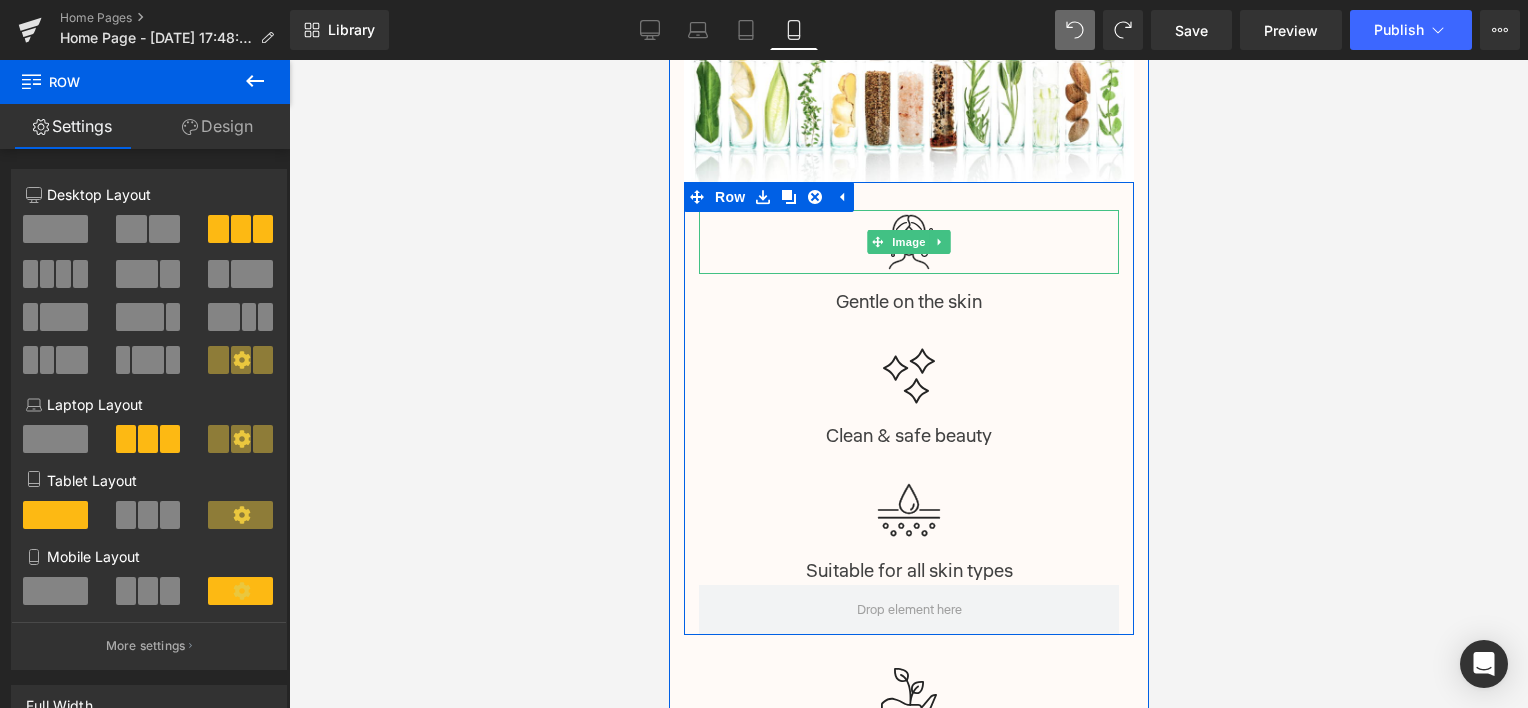 drag, startPoint x: 836, startPoint y: 232, endPoint x: 810, endPoint y: 232, distance: 26 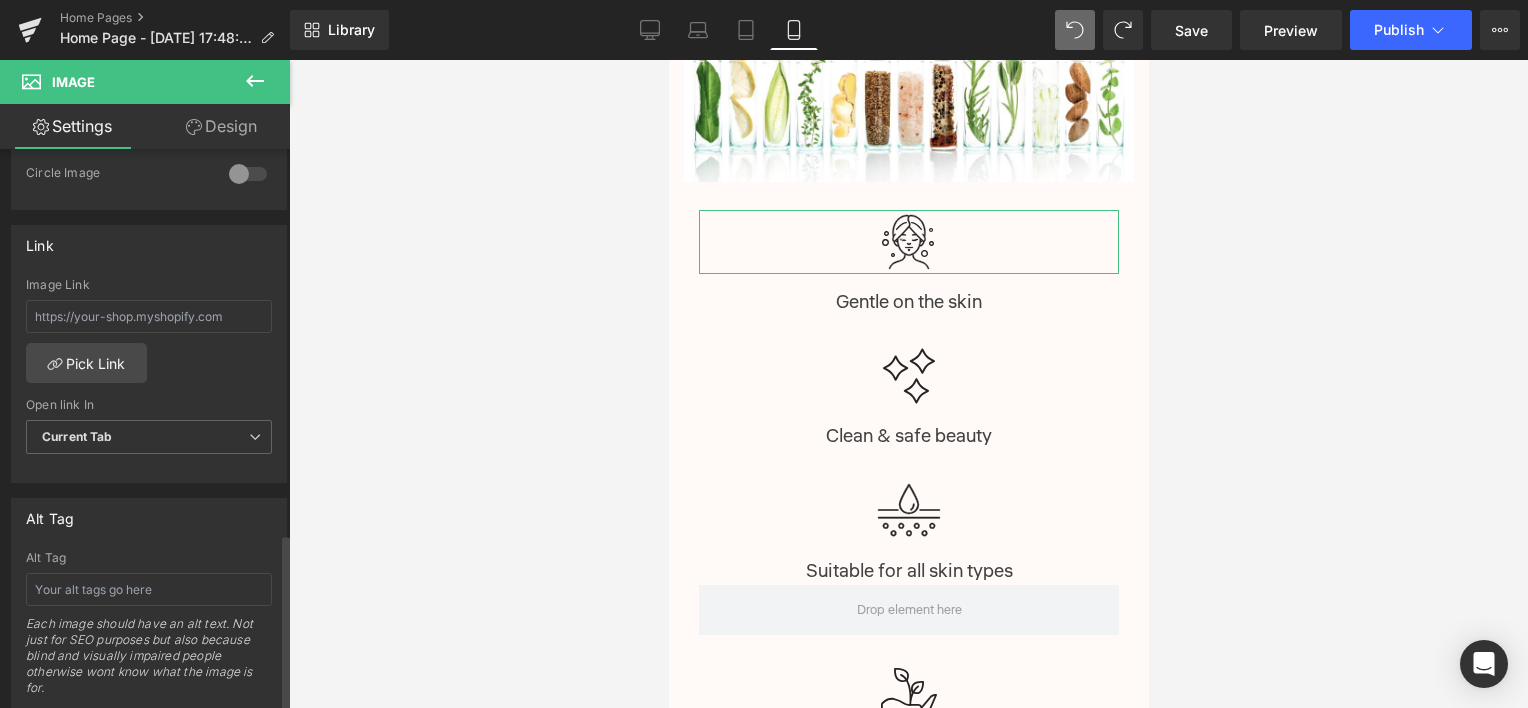scroll, scrollTop: 1211, scrollLeft: 0, axis: vertical 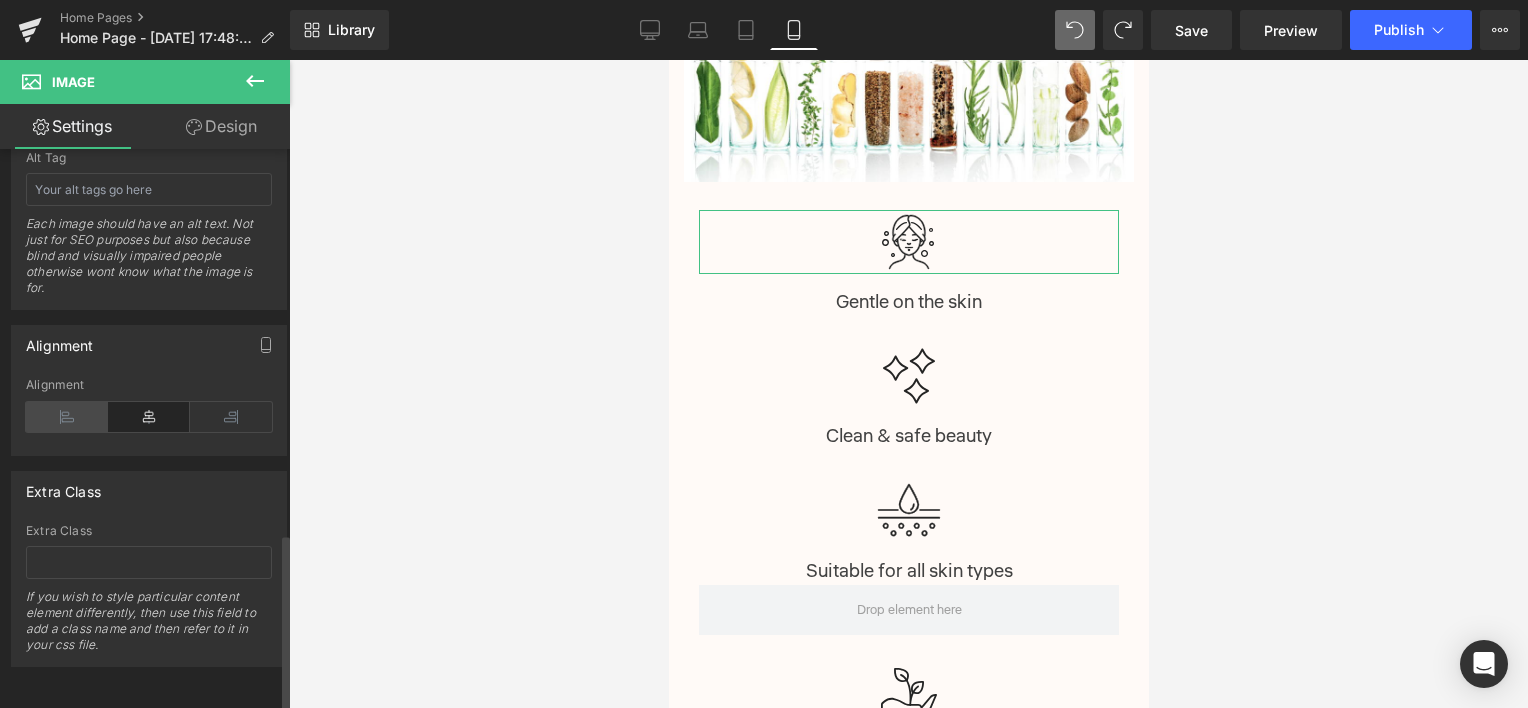 click at bounding box center [67, 417] 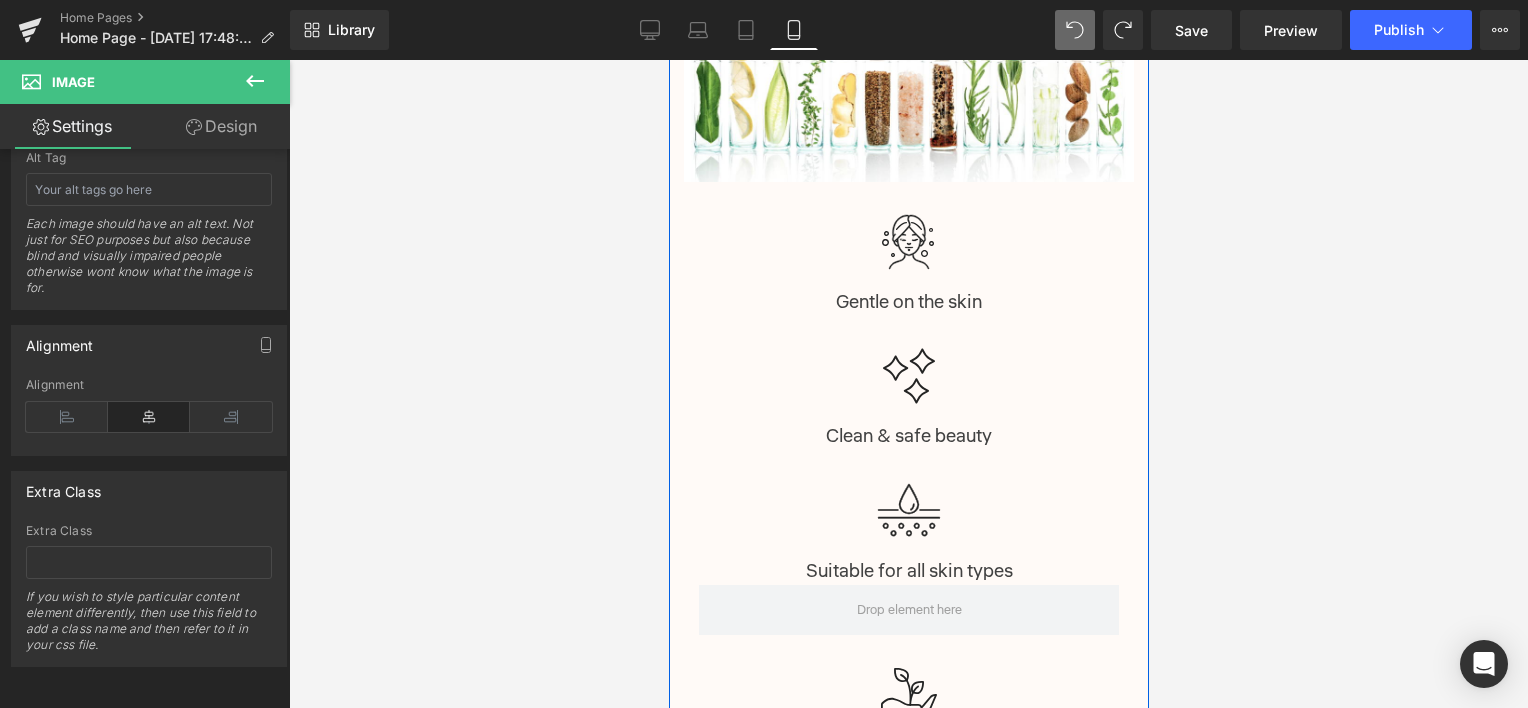 click at bounding box center [668, 60] 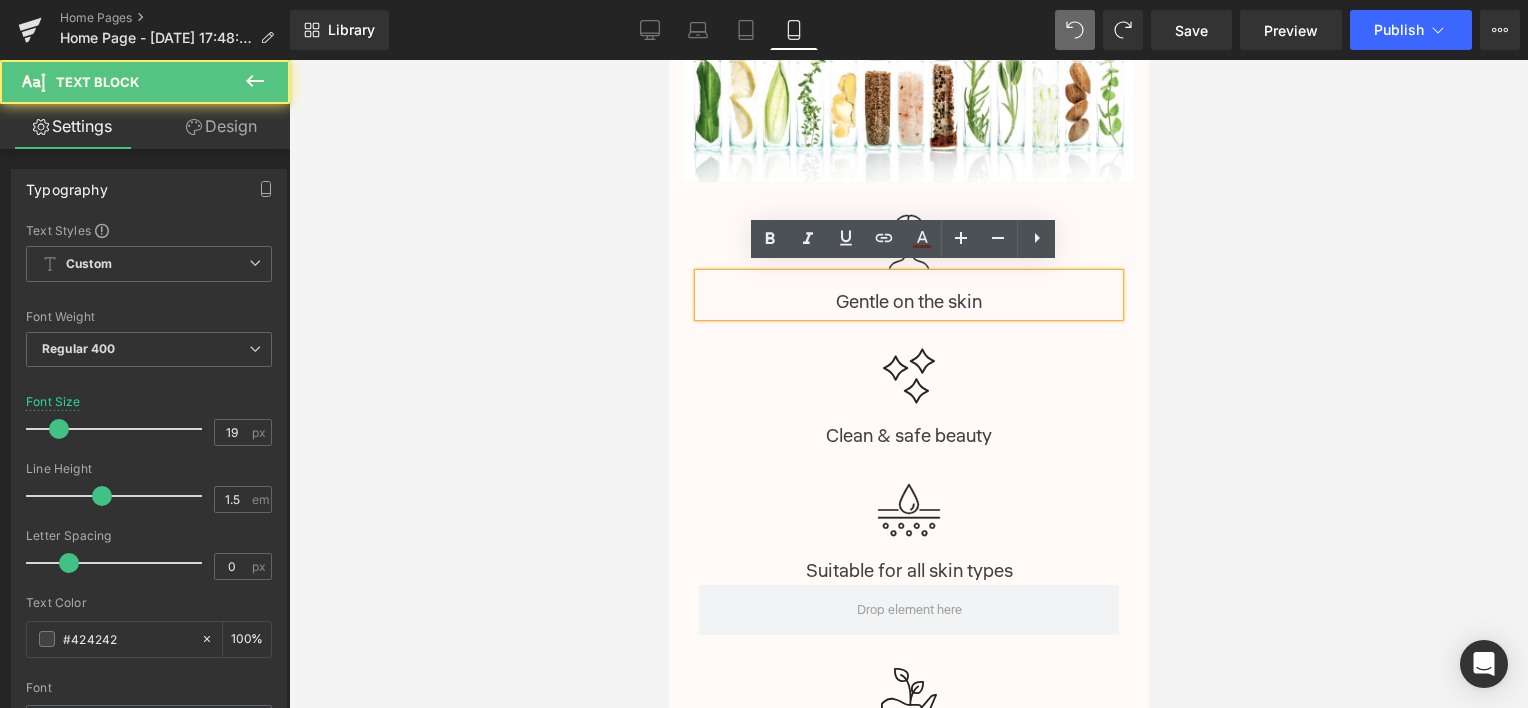 click at bounding box center (668, 60) 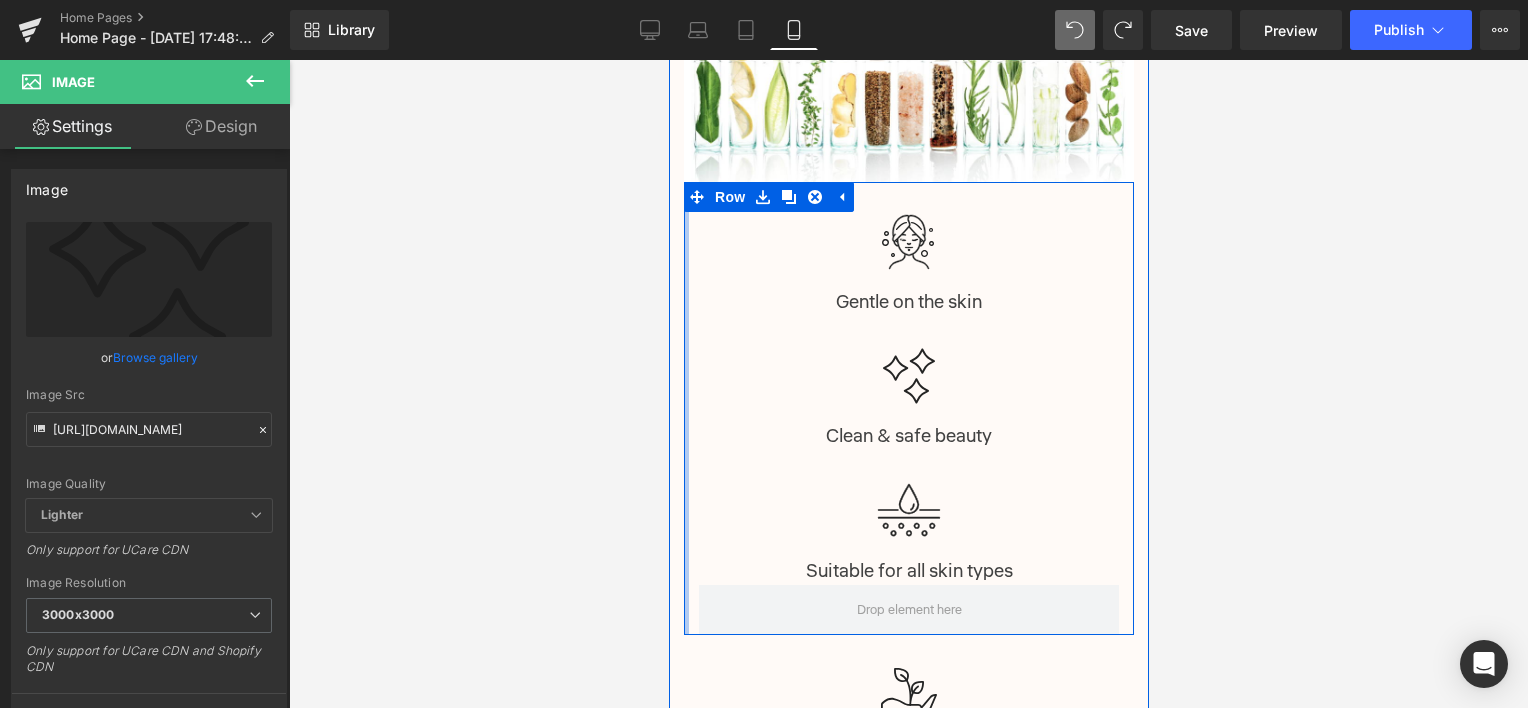 click at bounding box center (685, 409) 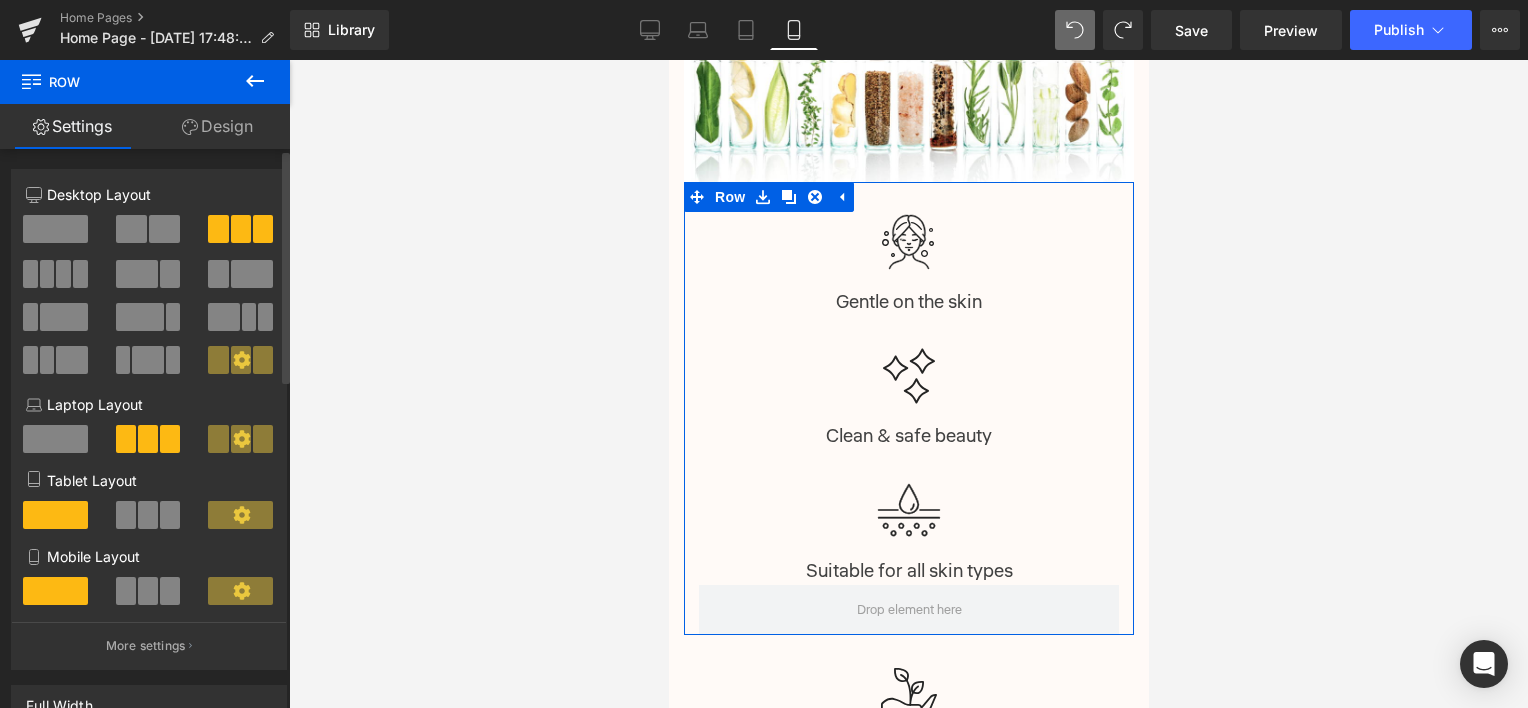 click at bounding box center [148, 591] 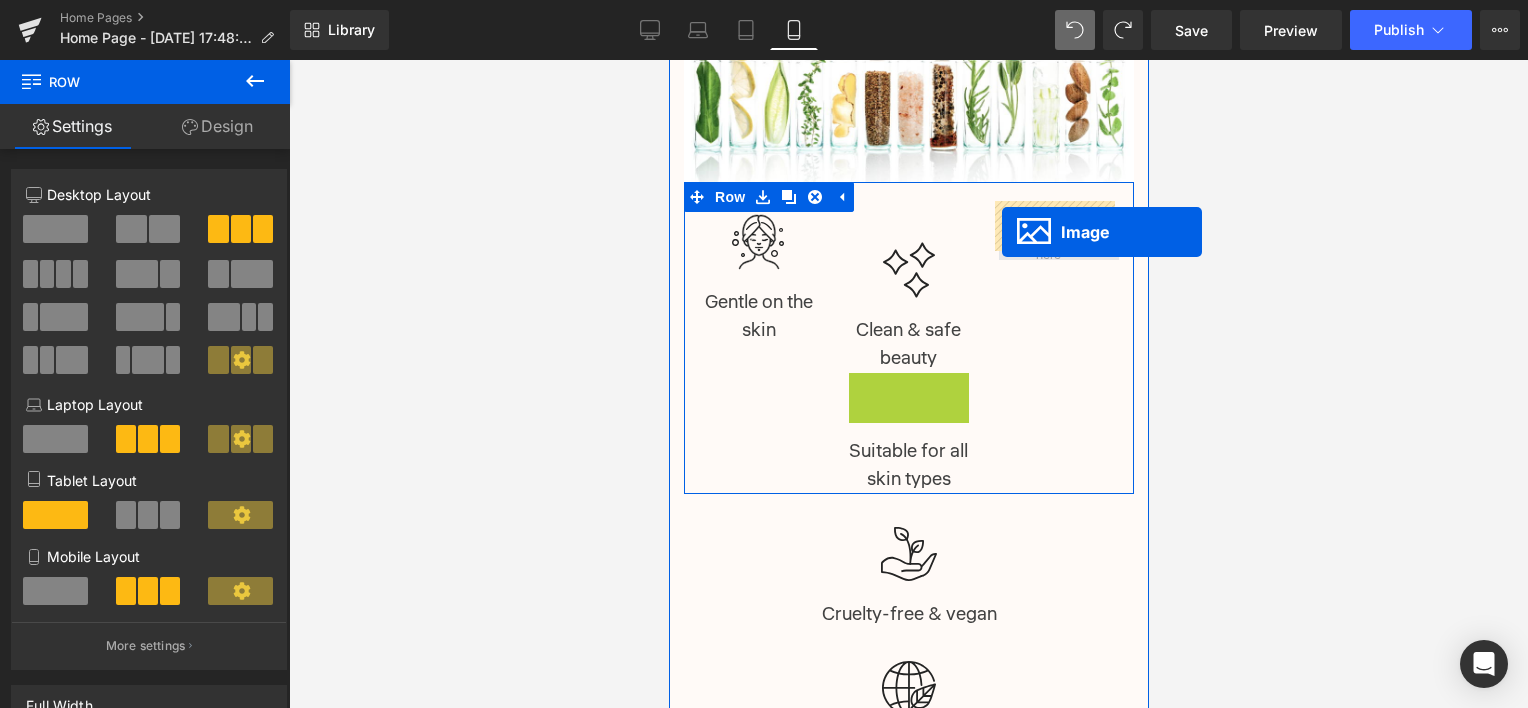 drag, startPoint x: 872, startPoint y: 411, endPoint x: 1001, endPoint y: 232, distance: 220.63998 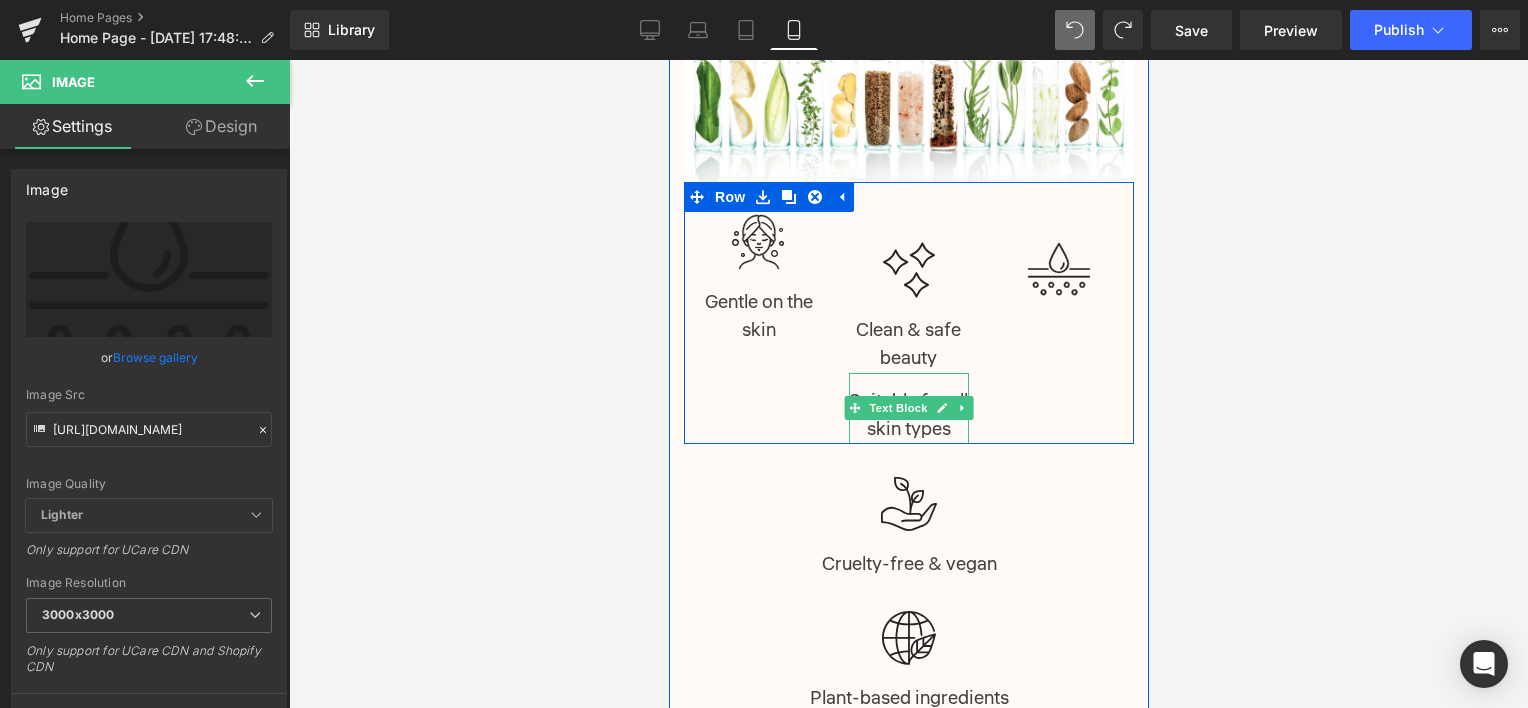 click on "Text Block" at bounding box center [897, 408] 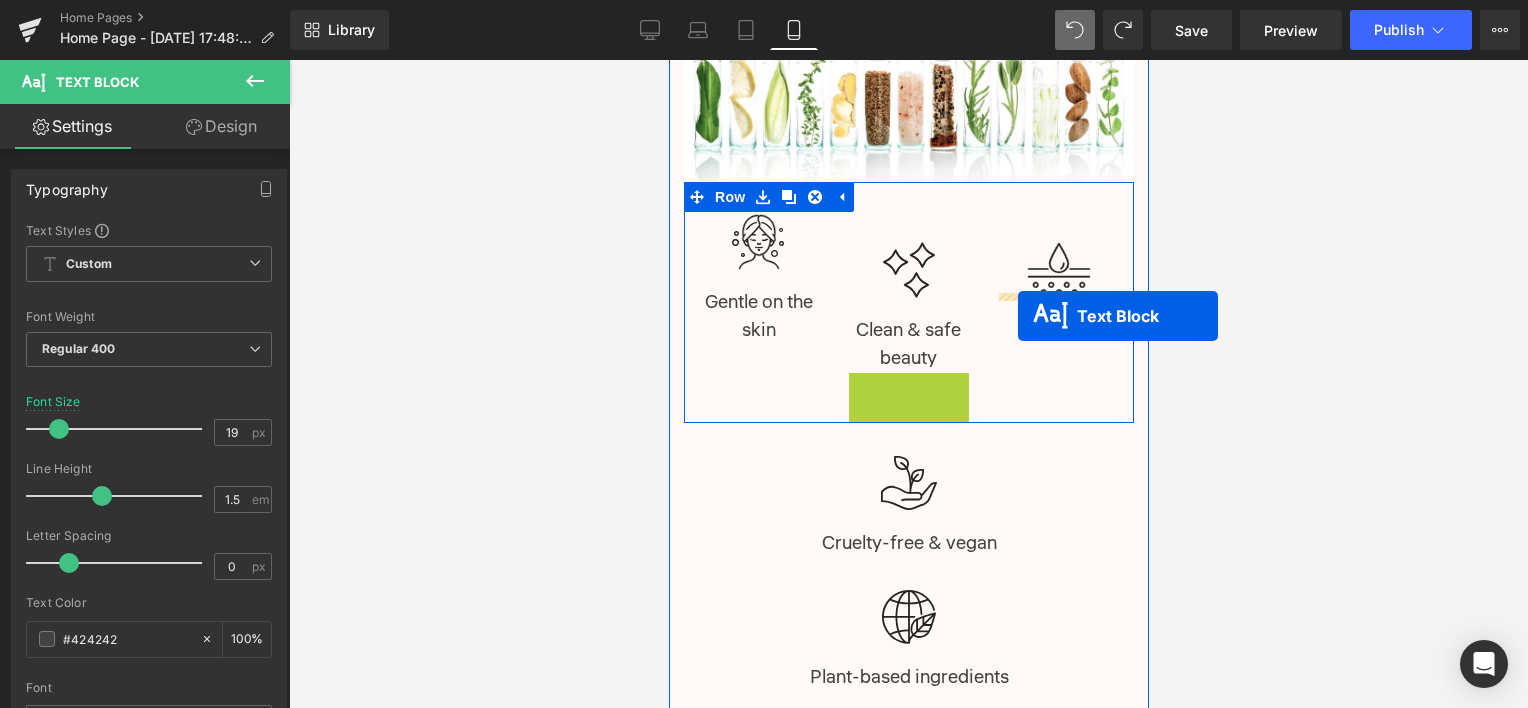 drag, startPoint x: 990, startPoint y: 304, endPoint x: 1017, endPoint y: 316, distance: 29.546574 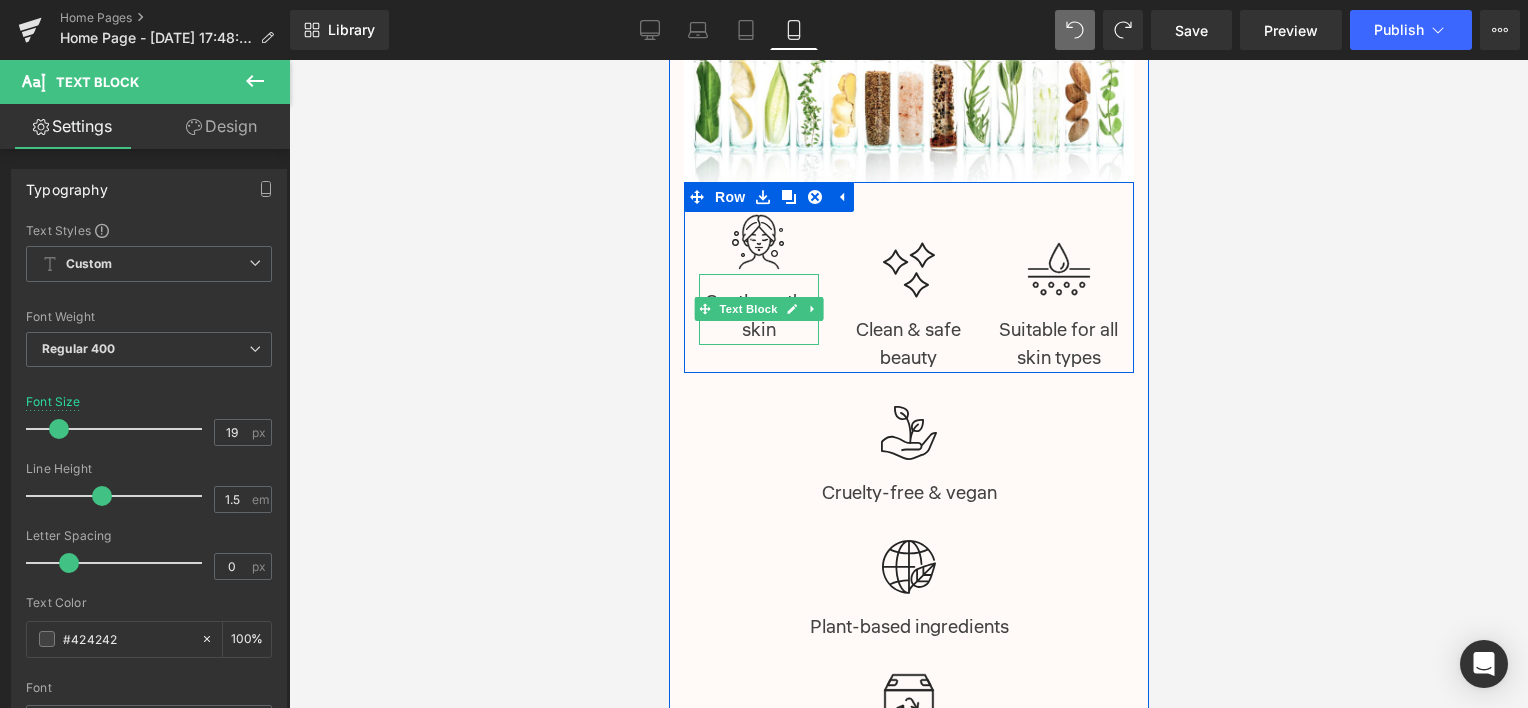 click on "Gentle on the skin" at bounding box center (758, 309) 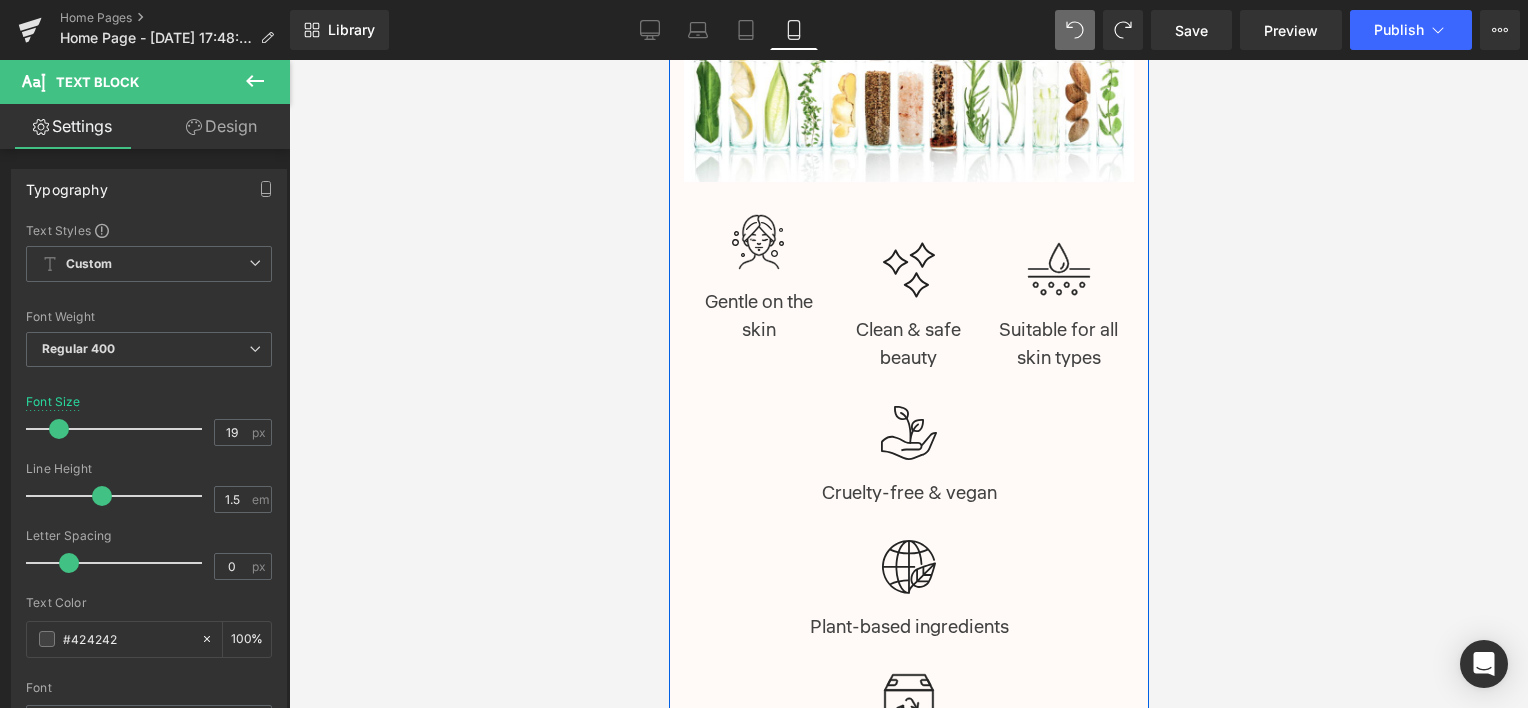 click on "Image" at bounding box center (908, 256) 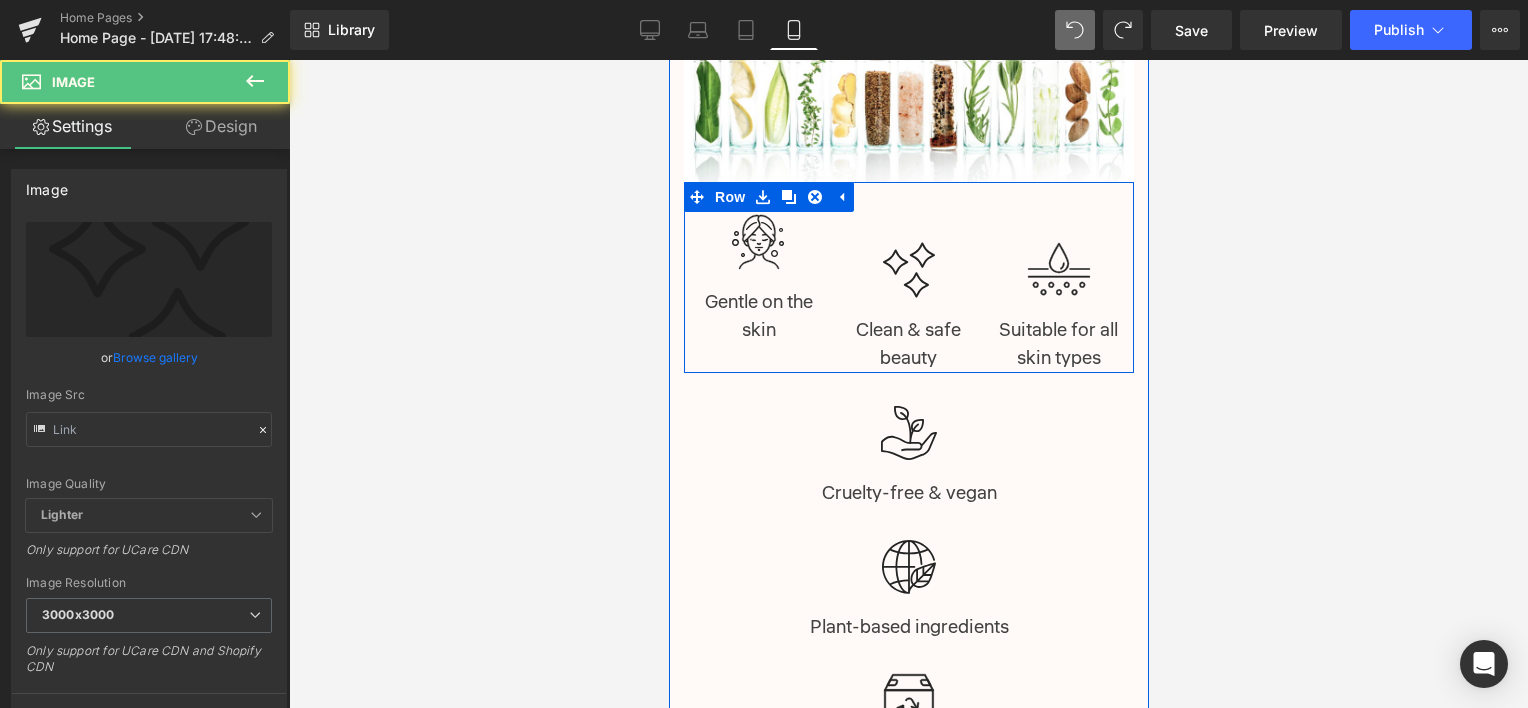 click on "Image" at bounding box center [758, 242] 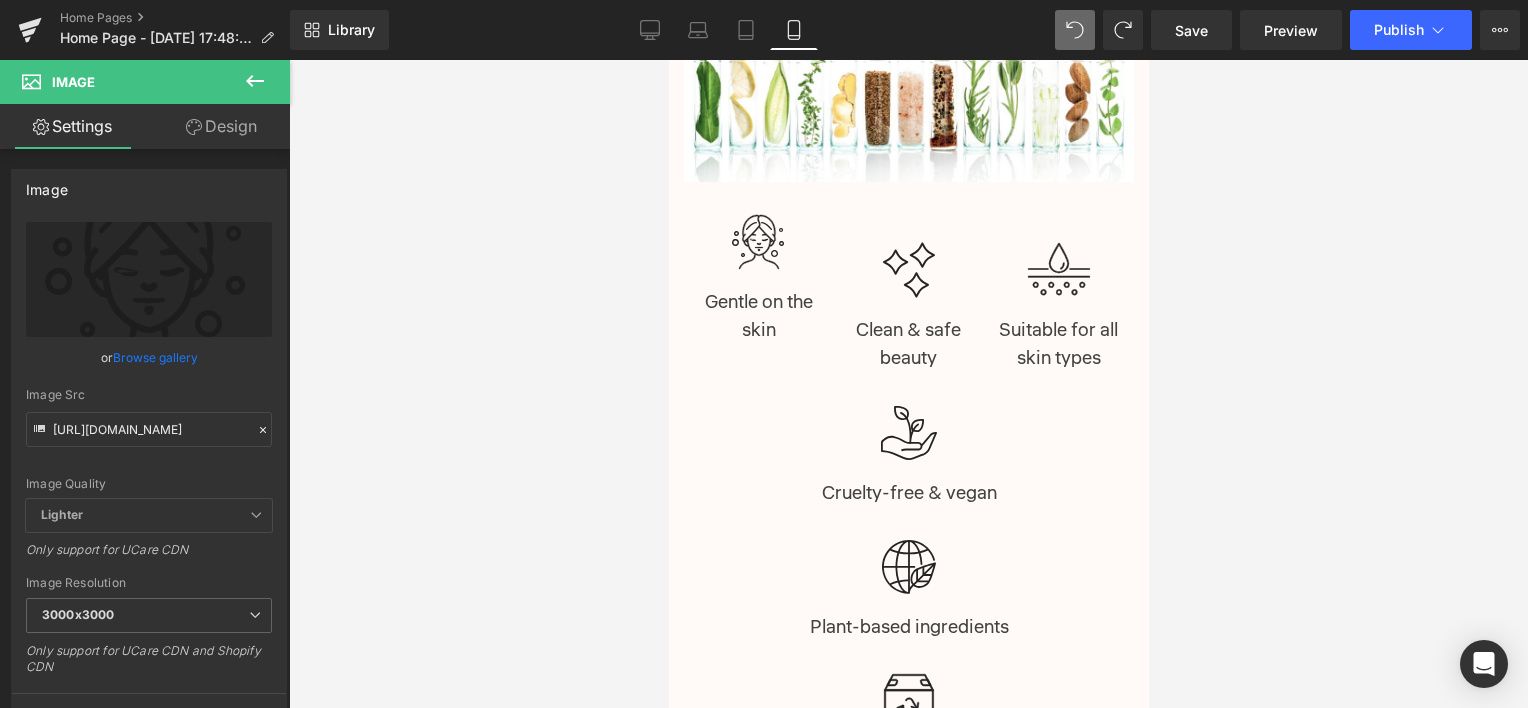 click at bounding box center (908, 384) 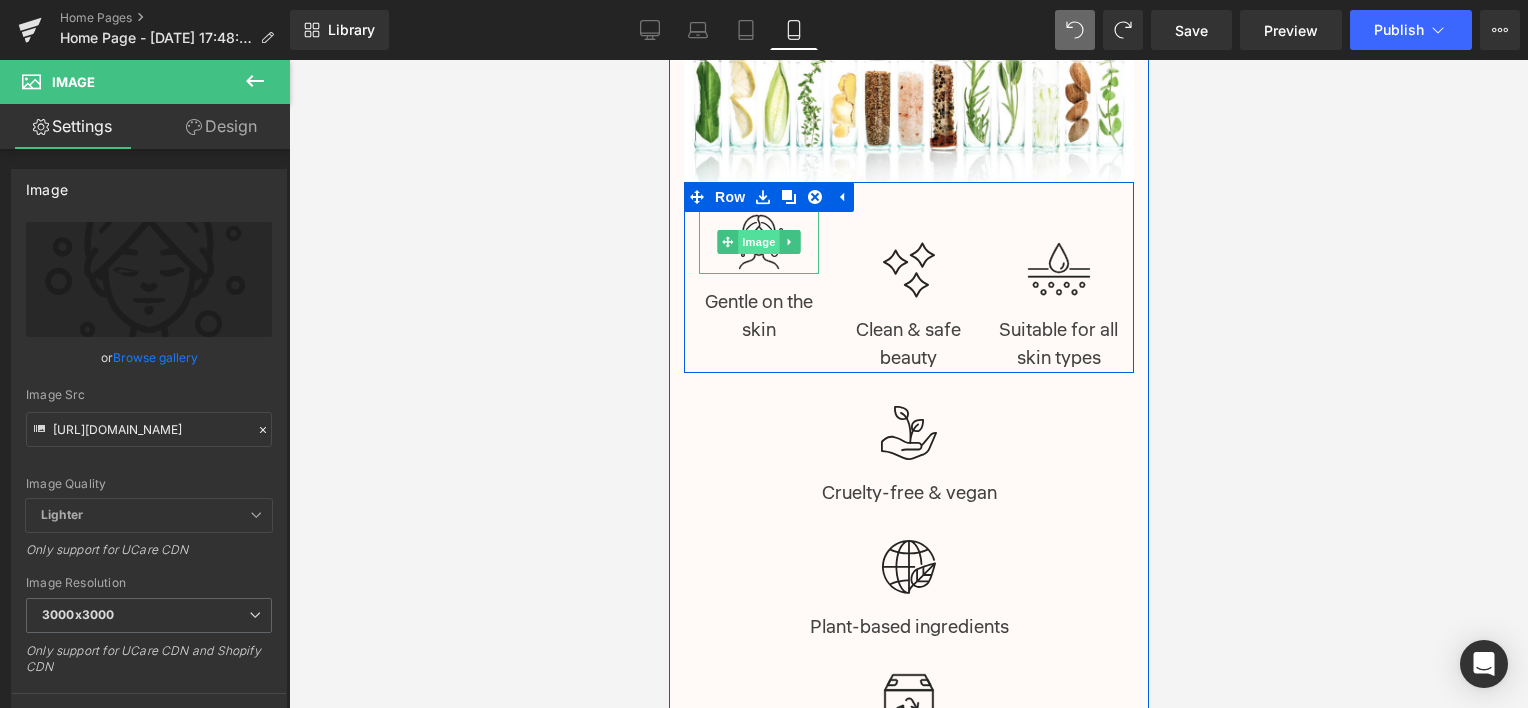 click on "Image" at bounding box center (758, 242) 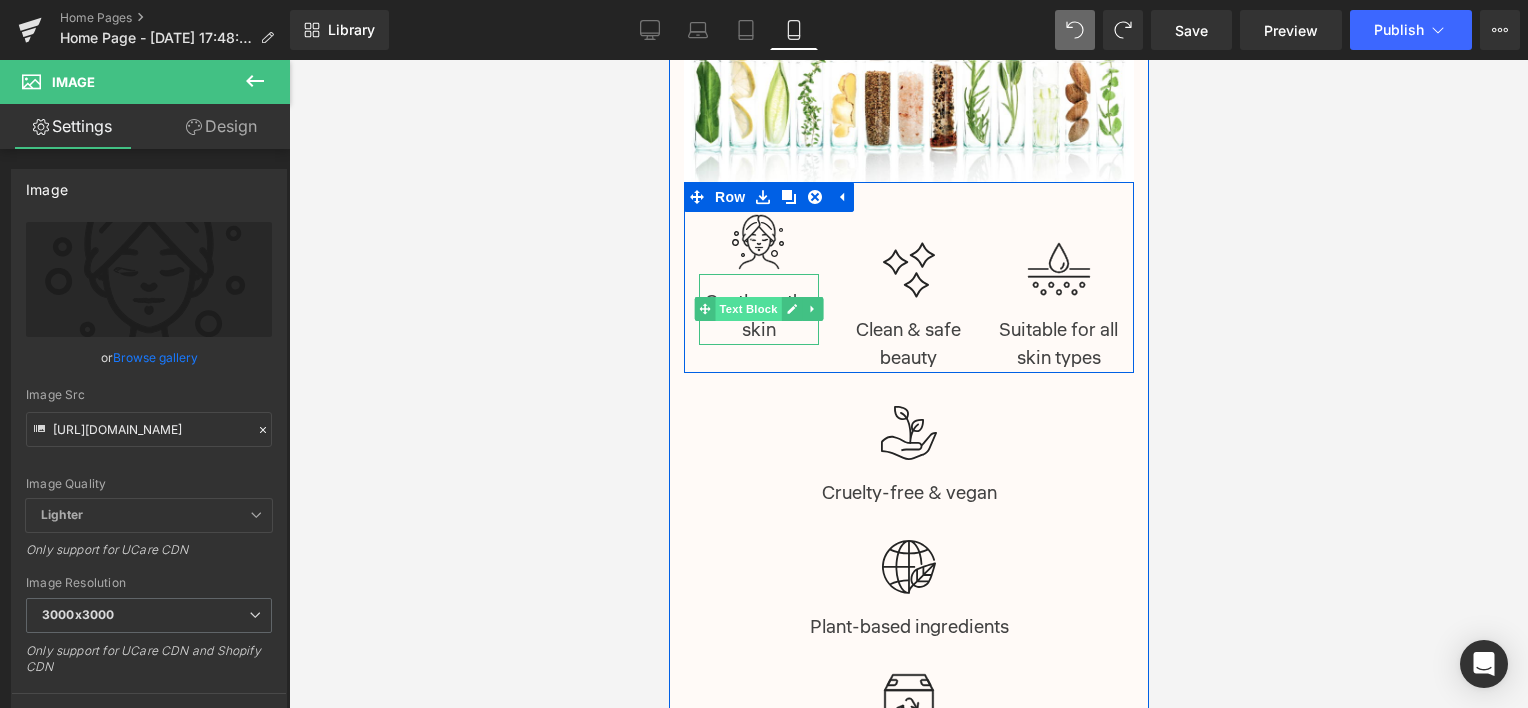 click on "Text Block" at bounding box center [747, 309] 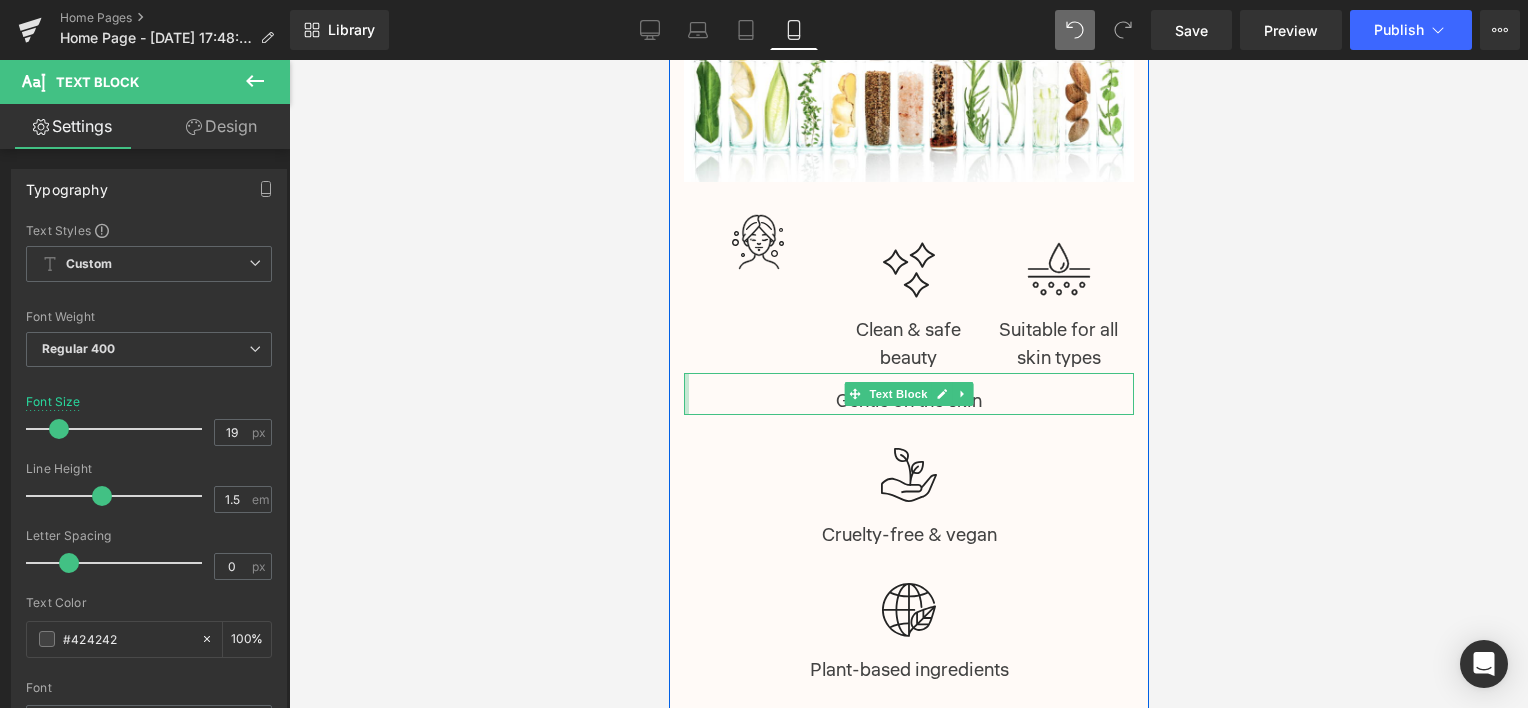 click on "Gentle on the skin" at bounding box center [908, 394] 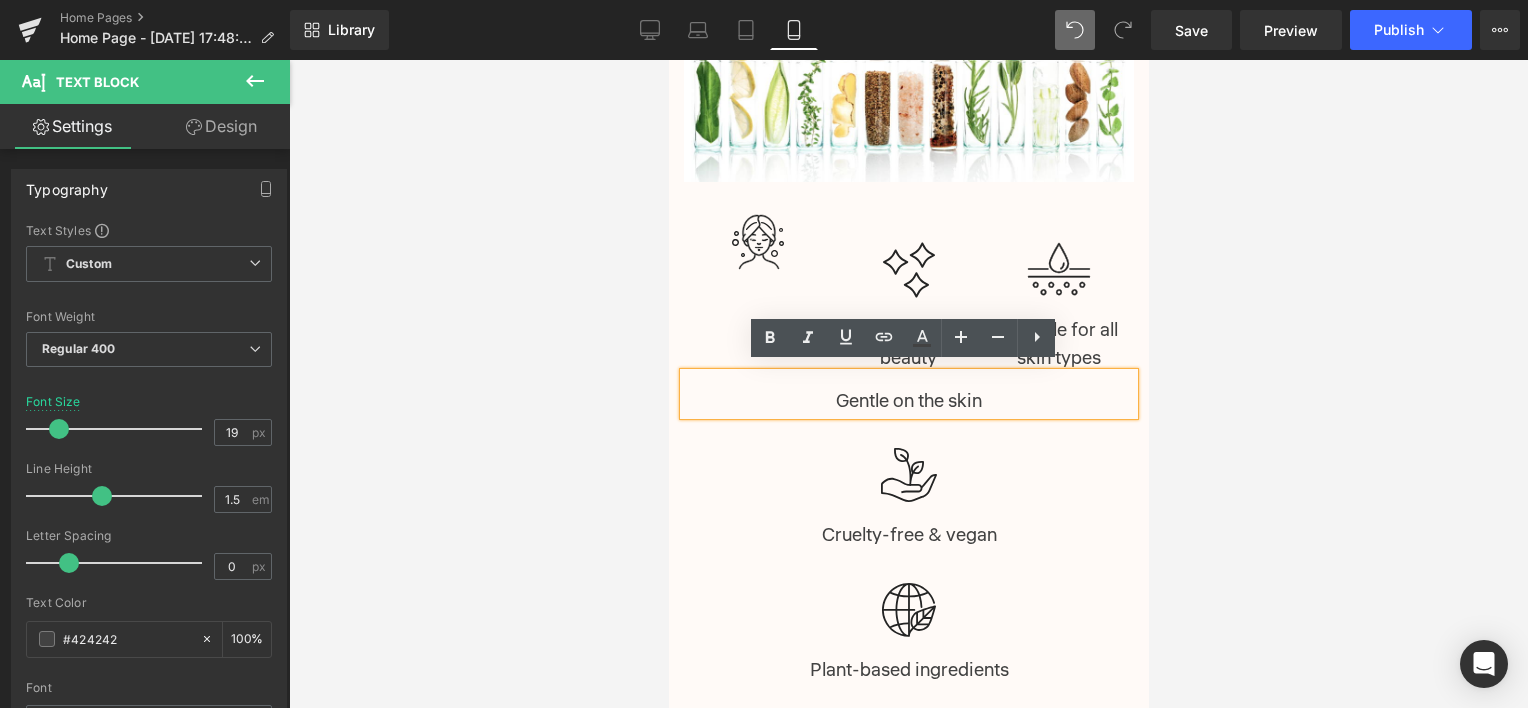 click on "Gentle on the skin" at bounding box center (908, 394) 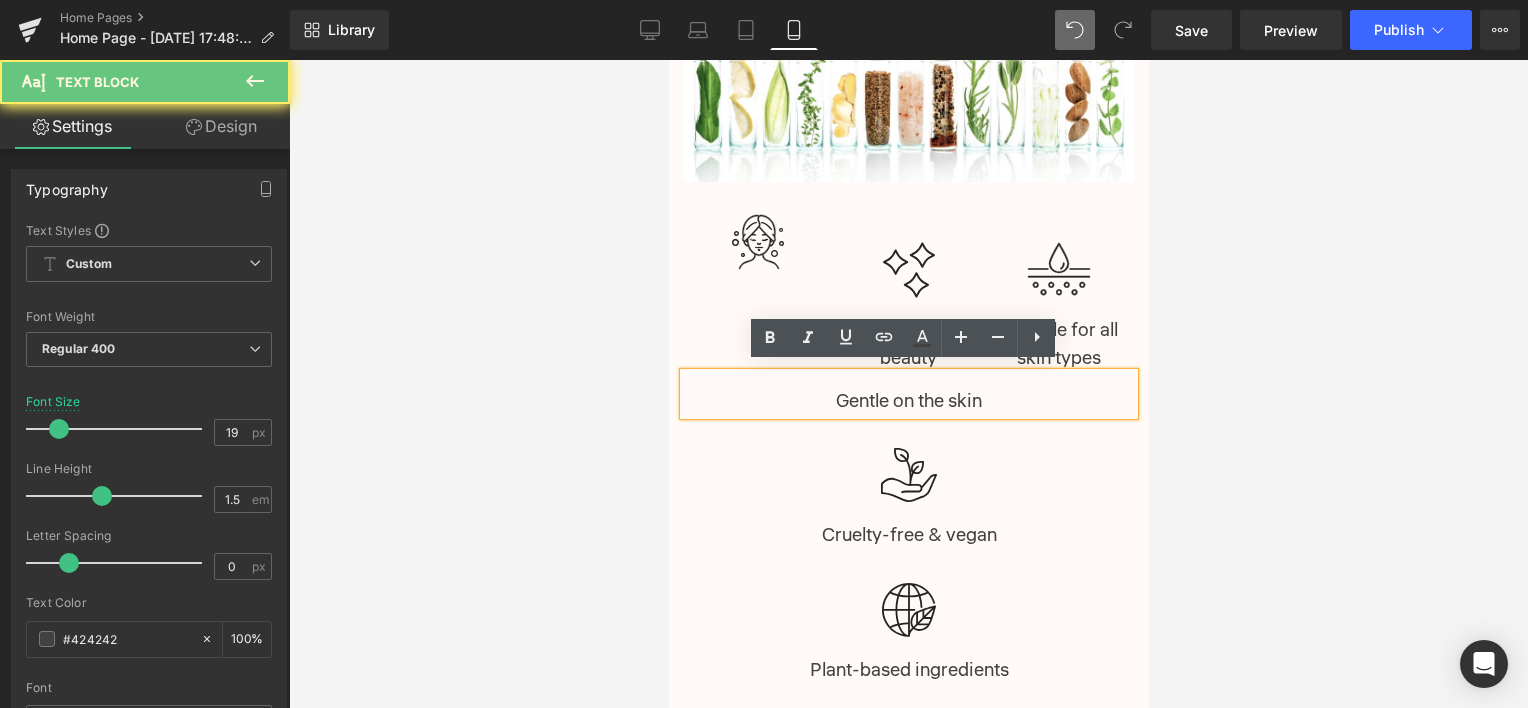 click on "Gentle on the skin" at bounding box center (908, 394) 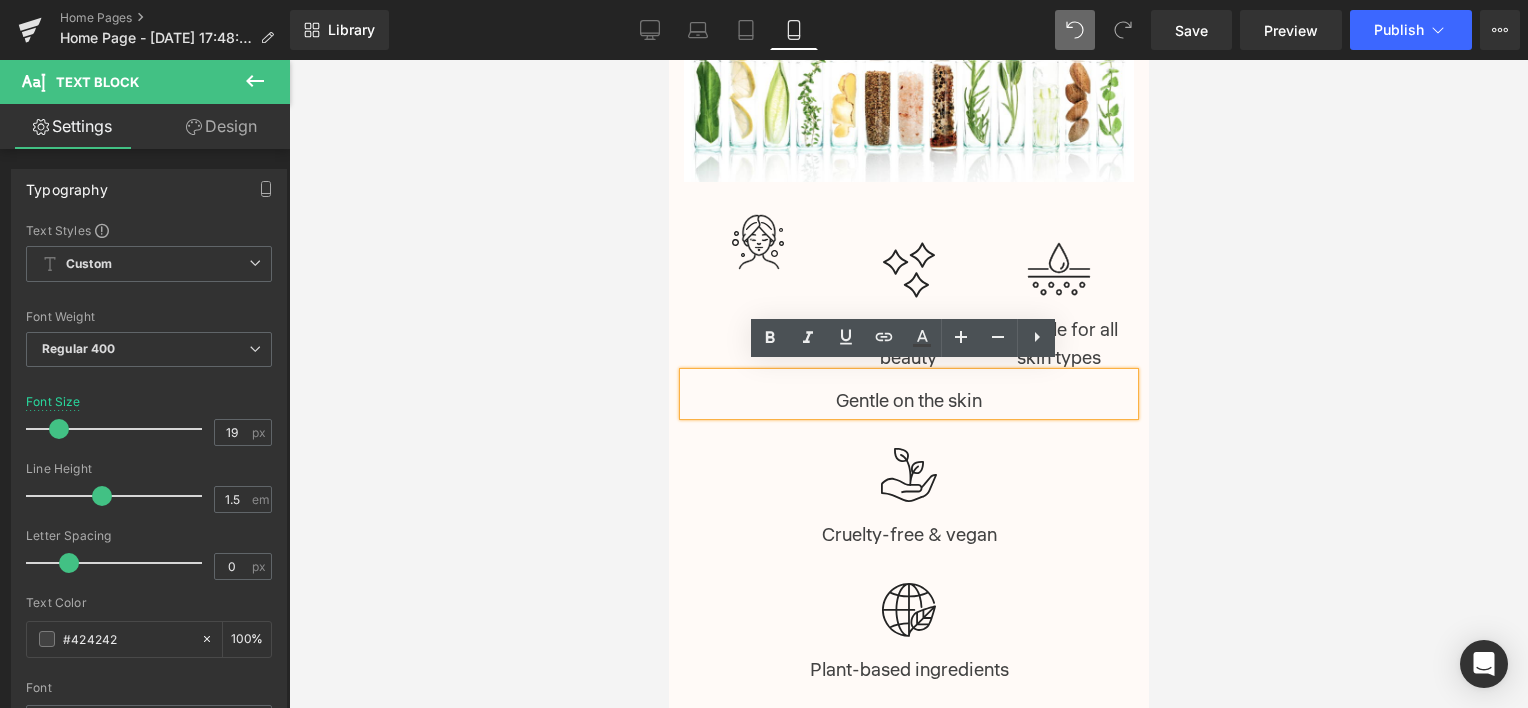 click on "Gentle on the skin" at bounding box center (908, 394) 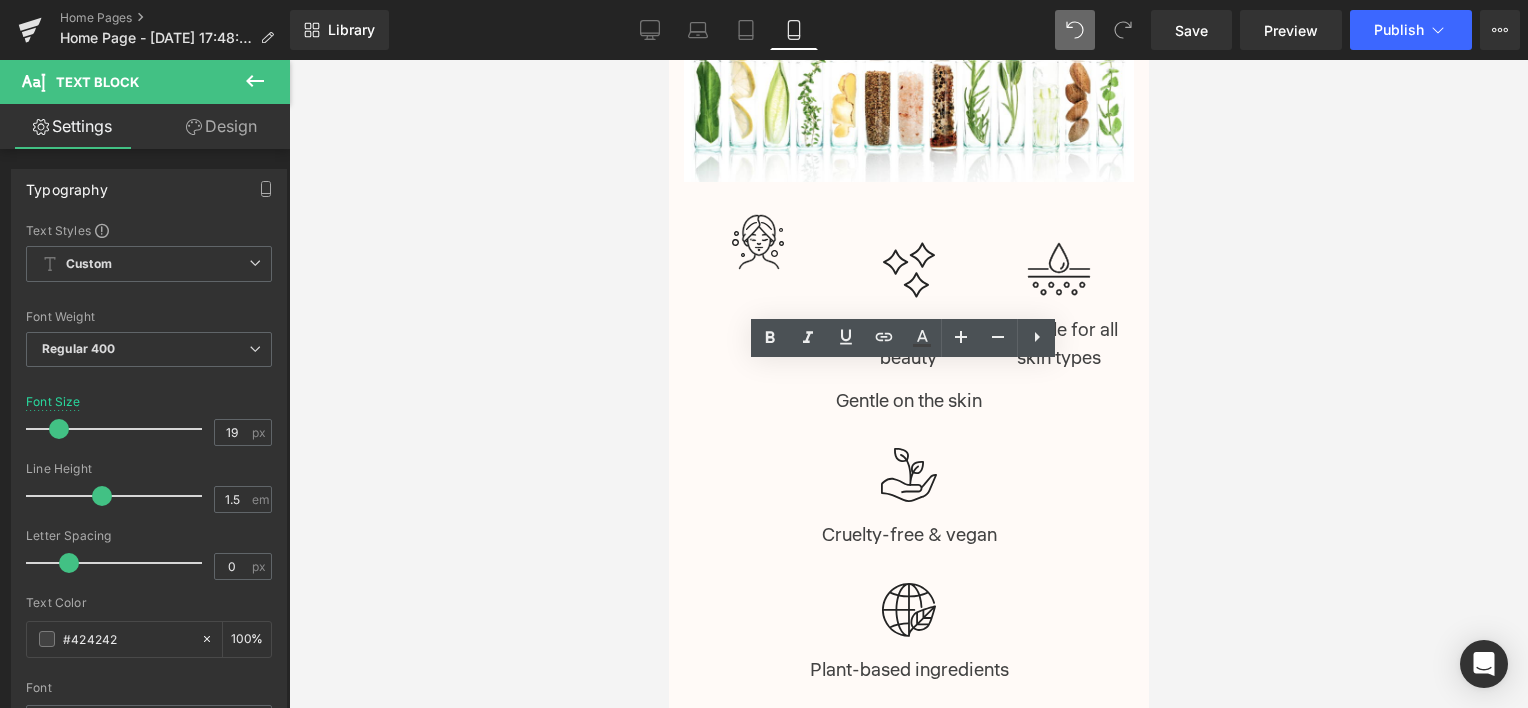 click at bounding box center [908, 384] 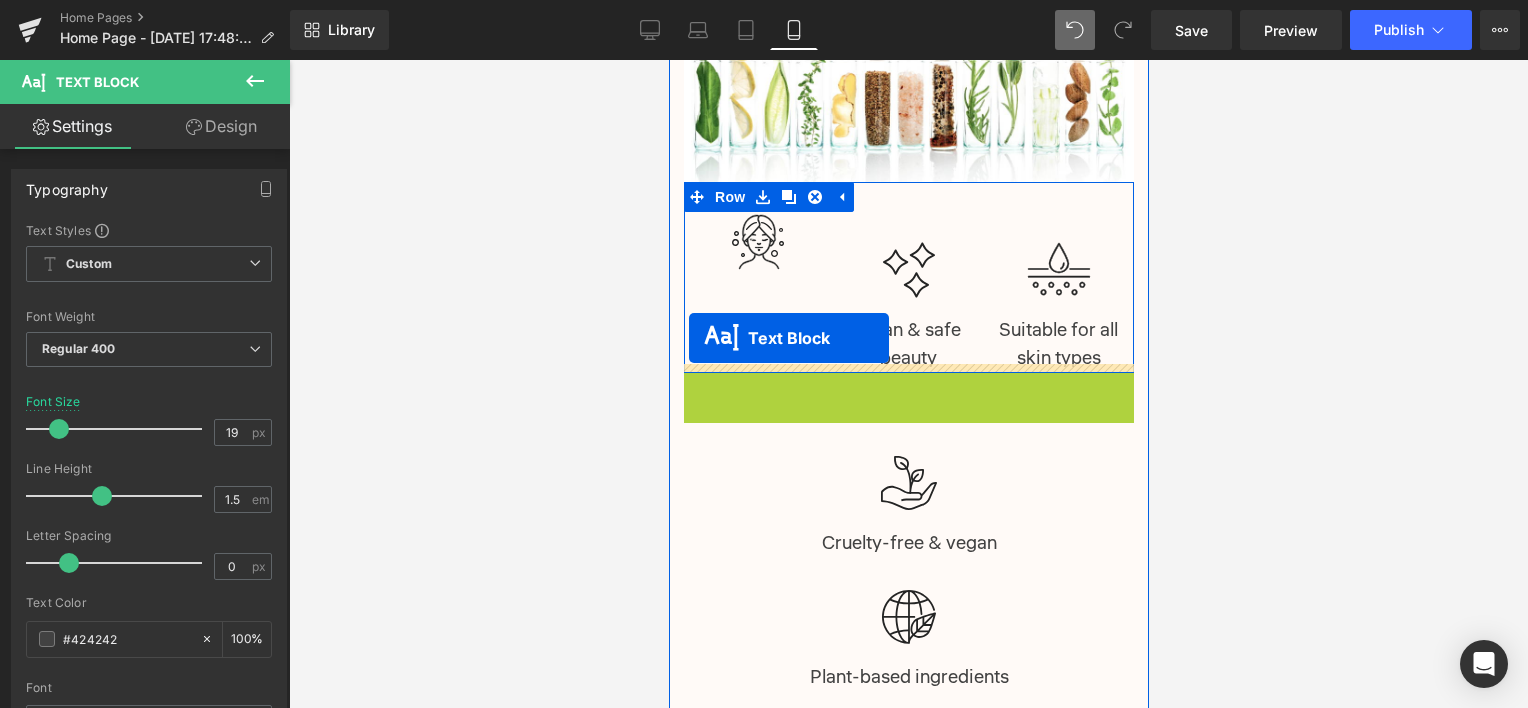 drag, startPoint x: 842, startPoint y: 387, endPoint x: 688, endPoint y: 338, distance: 161.60754 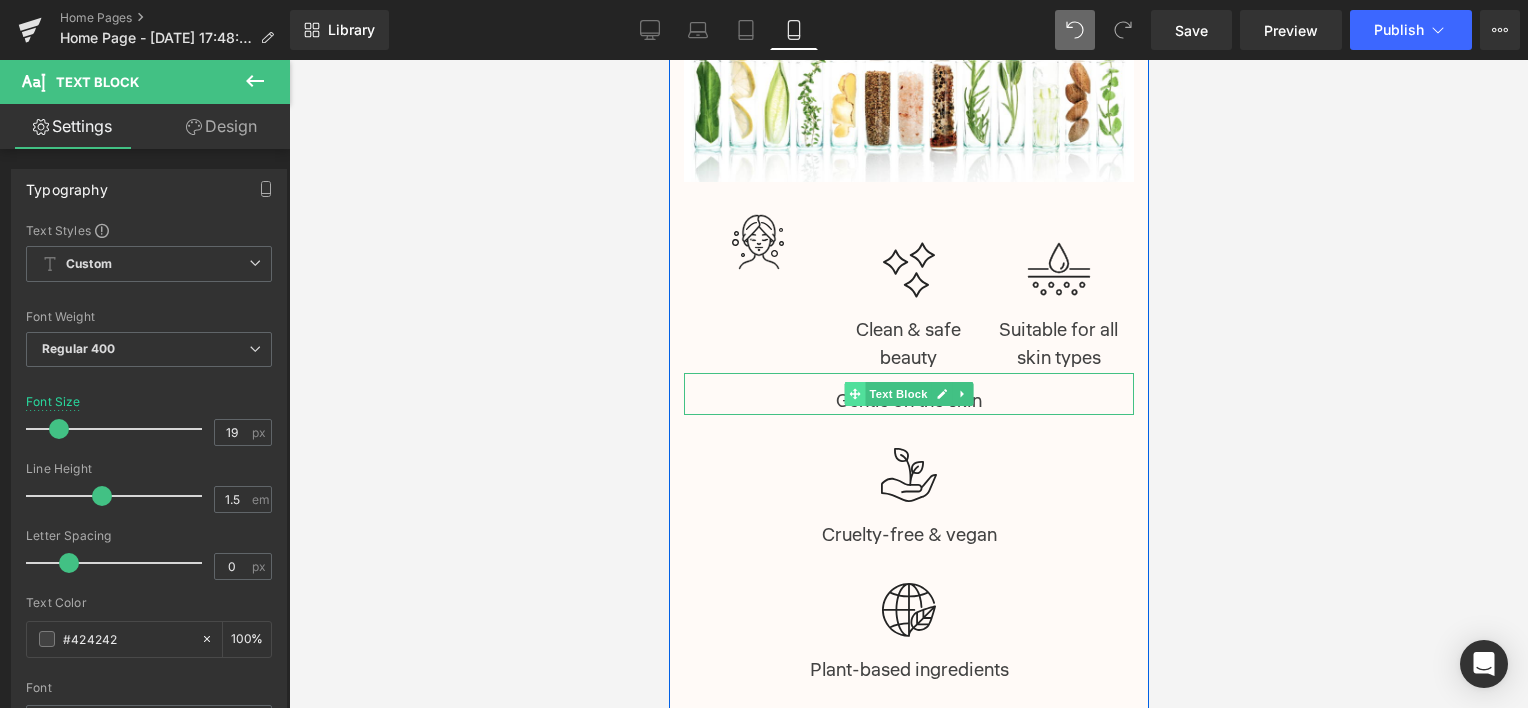 click 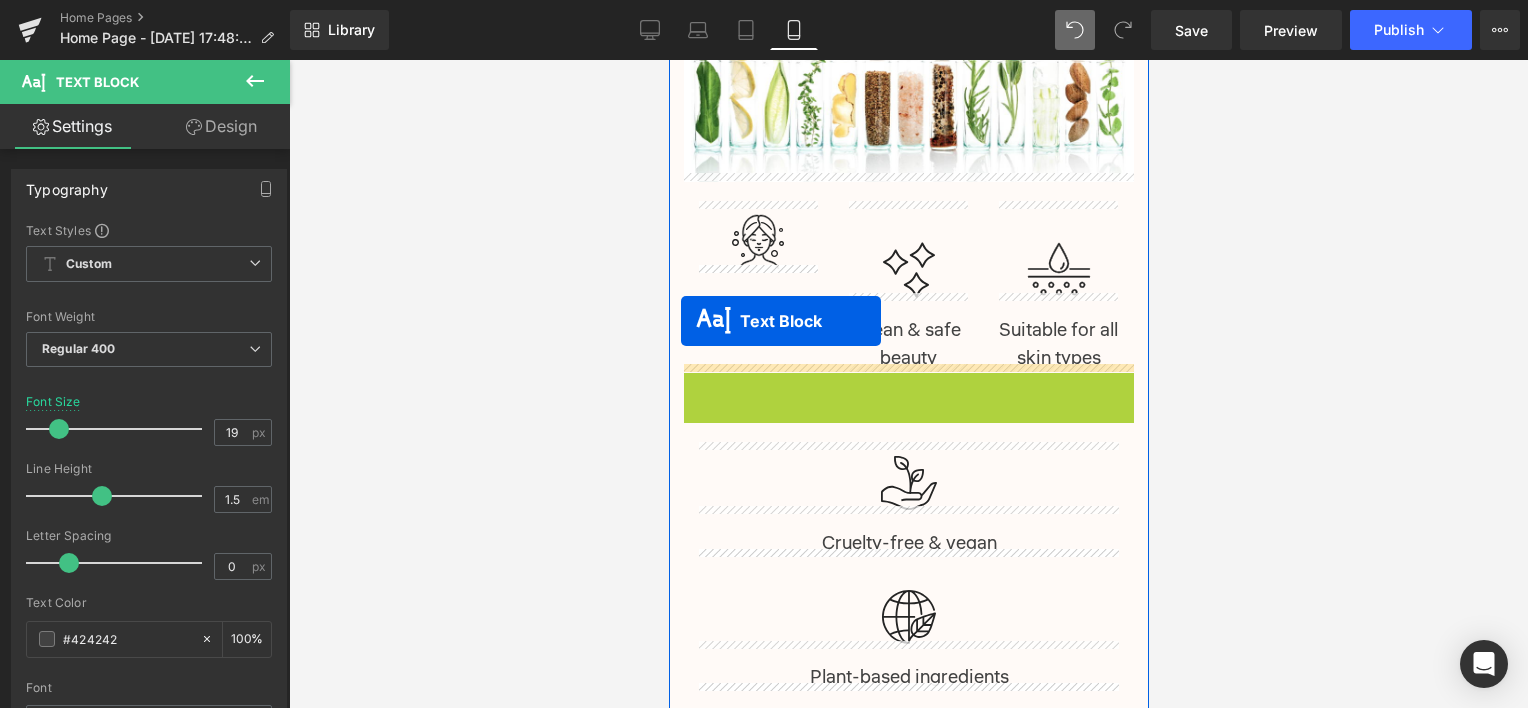 drag, startPoint x: 842, startPoint y: 387, endPoint x: 680, endPoint y: 321, distance: 174.92856 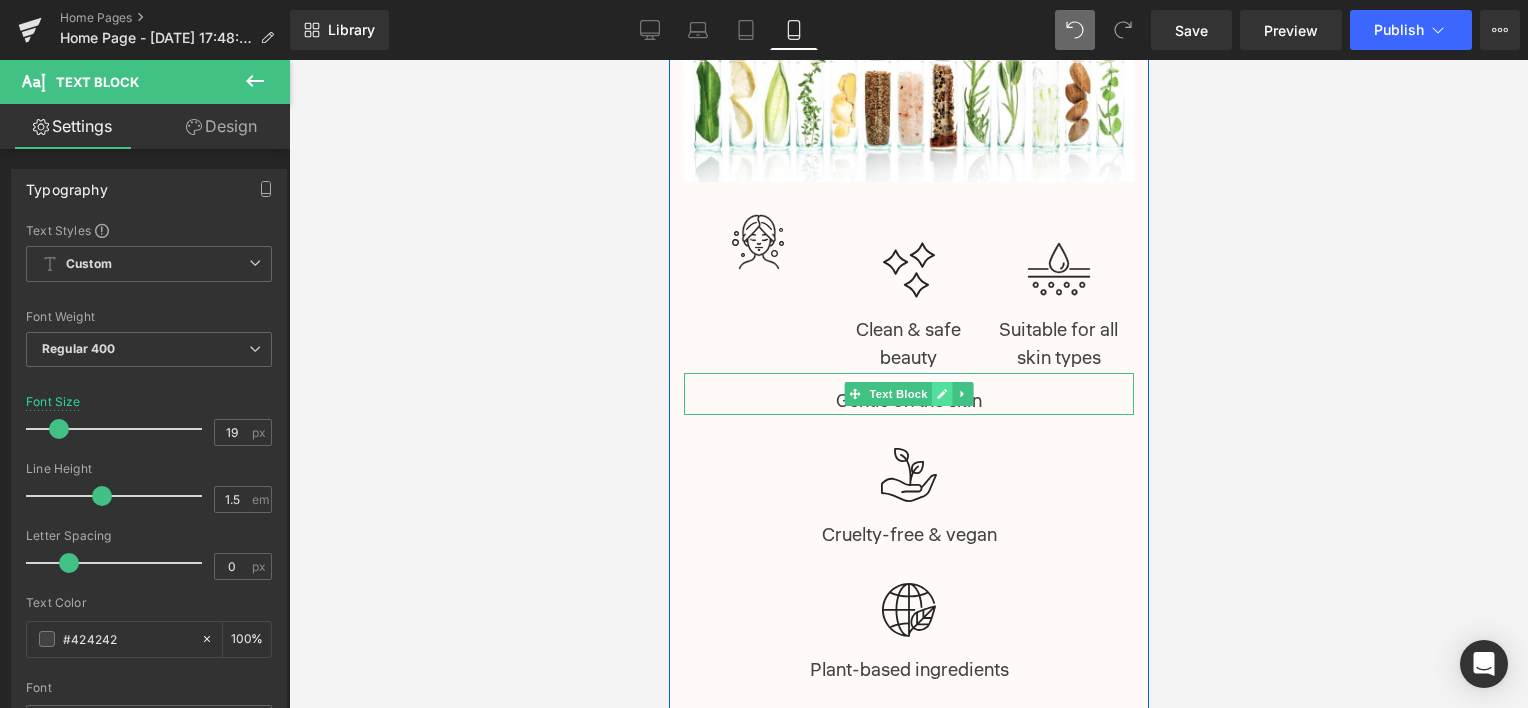 click at bounding box center [941, 394] 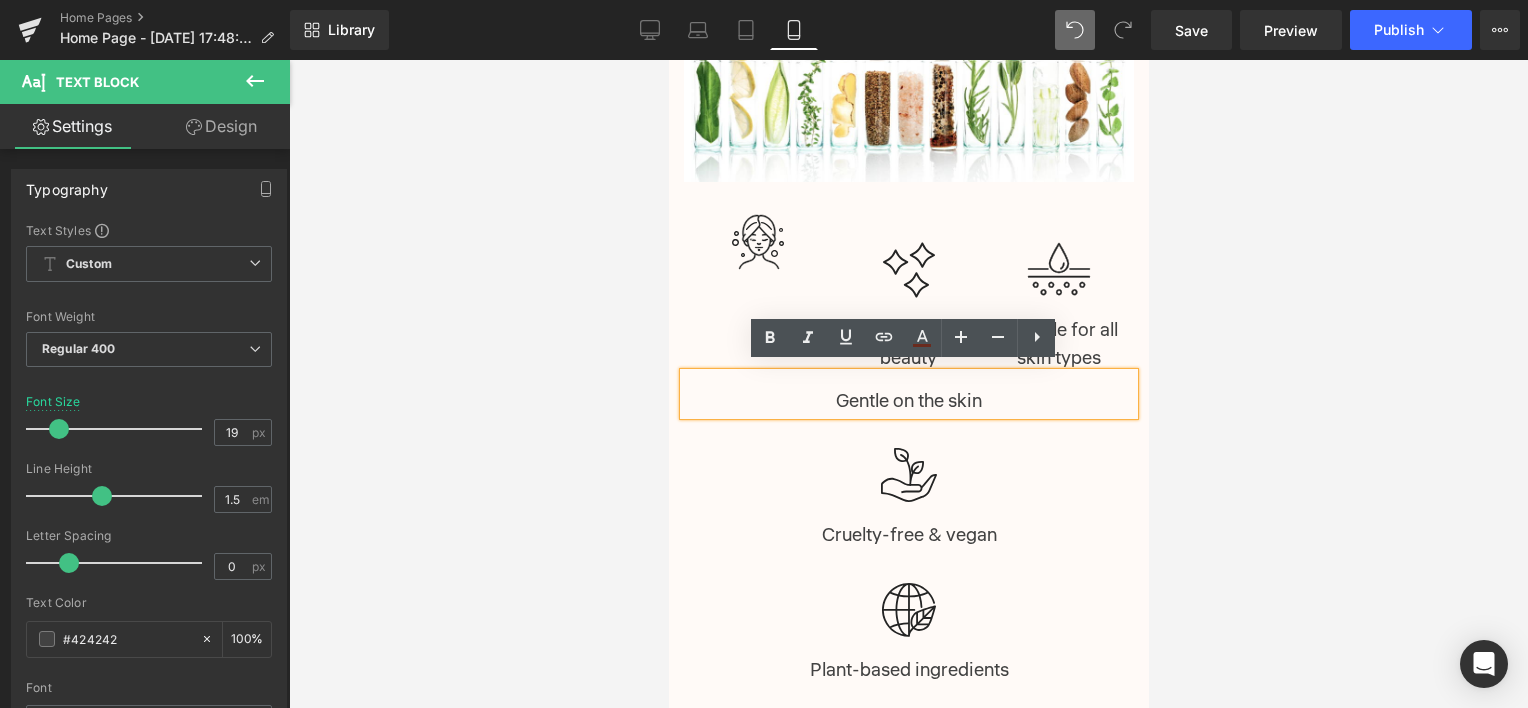 click on "Gentle on the skin" at bounding box center (908, 394) 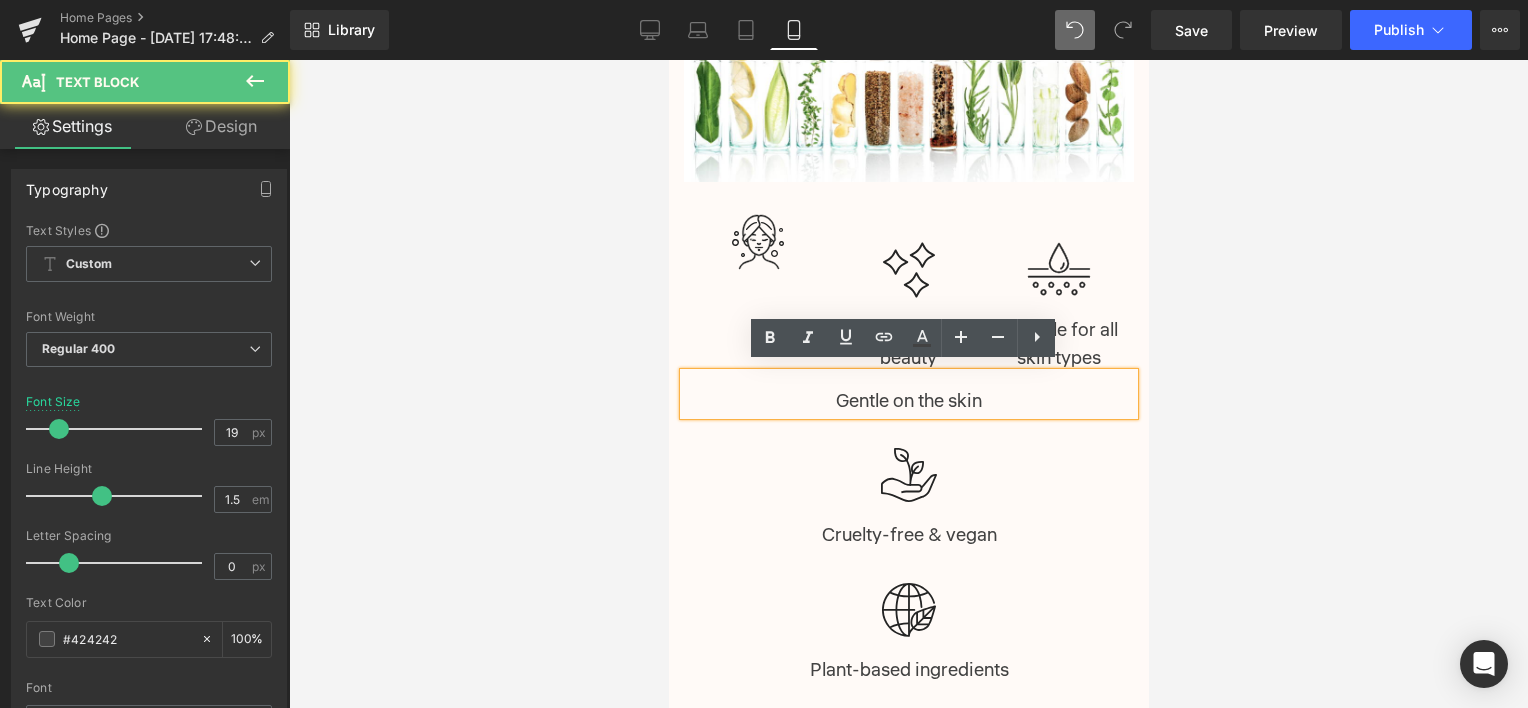 click at bounding box center [908, 384] 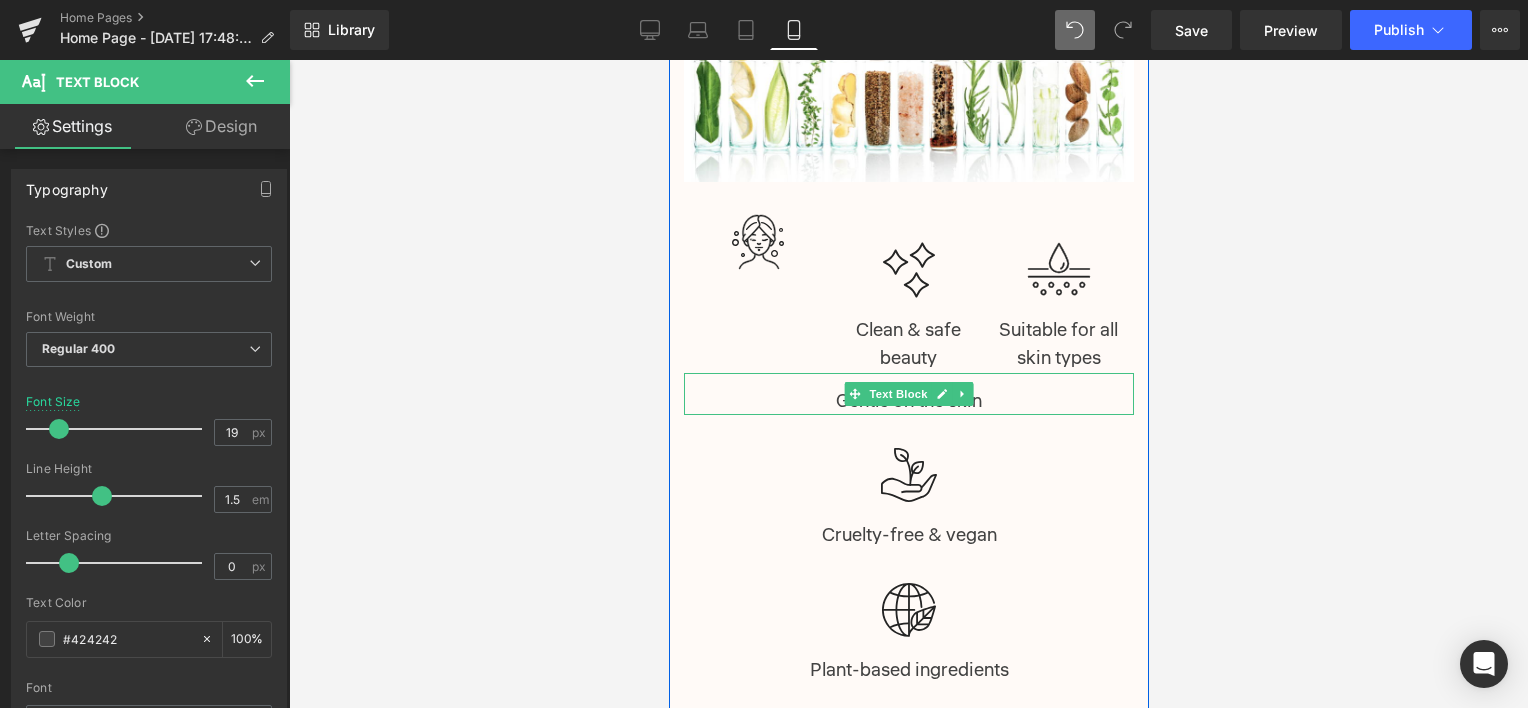 click on "Gentle on the skin" at bounding box center [908, 394] 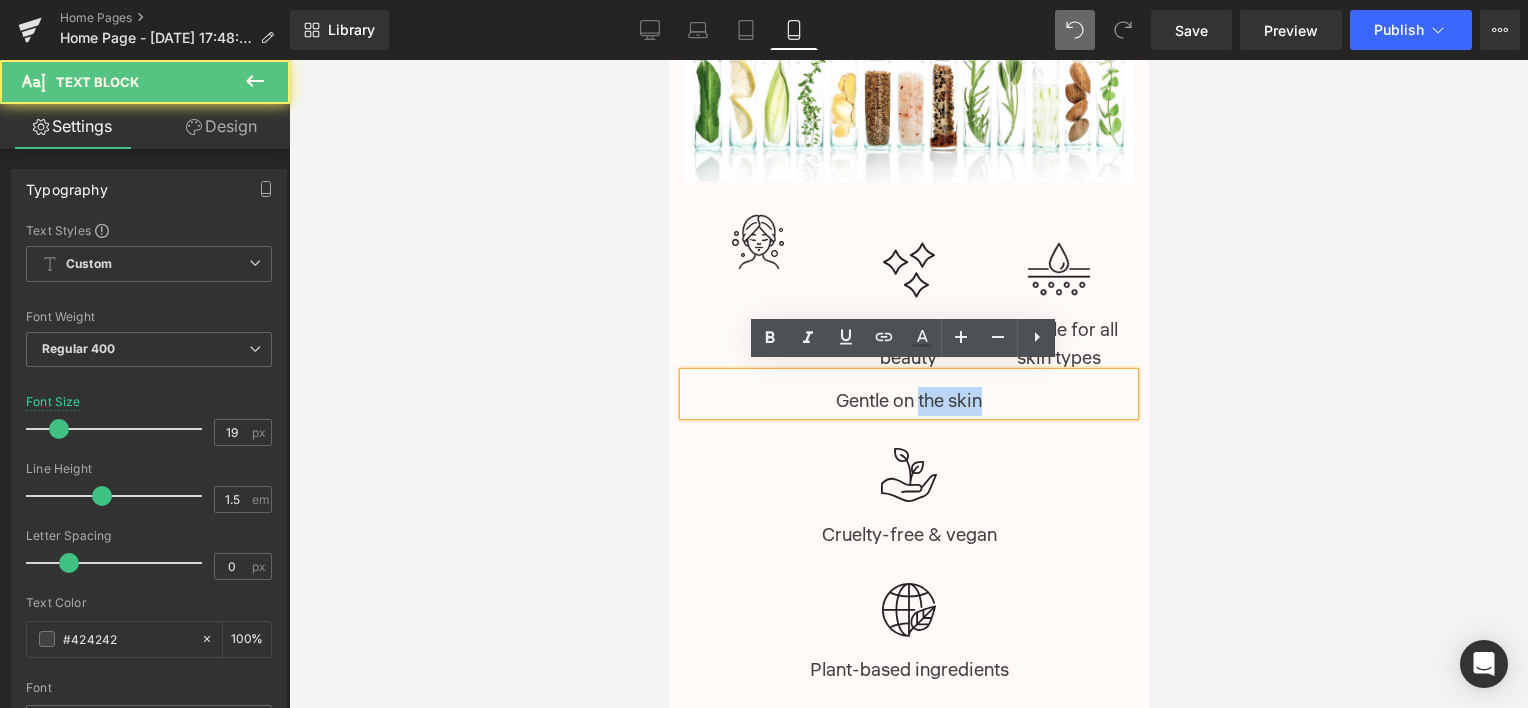 drag, startPoint x: 913, startPoint y: 389, endPoint x: 979, endPoint y: 393, distance: 66.1211 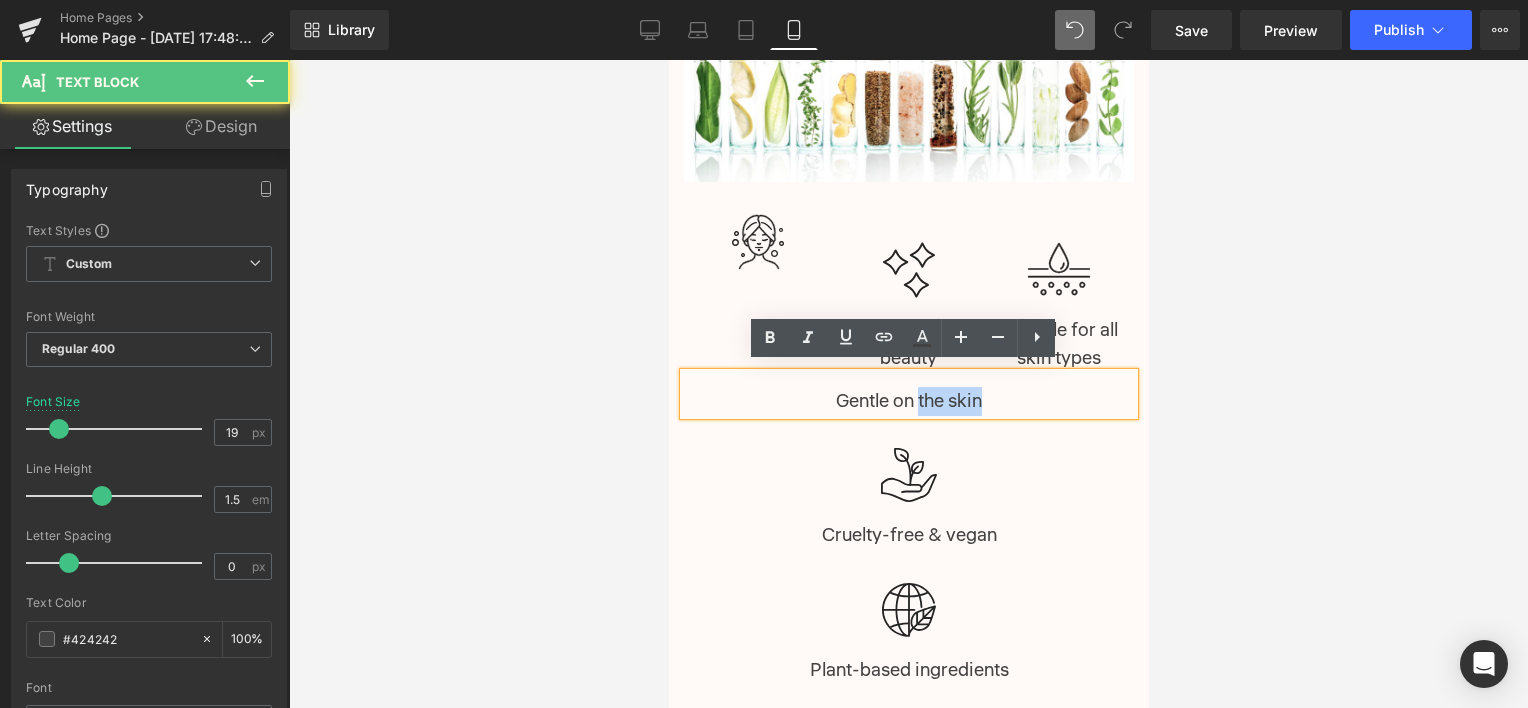 click on "Gentle on the skin" at bounding box center (908, 394) 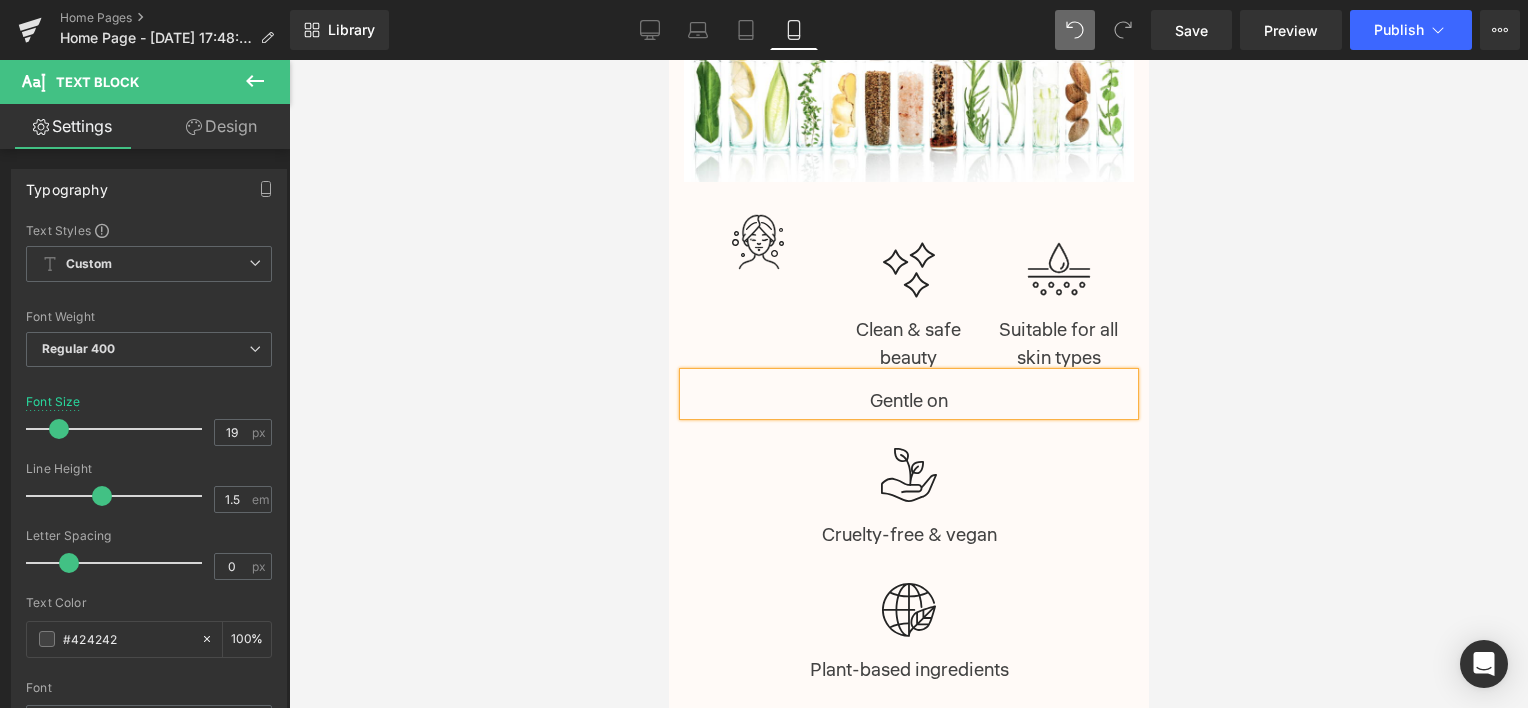 click at bounding box center (908, 384) 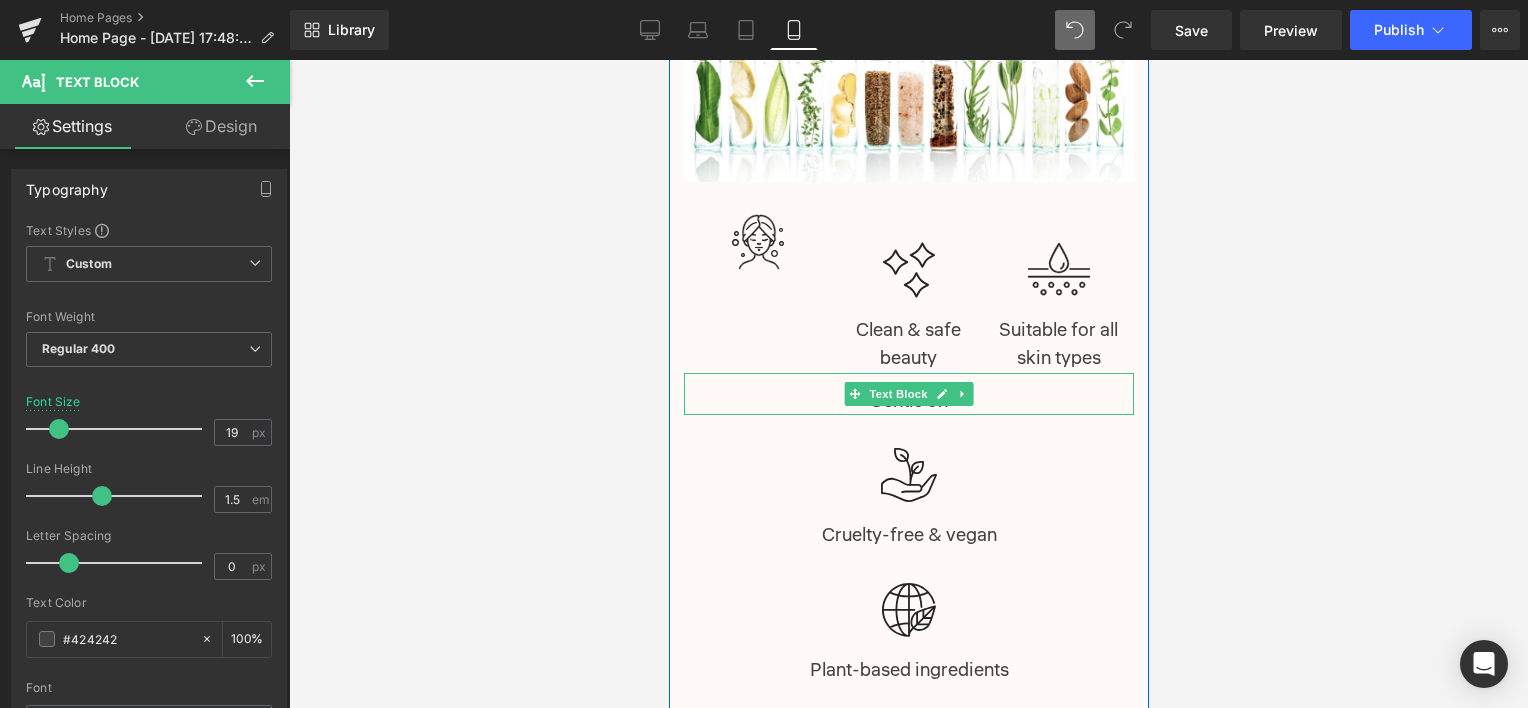 click on "Gentle on" at bounding box center [908, 394] 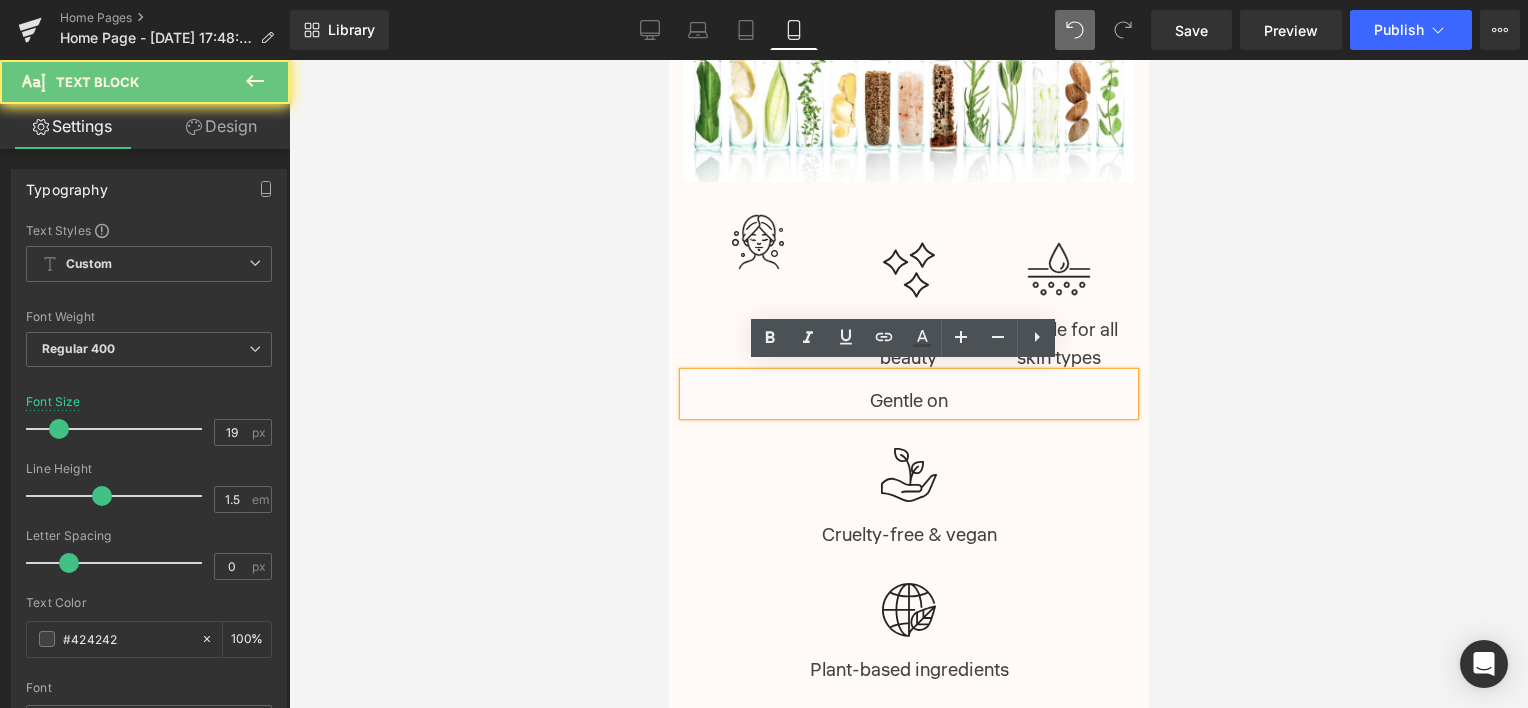 click on "Gentle on" at bounding box center (908, 394) 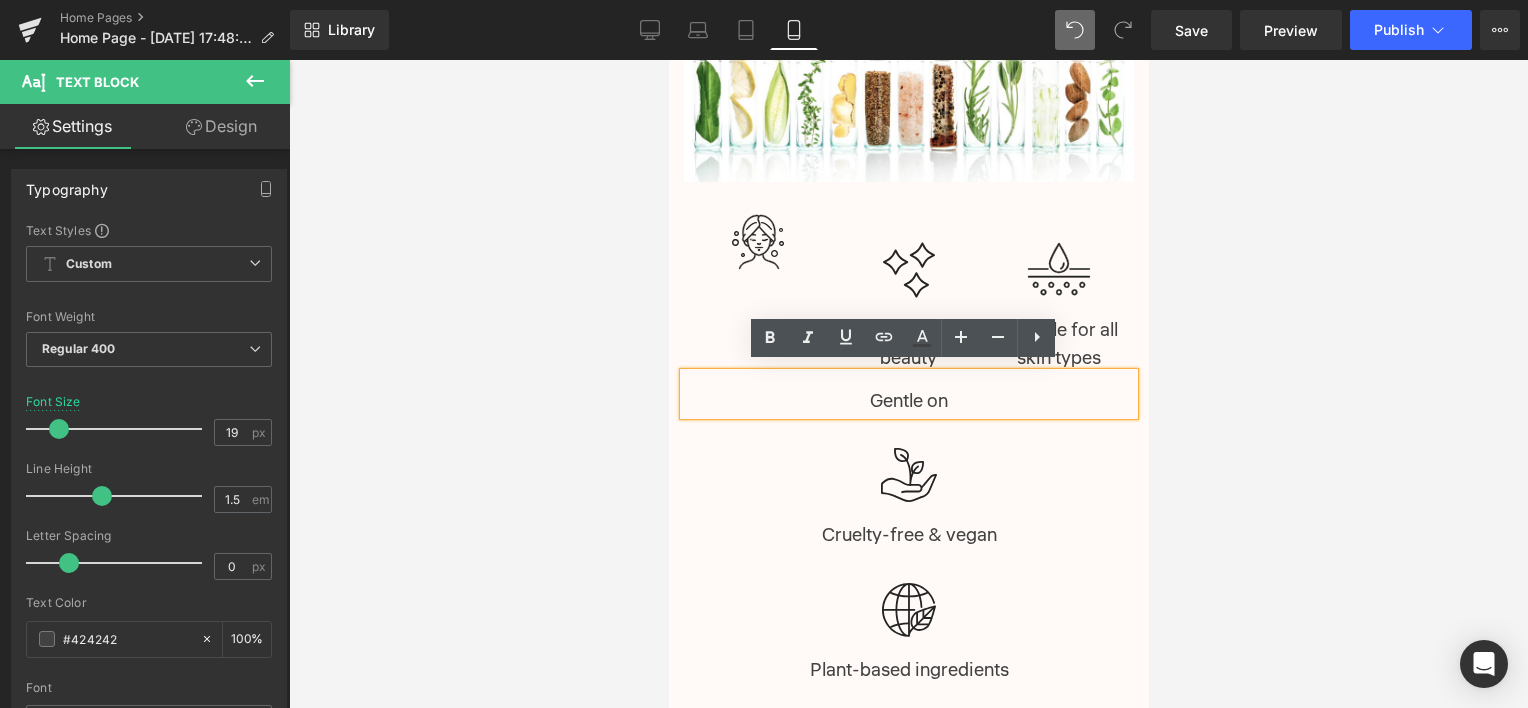 click on "Gentle on" at bounding box center [908, 394] 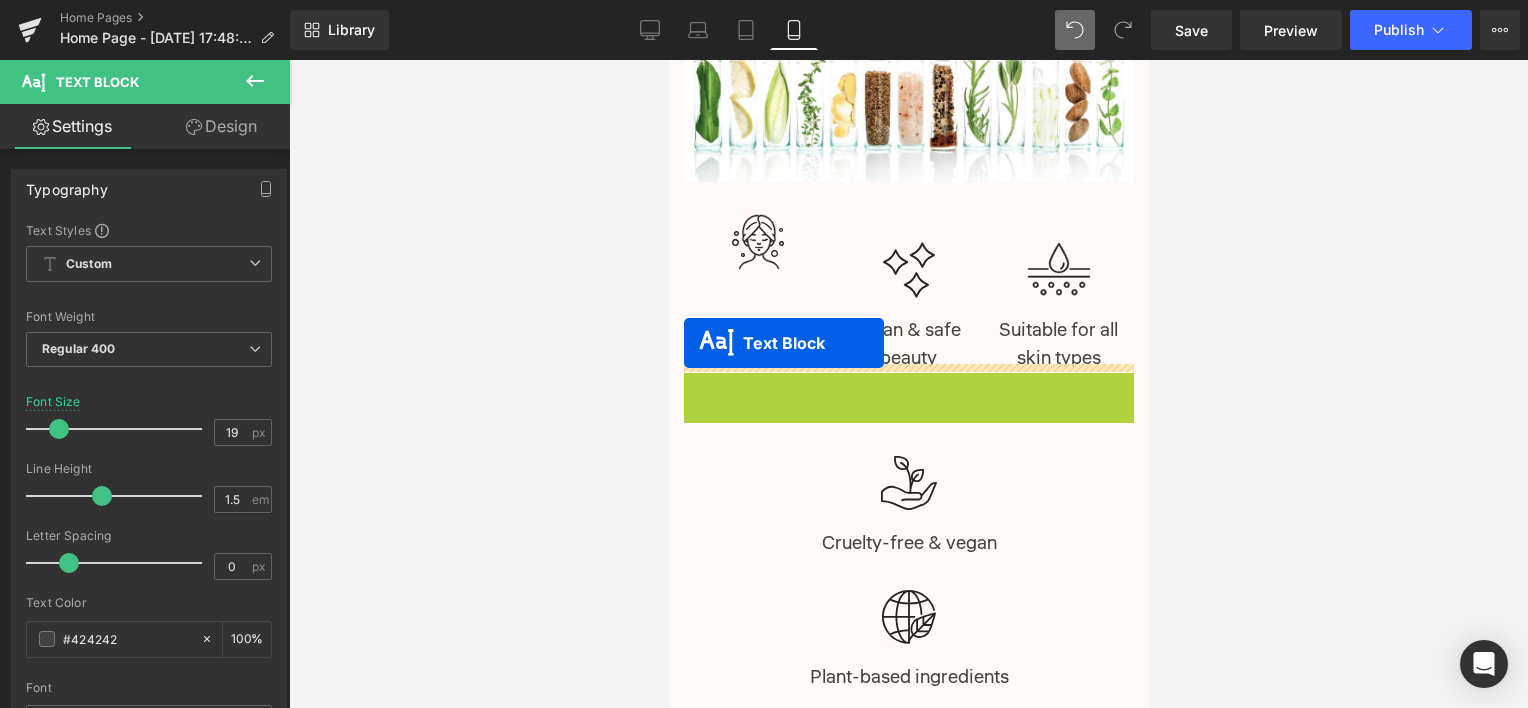 drag, startPoint x: 846, startPoint y: 387, endPoint x: 683, endPoint y: 344, distance: 168.57639 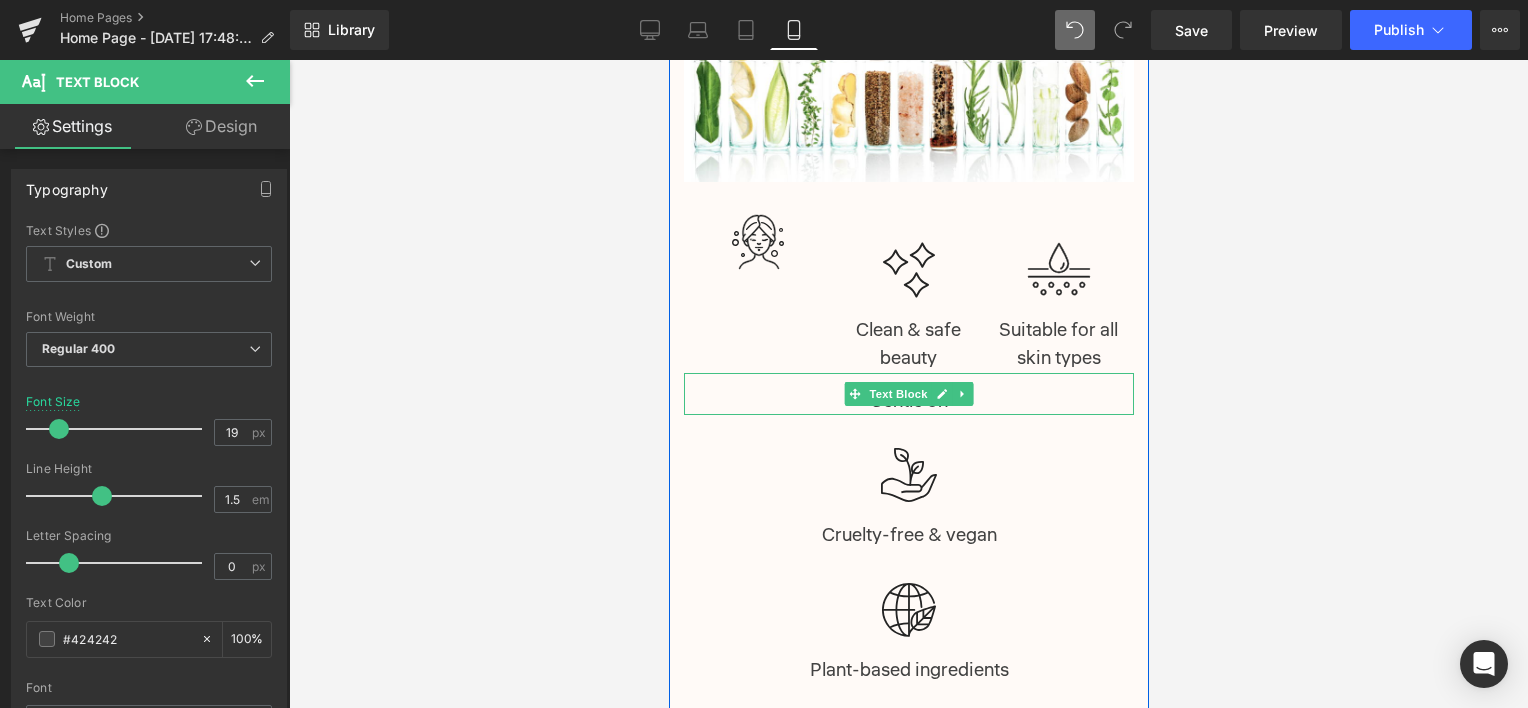 click at bounding box center [668, 60] 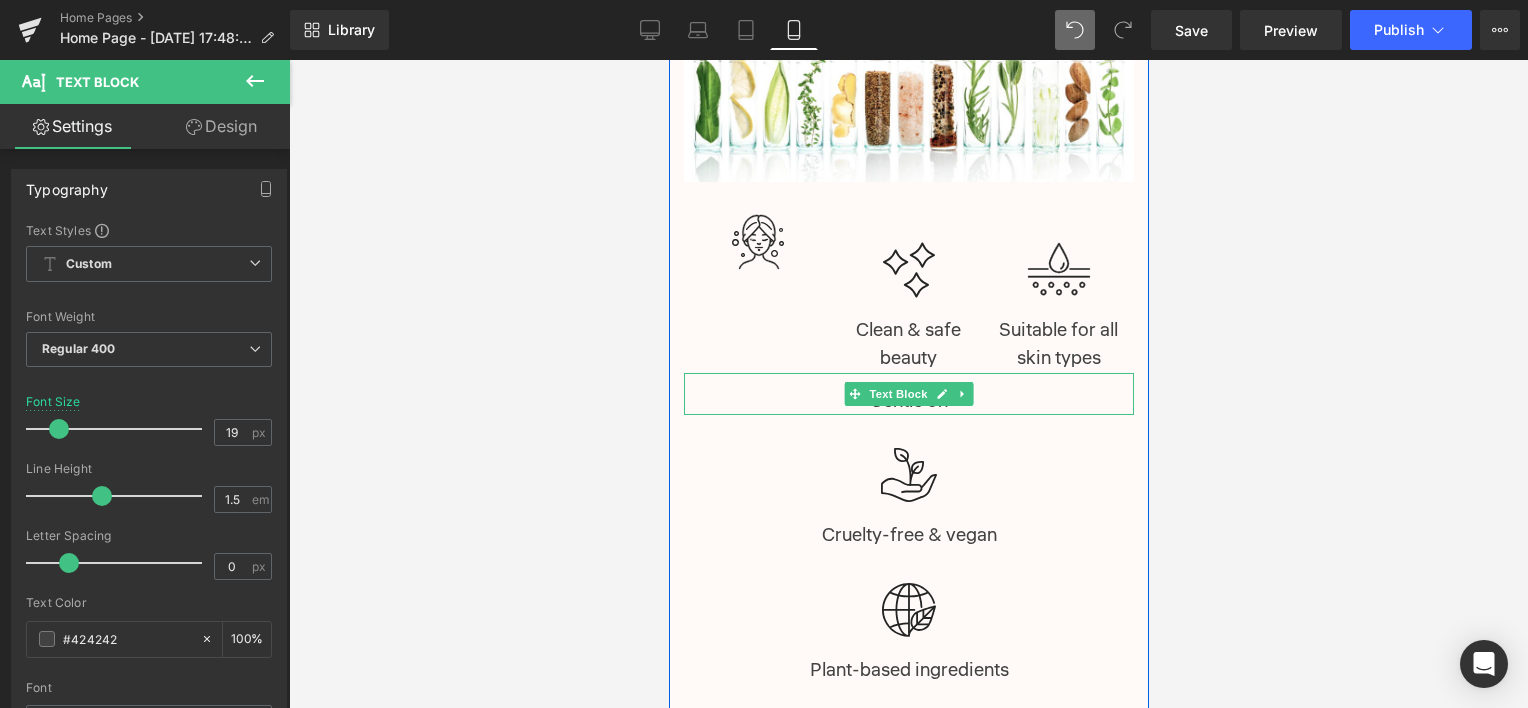click on "Image         Image         Clean & safe beauty Text Block         Image         Suitable for all skin types Text Block         Row" at bounding box center (908, 277) 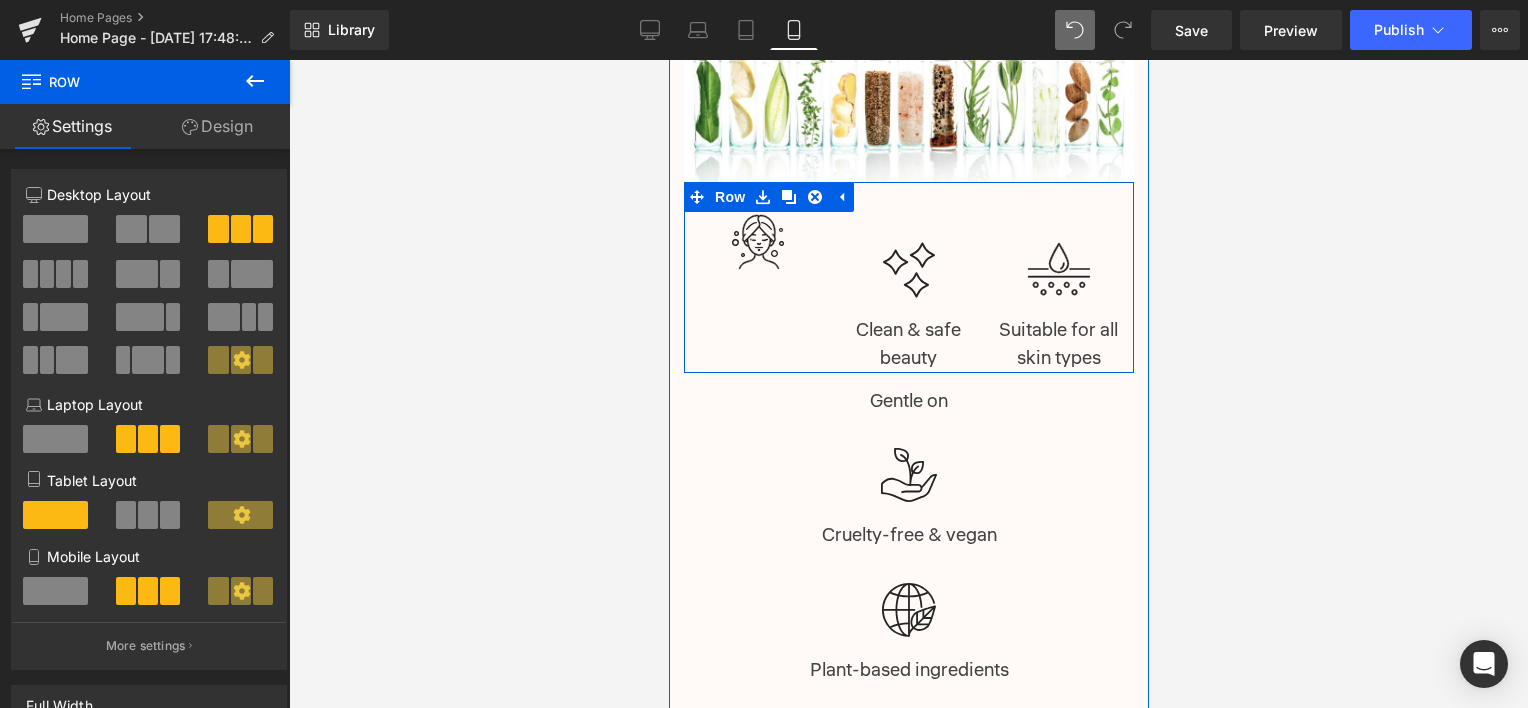 click at bounding box center (758, 242) 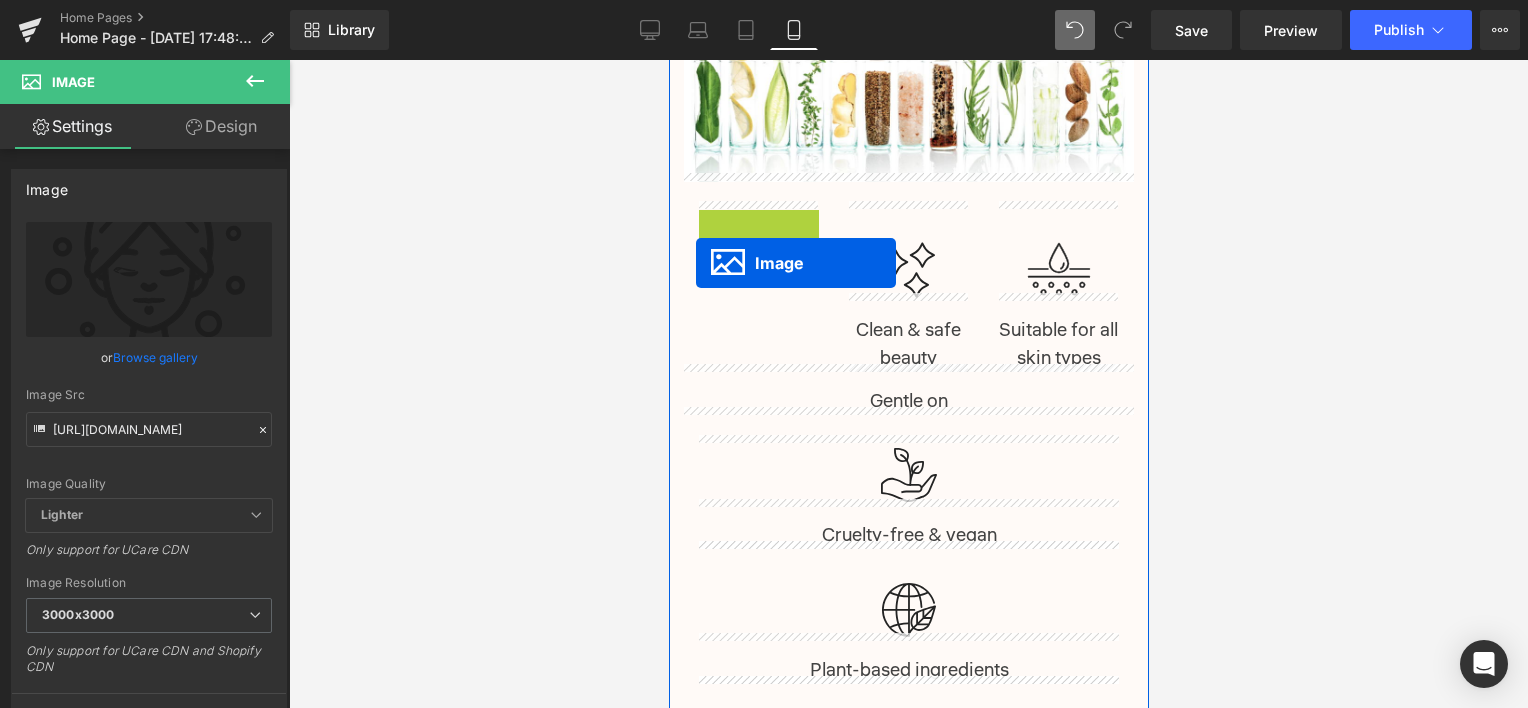 drag, startPoint x: 717, startPoint y: 233, endPoint x: 695, endPoint y: 264, distance: 38.013157 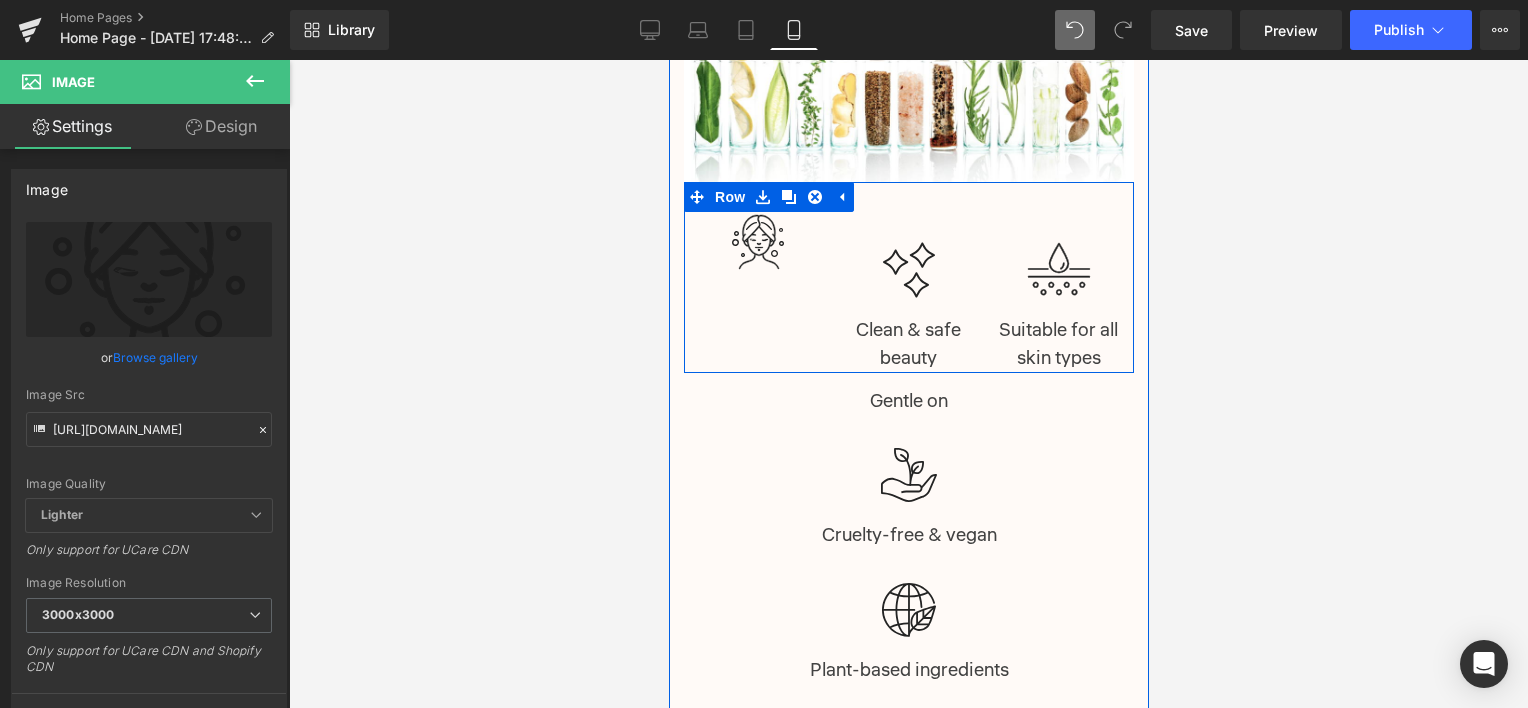 click on "Image         Image         Clean & safe beauty Text Block         Image         Suitable for all skin types Text Block         Row" at bounding box center (908, 277) 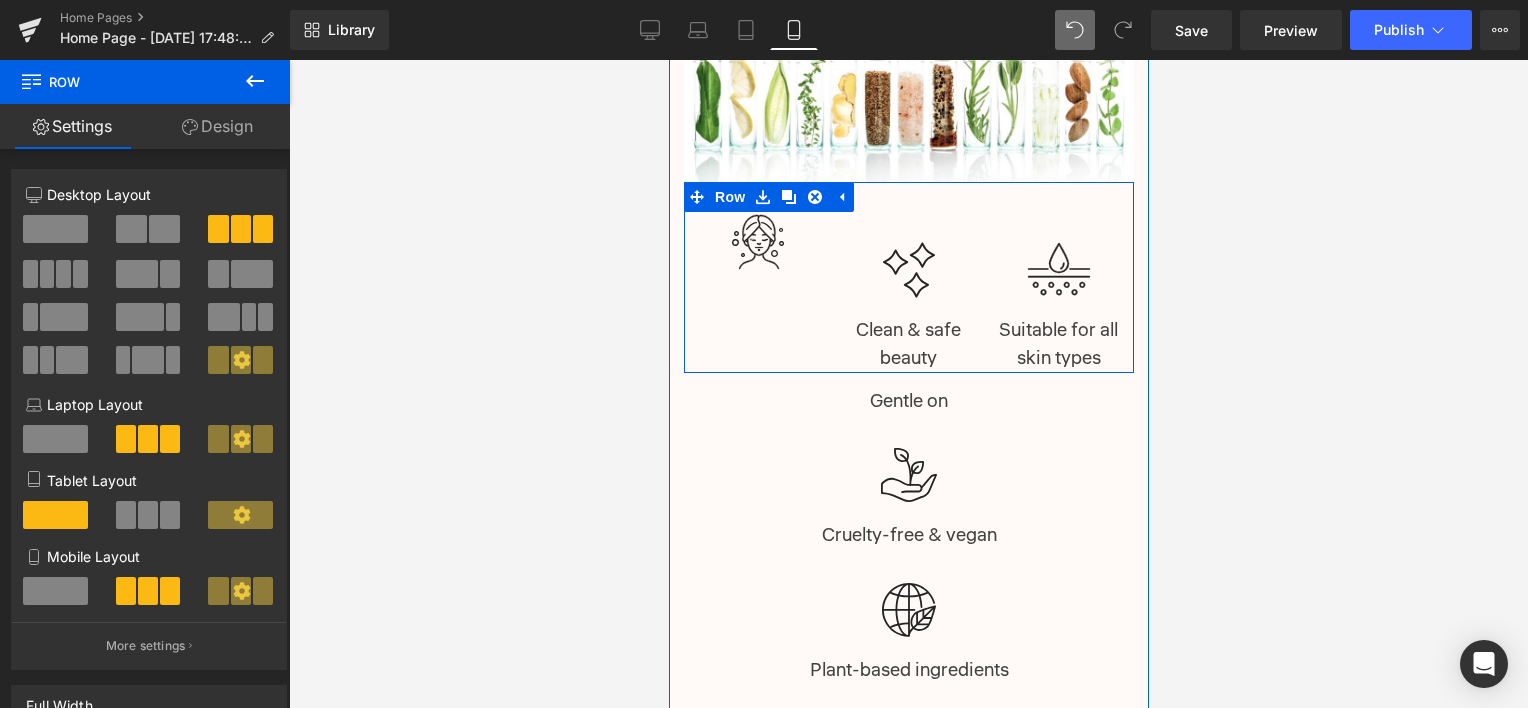 click on "Image         Image         Clean & safe beauty Text Block         Image         Suitable for all skin types Text Block         Row" at bounding box center [908, 277] 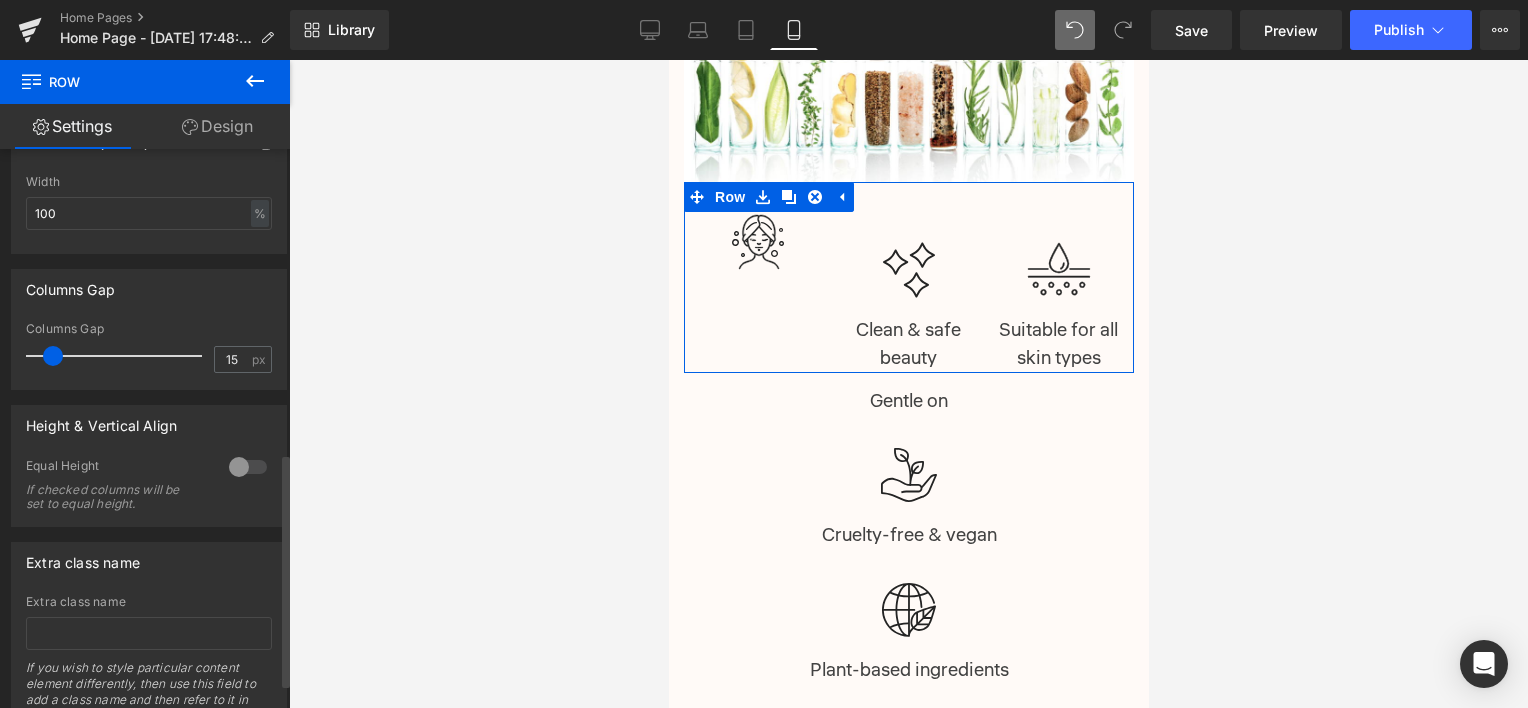 scroll, scrollTop: 788, scrollLeft: 0, axis: vertical 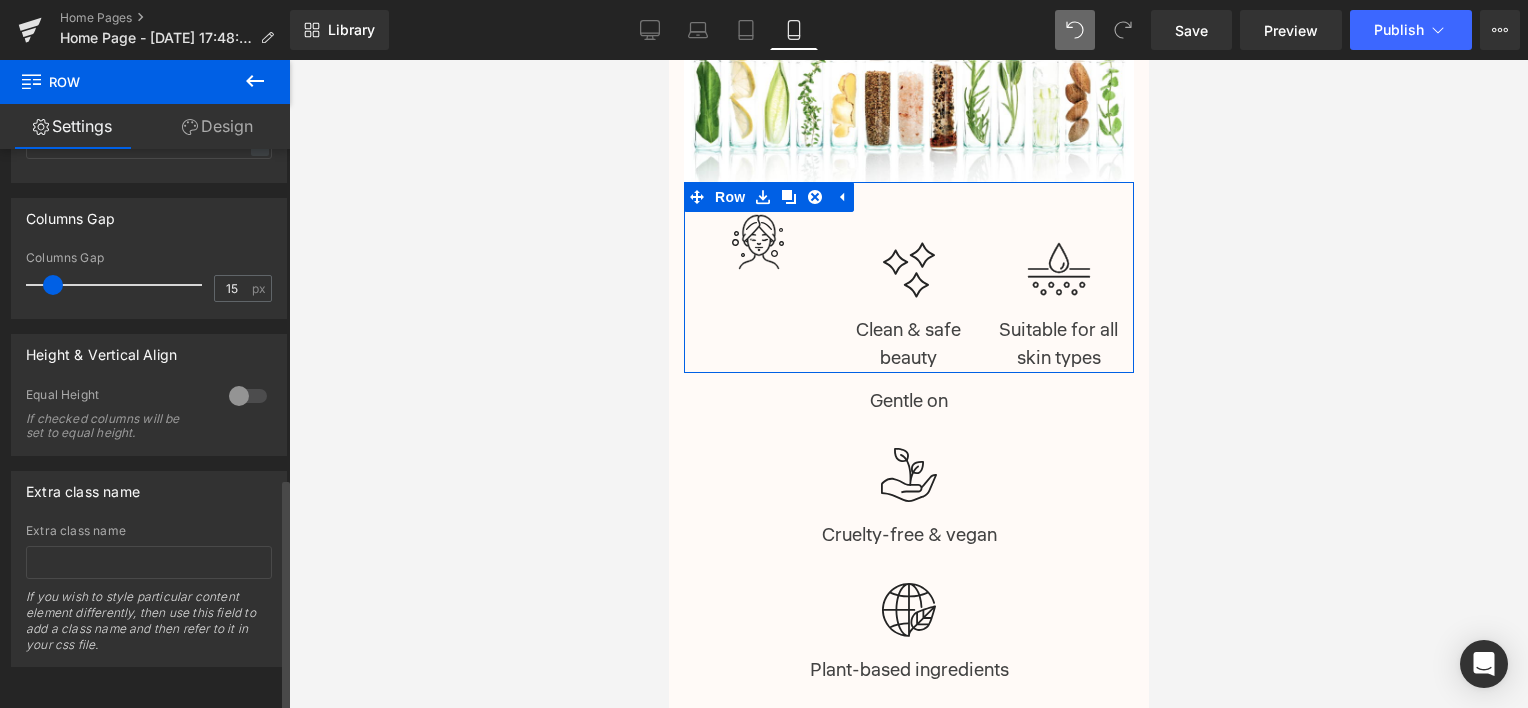 click at bounding box center (248, 396) 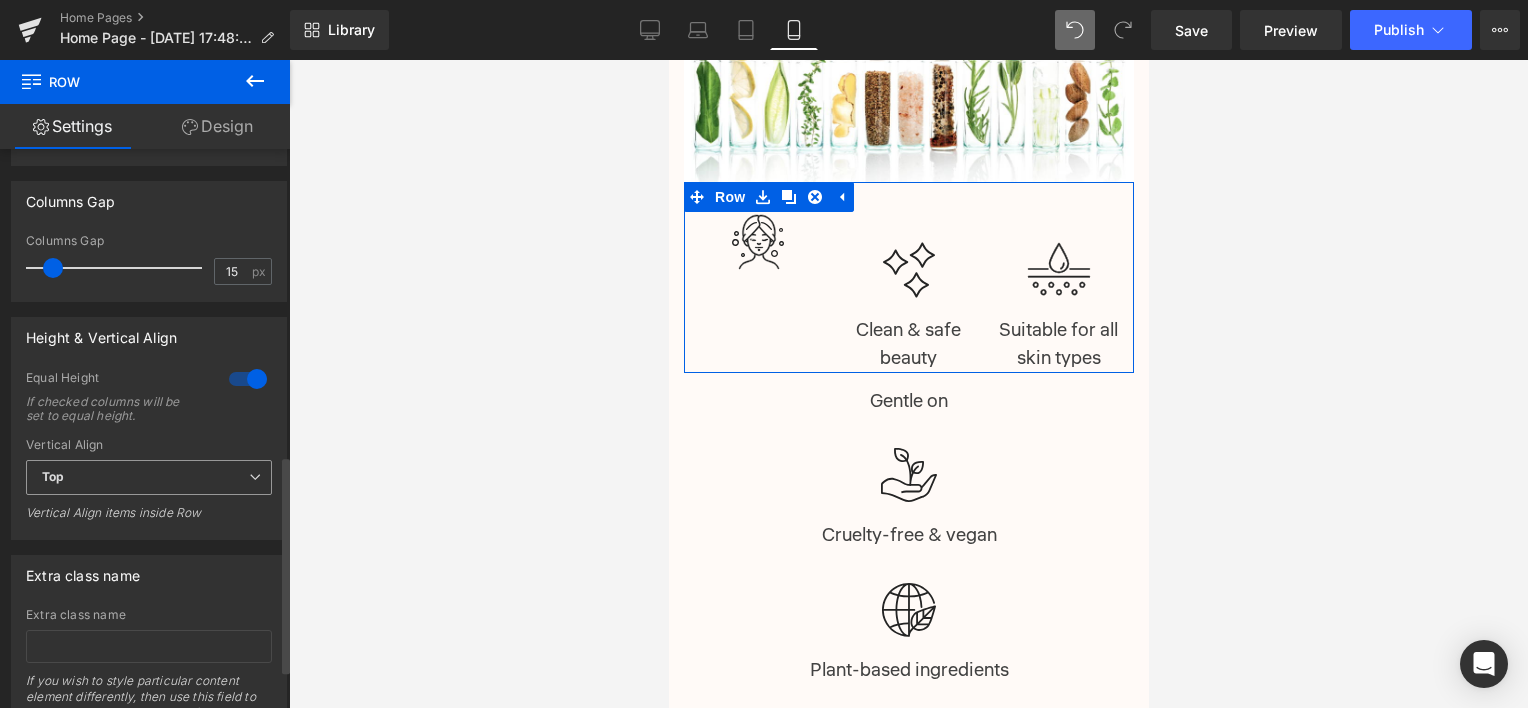 click at bounding box center [255, 477] 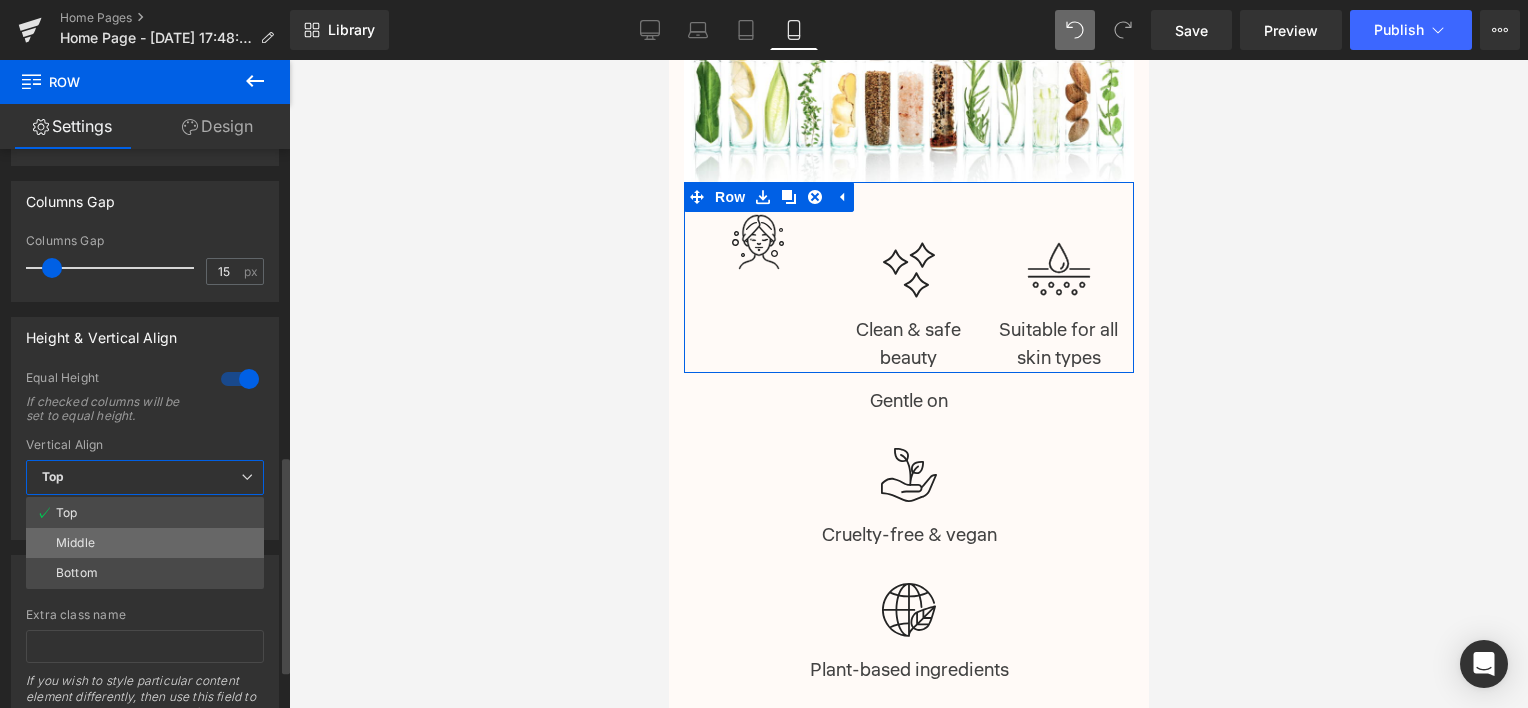 click on "Middle" at bounding box center [75, 543] 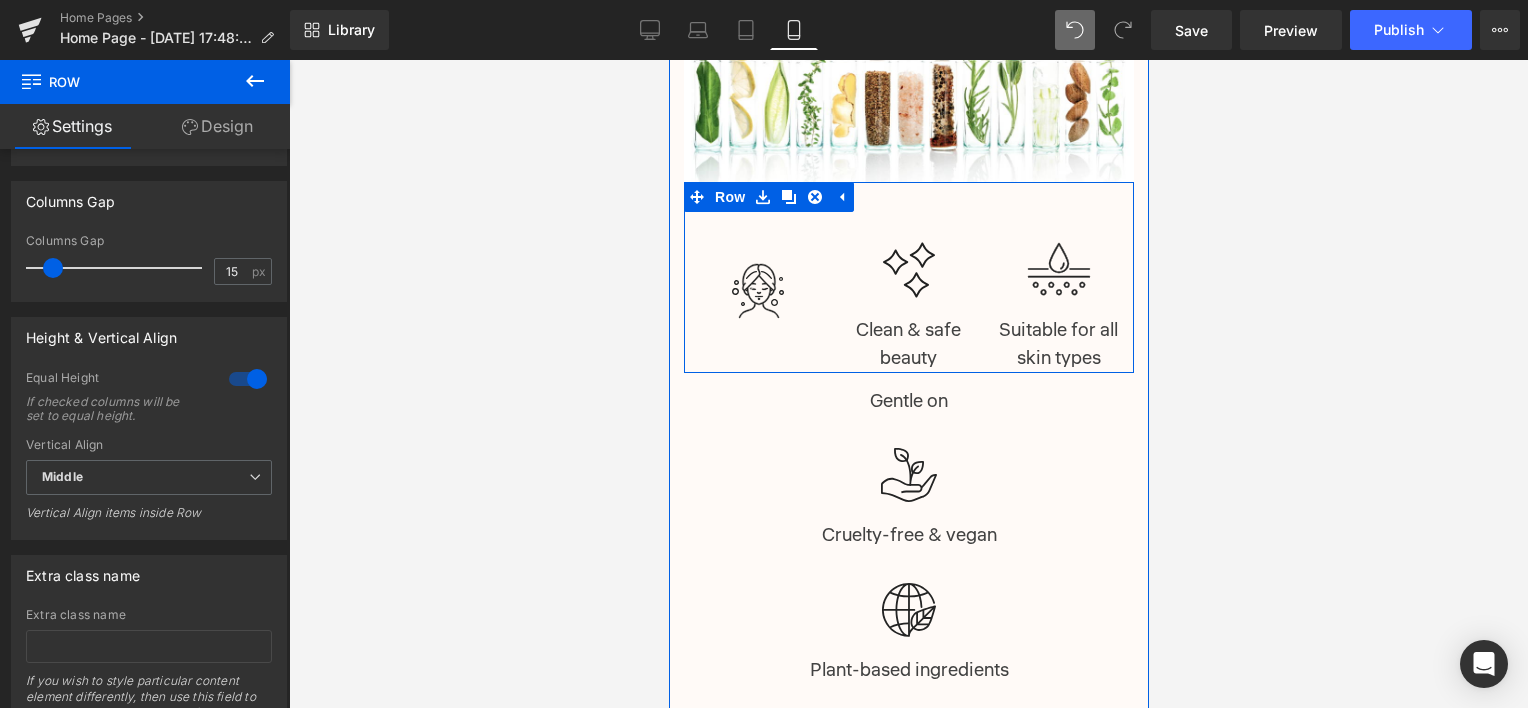 click at bounding box center (908, 256) 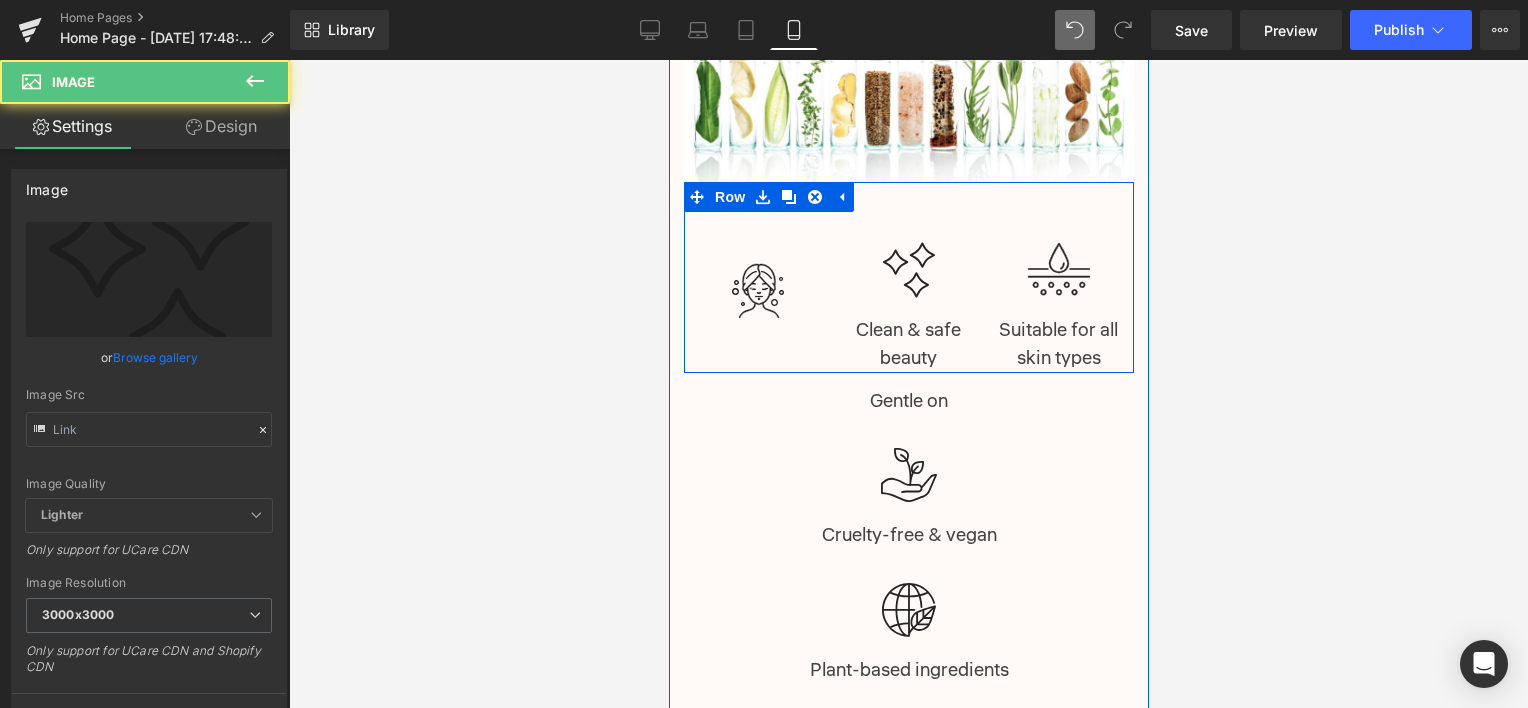 click at bounding box center [758, 291] 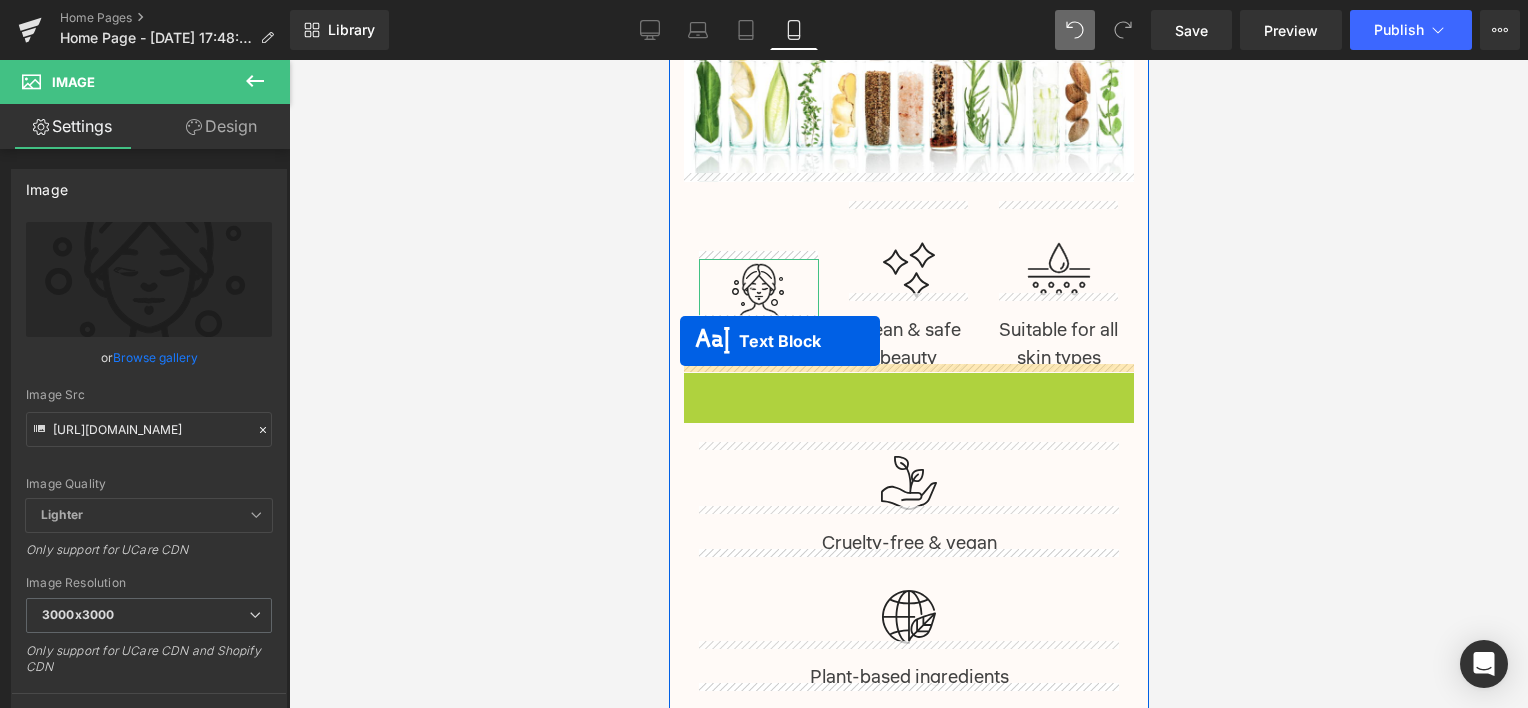 drag, startPoint x: 850, startPoint y: 391, endPoint x: 679, endPoint y: 341, distance: 178.16003 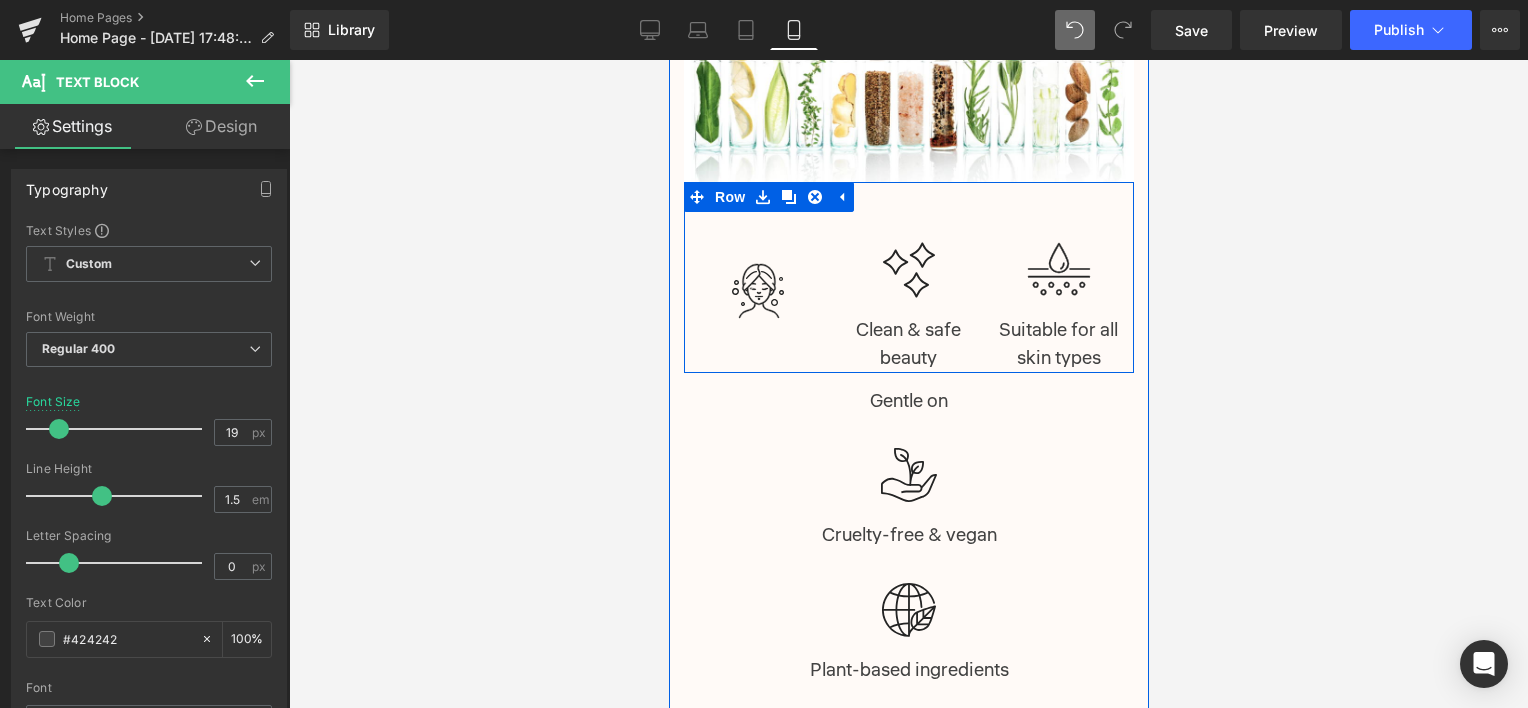 click on "Image" at bounding box center [758, 291] 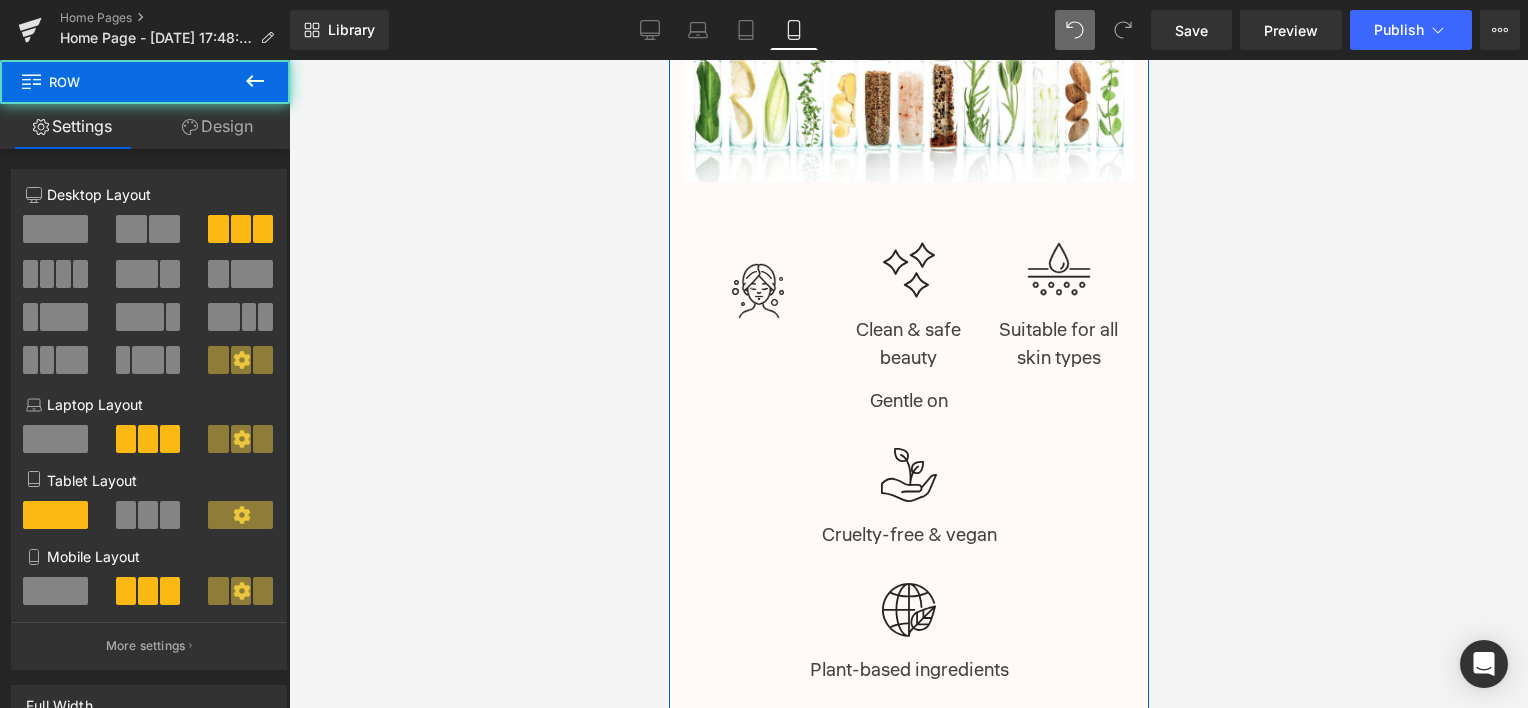 click on "Text Block" at bounding box center [897, 394] 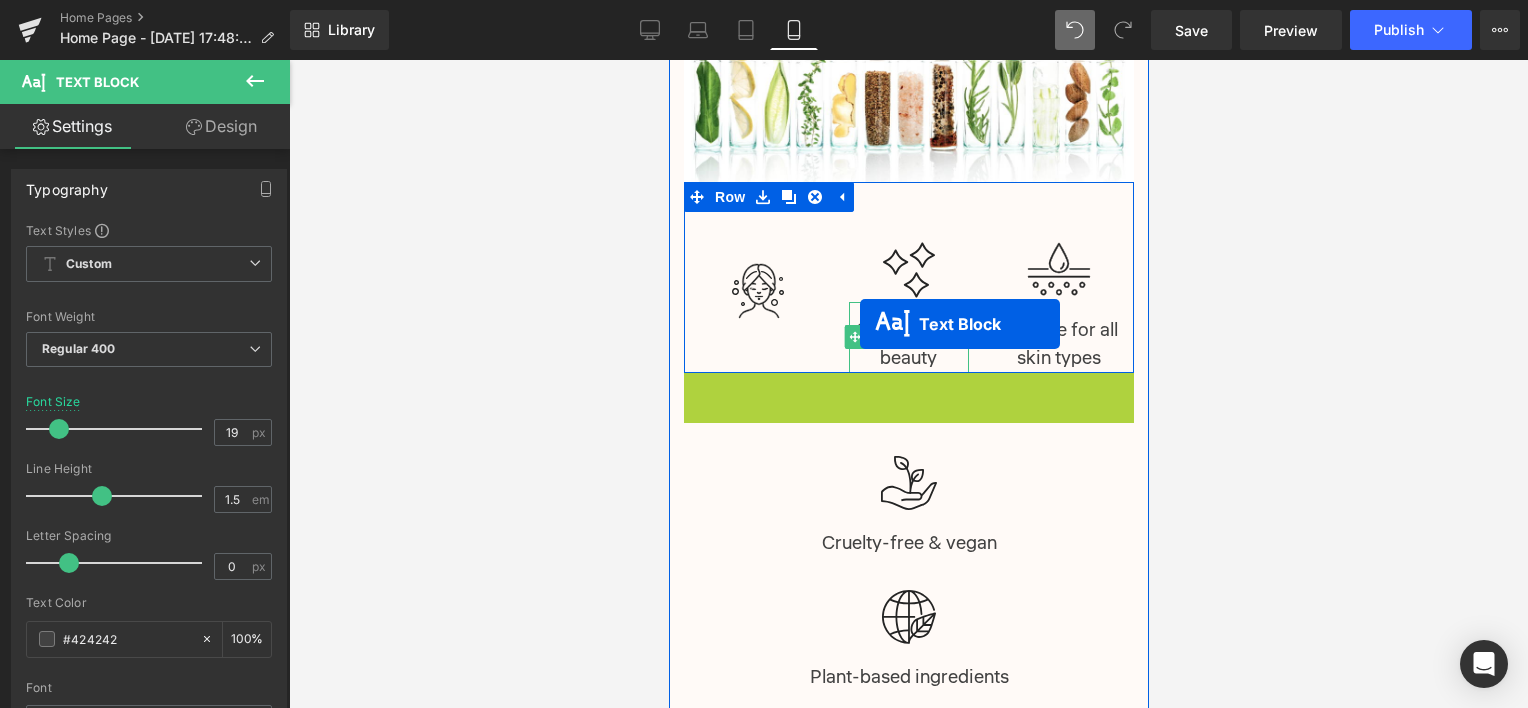 drag, startPoint x: 848, startPoint y: 386, endPoint x: 859, endPoint y: 324, distance: 62.968246 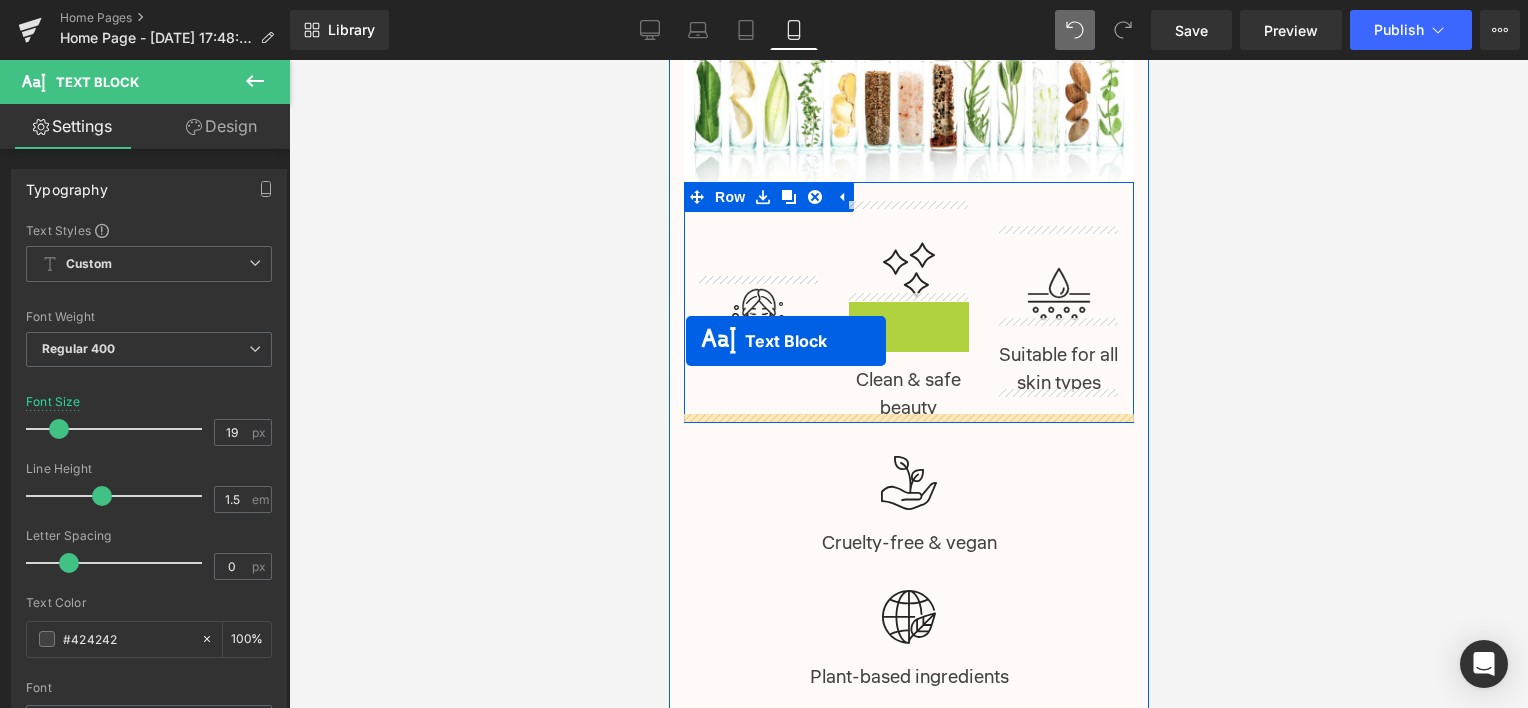 drag, startPoint x: 845, startPoint y: 312, endPoint x: 685, endPoint y: 341, distance: 162.60689 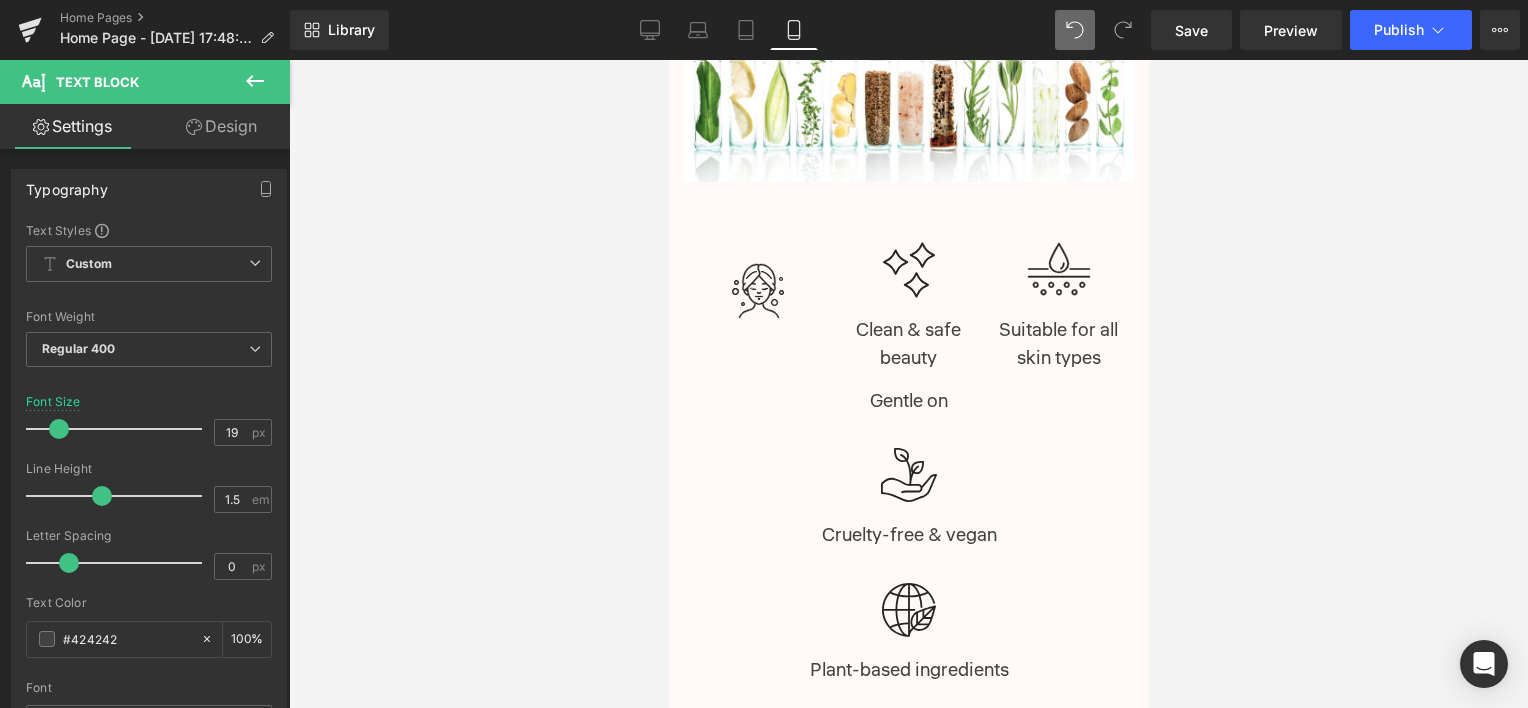 click on "Image" at bounding box center [908, 256] 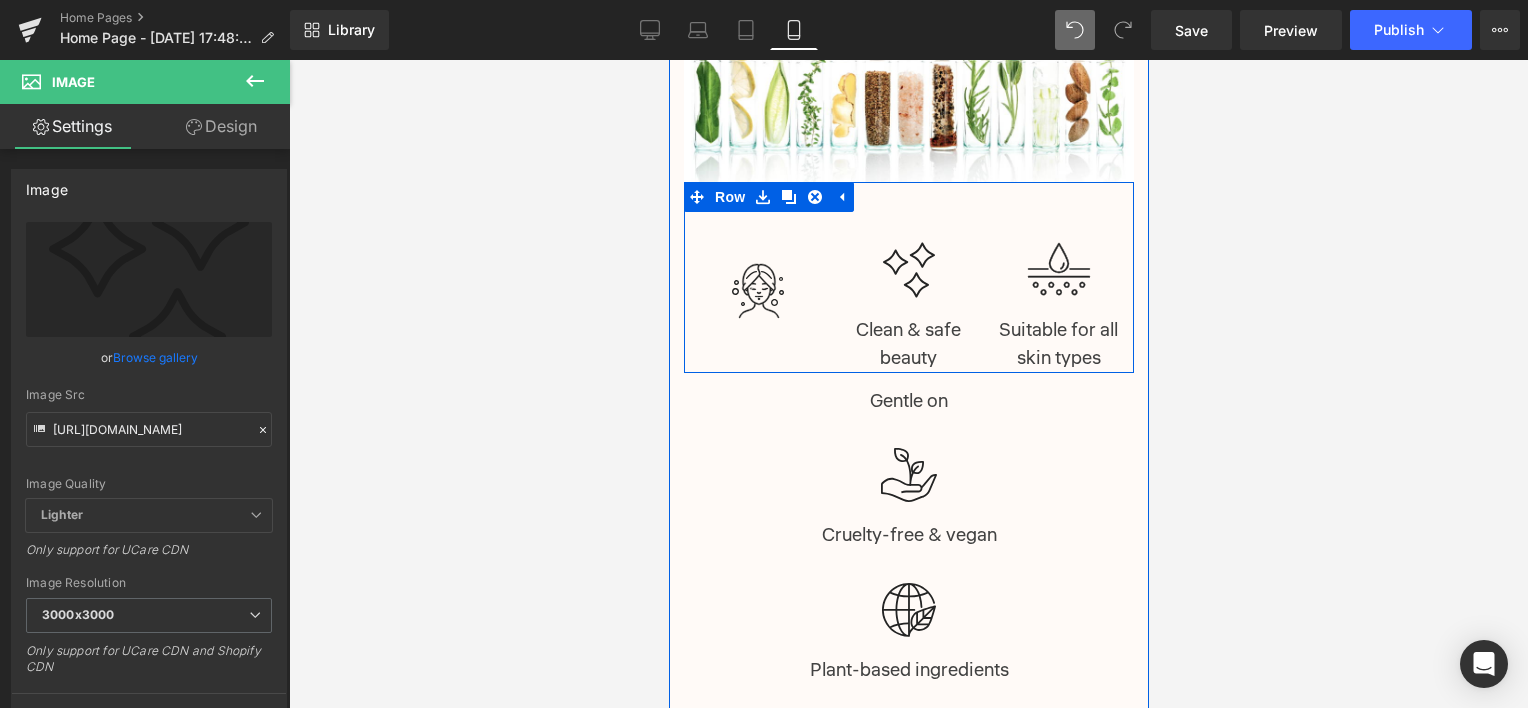 click on "Text Block" at bounding box center (732, 394) 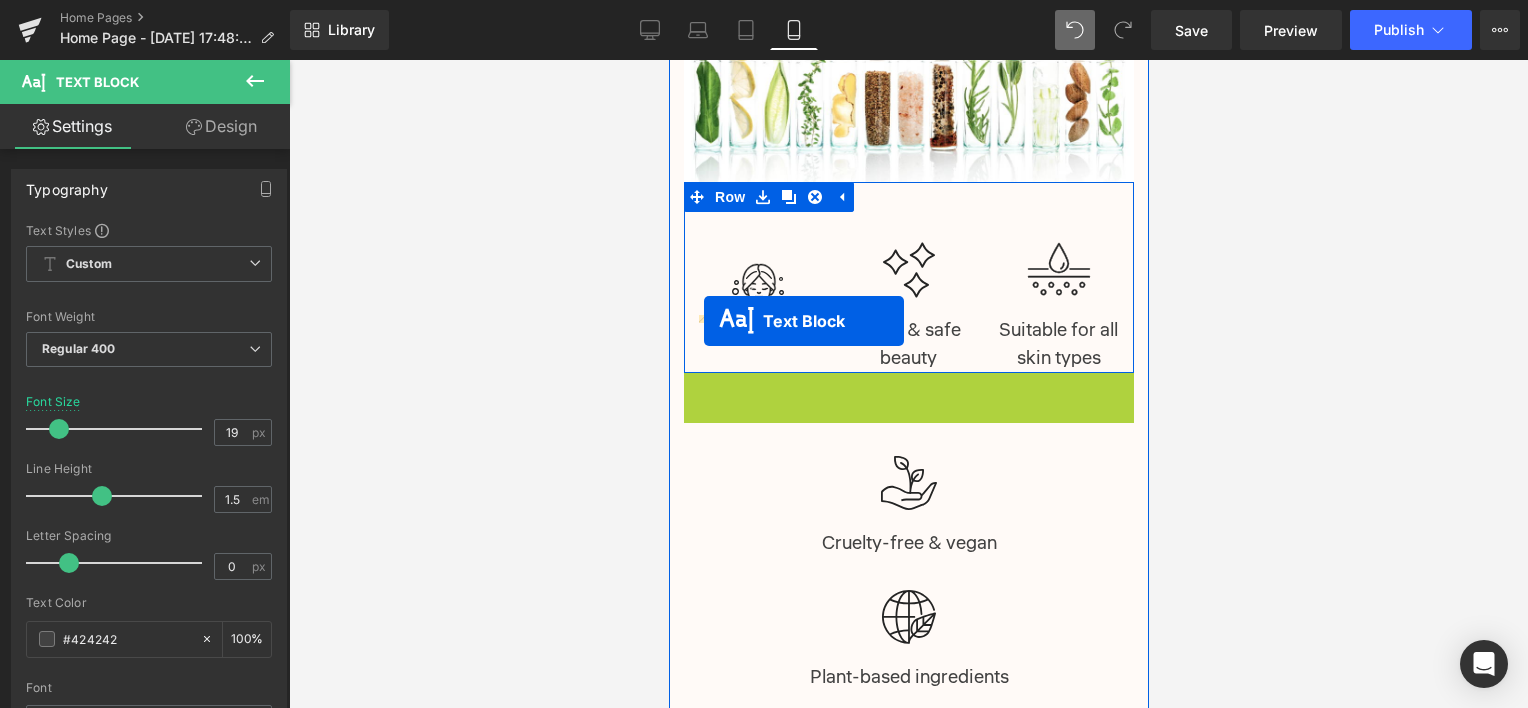drag, startPoint x: 841, startPoint y: 386, endPoint x: 703, endPoint y: 321, distance: 152.5418 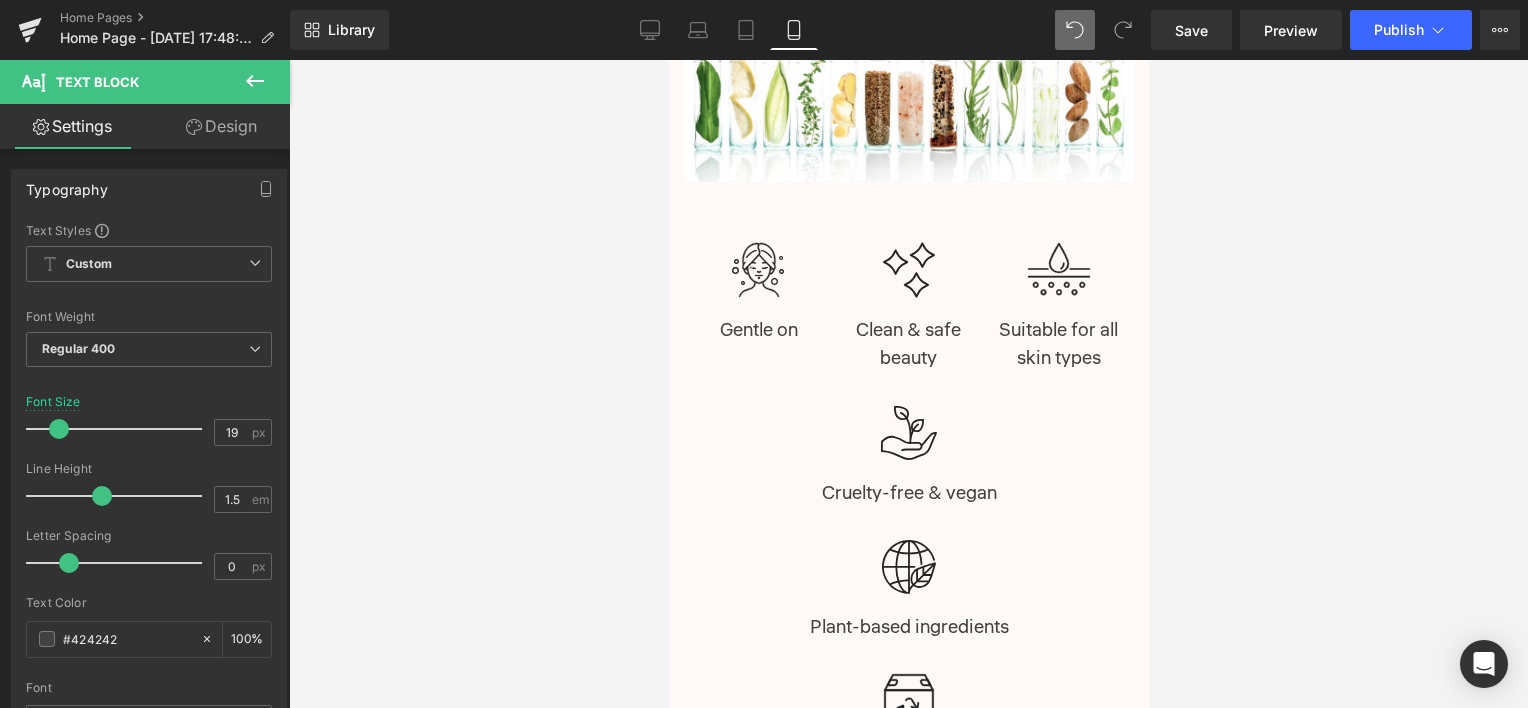 click at bounding box center [908, 384] 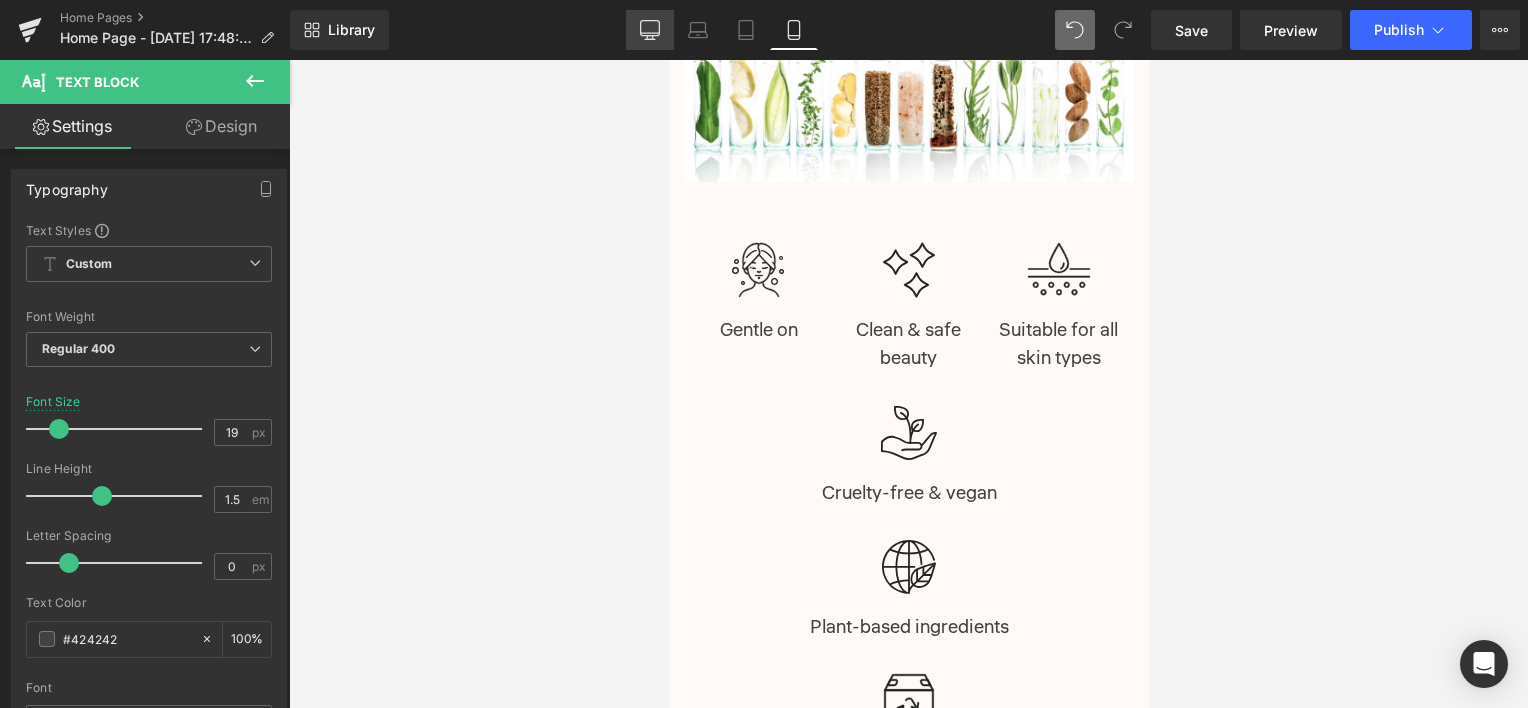 click 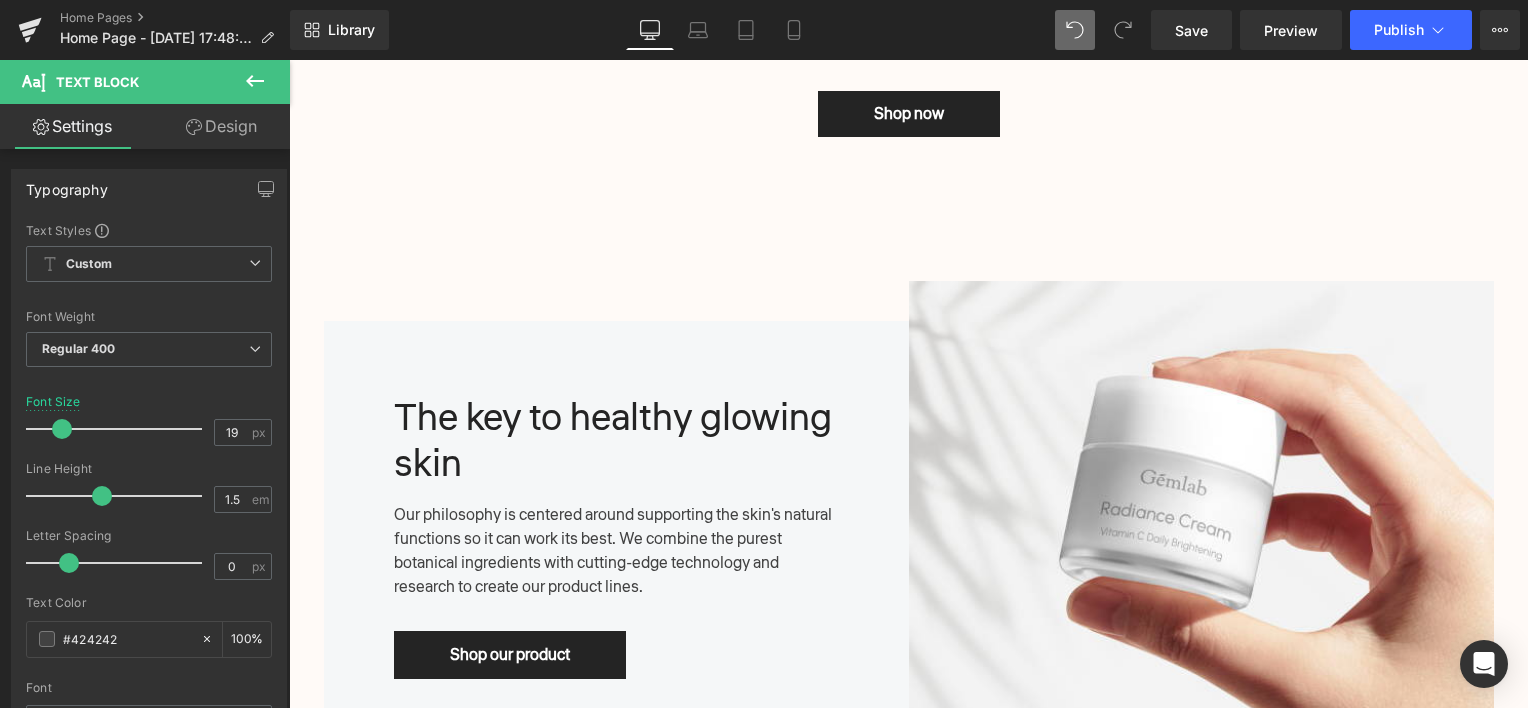 scroll, scrollTop: 2259, scrollLeft: 0, axis: vertical 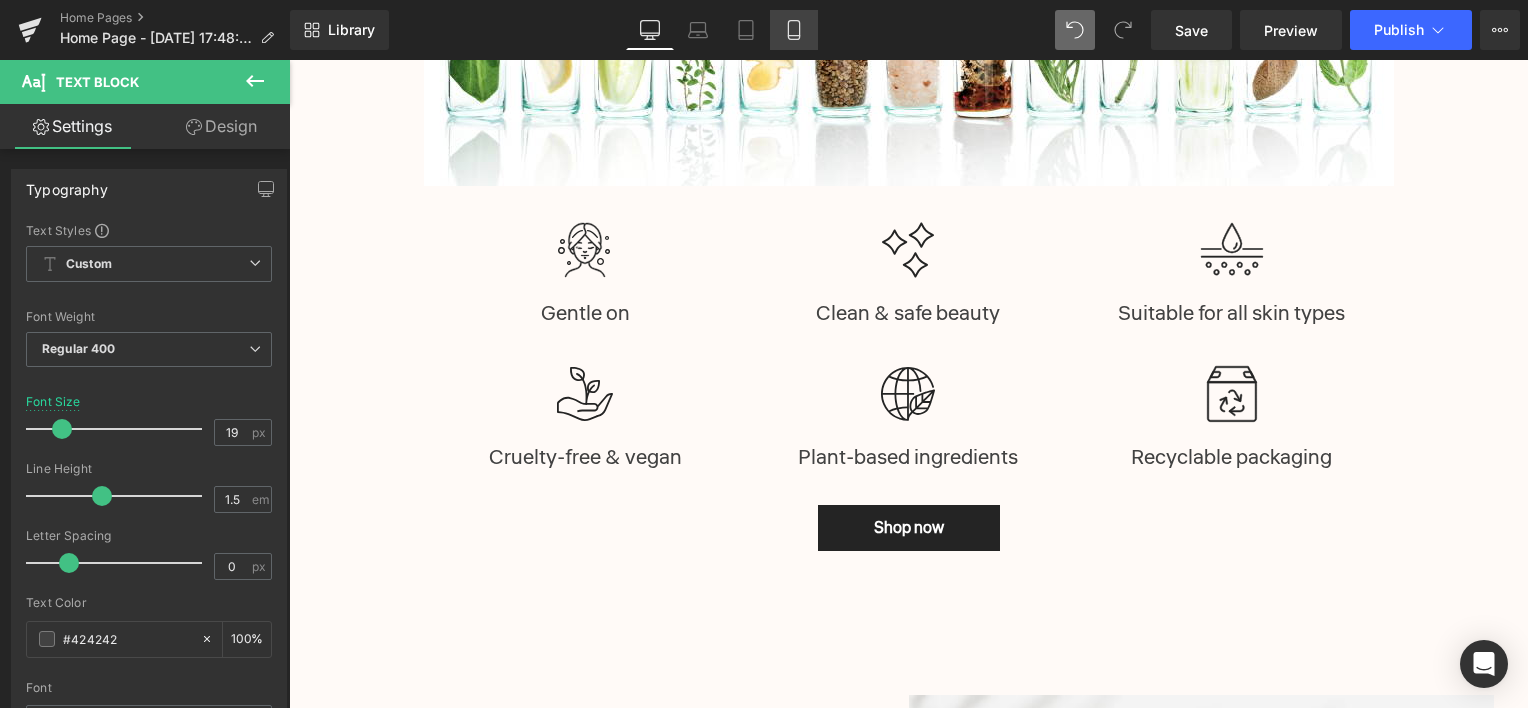 click on "Mobile" at bounding box center (794, 30) 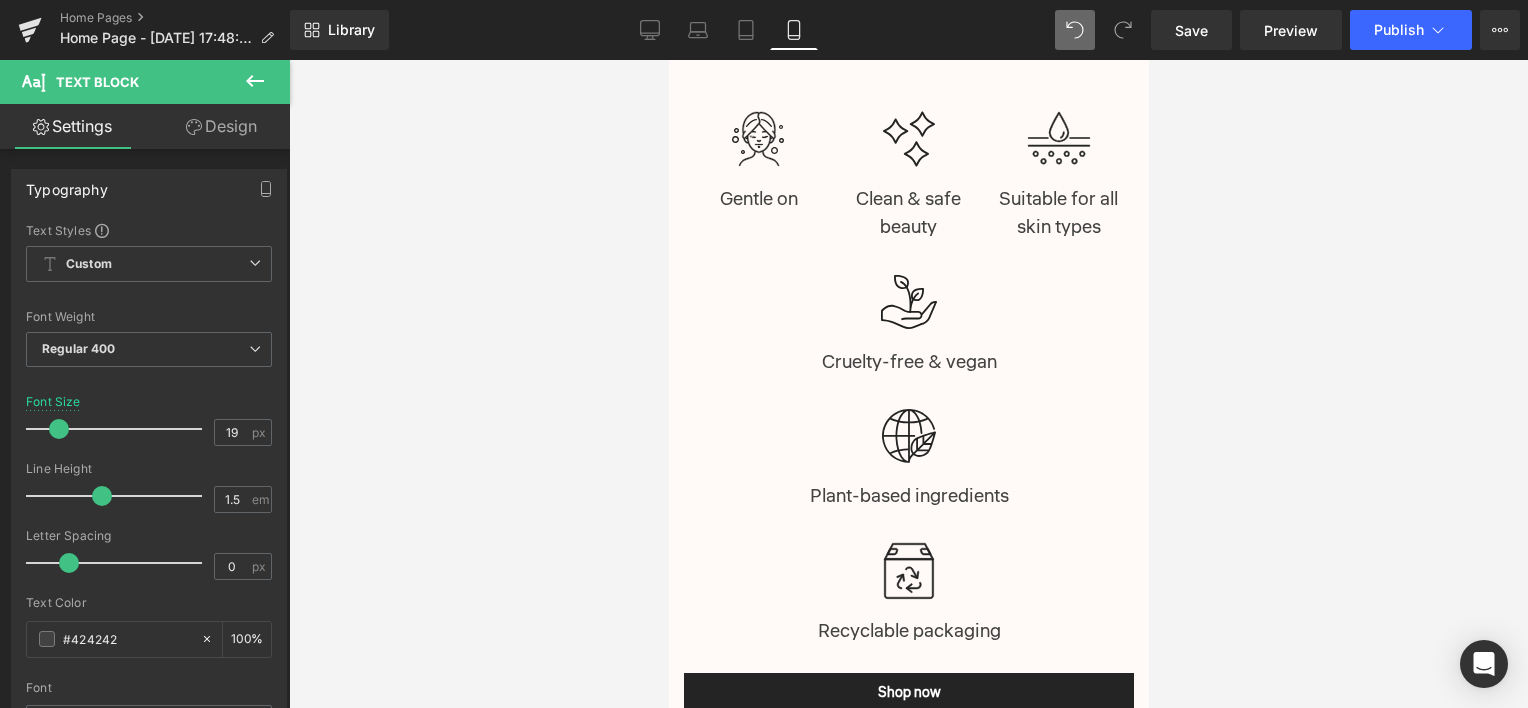 scroll, scrollTop: 2778, scrollLeft: 0, axis: vertical 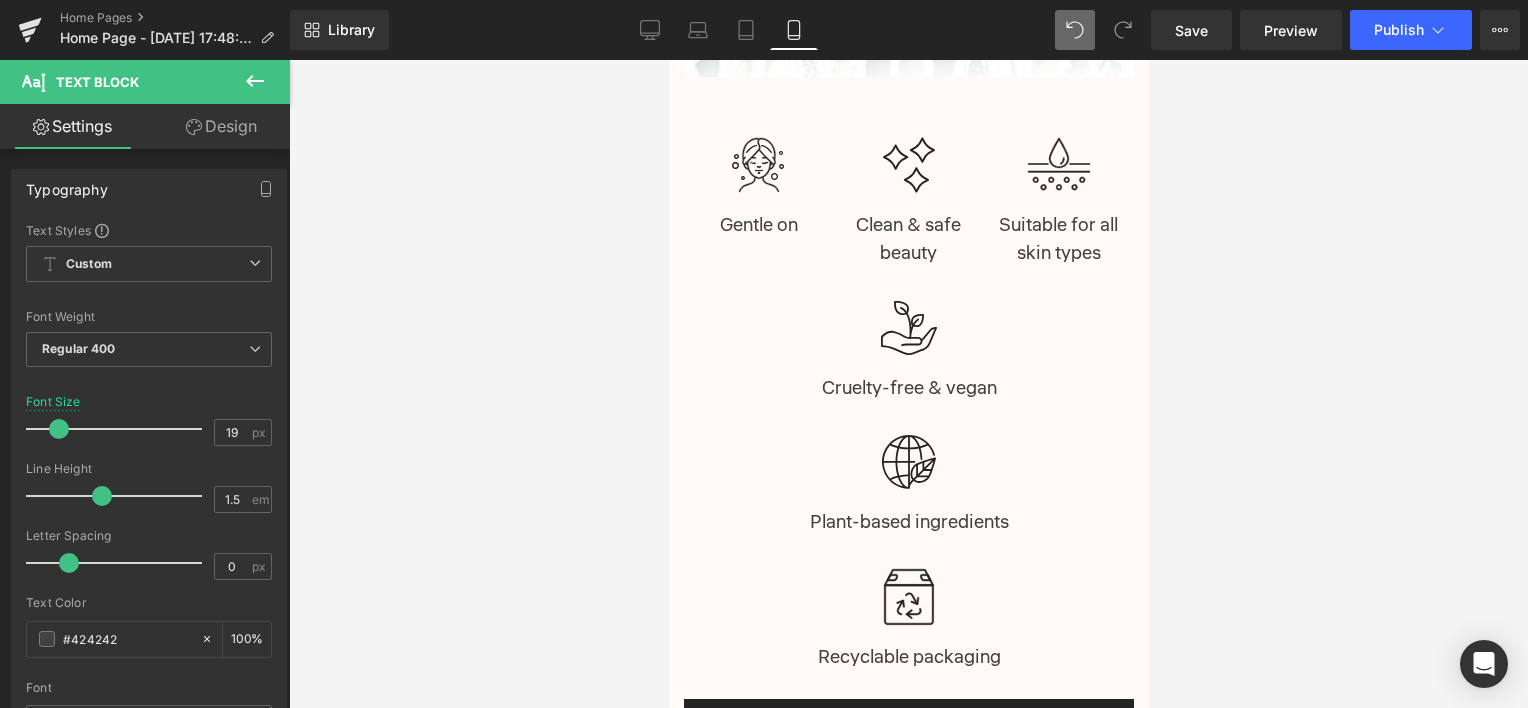 click at bounding box center [908, 448] 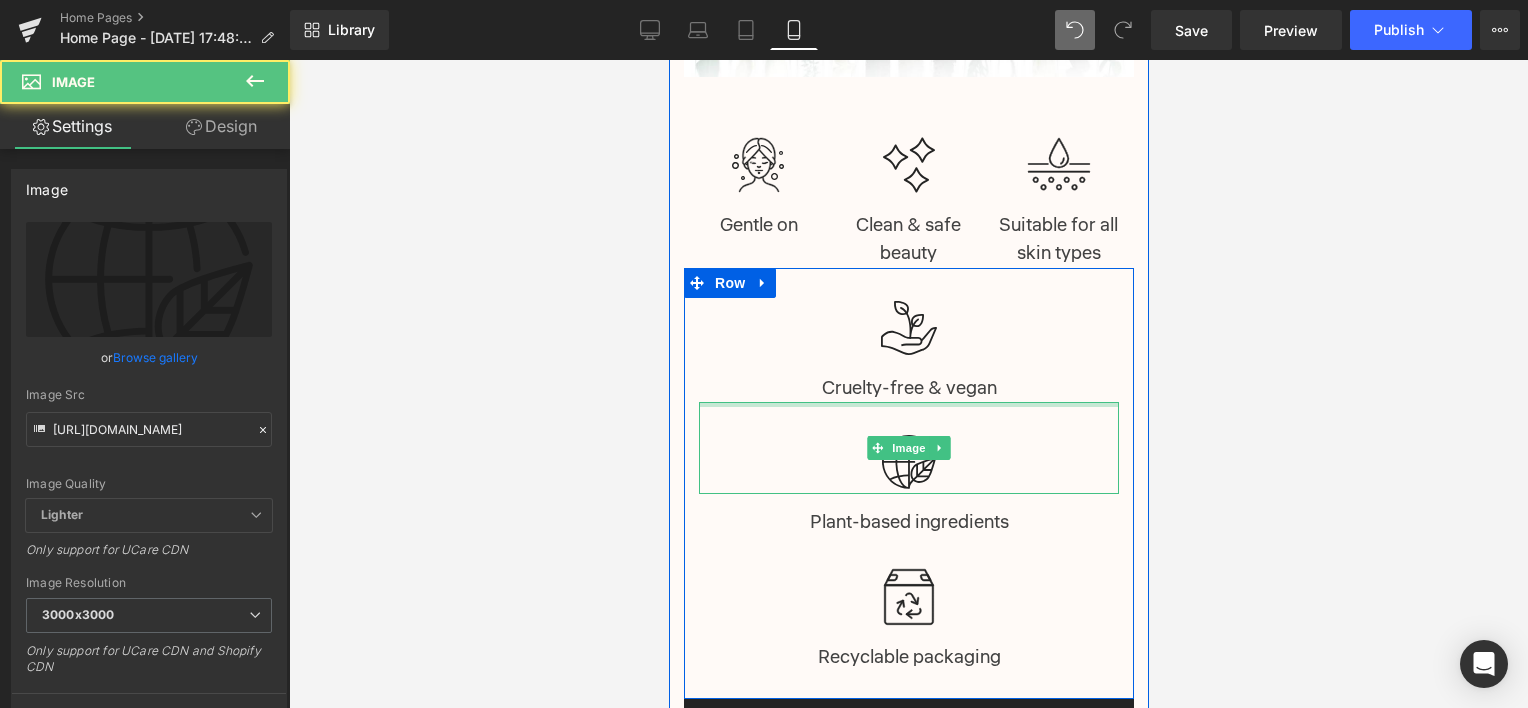 click at bounding box center [668, 60] 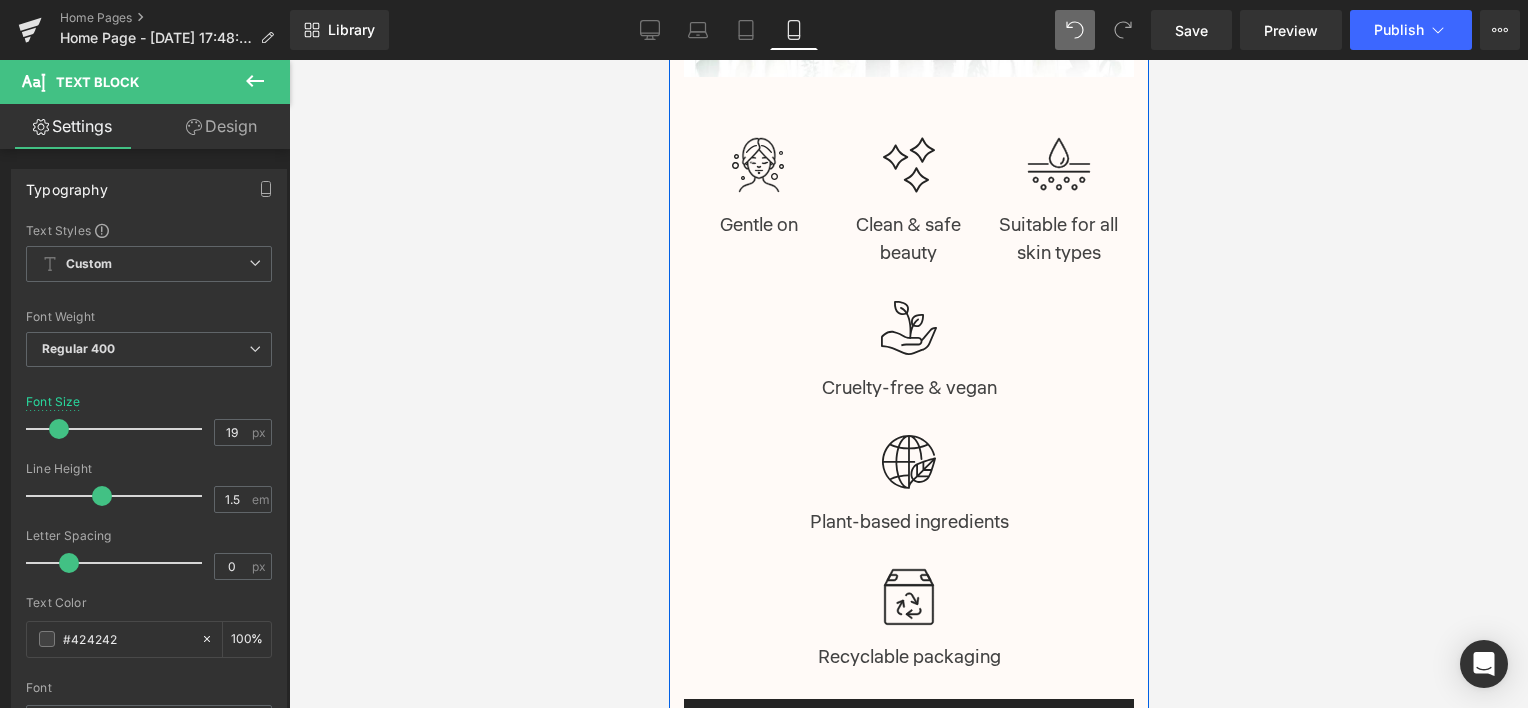 click on "Image         Plant-based ingredients Text Block" at bounding box center (908, 469) 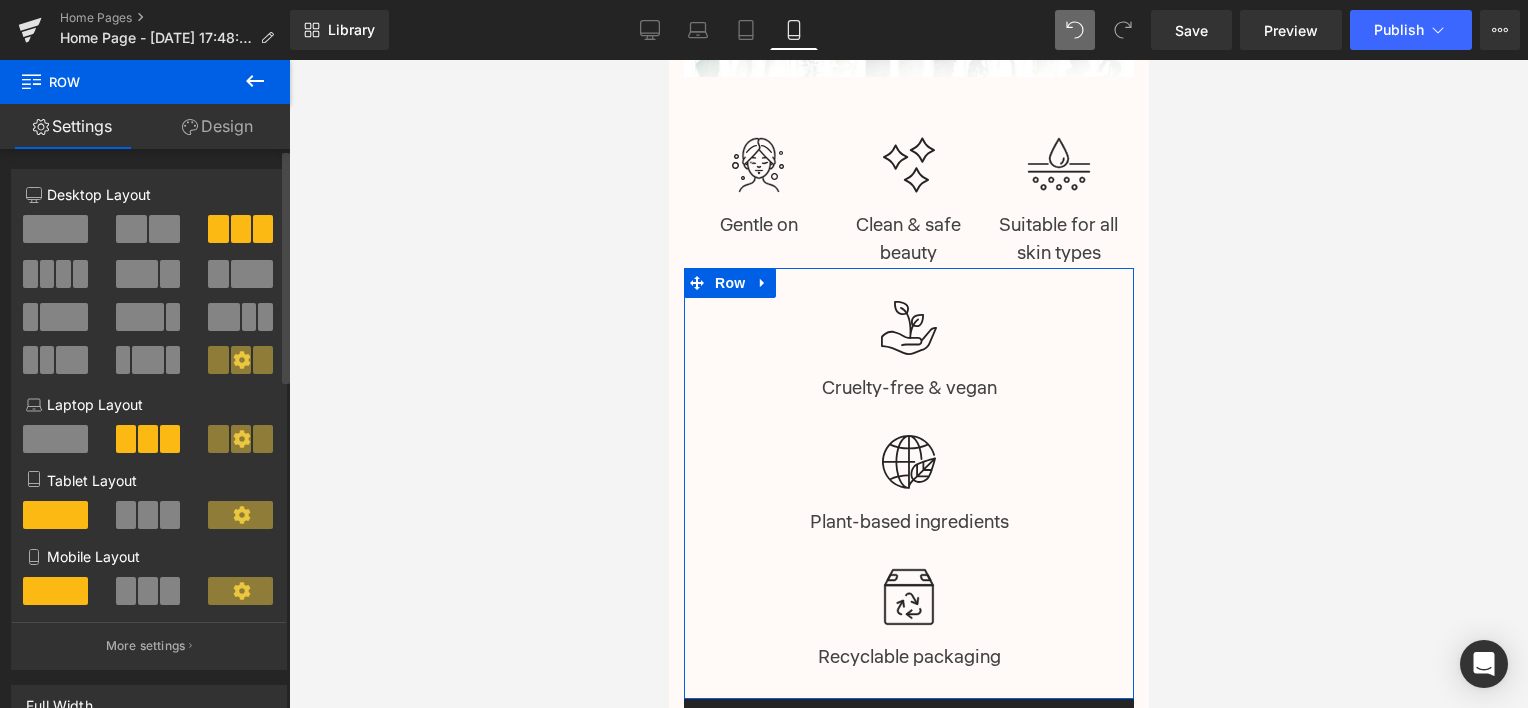 click at bounding box center [148, 591] 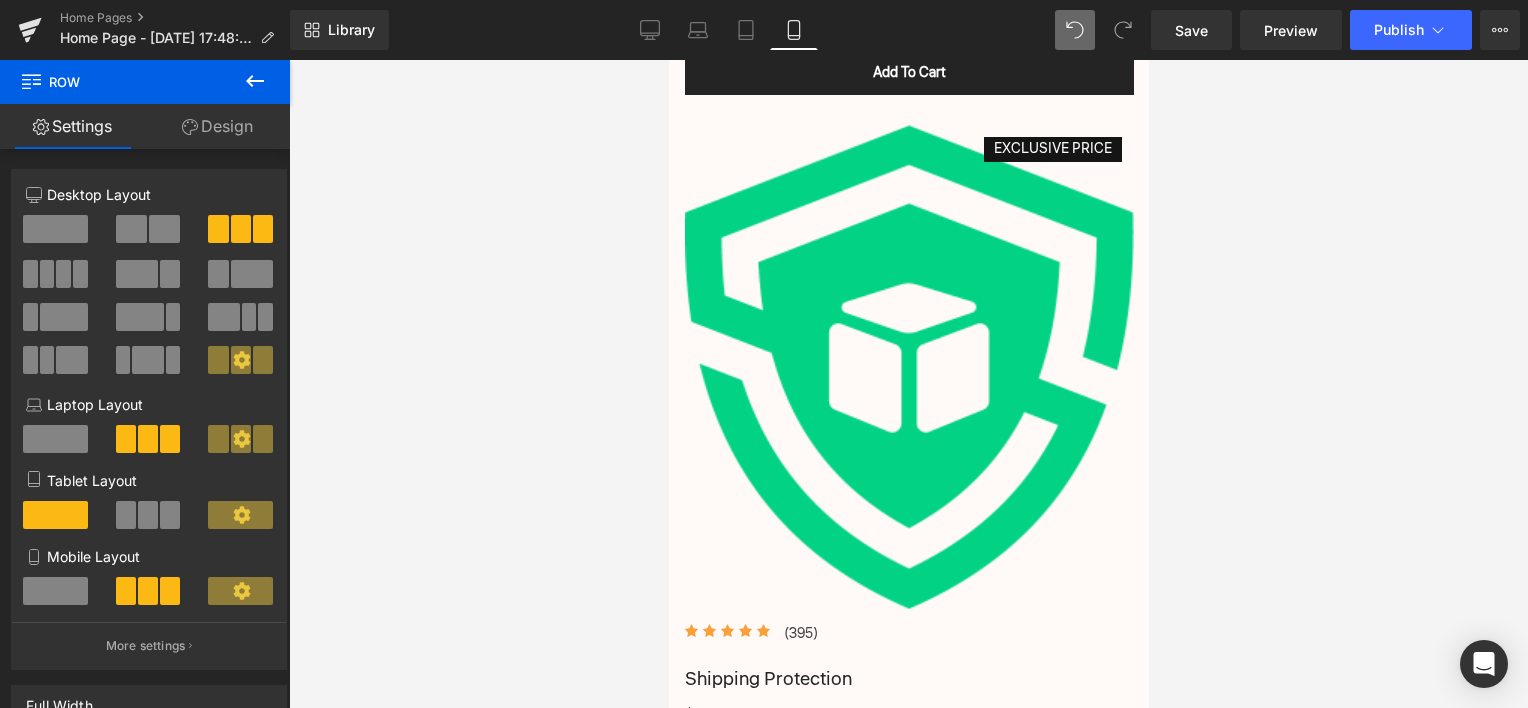 scroll, scrollTop: 5578, scrollLeft: 0, axis: vertical 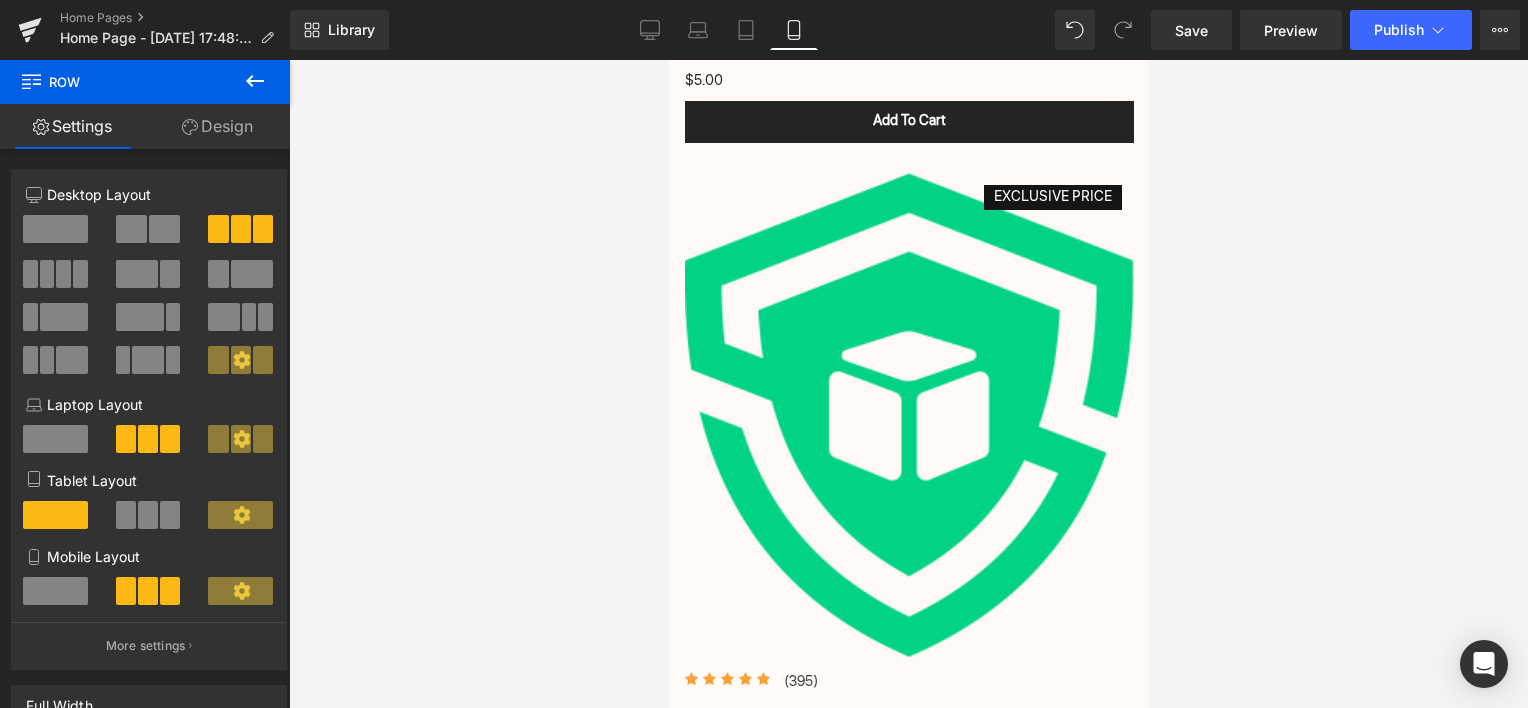 drag, startPoint x: 1201, startPoint y: 22, endPoint x: 1236, endPoint y: 96, distance: 81.859634 